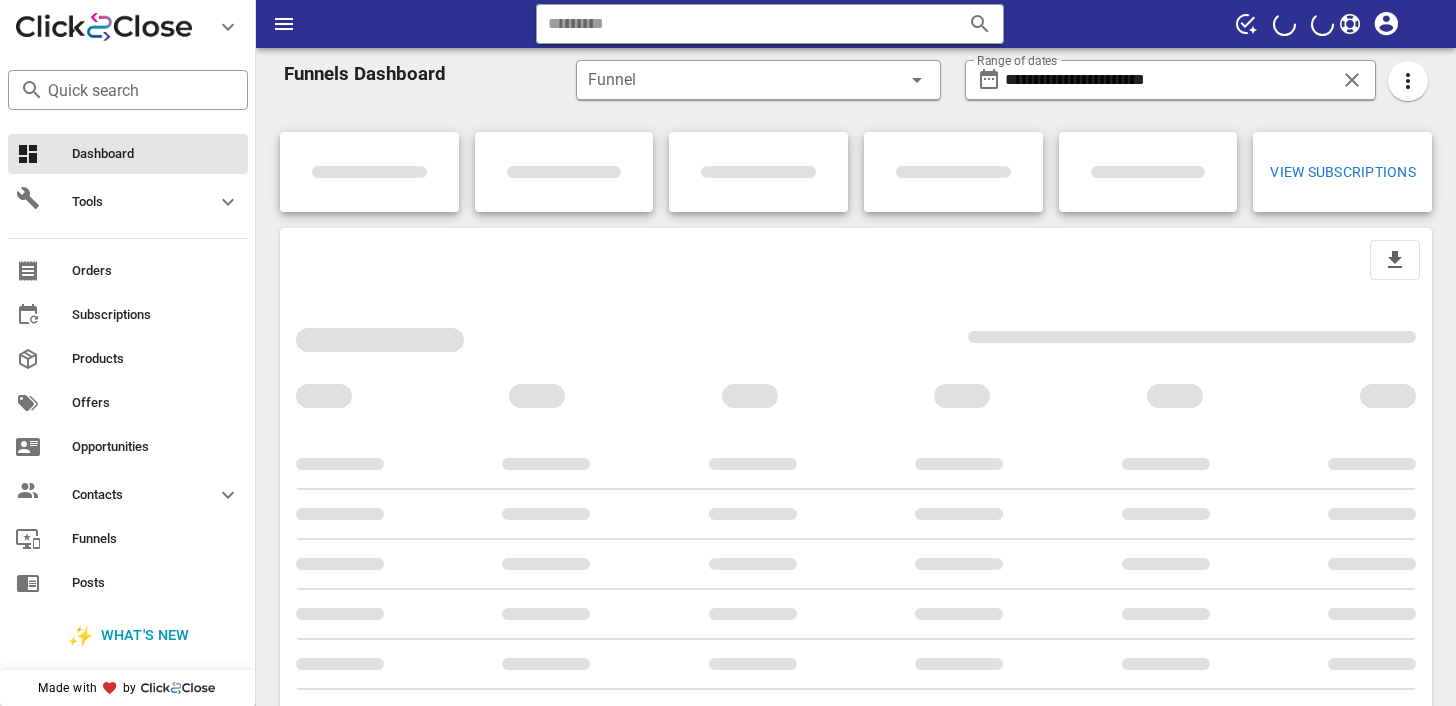 scroll, scrollTop: 0, scrollLeft: 0, axis: both 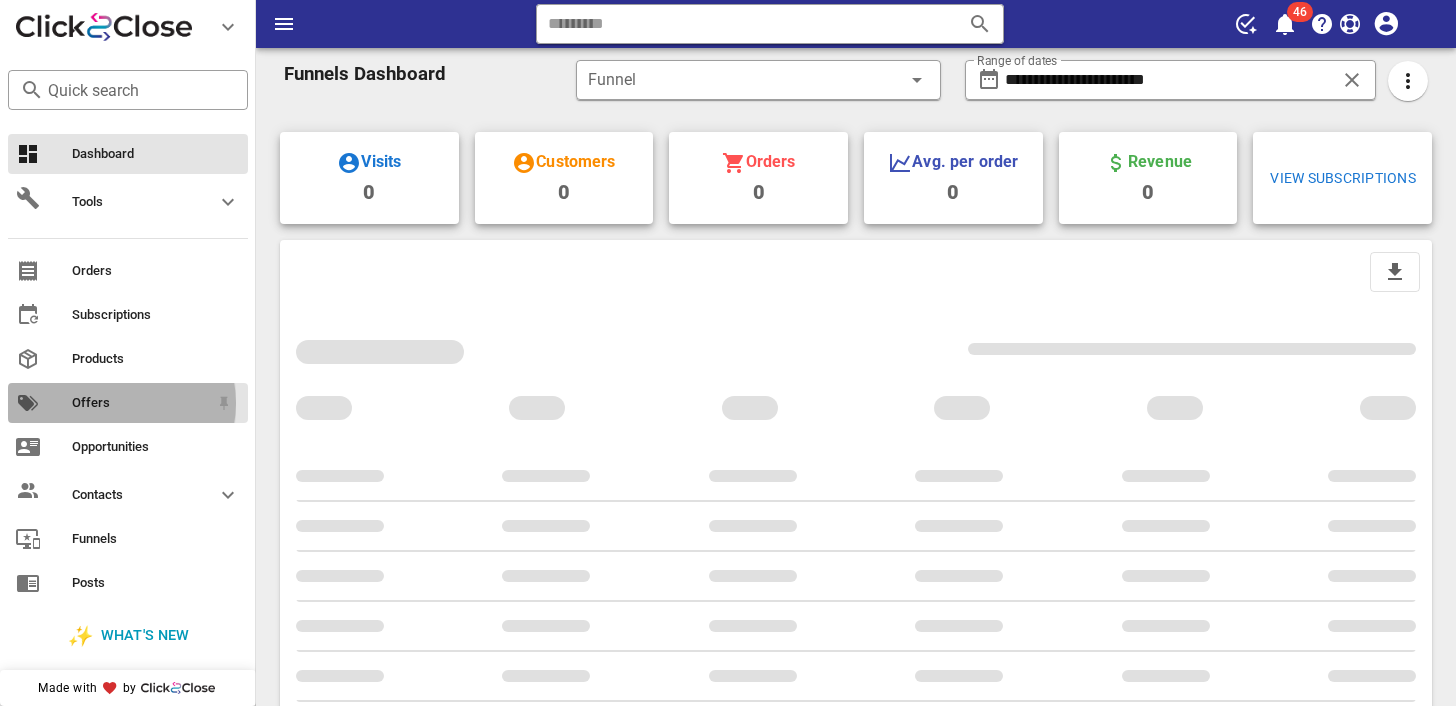 click on "Offers" at bounding box center (140, 403) 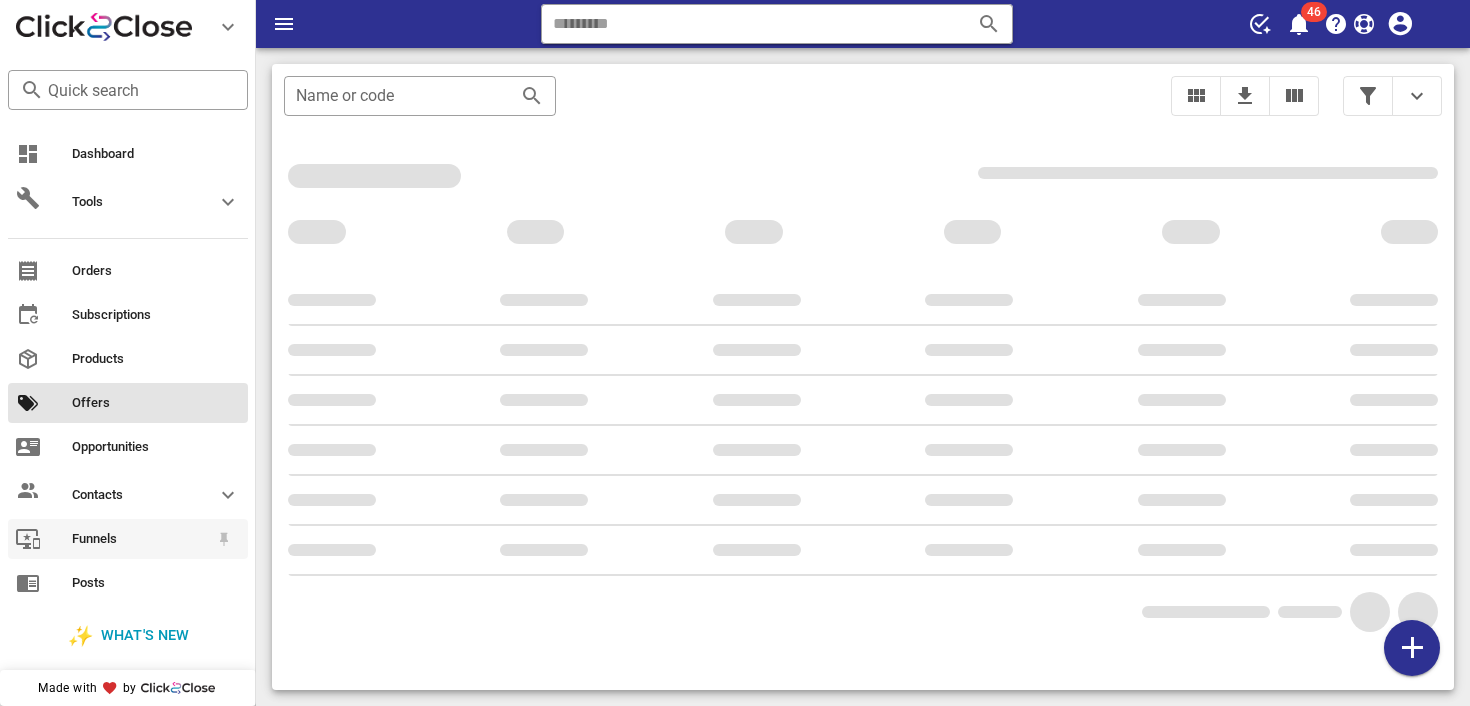 click on "Funnels" at bounding box center (140, 539) 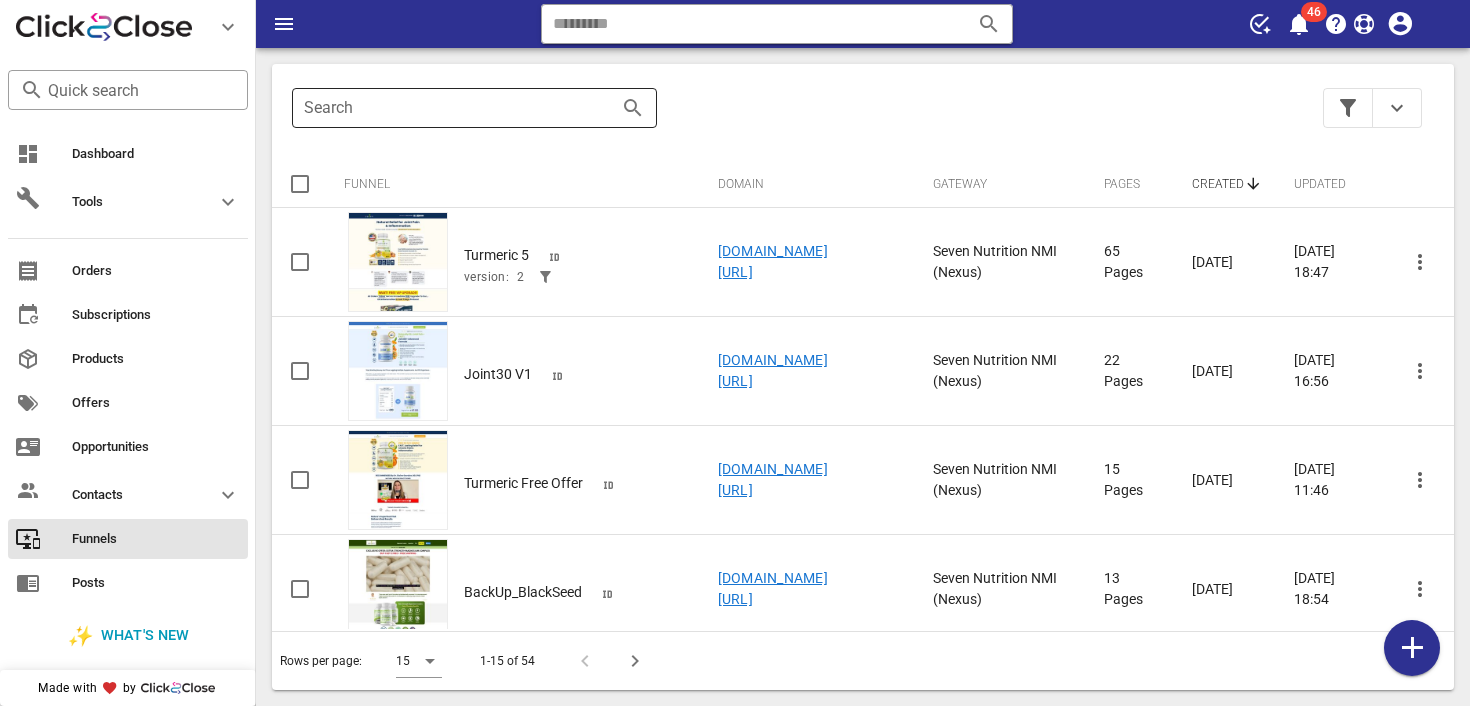click at bounding box center [603, 108] 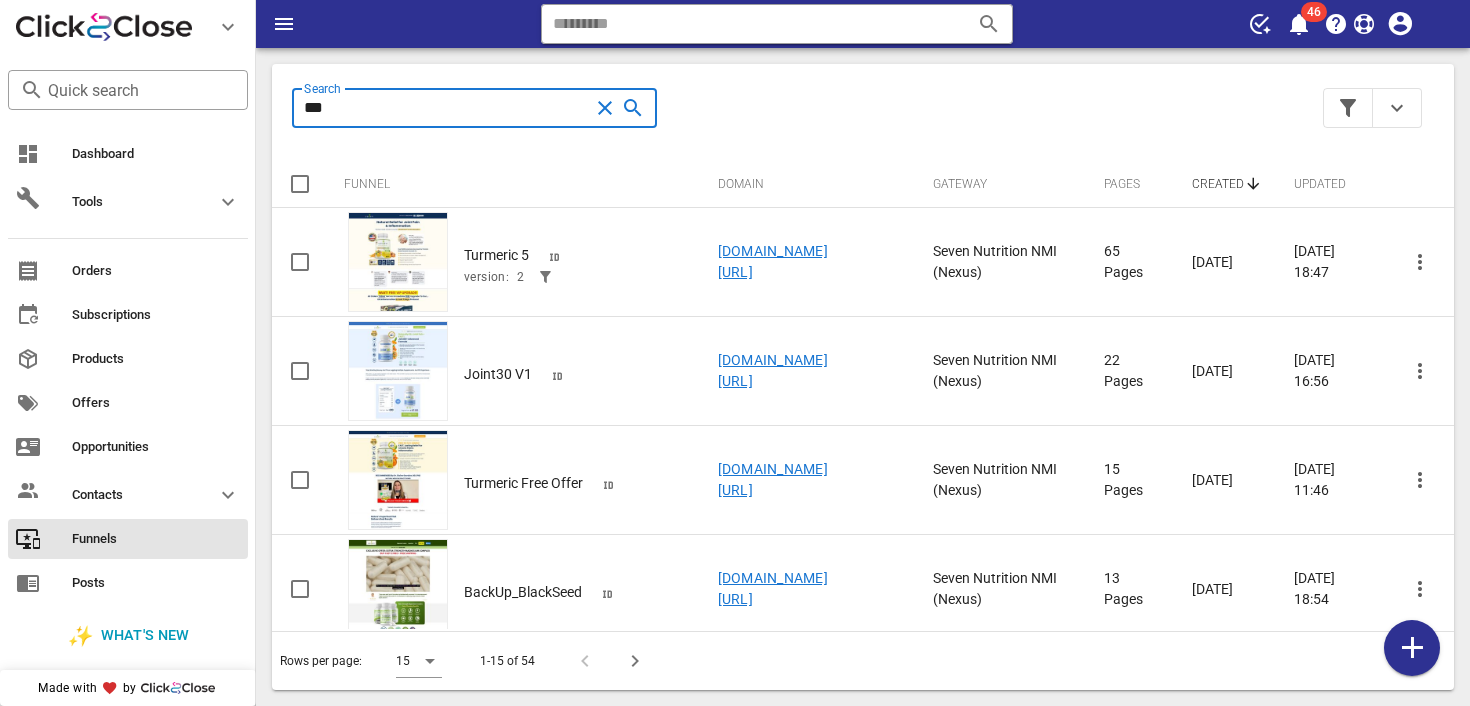 type on "***" 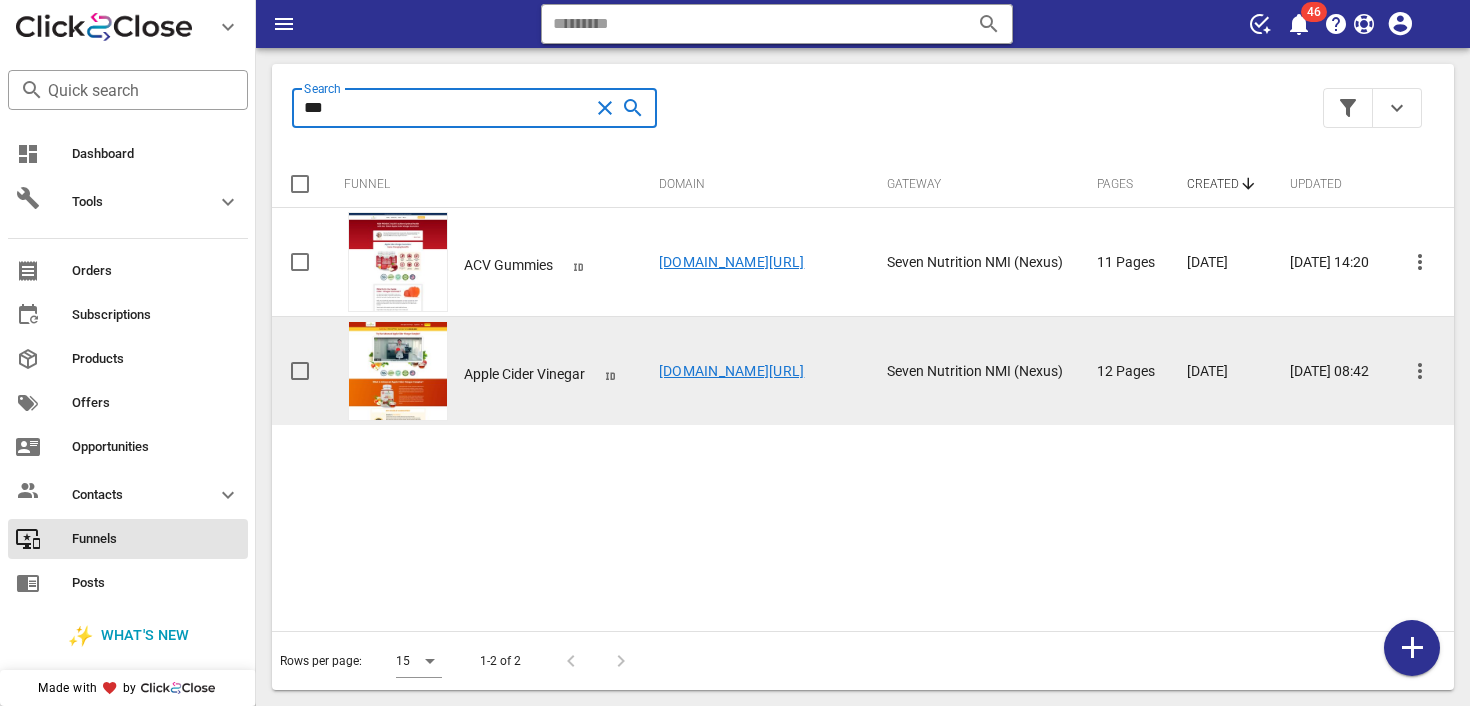 click on "sevennutritionstore.com/w/landing/acv" at bounding box center [732, 371] 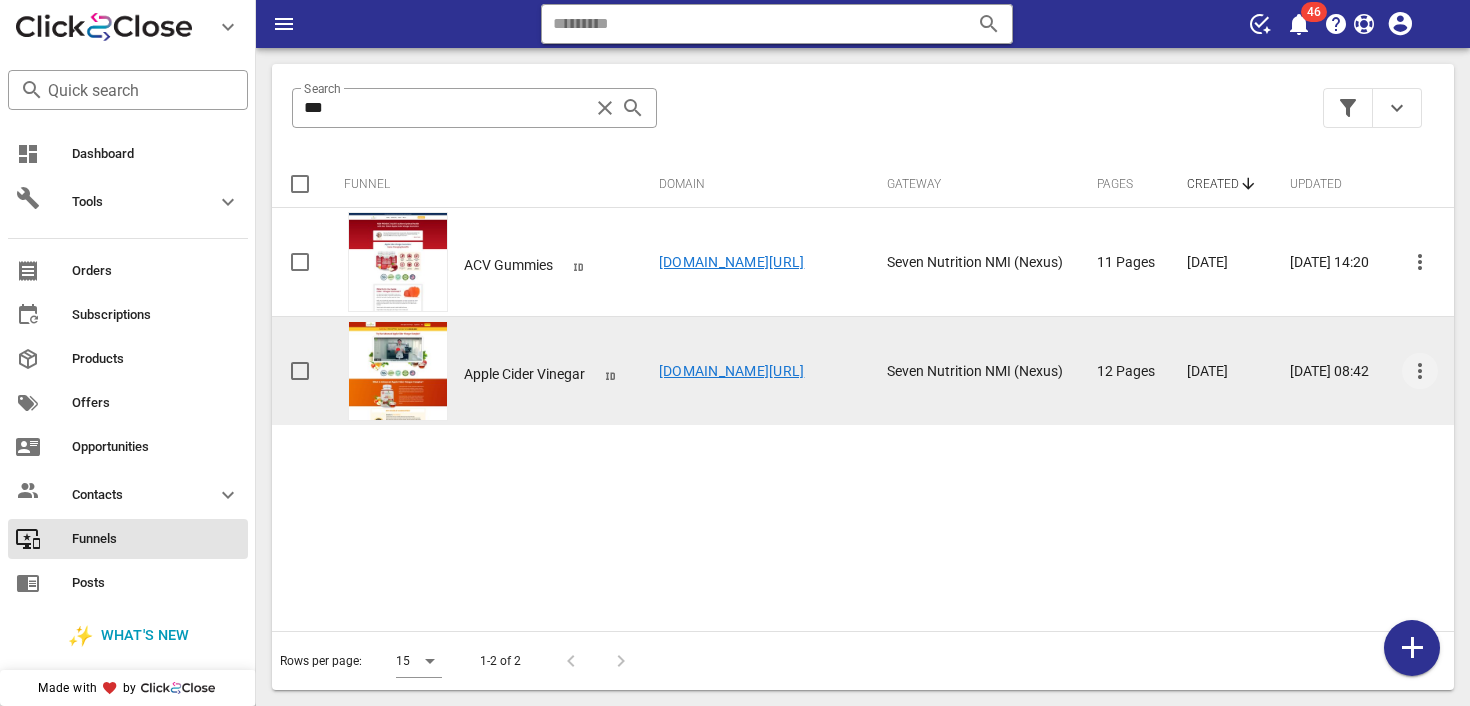 click at bounding box center (1420, 371) 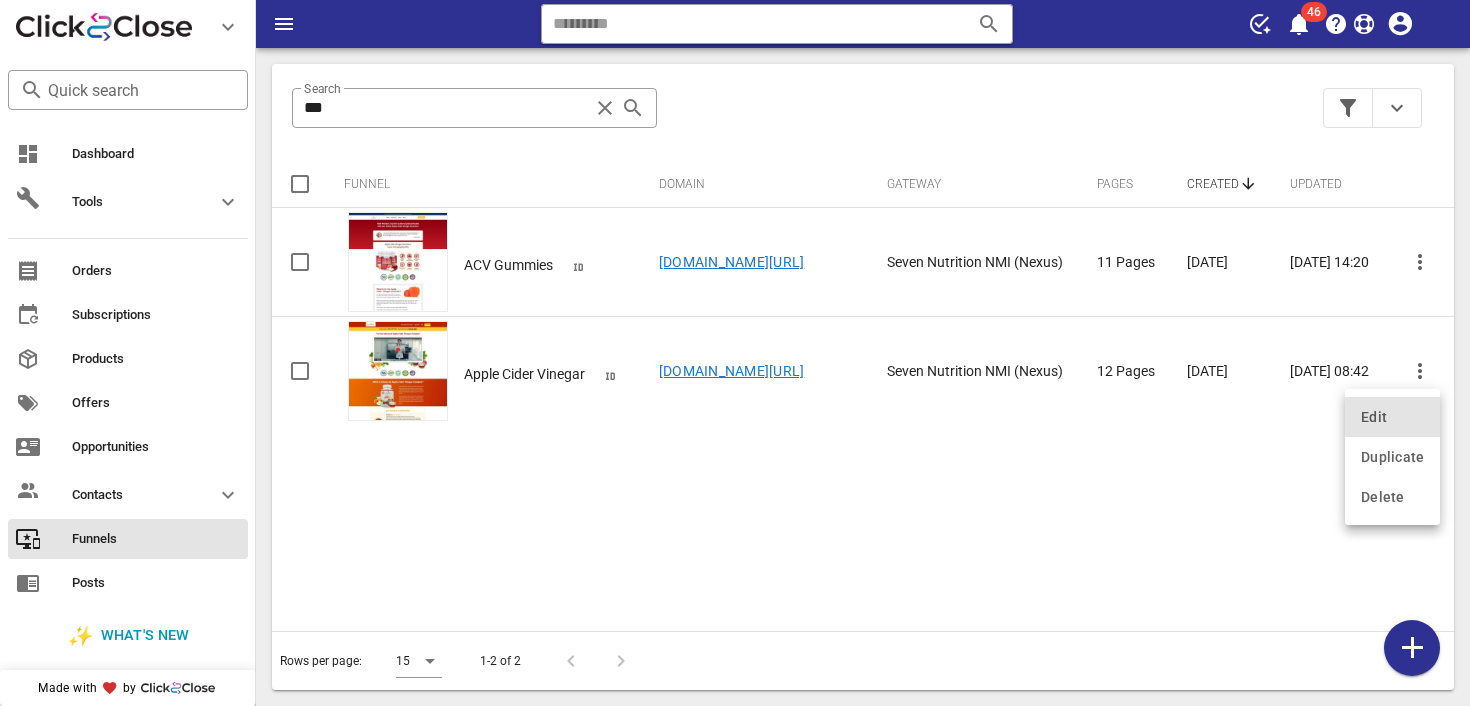 click on "Edit" at bounding box center [1392, 417] 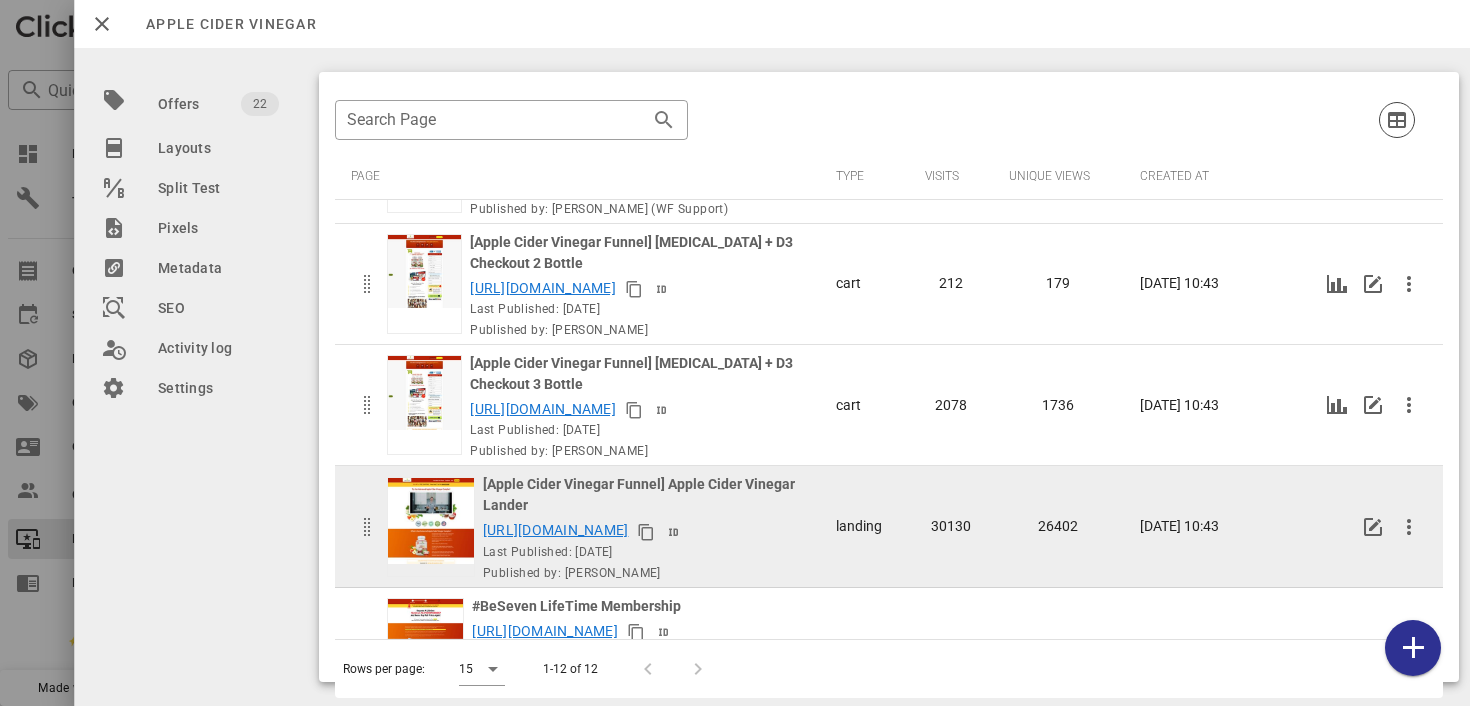 scroll, scrollTop: 839, scrollLeft: 0, axis: vertical 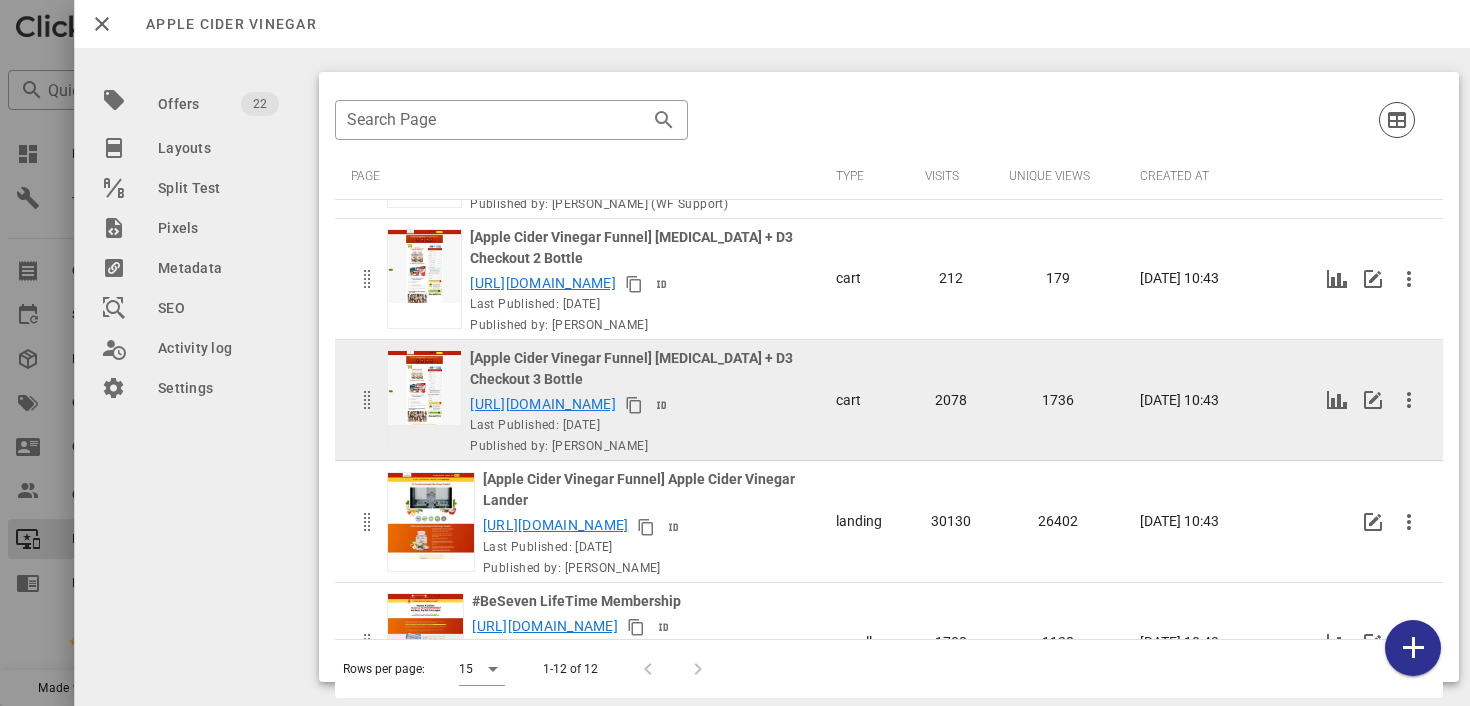 click on "https://sevennutritionstore.com/w/landing/acv/mycheckout37" at bounding box center (543, 404) 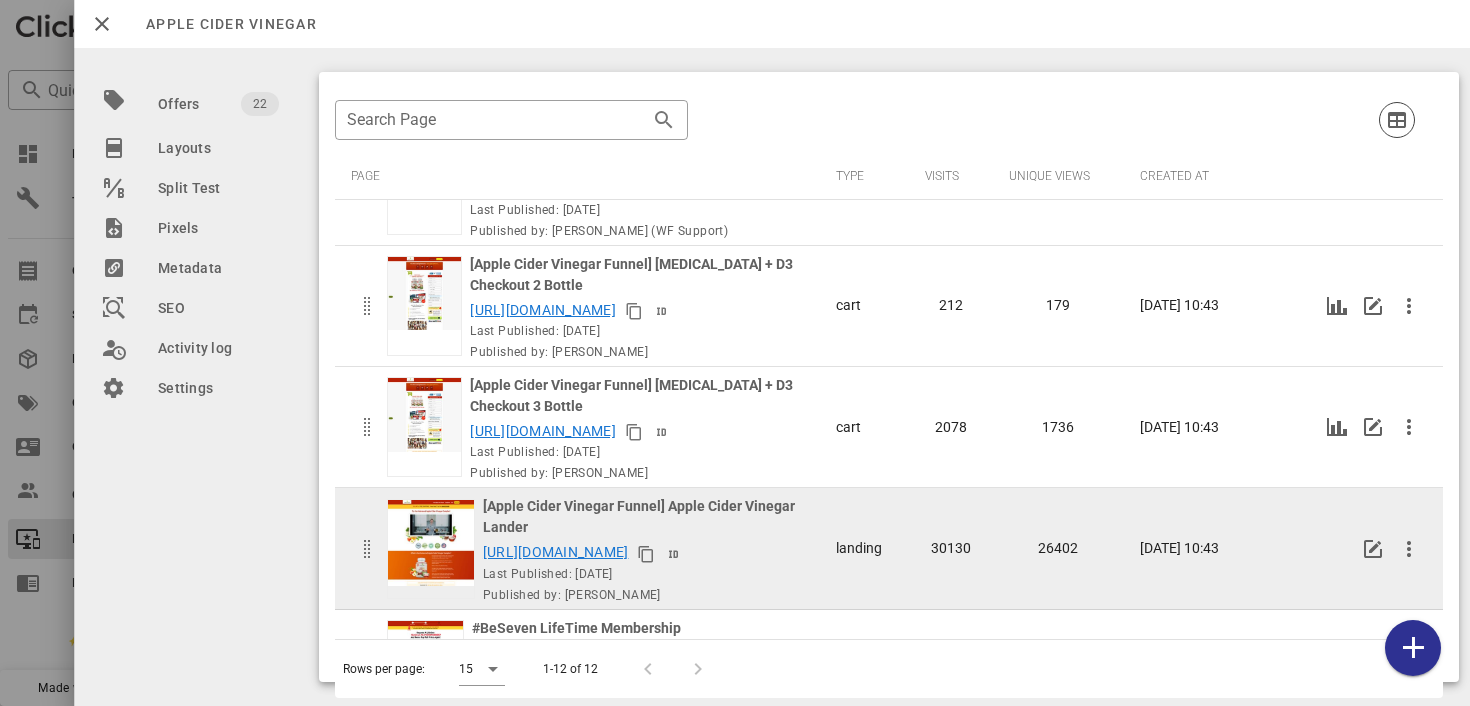 scroll, scrollTop: 809, scrollLeft: 0, axis: vertical 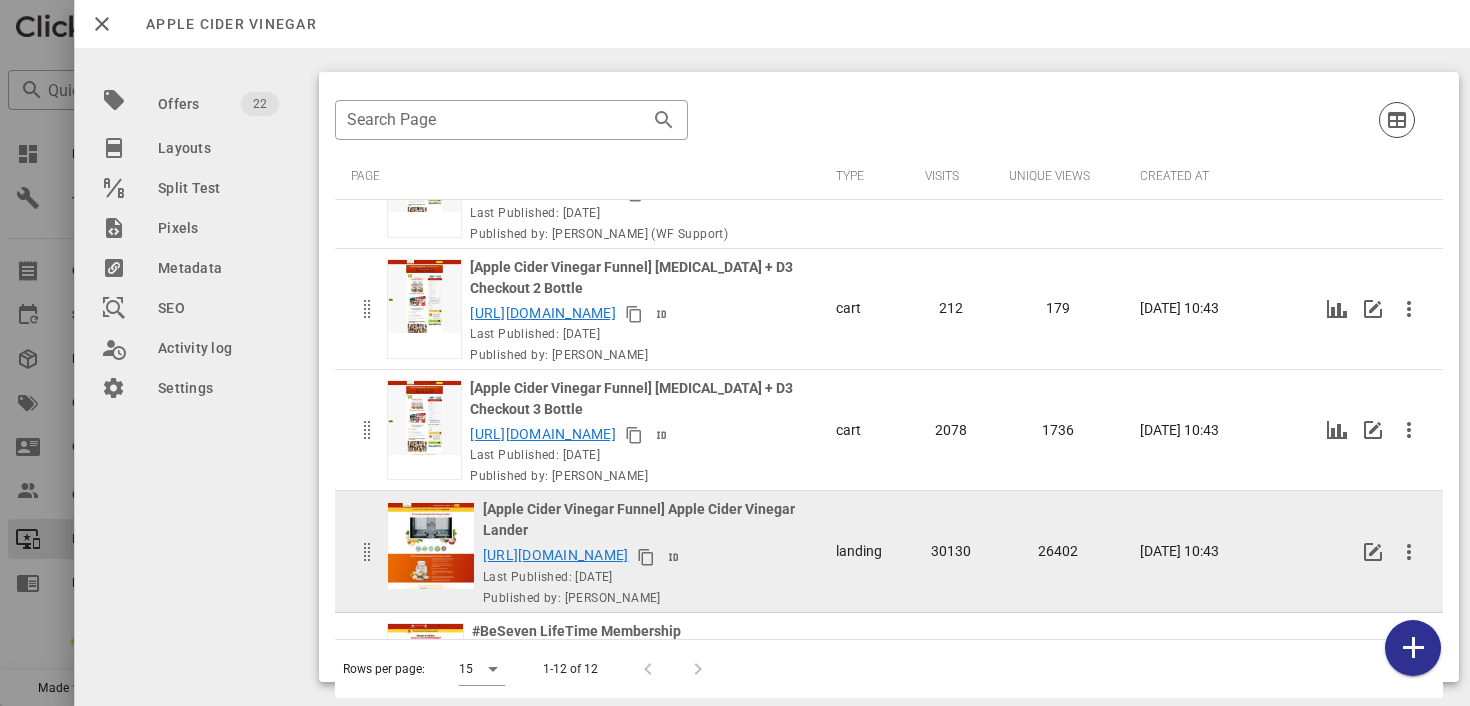 click on "https://sevennutritionstore.com/w/landing/acv/buy1get2free" at bounding box center [555, 555] 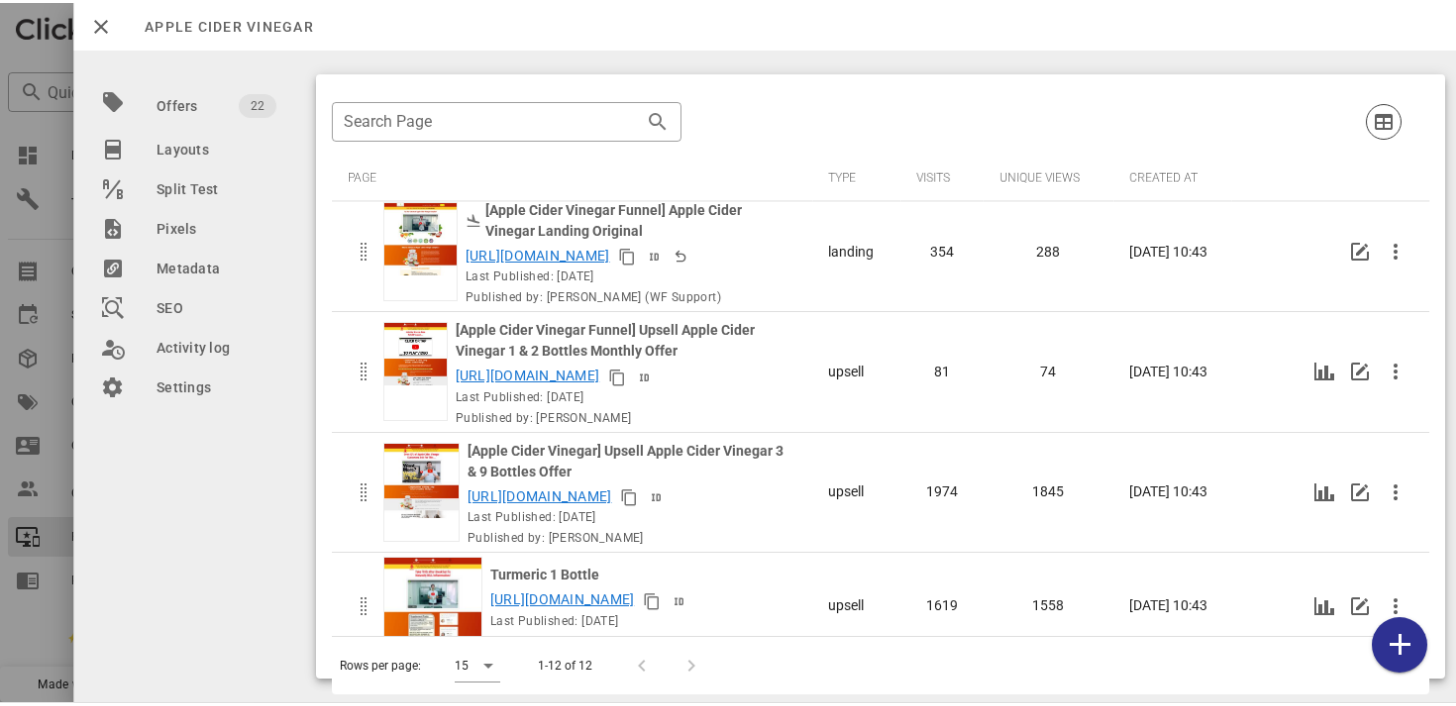 scroll, scrollTop: 0, scrollLeft: 0, axis: both 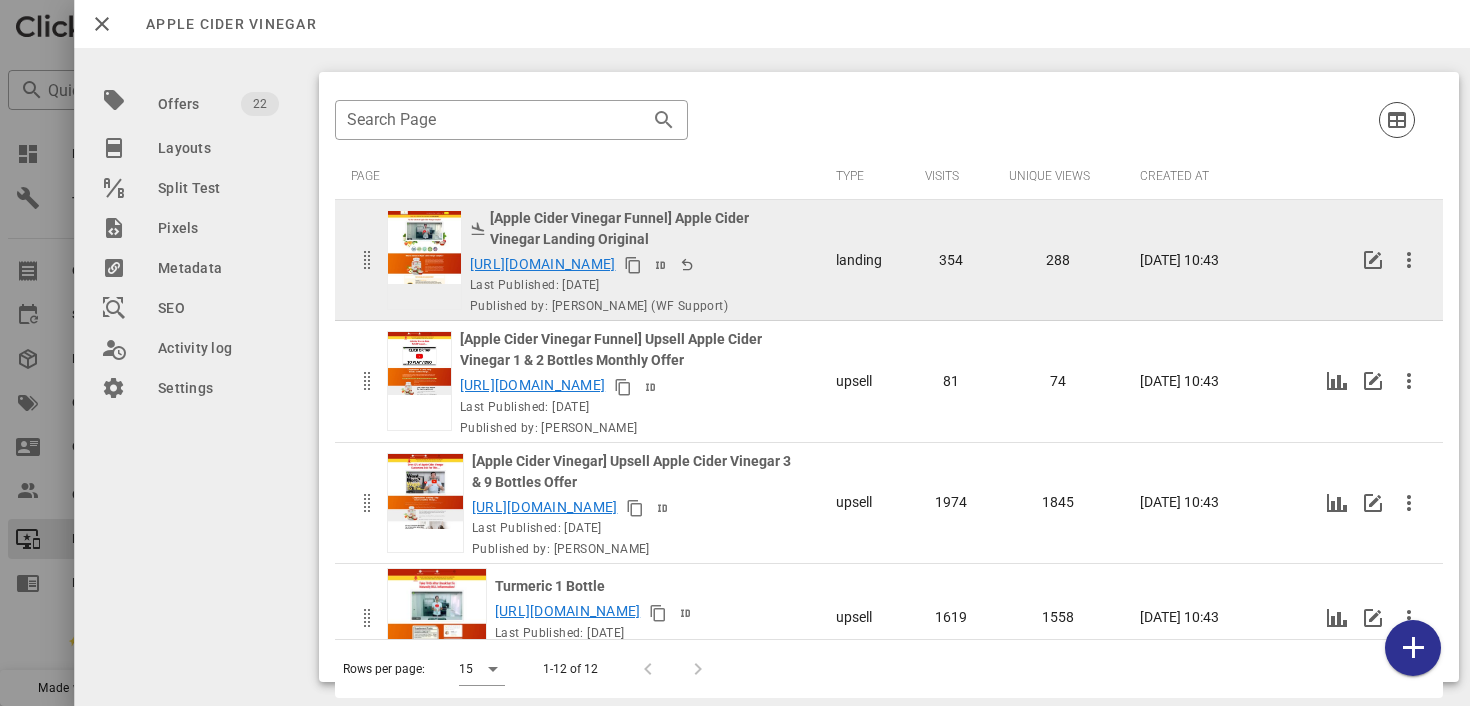 click on "https://sevennutritionstore.com/w/landing/acv" at bounding box center (542, 264) 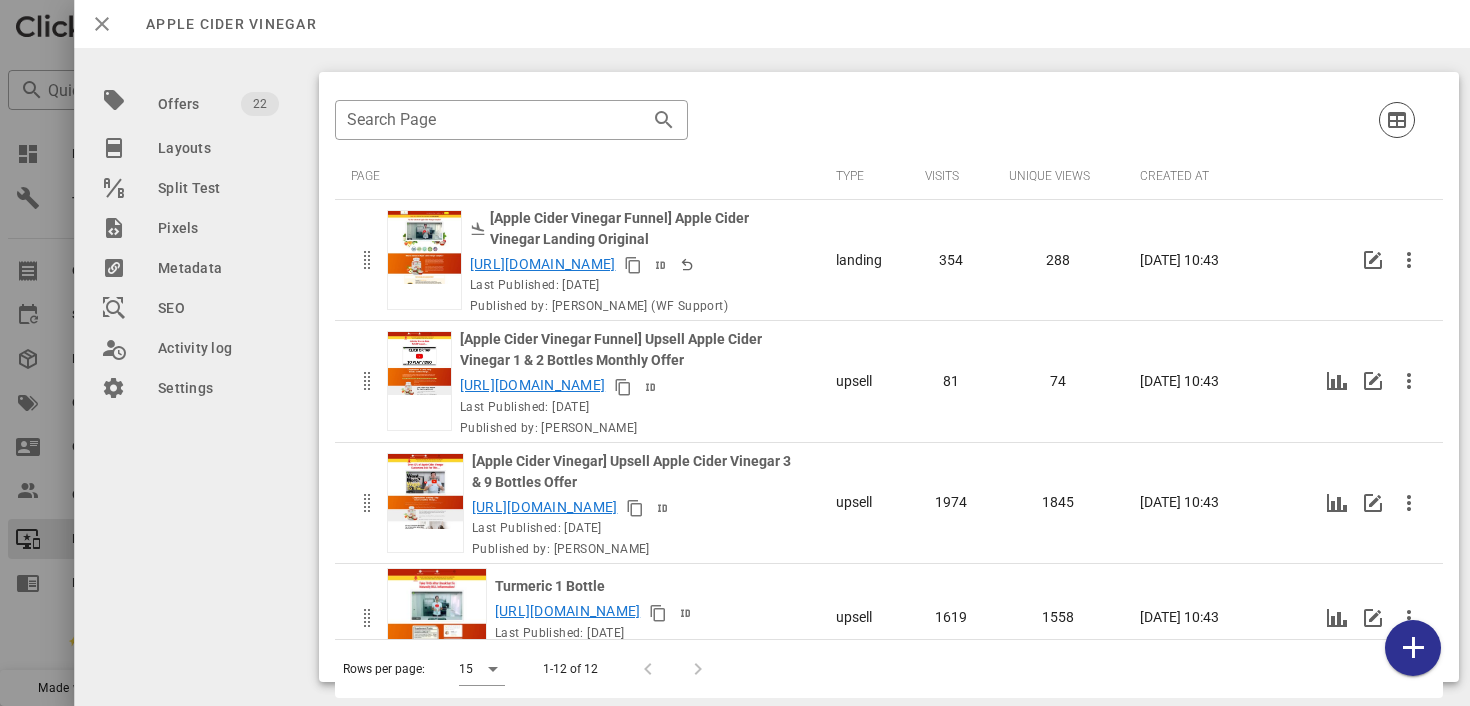 click at bounding box center (102, 24) 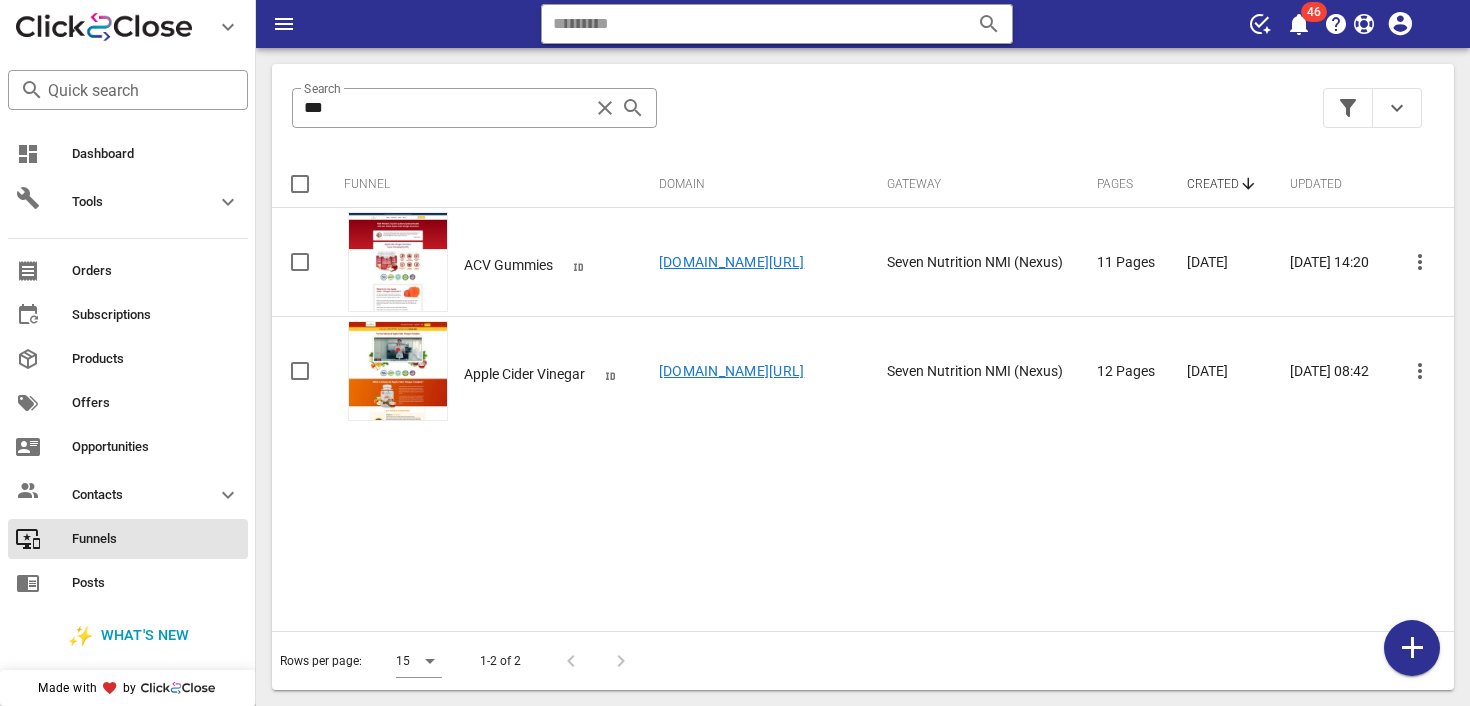 click on "Dashboard Tools Orders Subscriptions Products Offers Opportunities Contacts Funnels Posts Teams Integrations Settings" at bounding box center [128, 438] 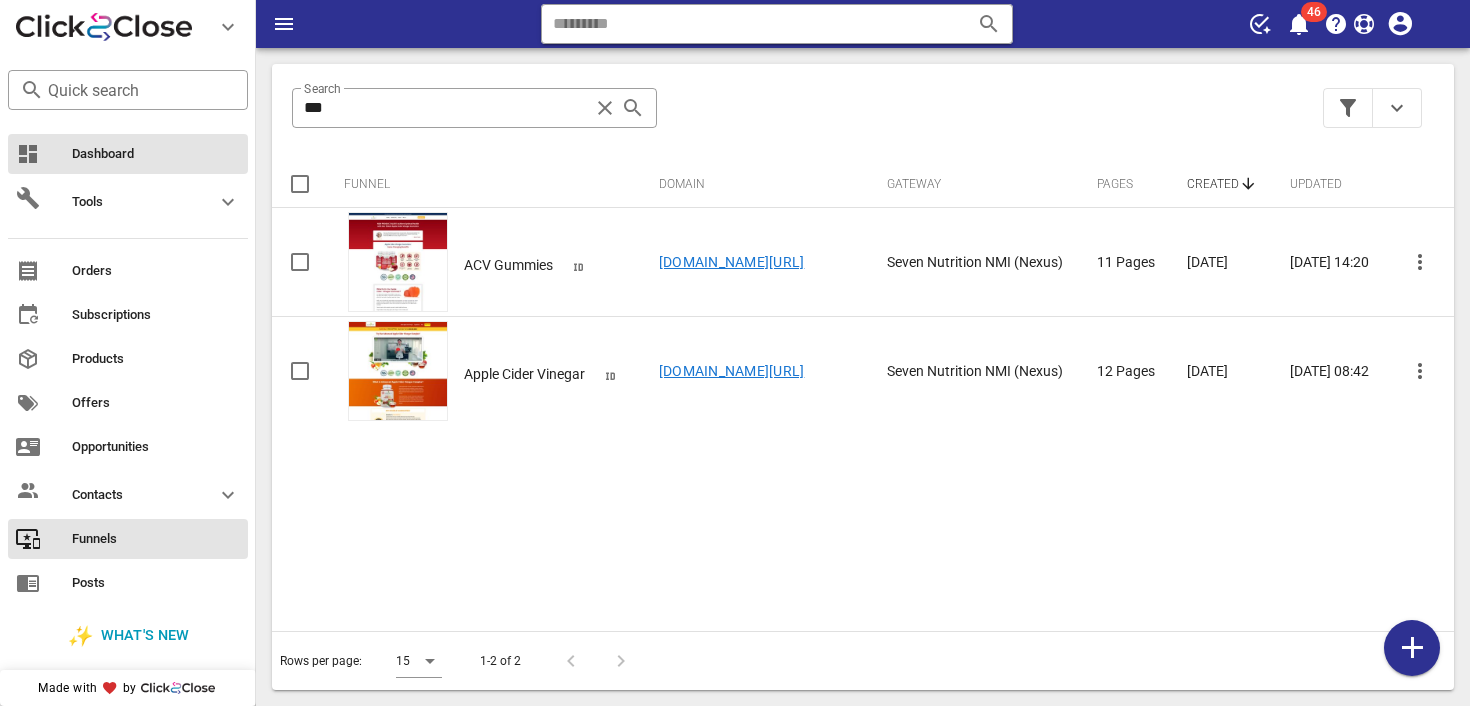 click on "Dashboard" at bounding box center [156, 154] 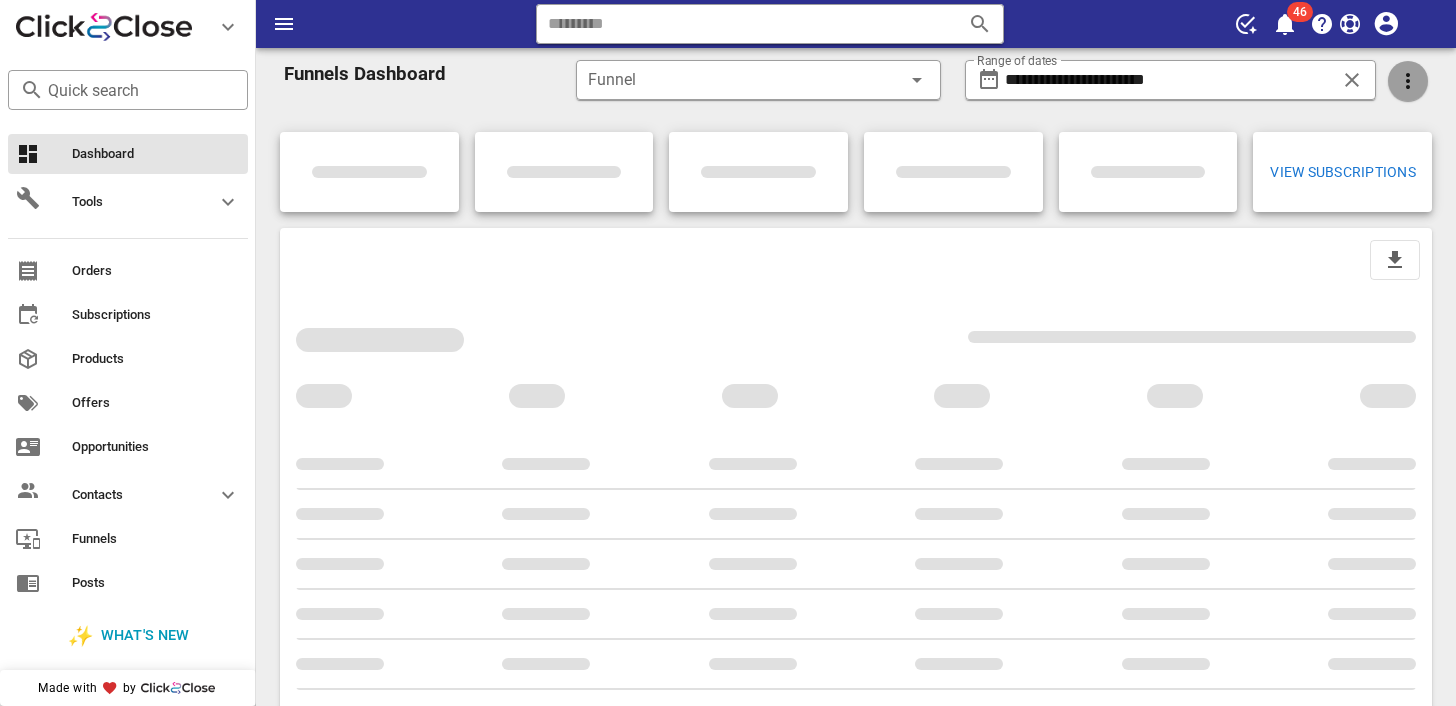 click at bounding box center [1408, 81] 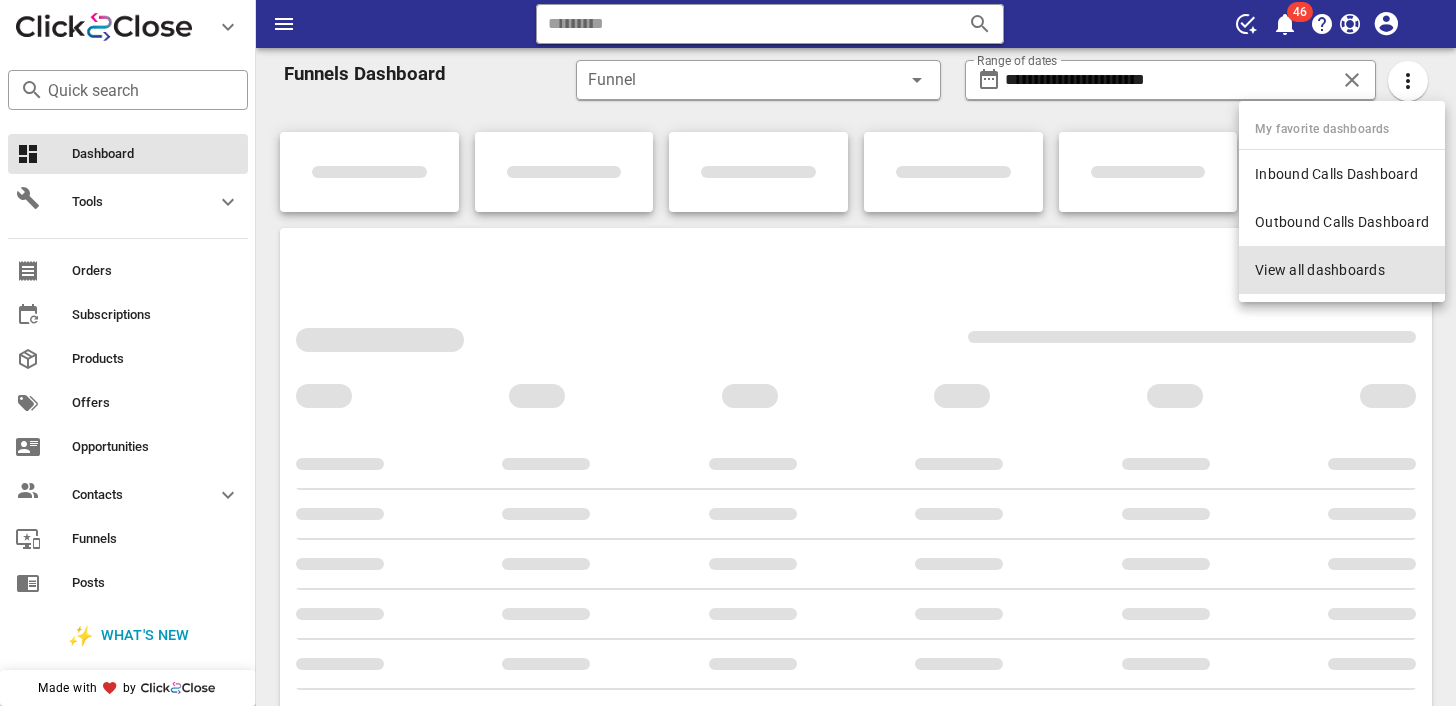 click on "View all dashboards" at bounding box center [1342, 270] 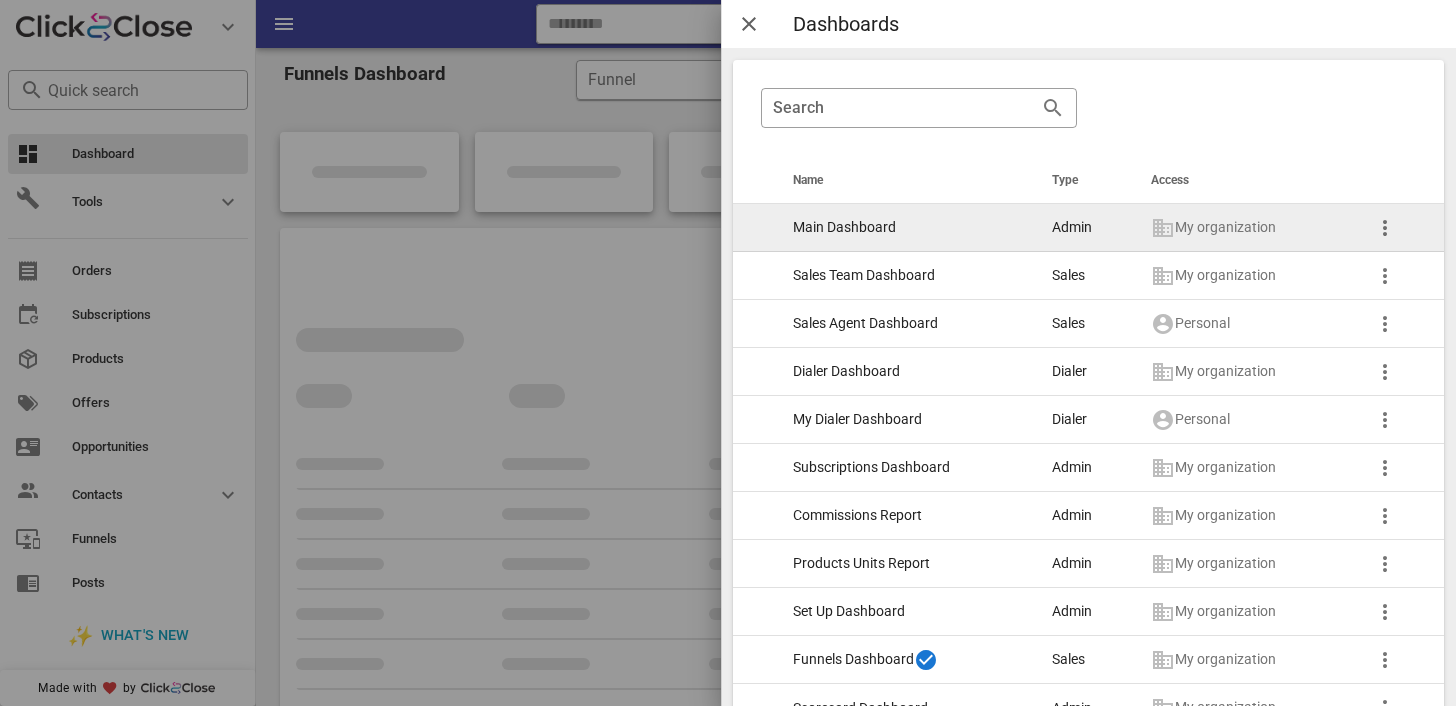 click on "Main Dashboard" at bounding box center [906, 228] 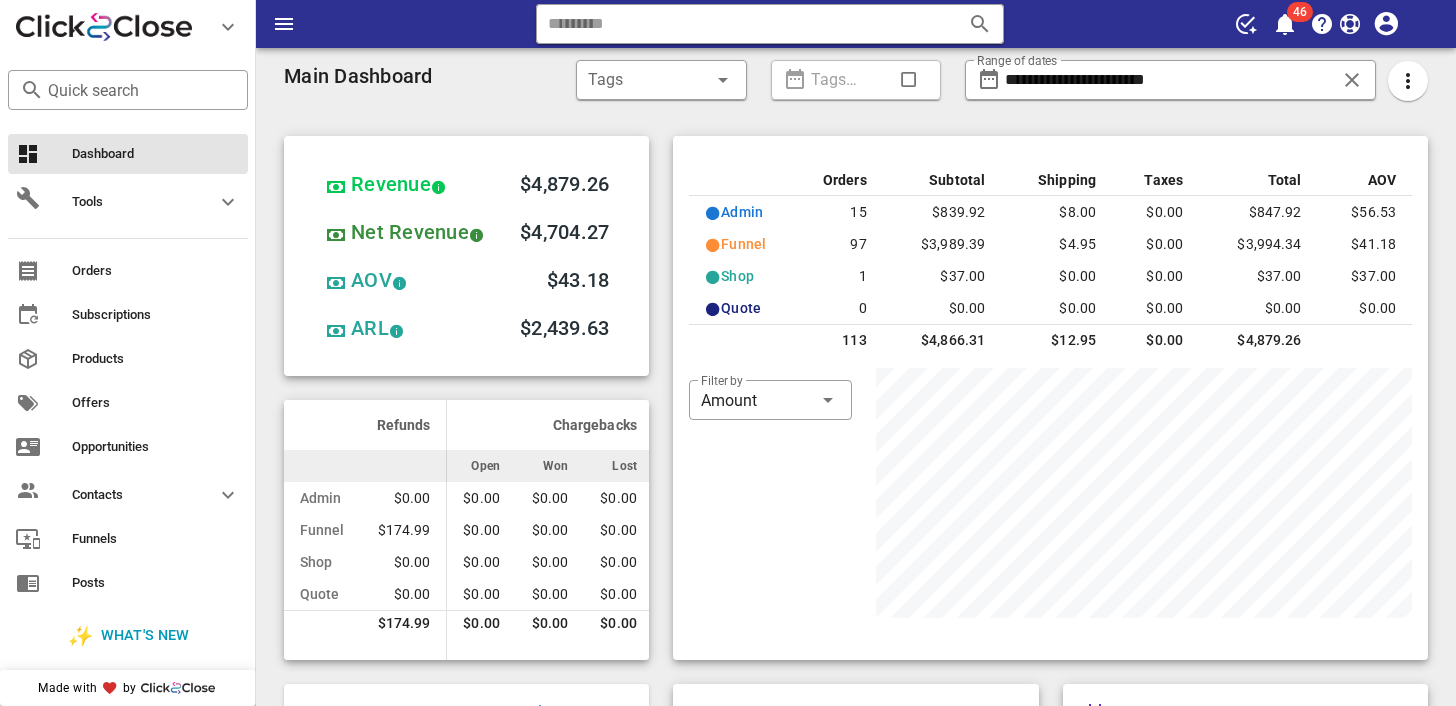 scroll, scrollTop: 999750, scrollLeft: 999464, axis: both 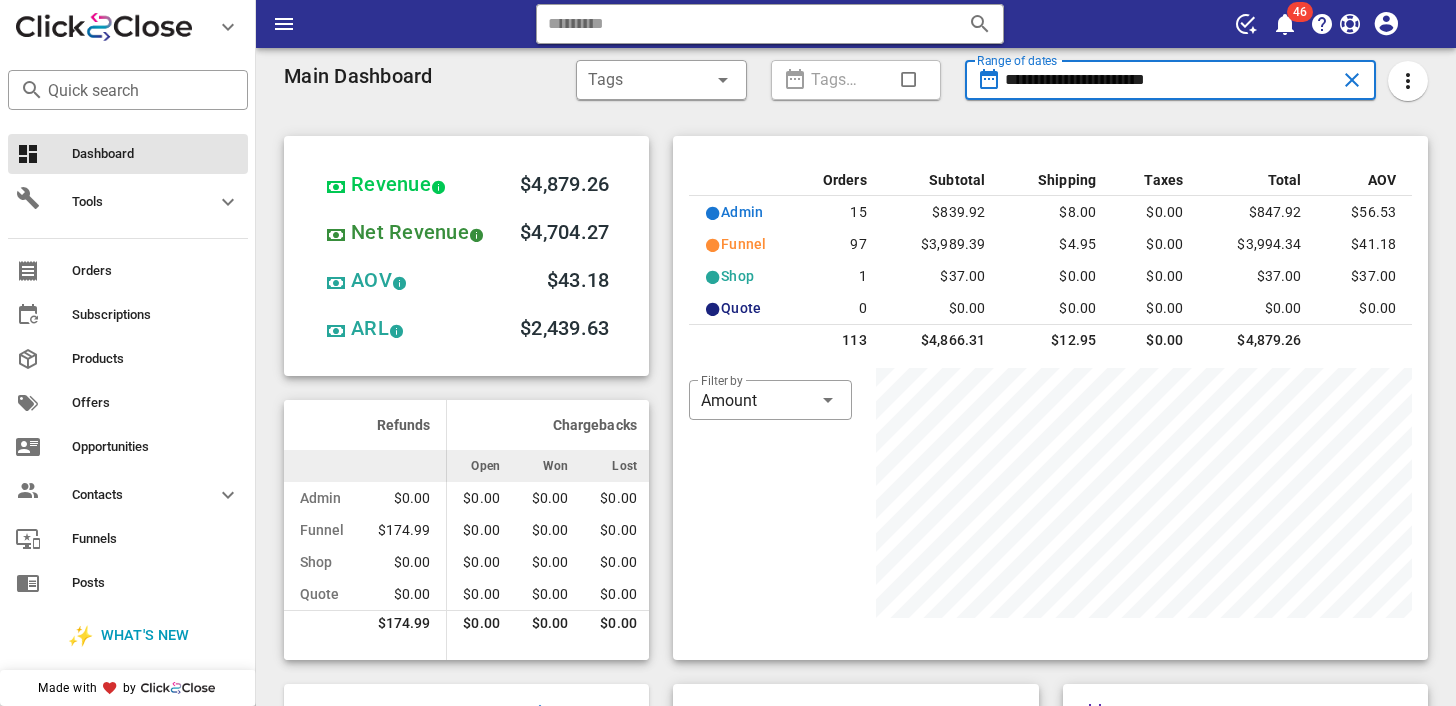 click on "**********" at bounding box center (1170, 80) 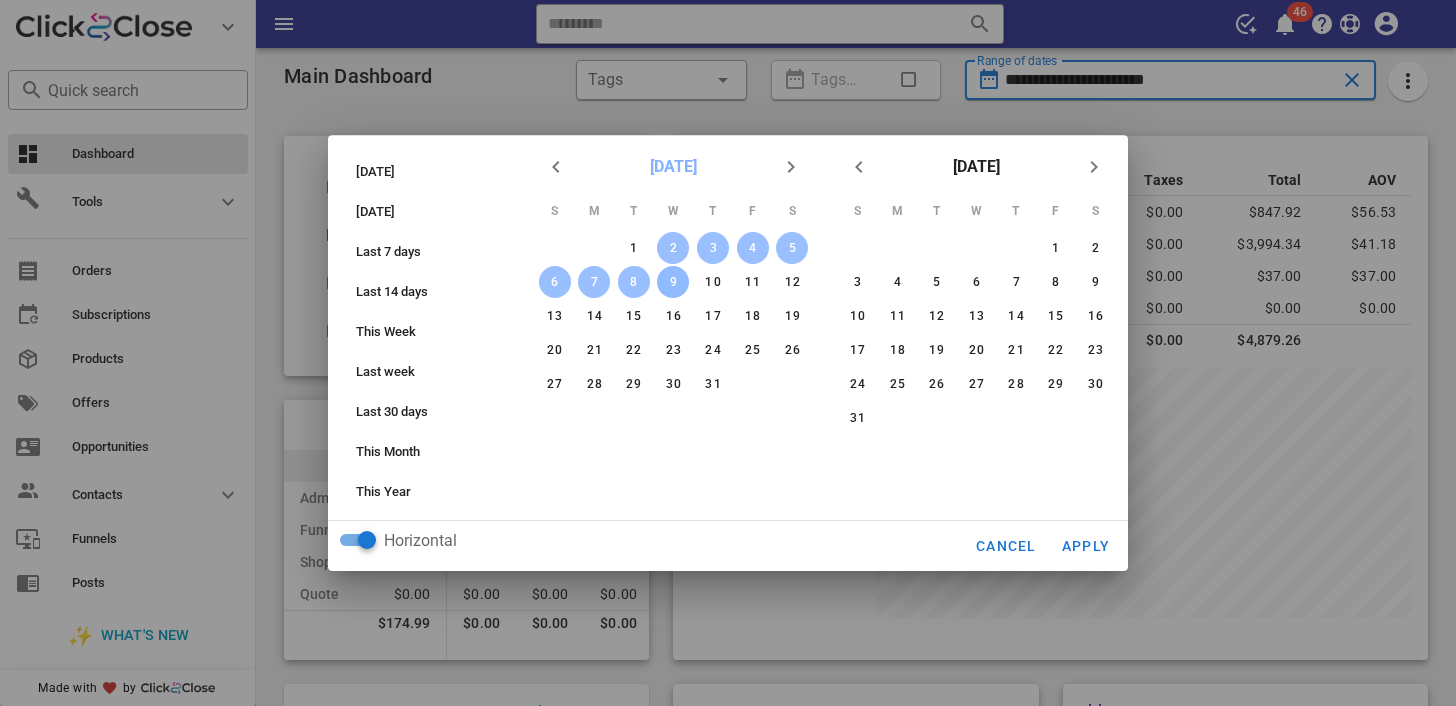 click on "[DATE]" at bounding box center [673, 167] 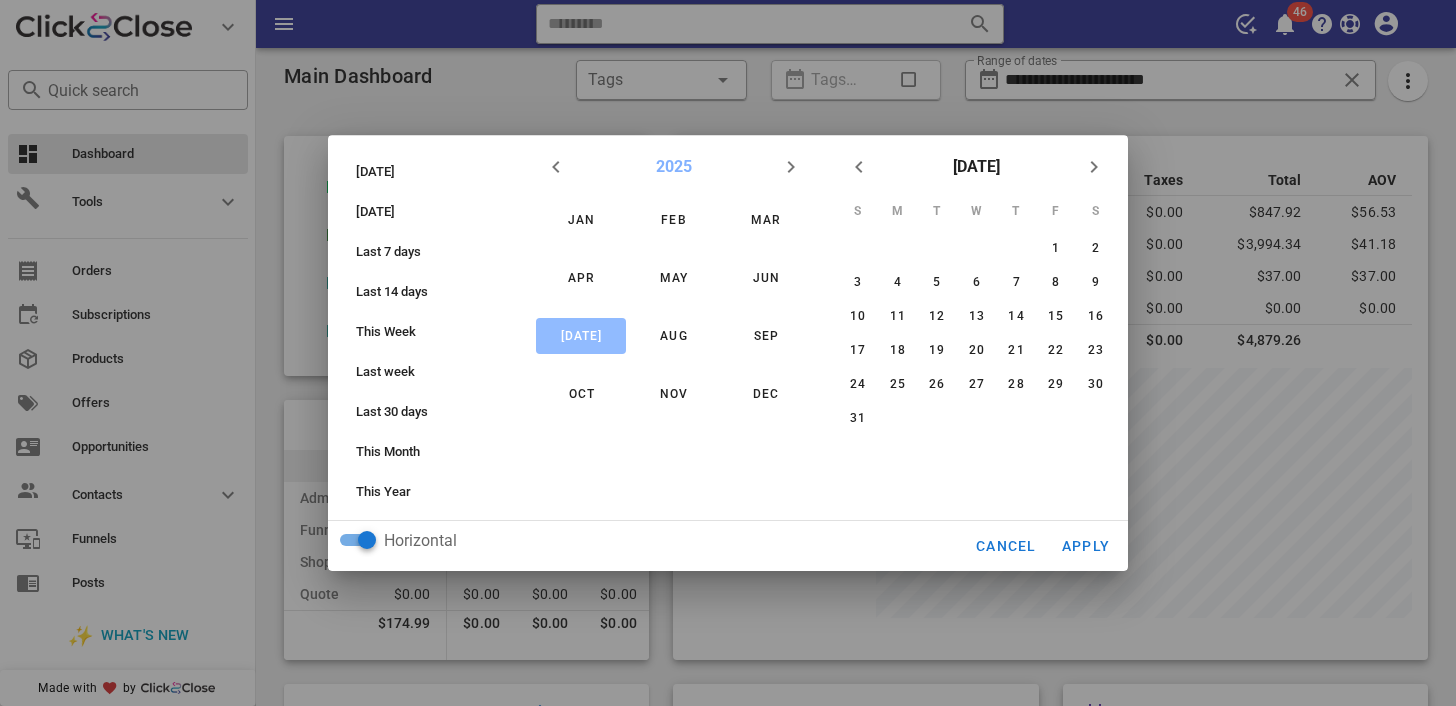 click on "2025" at bounding box center [674, 167] 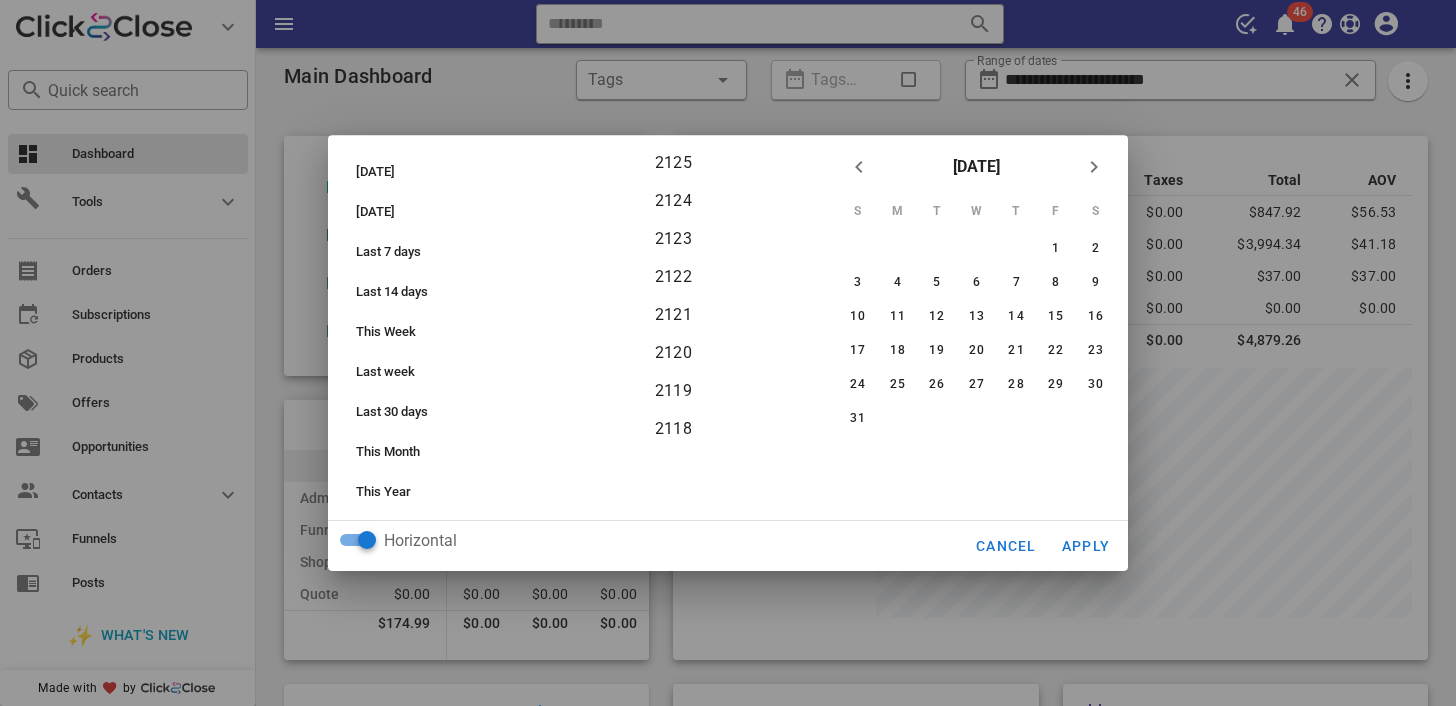 scroll, scrollTop: 3676, scrollLeft: 0, axis: vertical 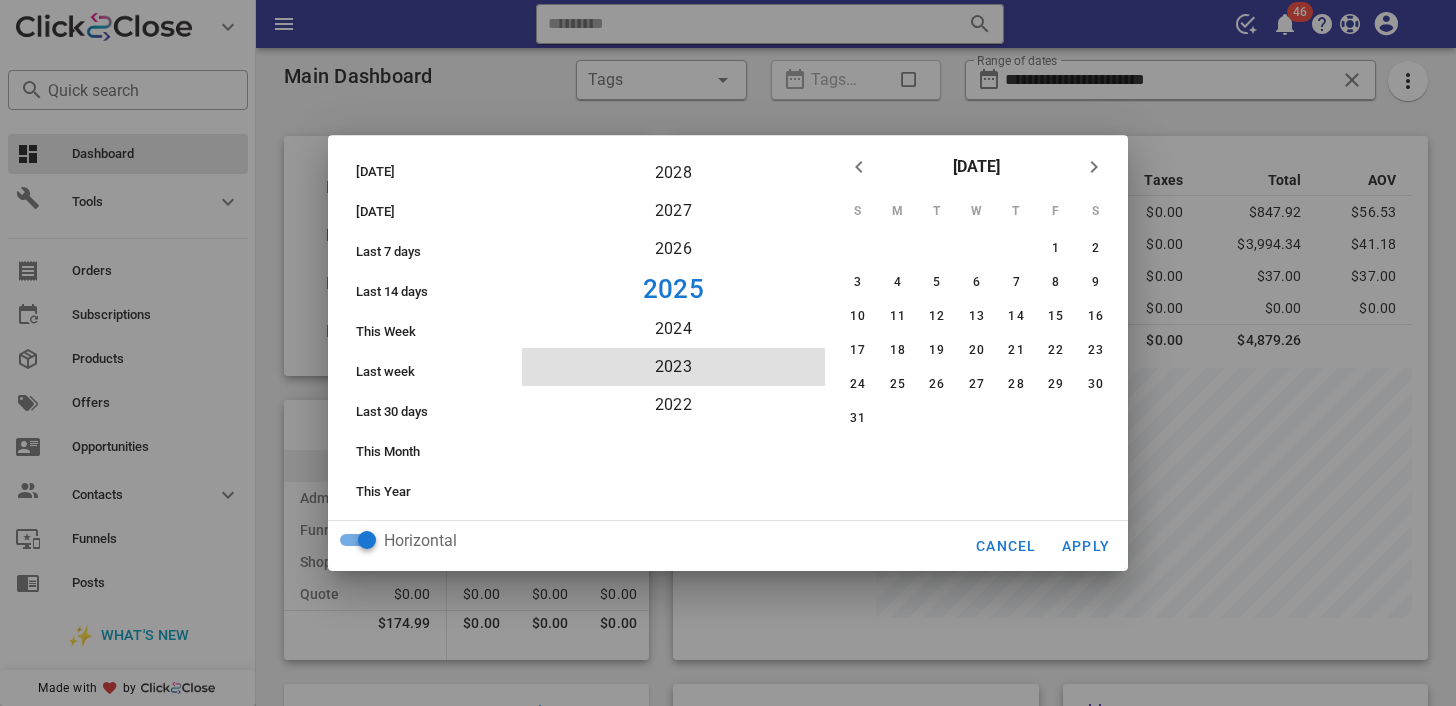 click on "2023" at bounding box center (673, 367) 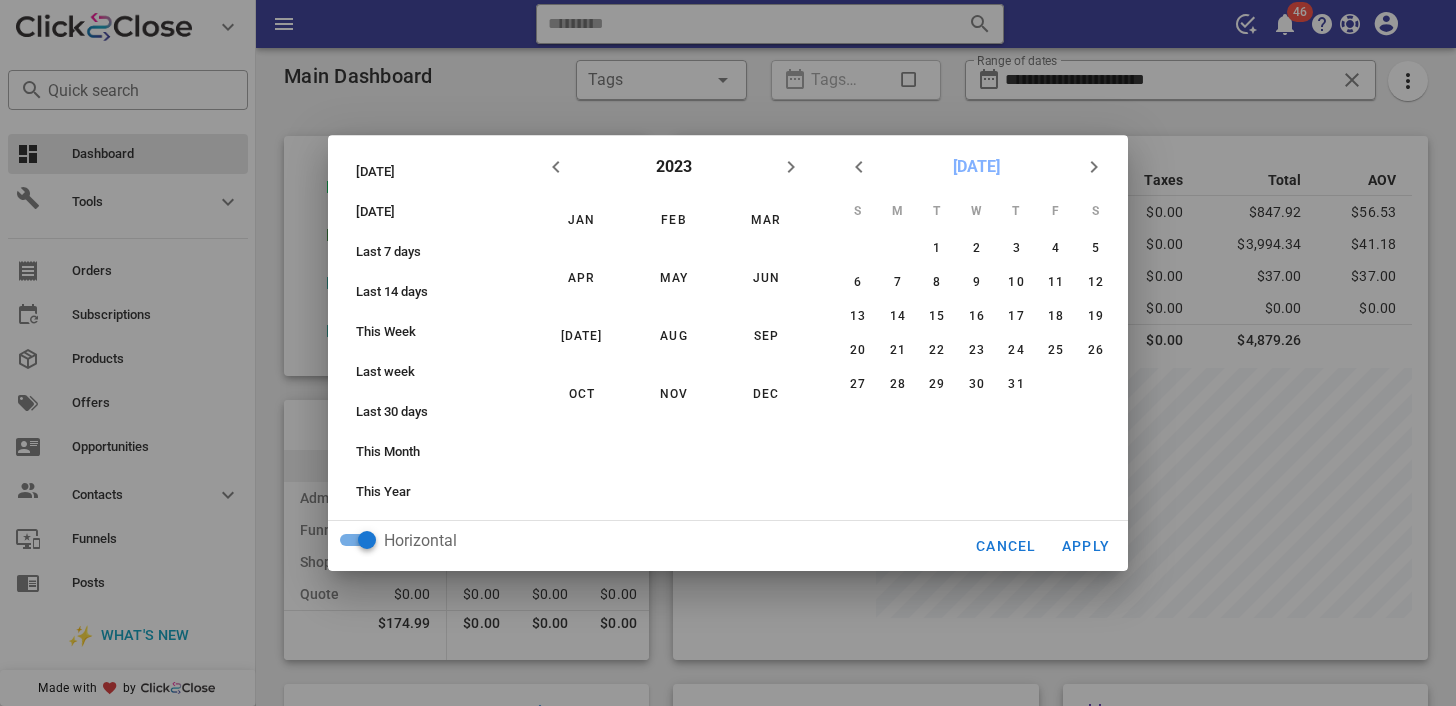 click on "[DATE]" at bounding box center (976, 167) 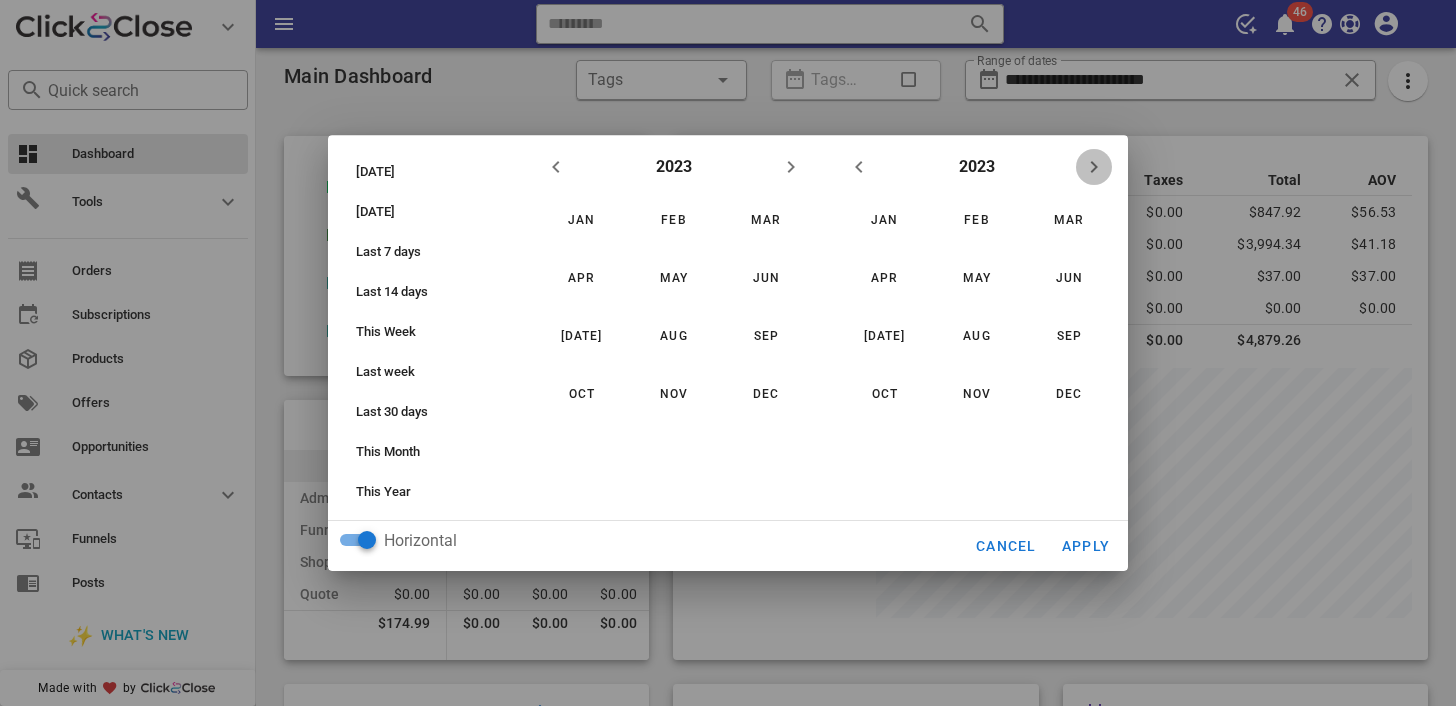 click at bounding box center [1094, 167] 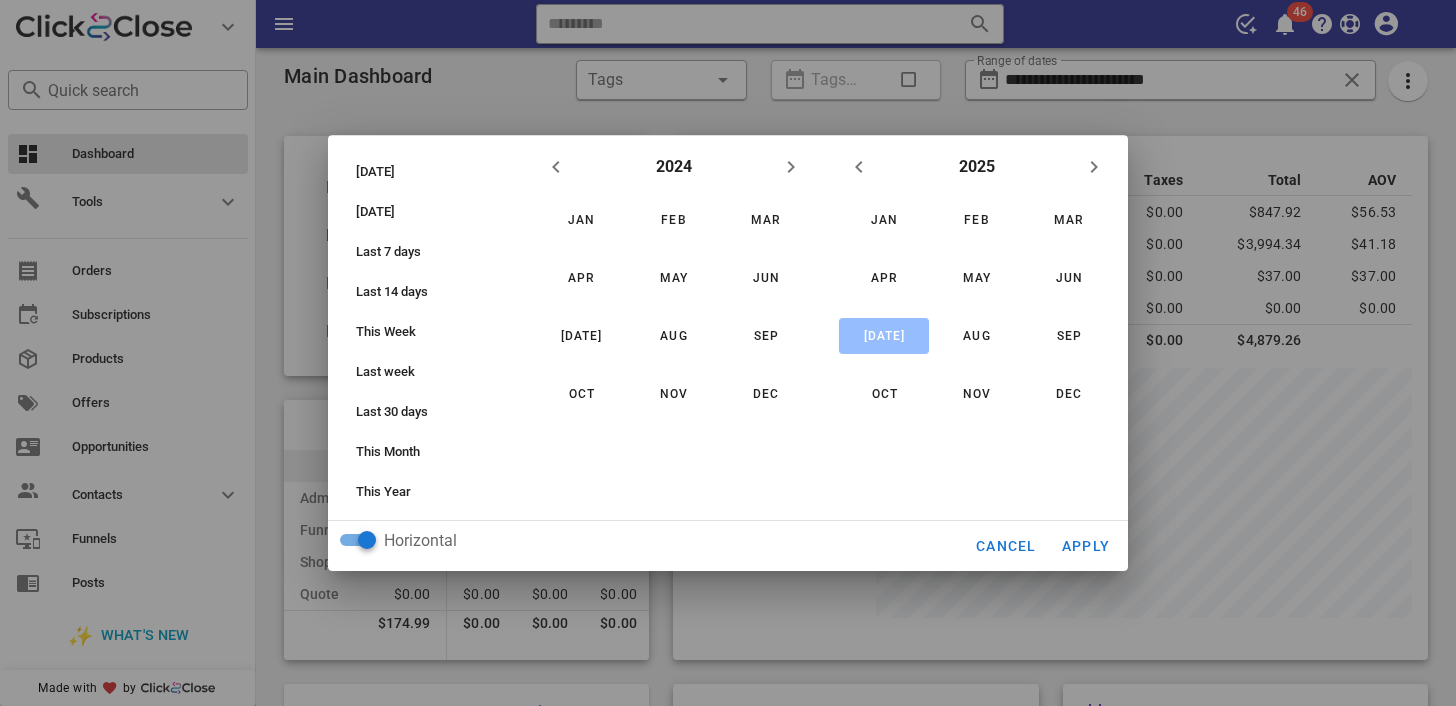 click on "Jul" at bounding box center [884, 336] 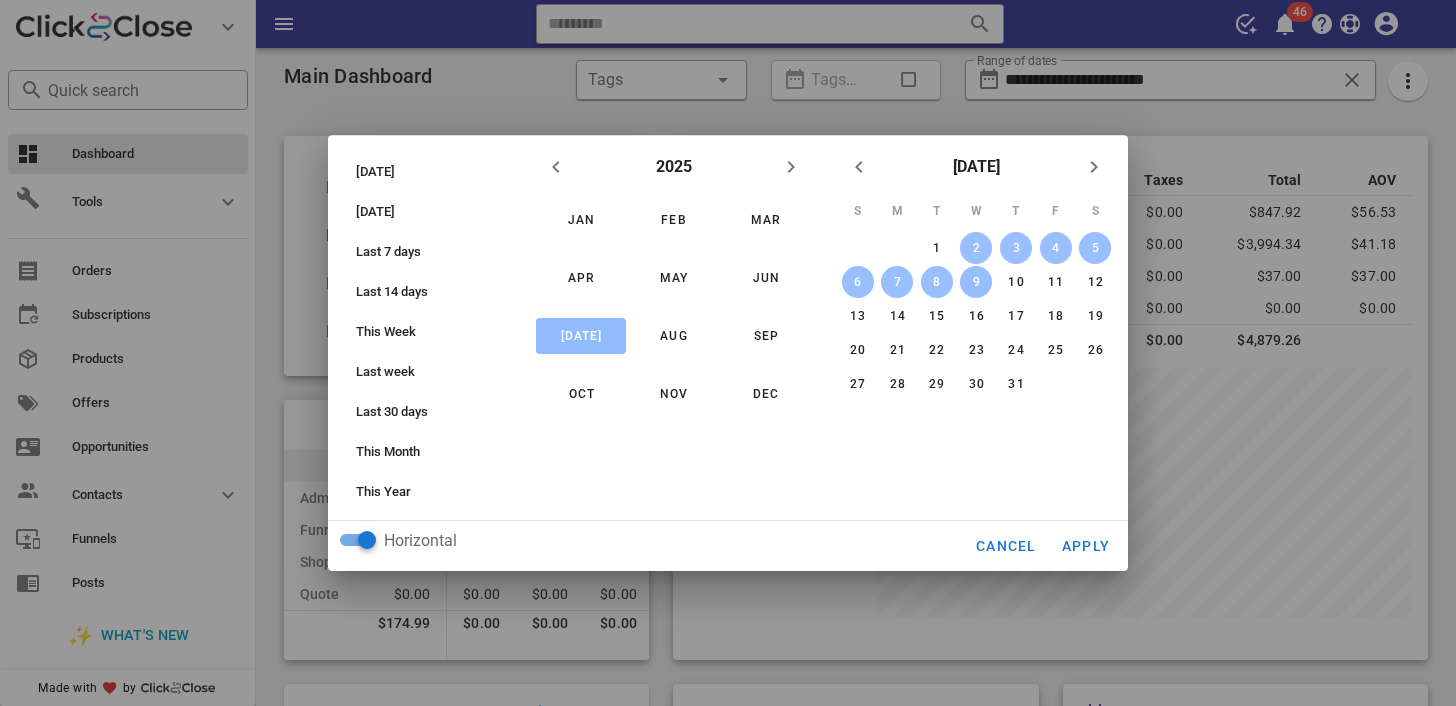 click on "9" at bounding box center [976, 282] 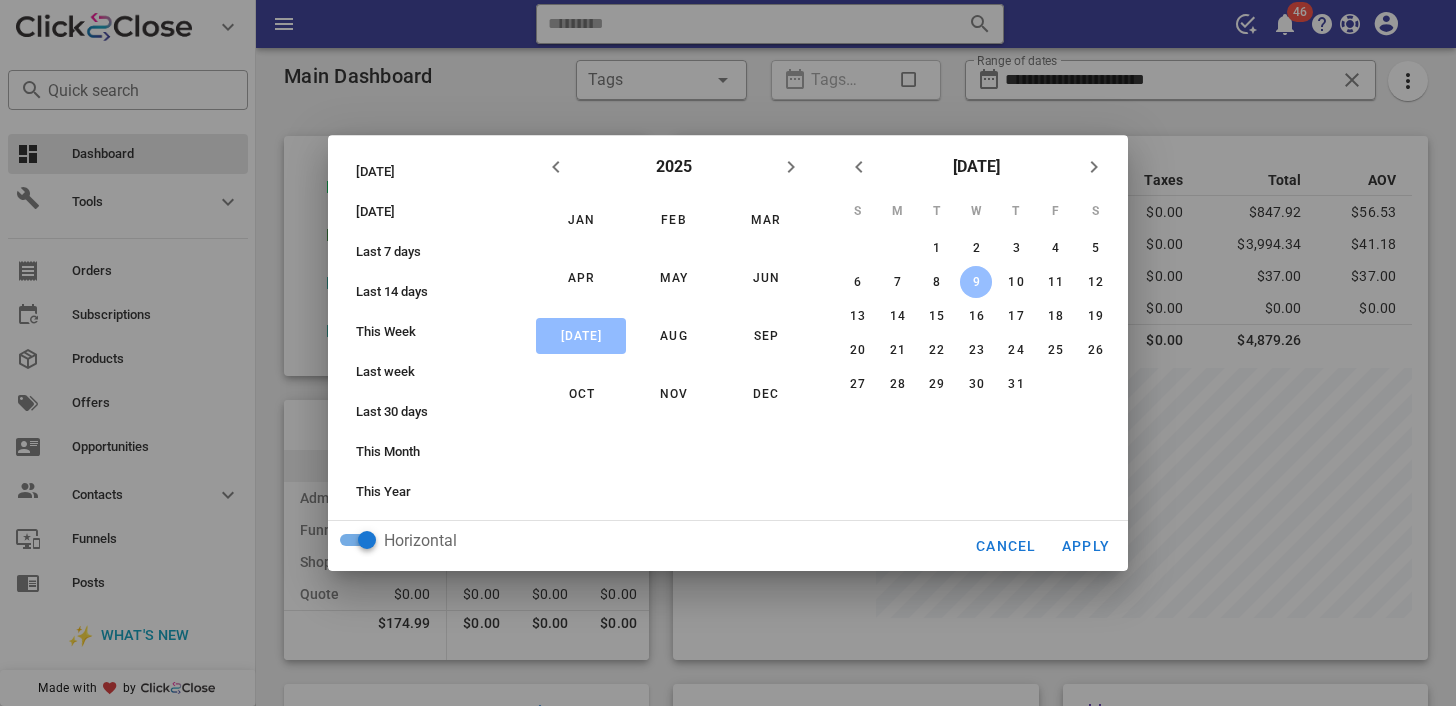 click on "9" at bounding box center (976, 282) 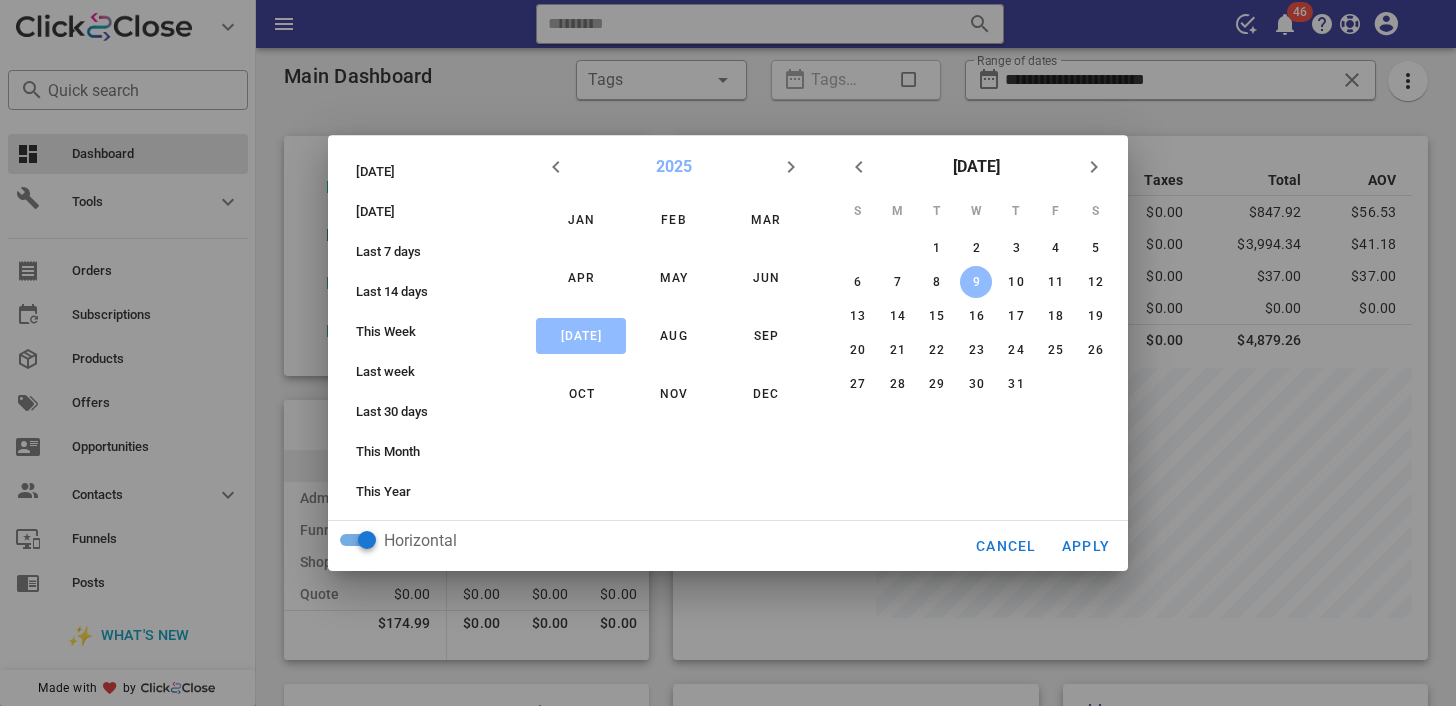 click on "2025" at bounding box center [674, 167] 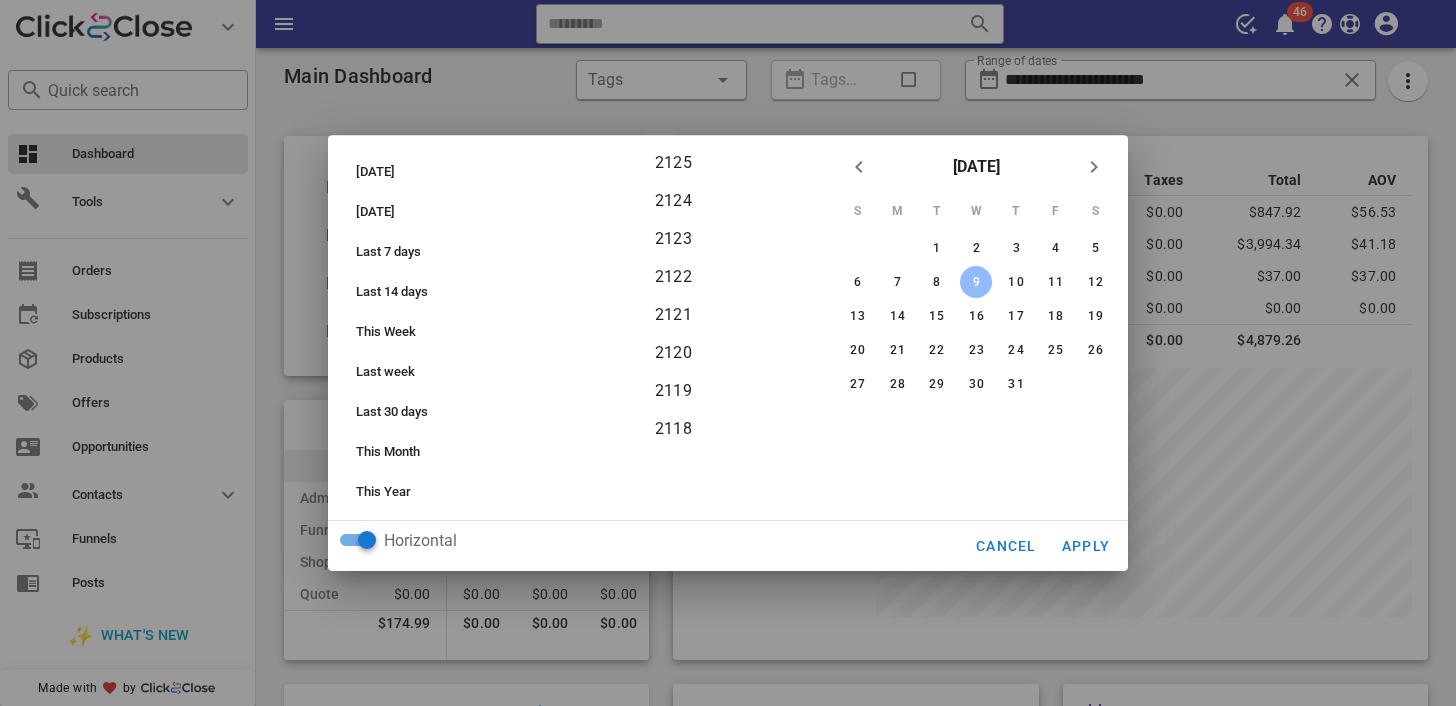 scroll, scrollTop: 3676, scrollLeft: 0, axis: vertical 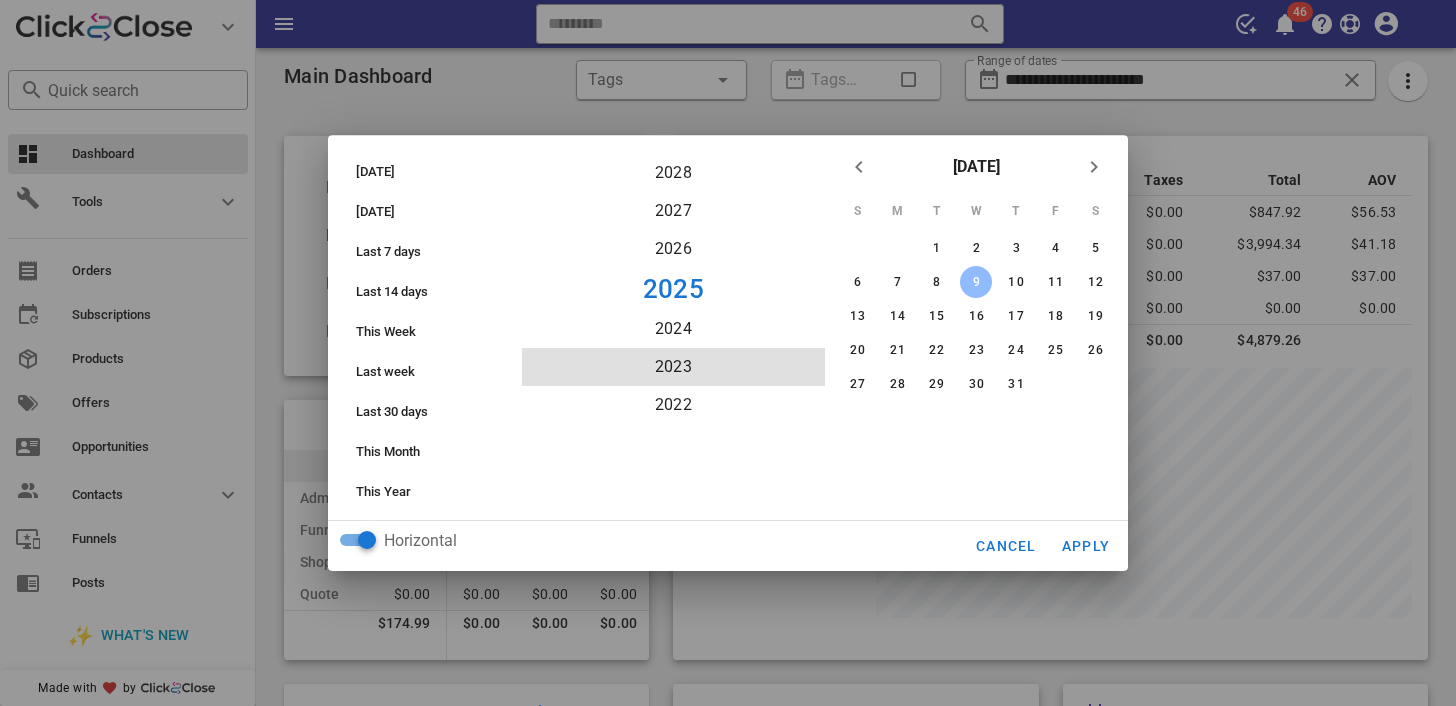 click on "2023" at bounding box center [673, 367] 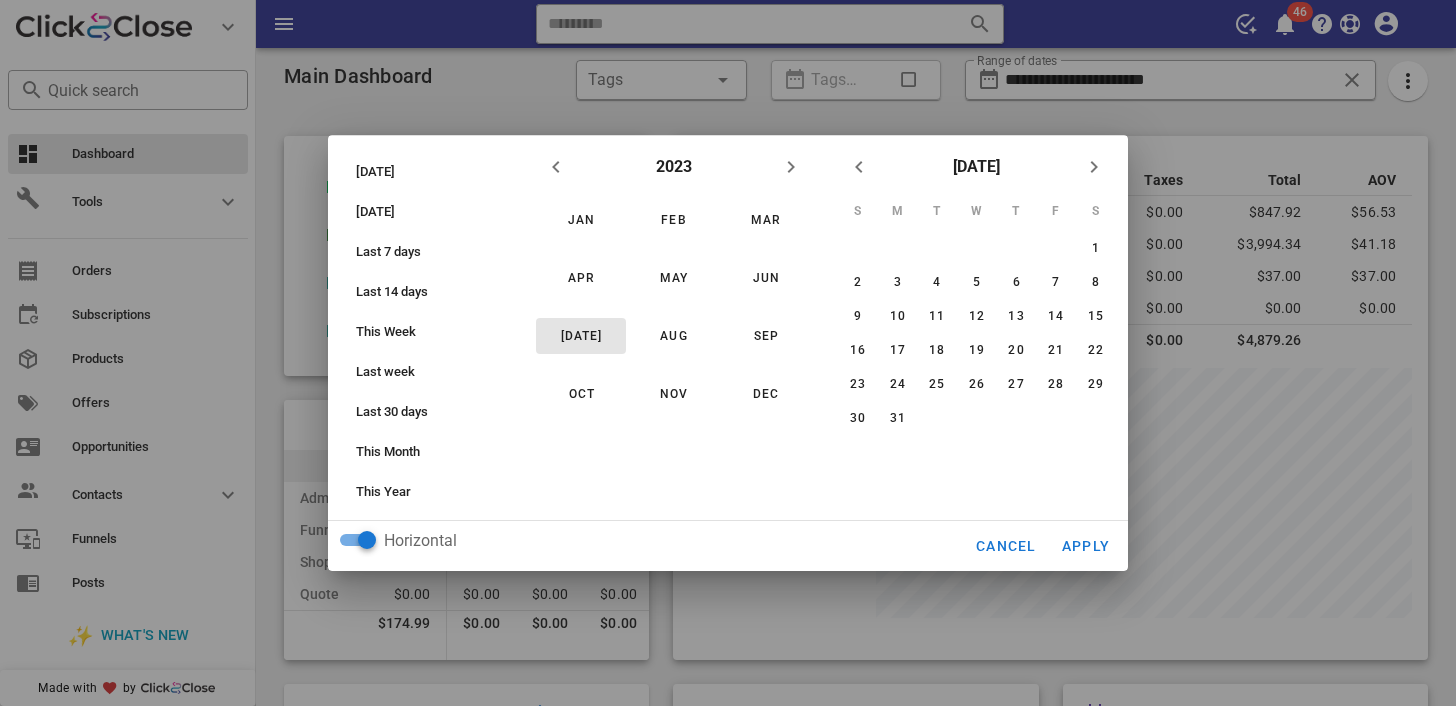 click on "Jul" at bounding box center (581, 336) 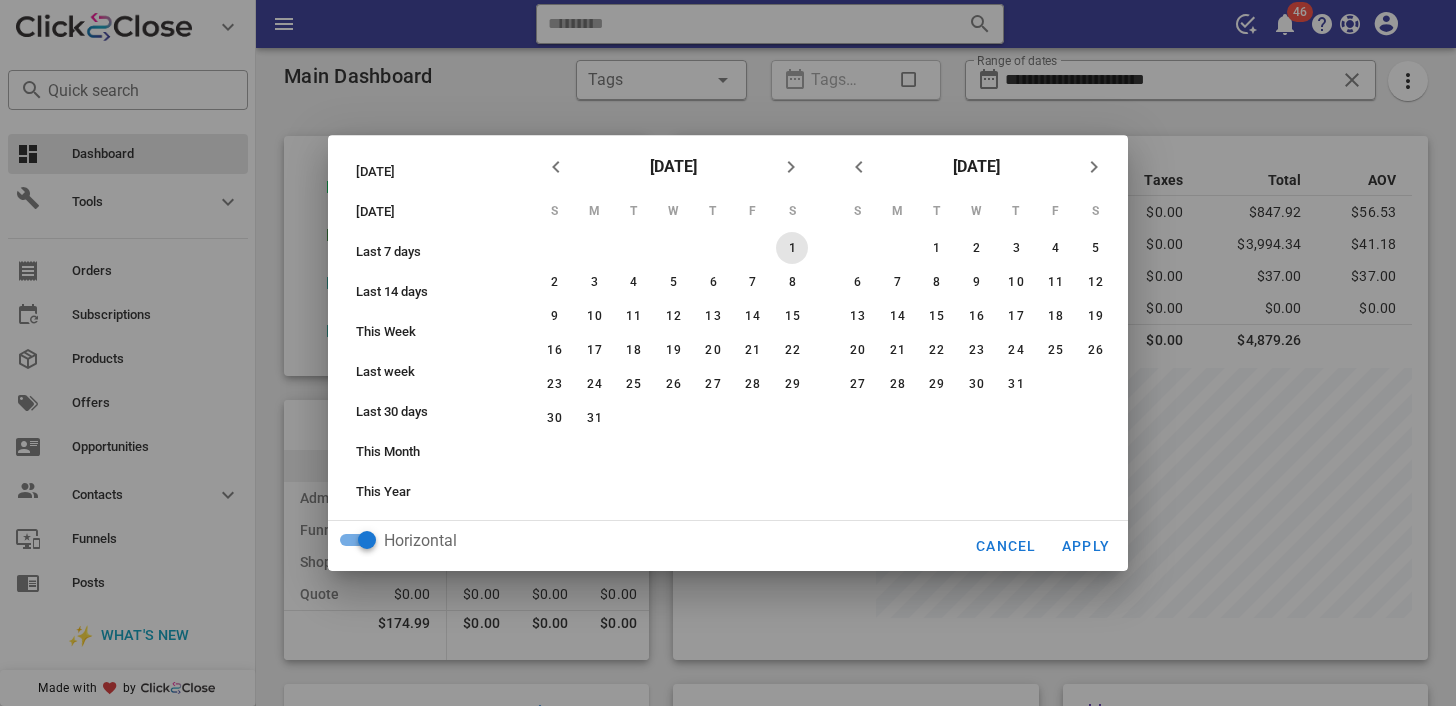 click on "1" at bounding box center [792, 248] 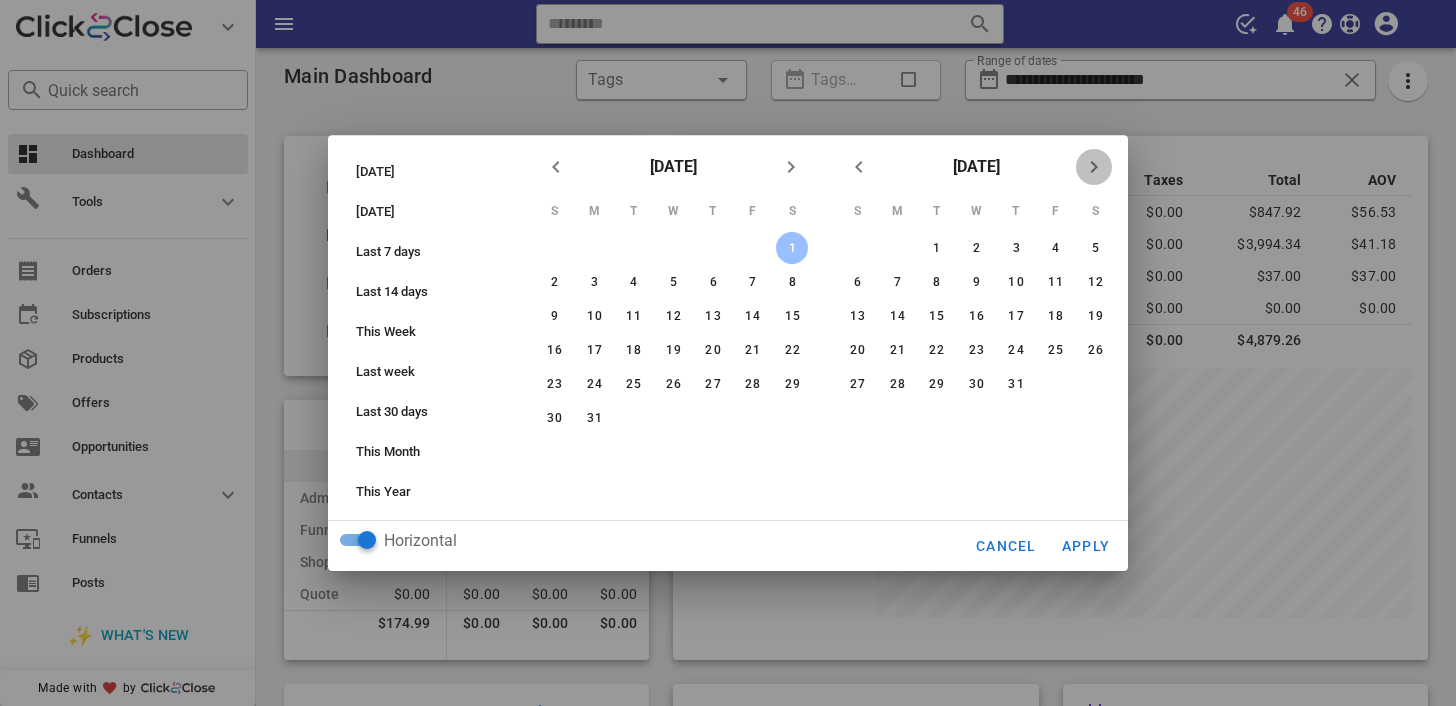 click at bounding box center (1094, 167) 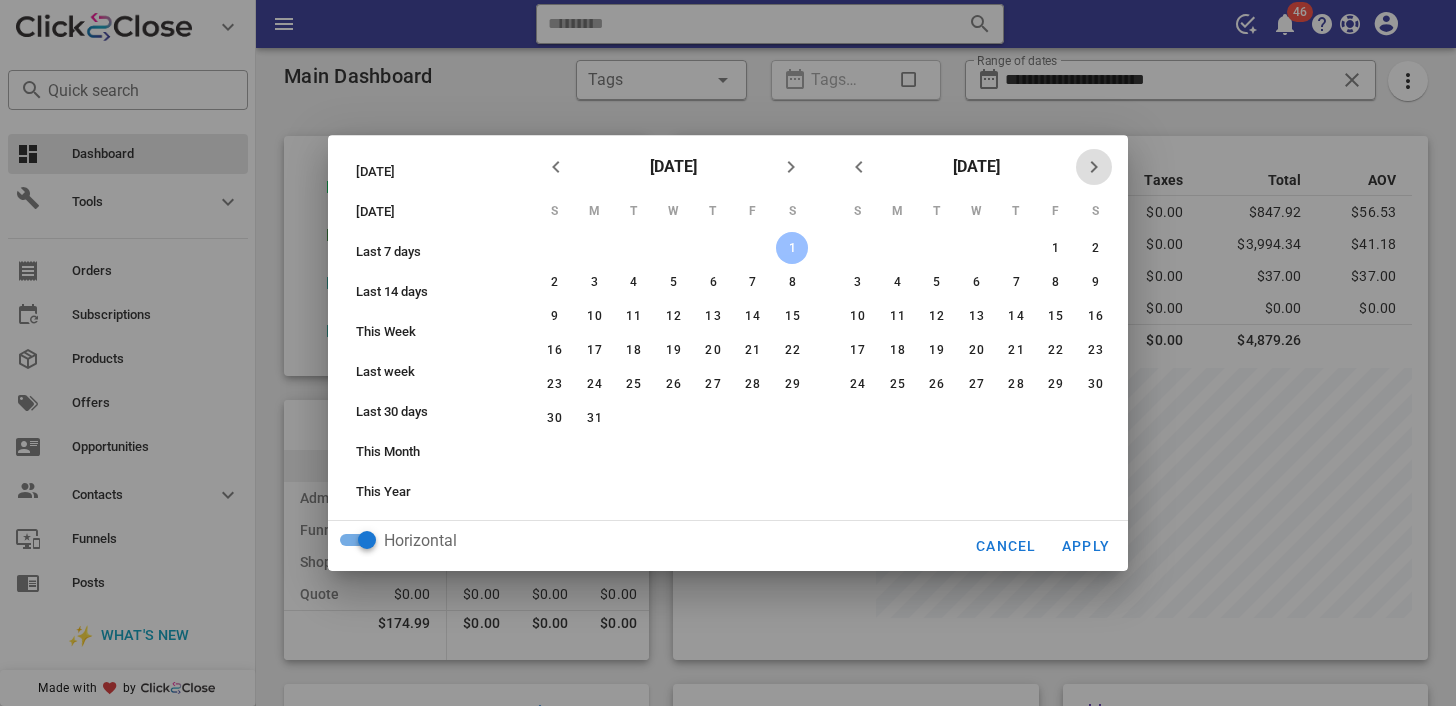 click at bounding box center (1094, 167) 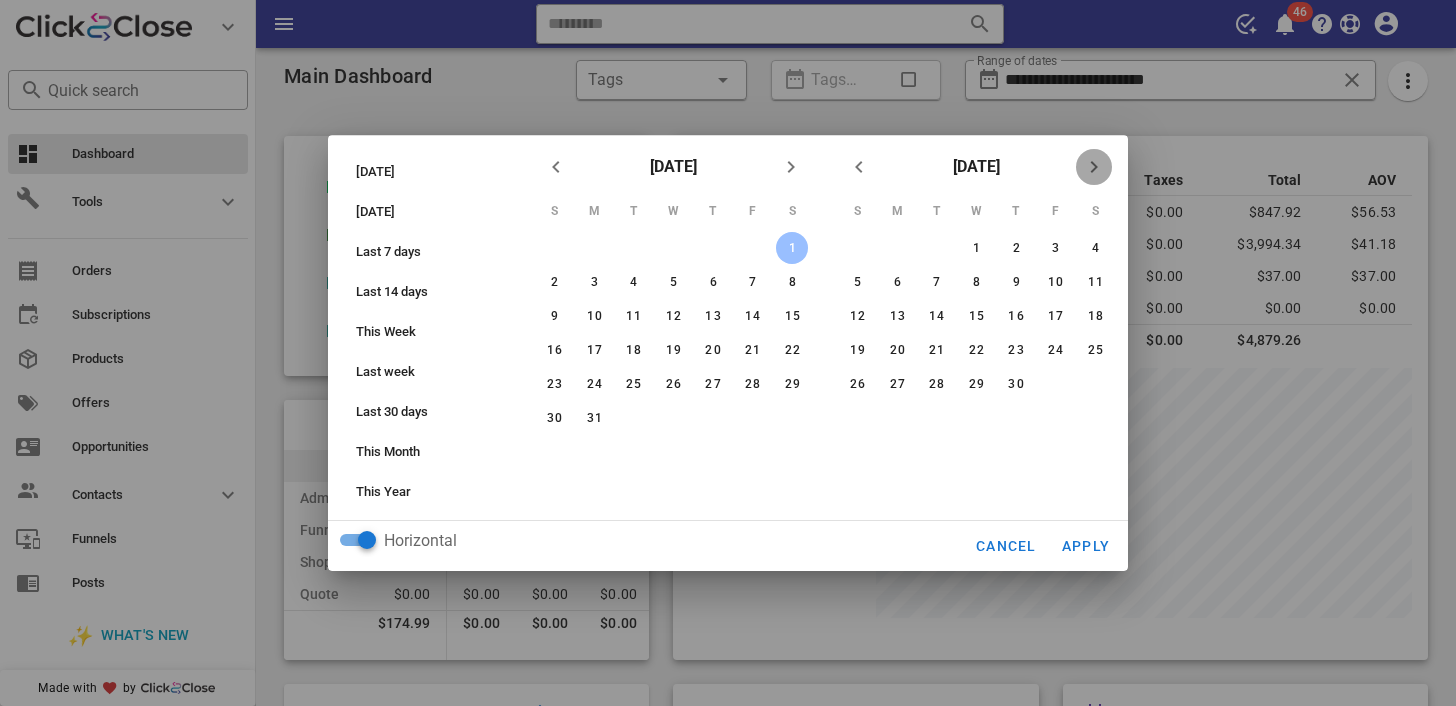 click at bounding box center [1094, 167] 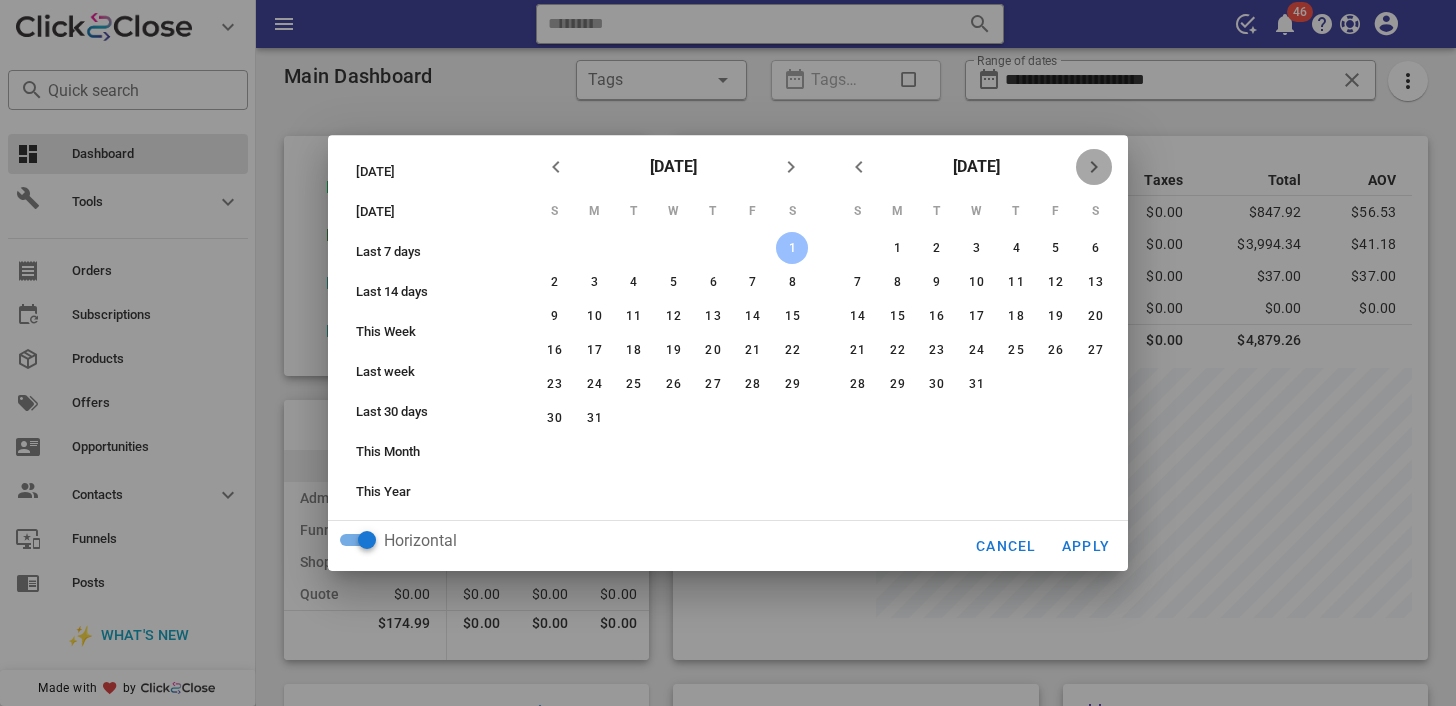 click at bounding box center [1094, 167] 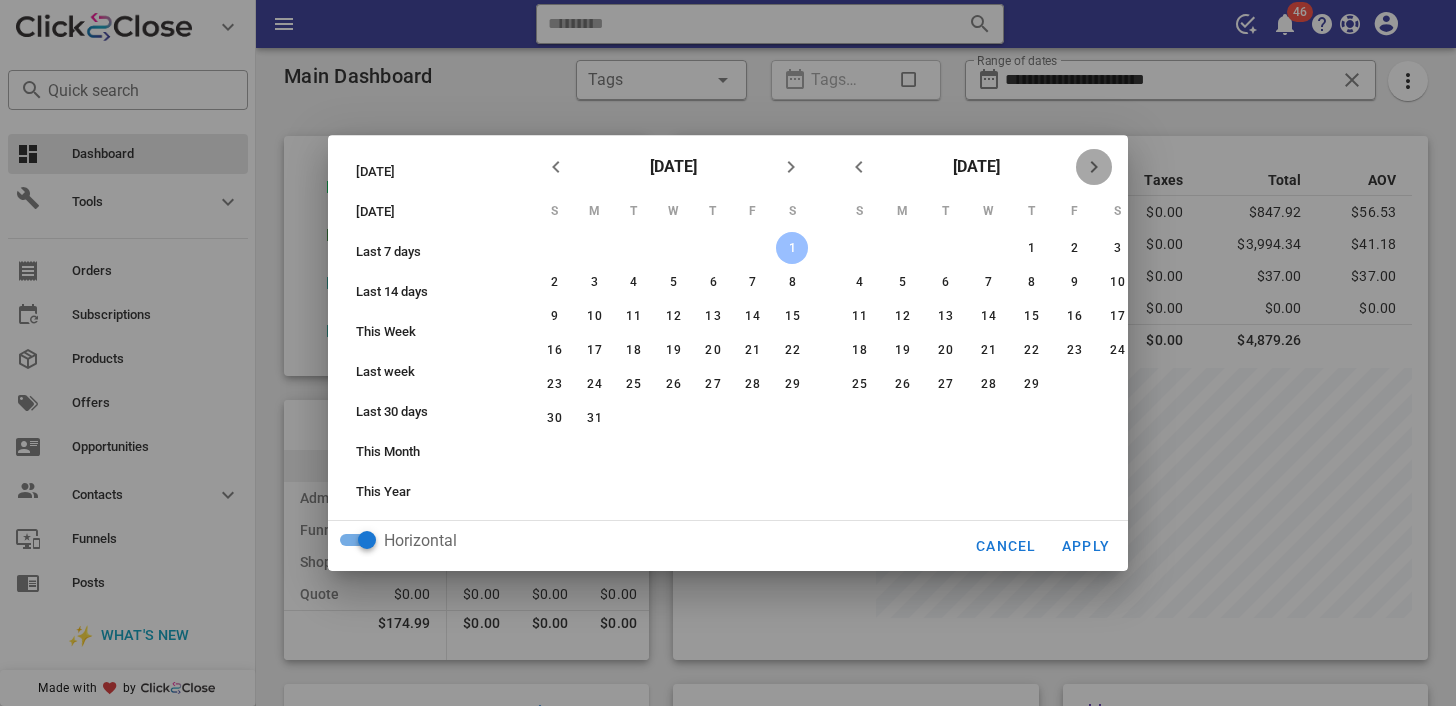 click at bounding box center (1094, 167) 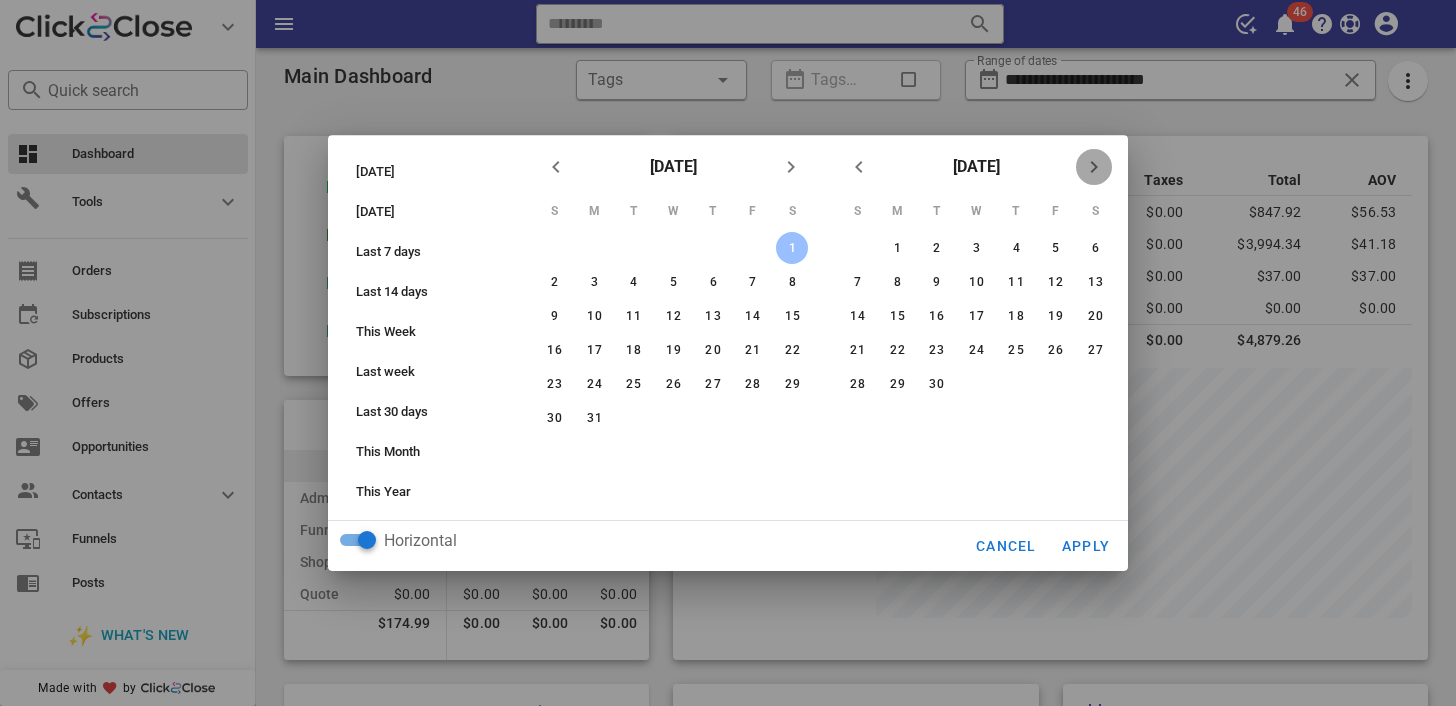 click at bounding box center (1094, 167) 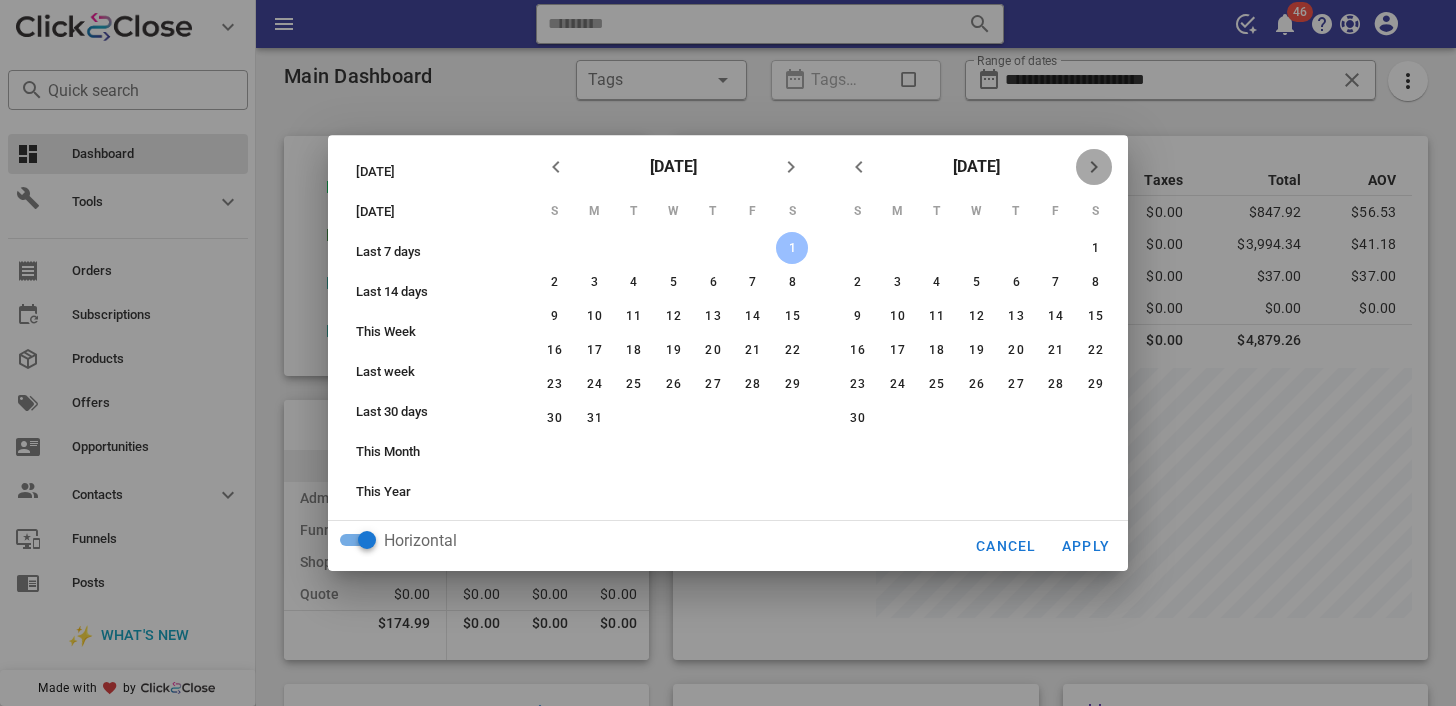 click at bounding box center [1094, 167] 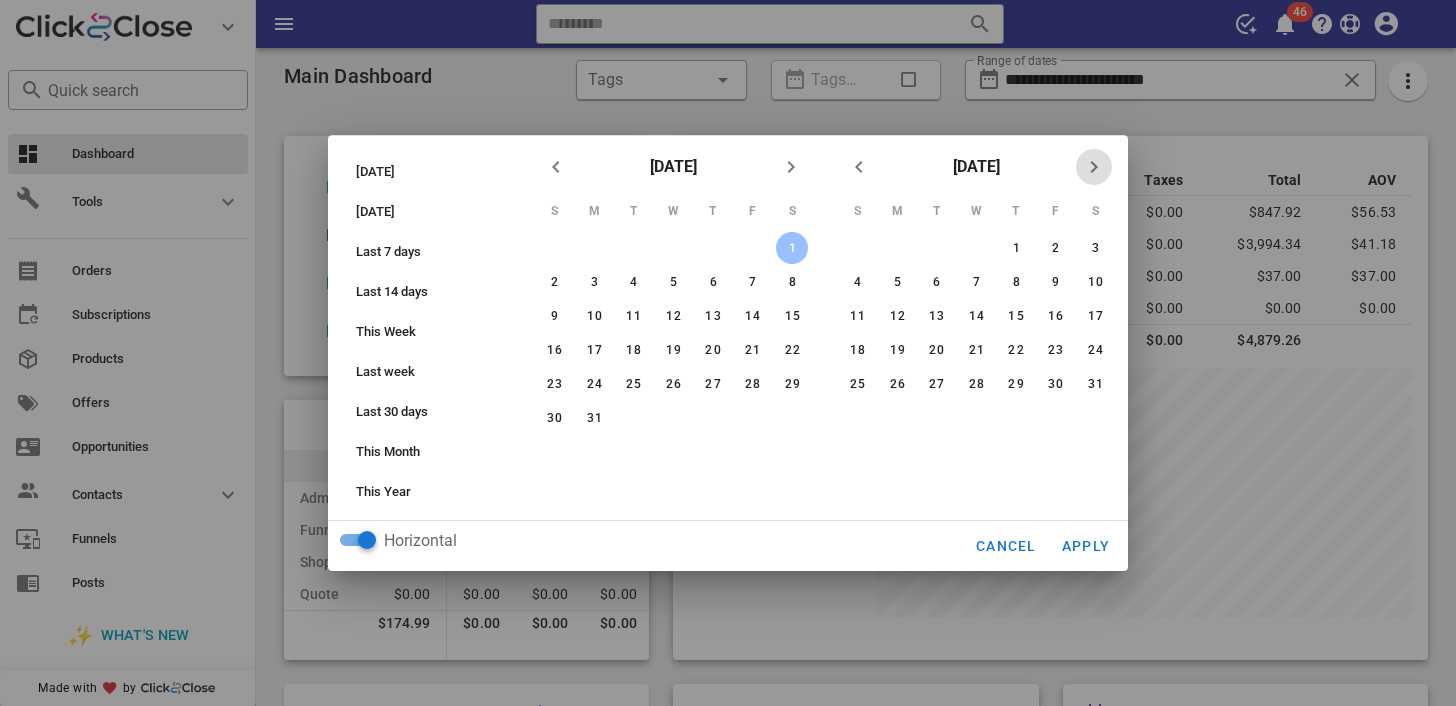 click at bounding box center (1094, 167) 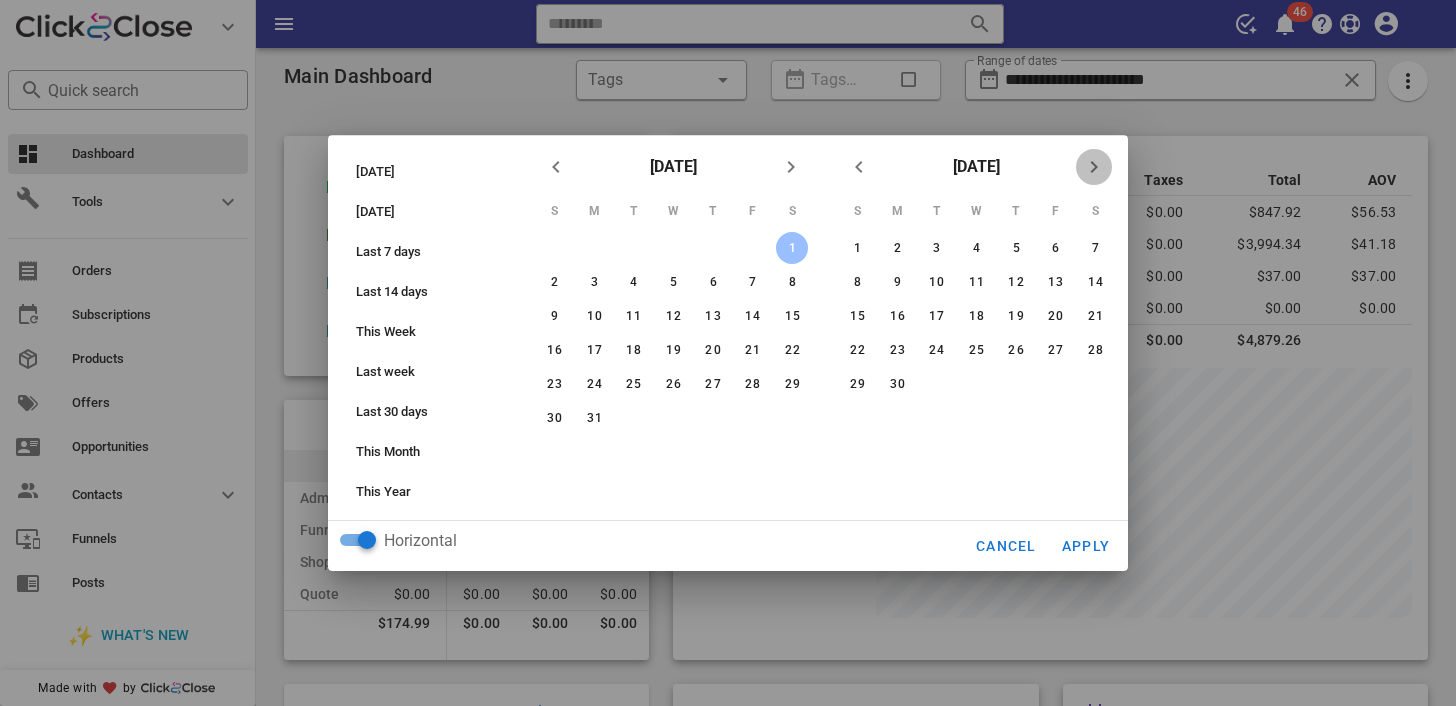 click at bounding box center [1094, 167] 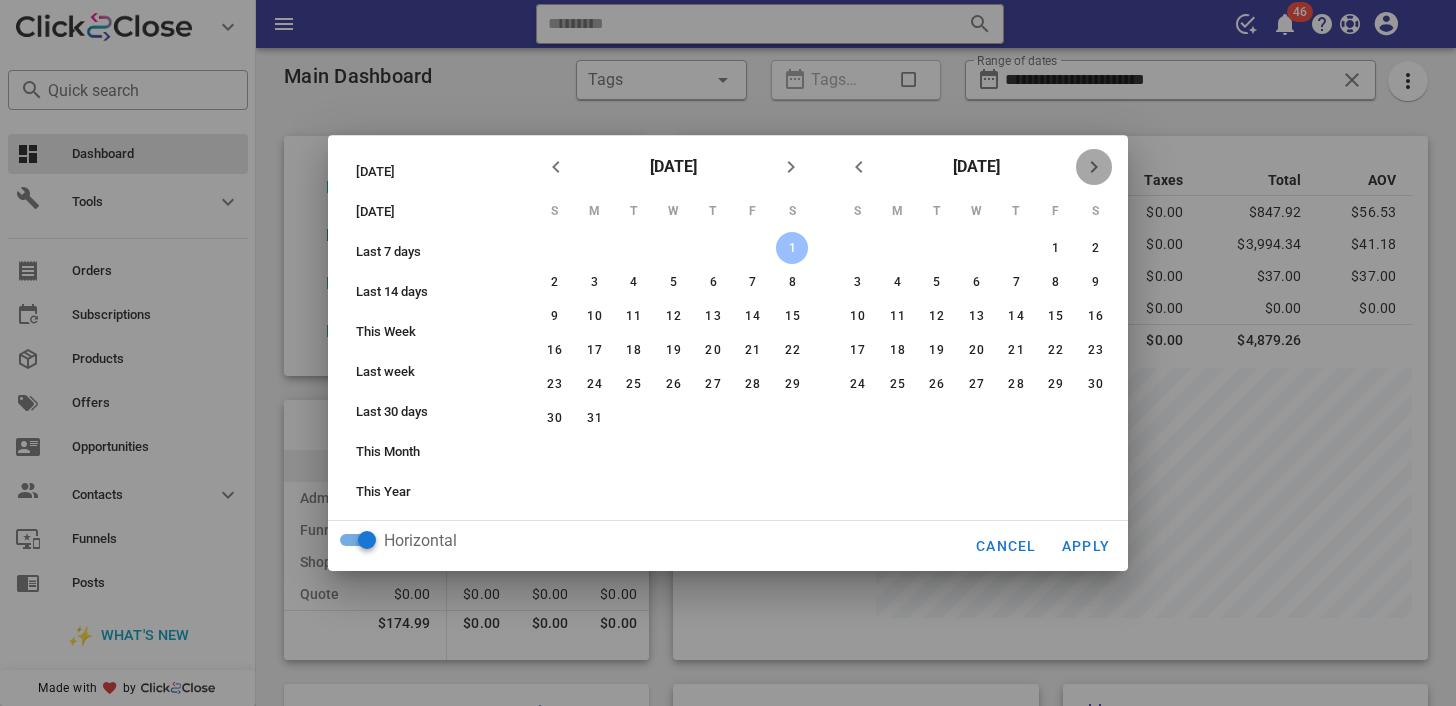 click at bounding box center [1094, 167] 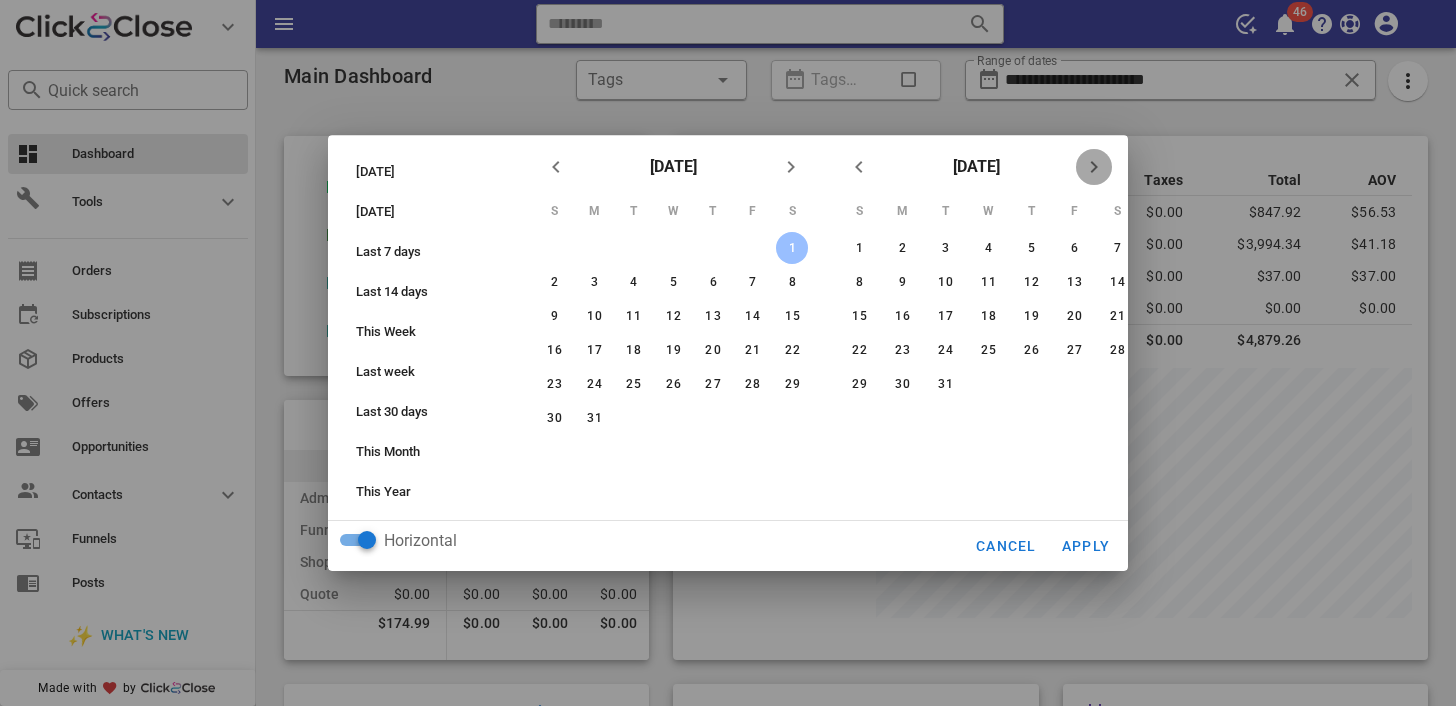 click at bounding box center [1094, 167] 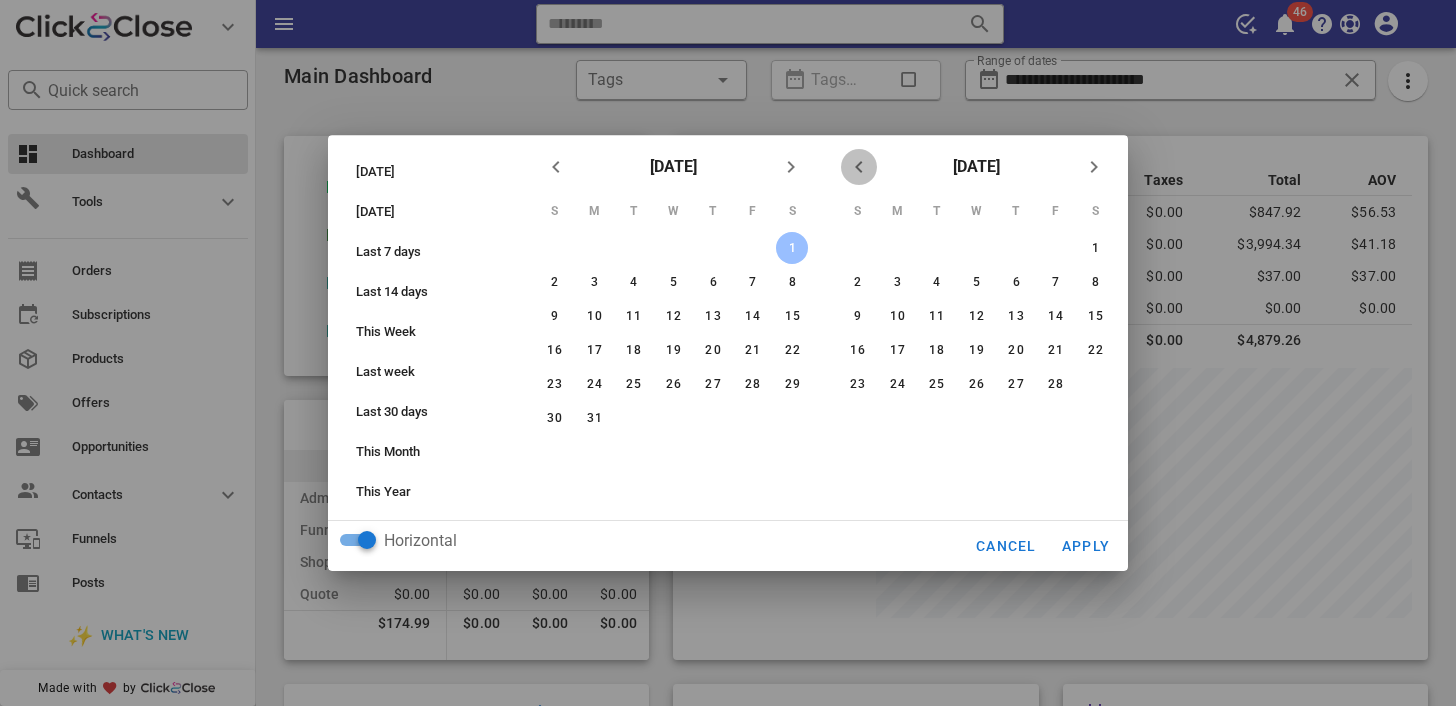 click at bounding box center (859, 167) 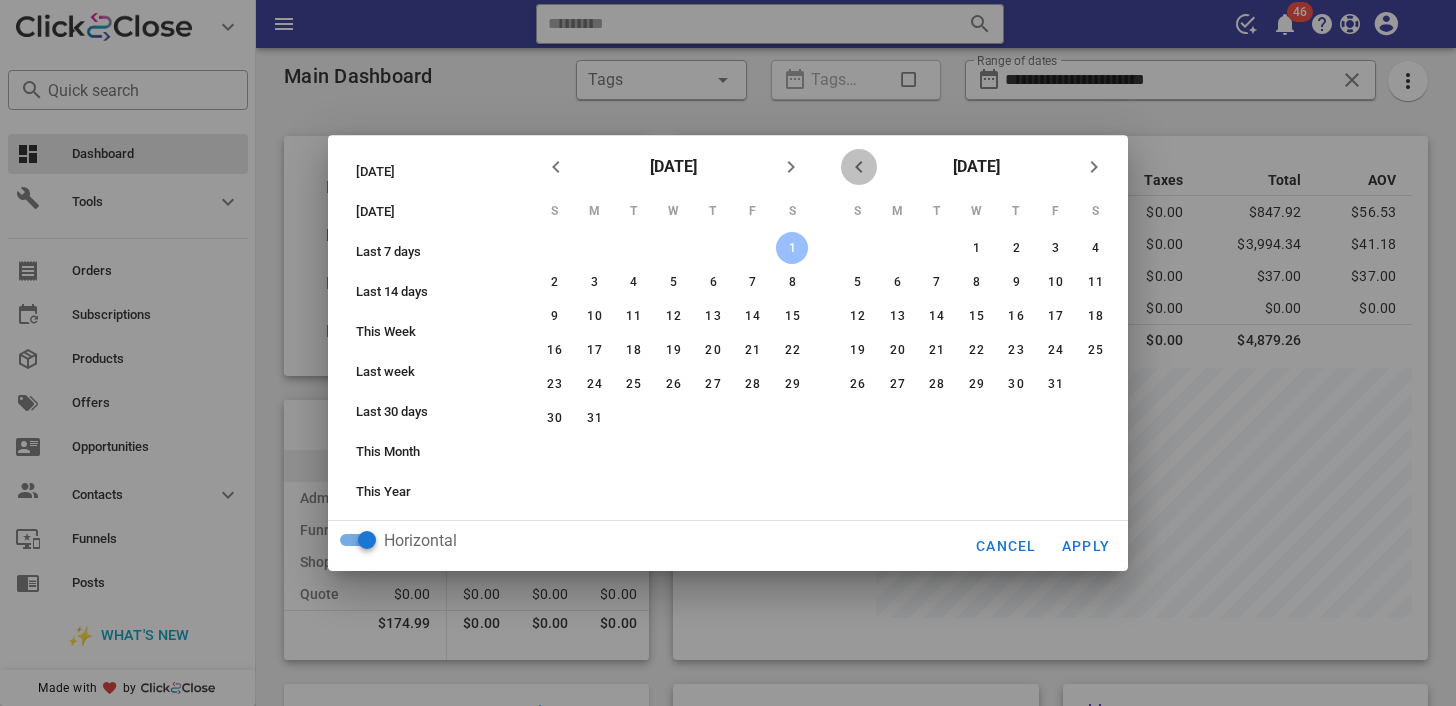 click at bounding box center (859, 167) 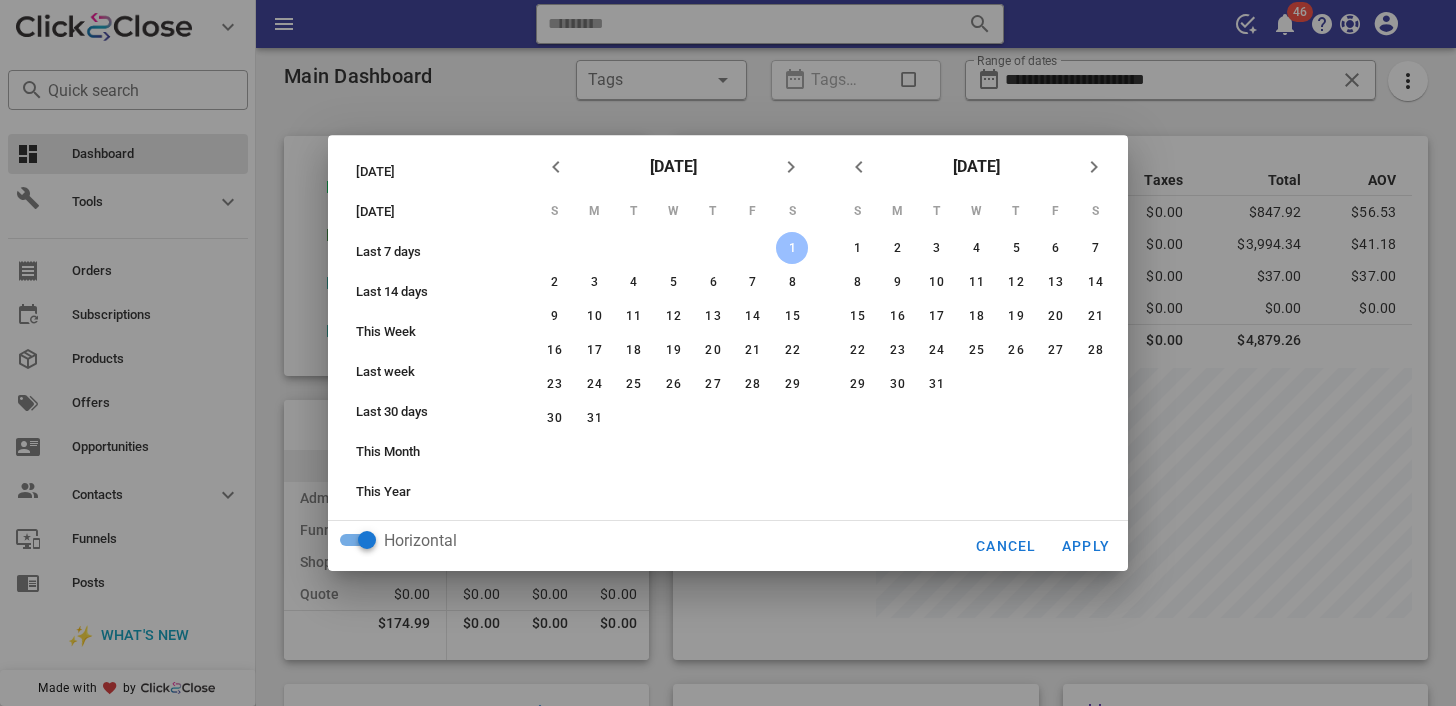 click on "17" at bounding box center (937, 316) 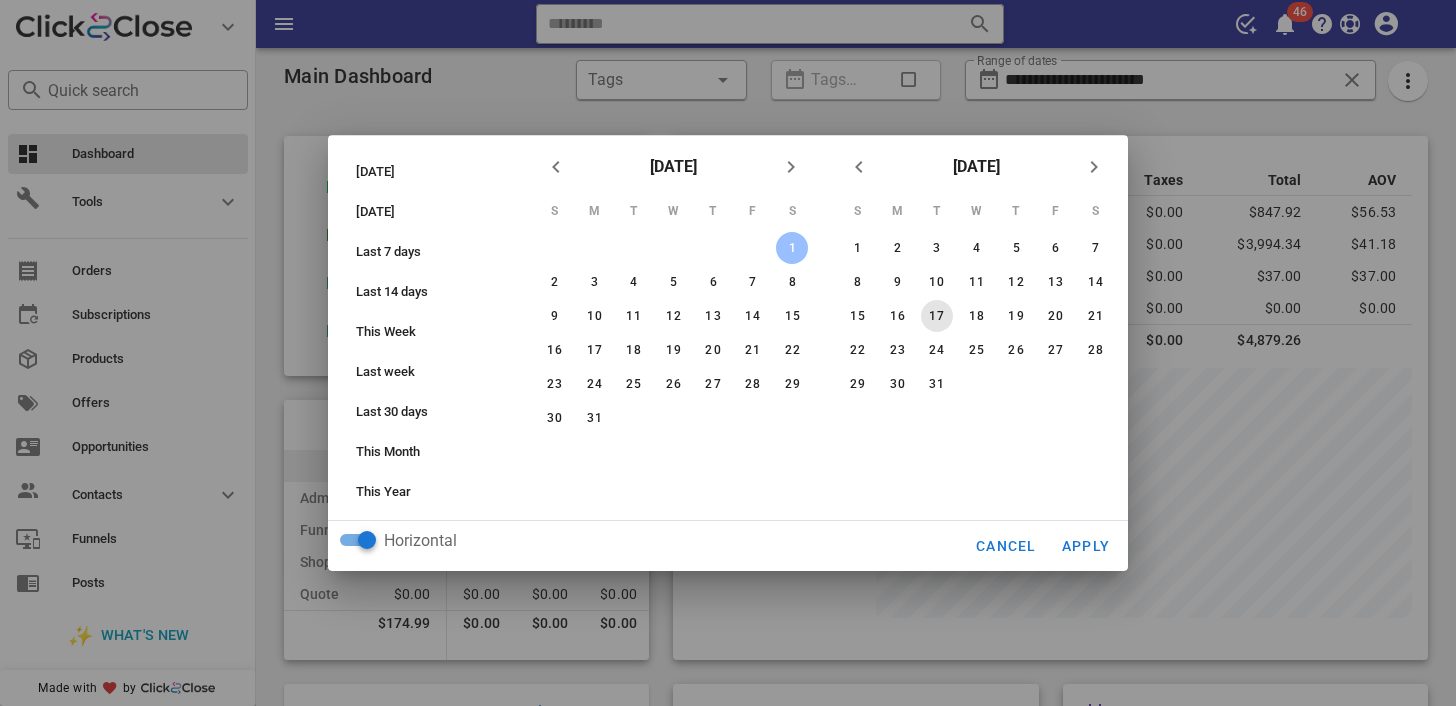 click on "17" at bounding box center [937, 316] 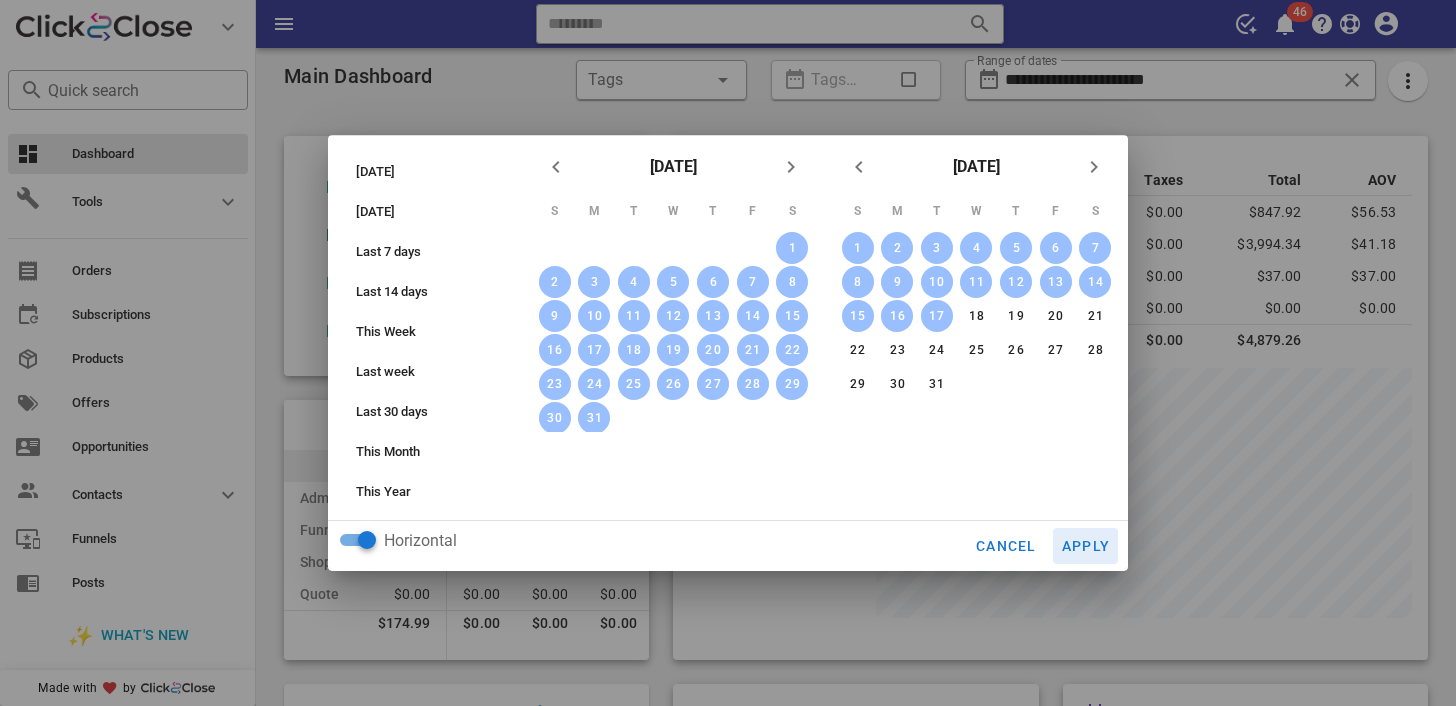 click on "Apply" at bounding box center (1086, 546) 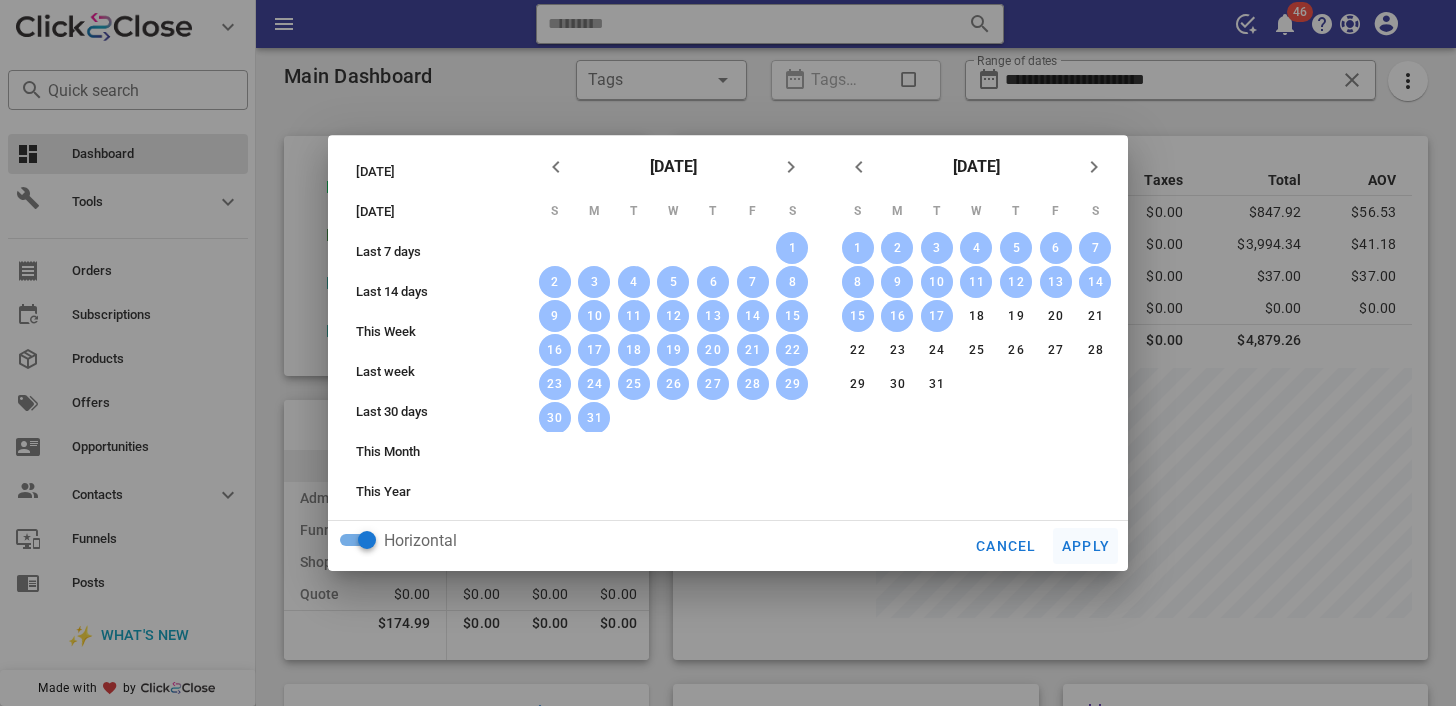 type on "**********" 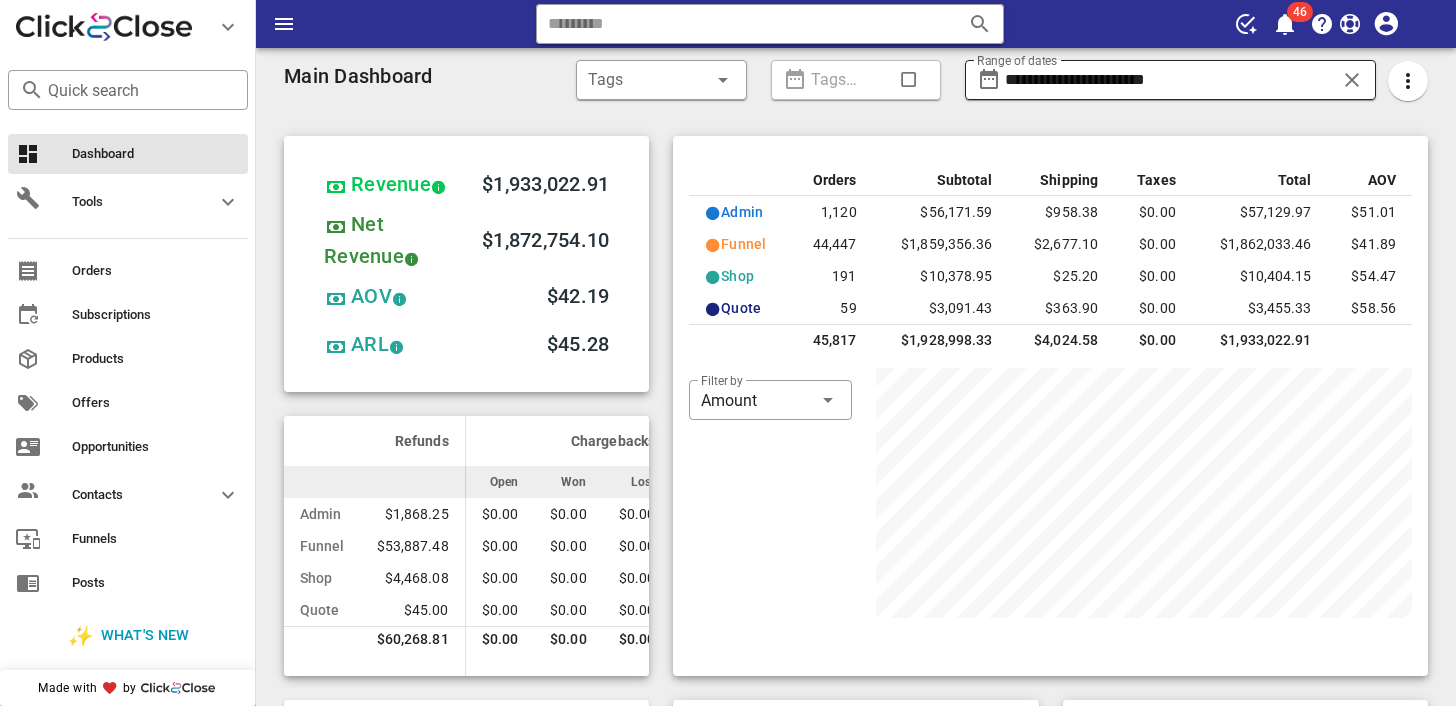 scroll, scrollTop: 999750, scrollLeft: 999464, axis: both 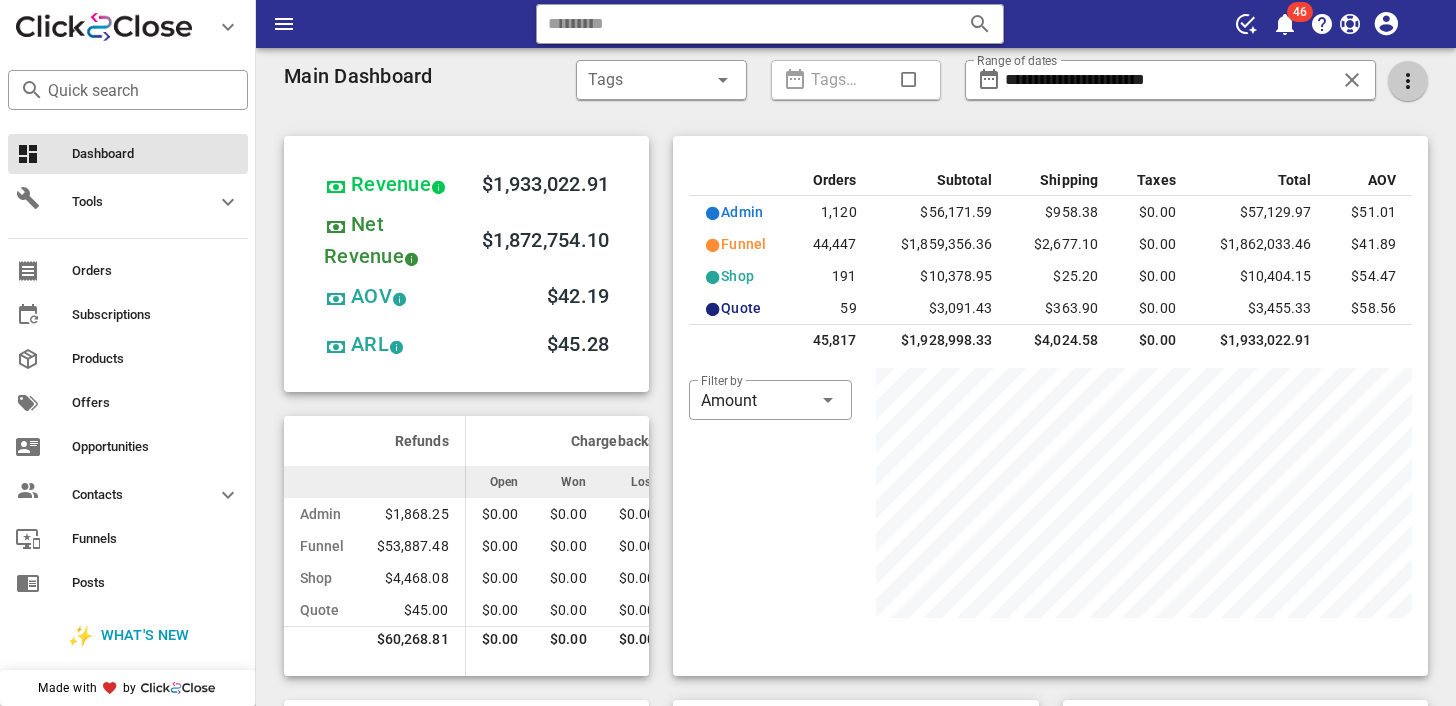 click at bounding box center (1408, 81) 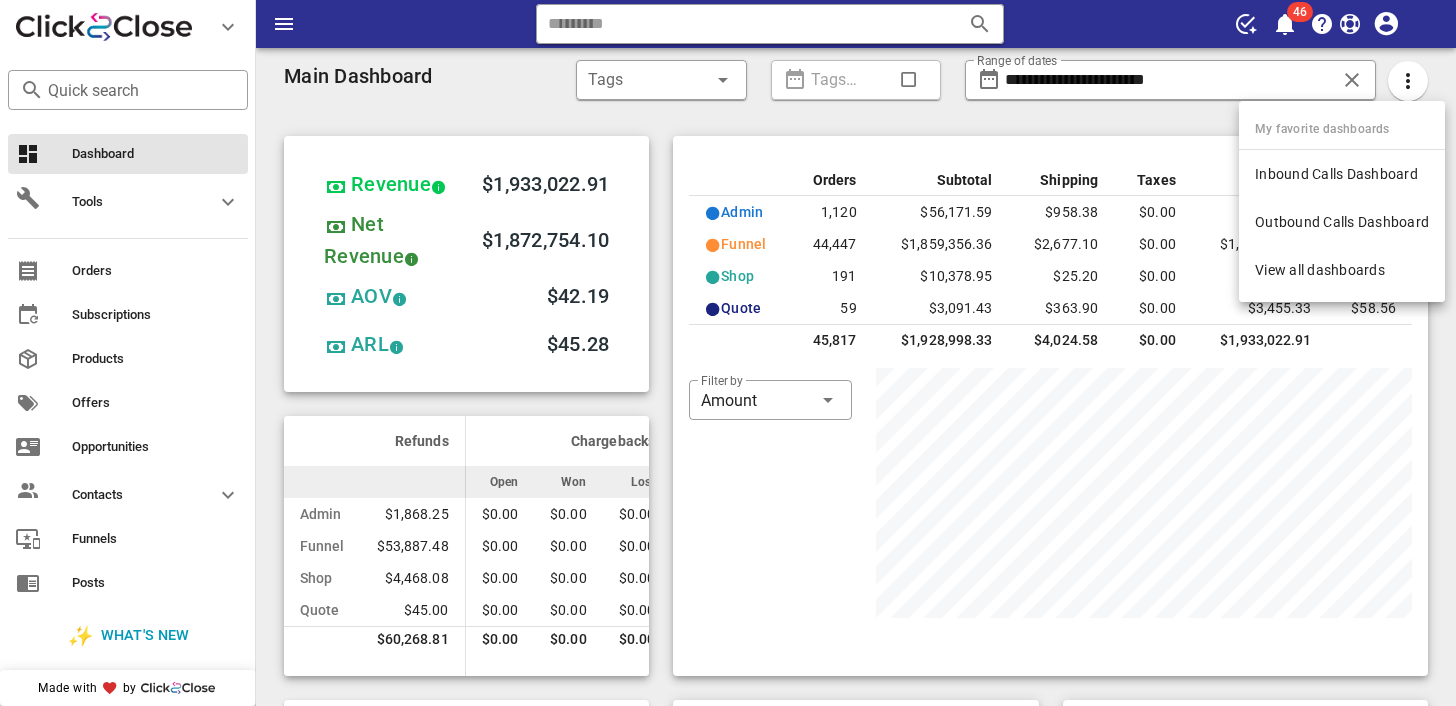 click on "Revenue $1,933,022.91   Net Revenue $1,872,754.10   AOV $42.19   ARL $45.28 Refunds Chargebacks Open Won Lost  Admin   $1,868.25   $0.00   $0.00   $0.00   Funnel   $53,887.48   $0.00   $0.00   $0.00   Shop   $4,468.08   $0.00   $0.00   $0.00   Quote   $45.00   $0.00   $0.00   $0.00  $60,268.81 $0.00 $0.00 $0.00" at bounding box center (466, 406) 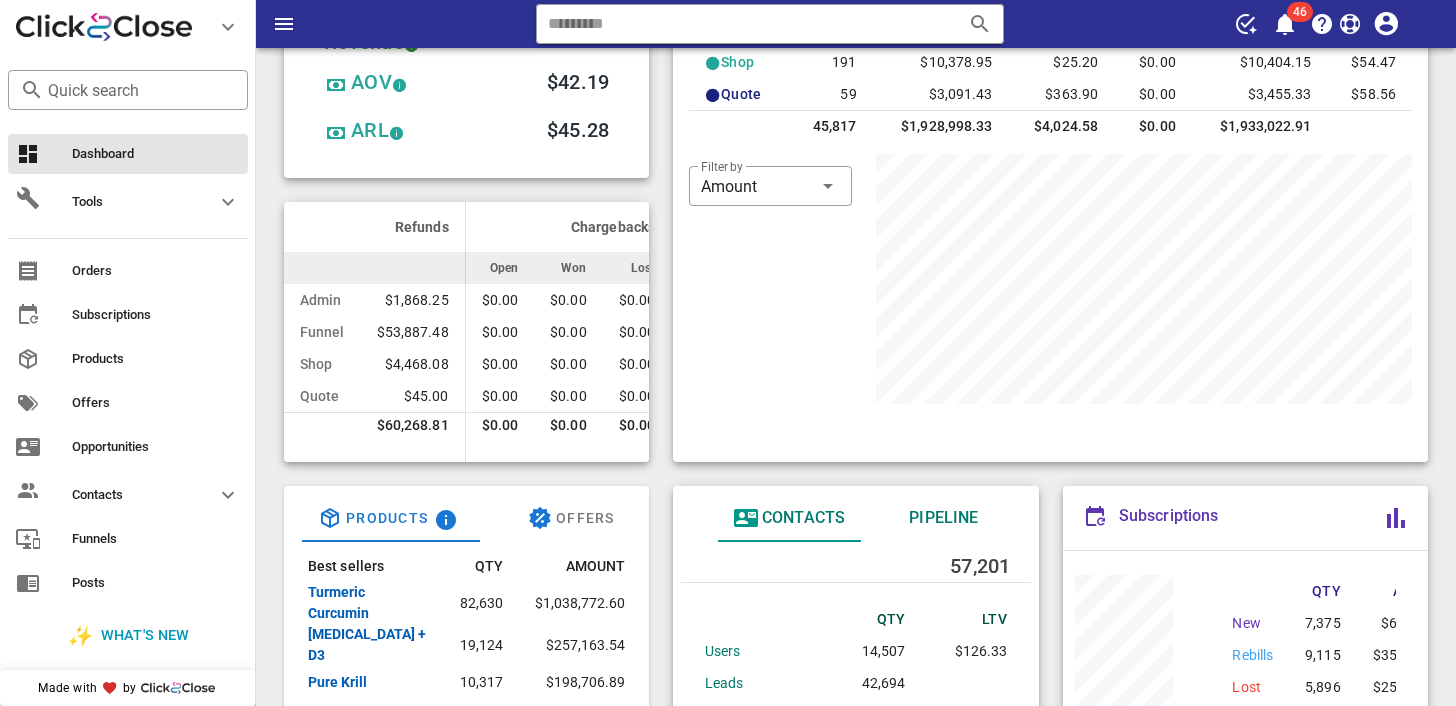 scroll, scrollTop: 317, scrollLeft: 0, axis: vertical 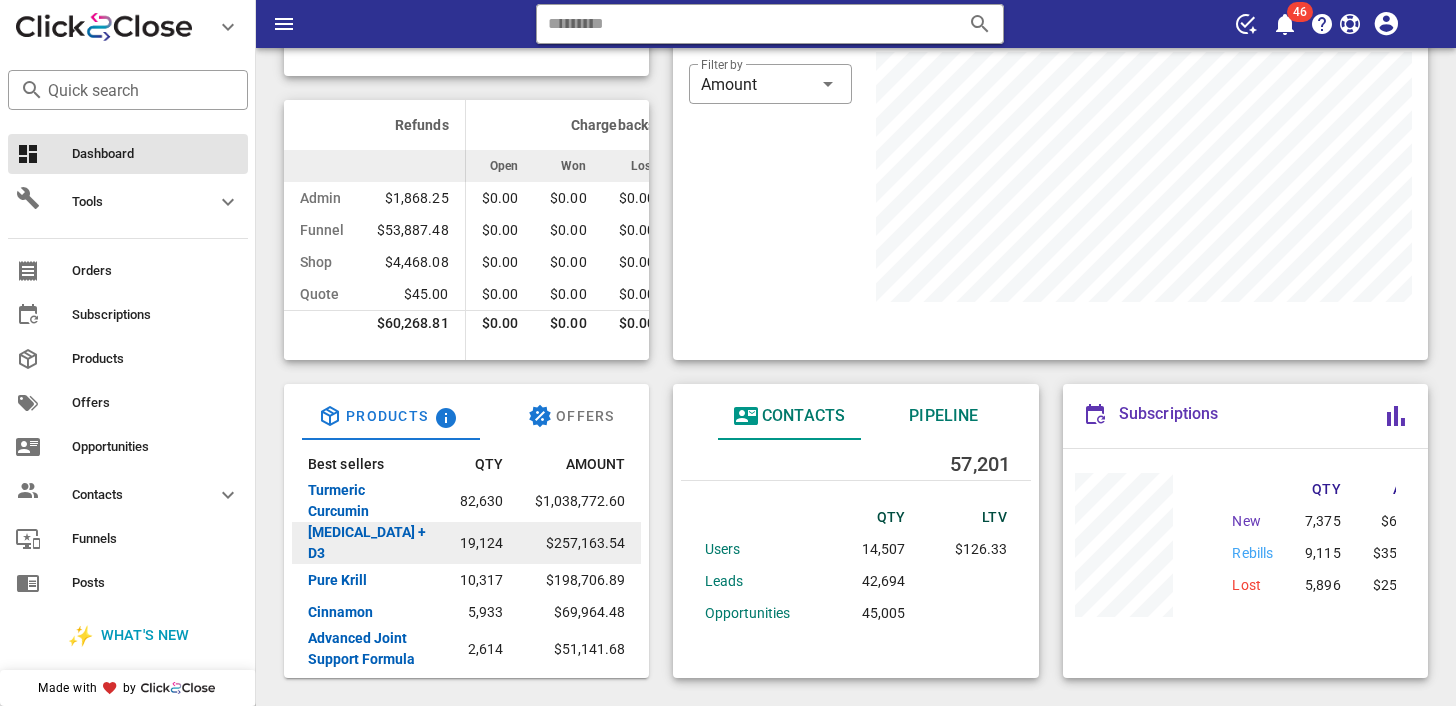 click on "[MEDICAL_DATA] + D3" at bounding box center [367, 542] 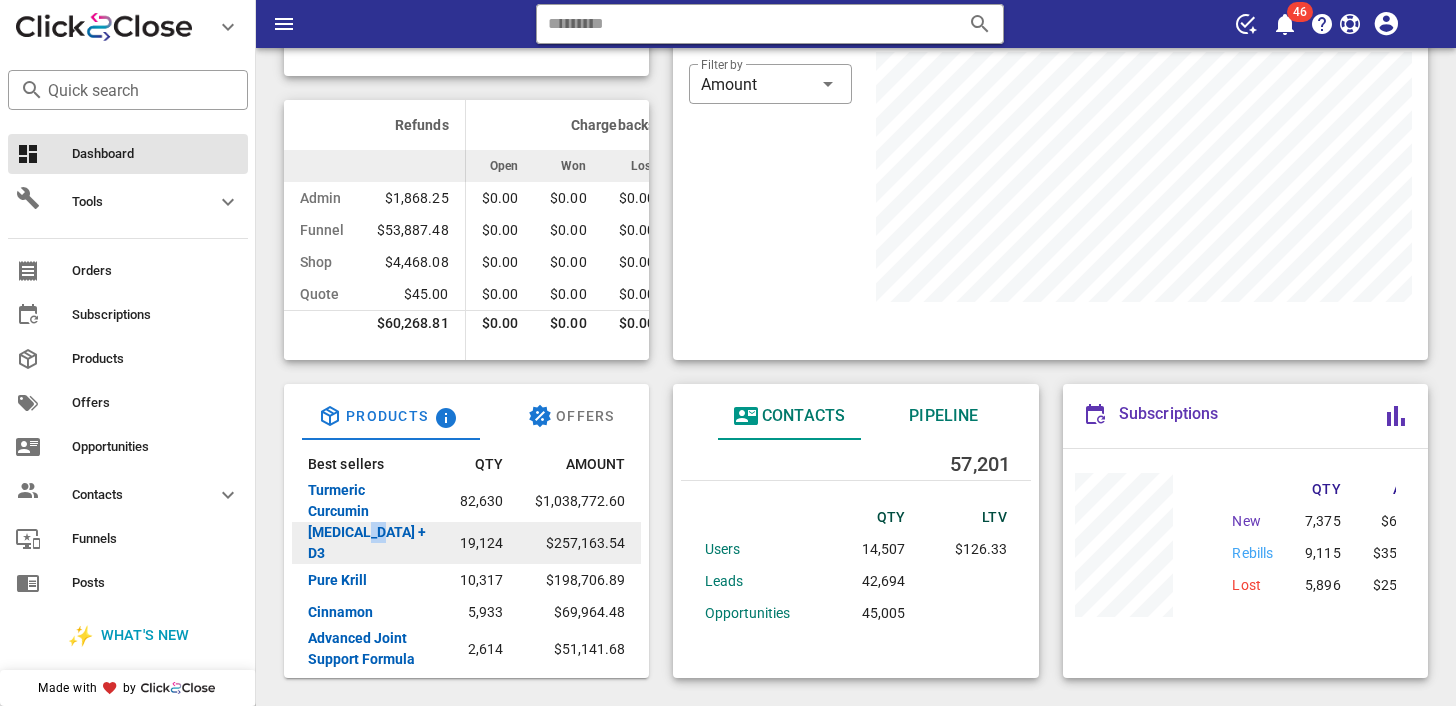click on "[MEDICAL_DATA] + D3" at bounding box center [367, 542] 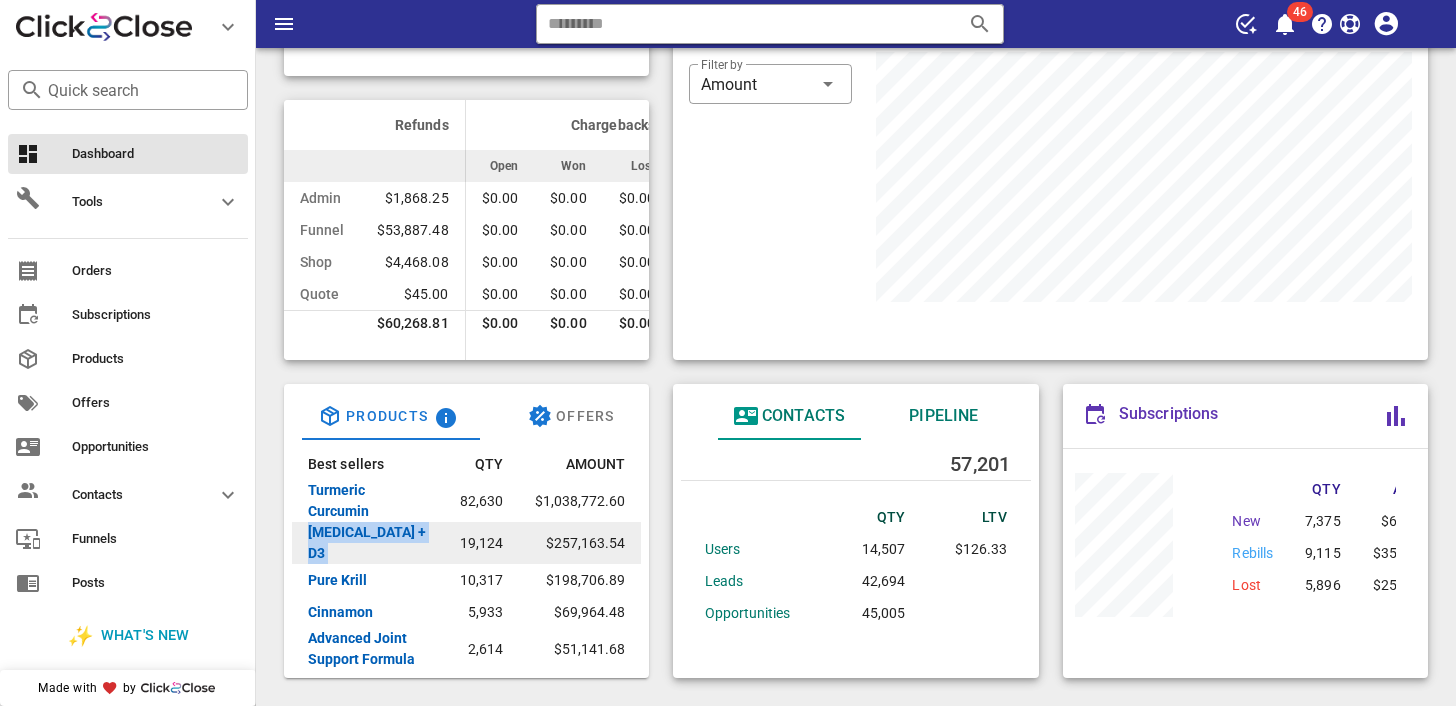 click on "[MEDICAL_DATA] + D3" at bounding box center (367, 542) 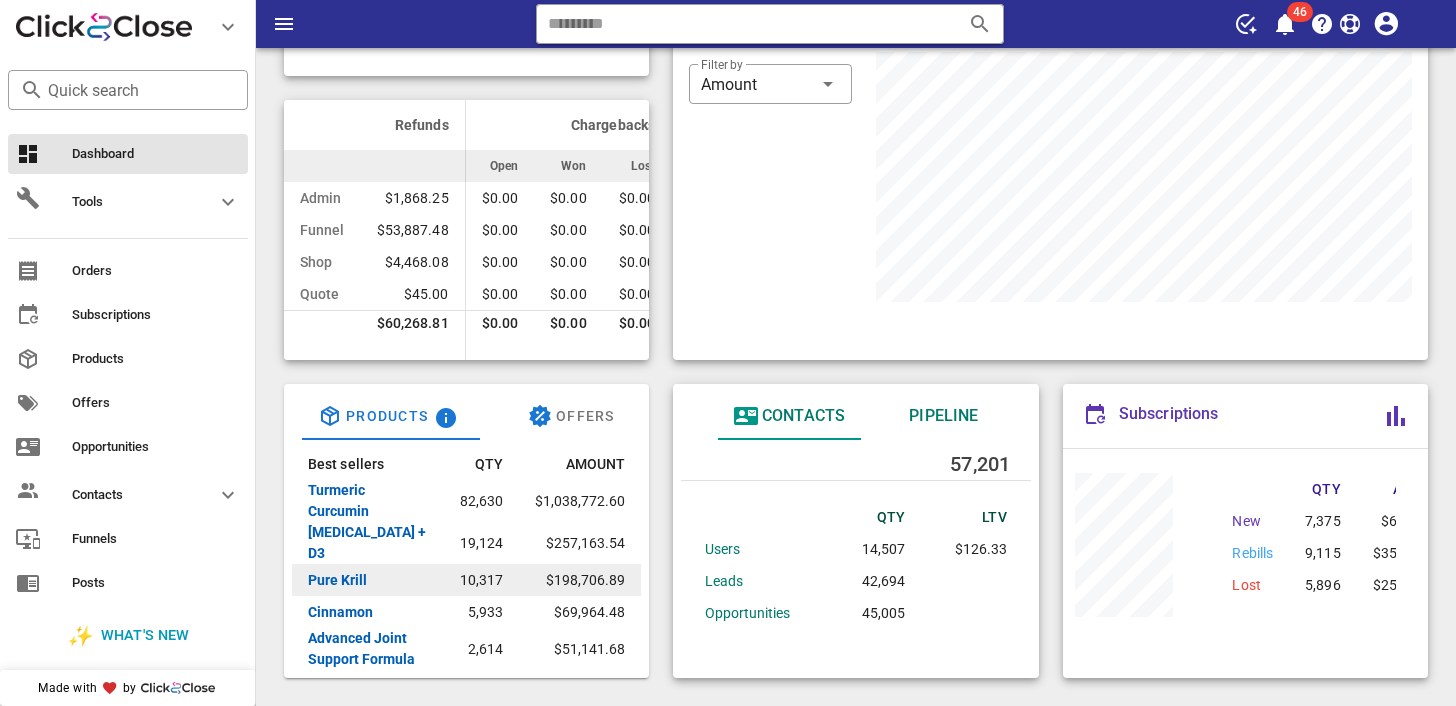 click on "Pure Krill" at bounding box center (368, 580) 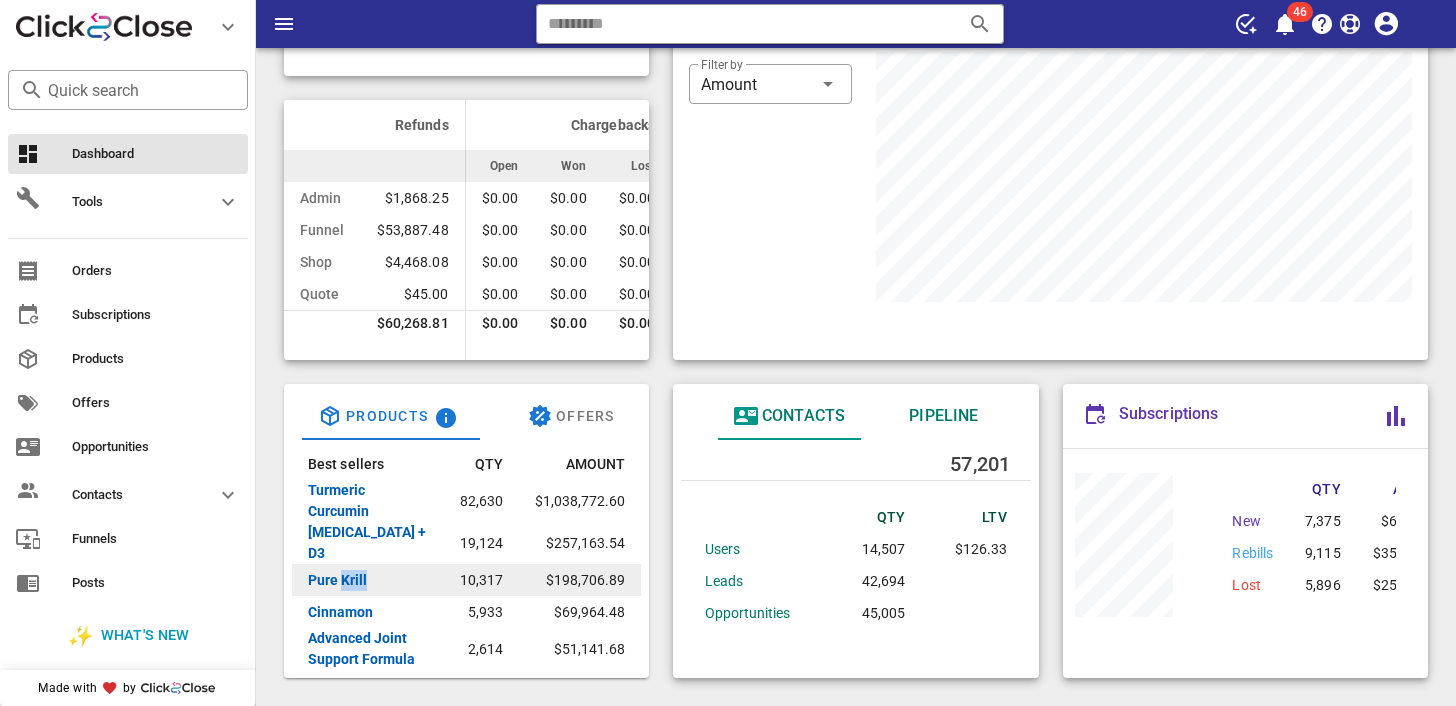 click on "Pure Krill" at bounding box center [337, 580] 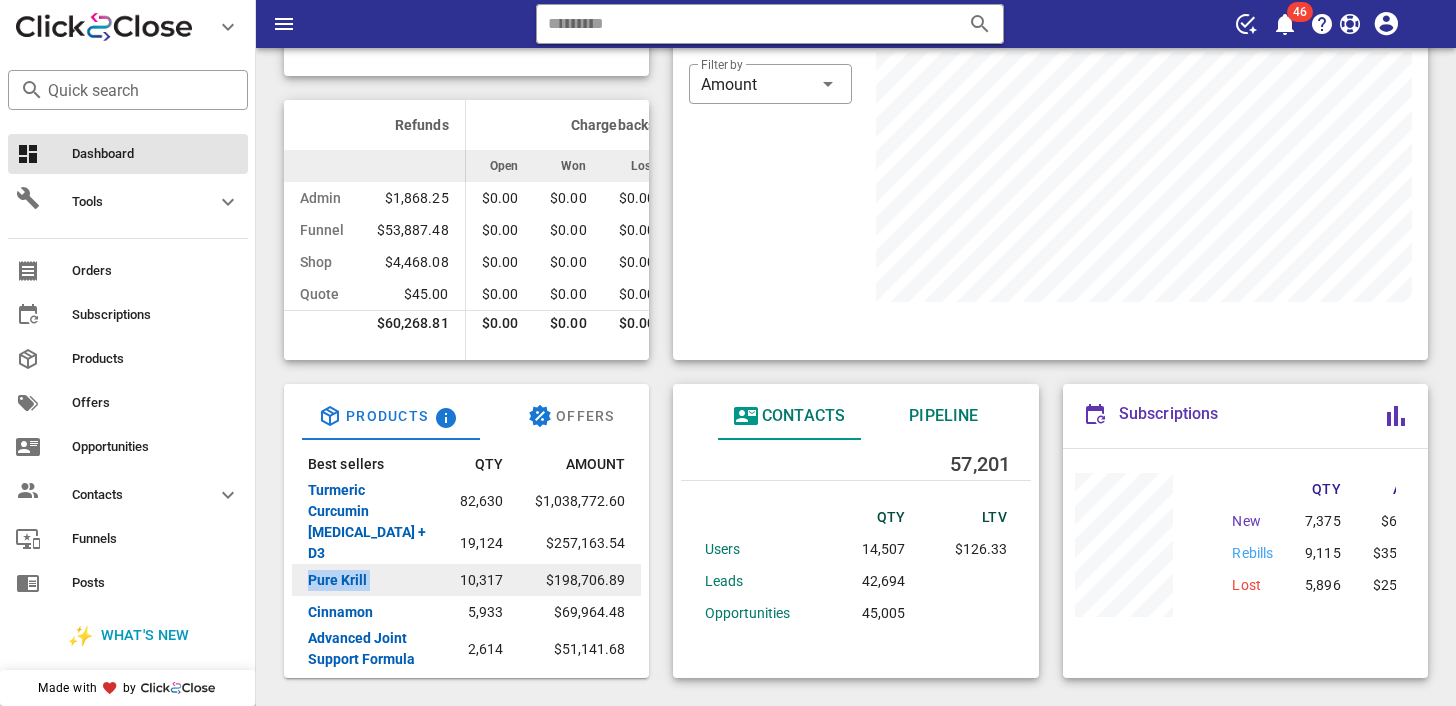 click on "Pure Krill" at bounding box center [337, 580] 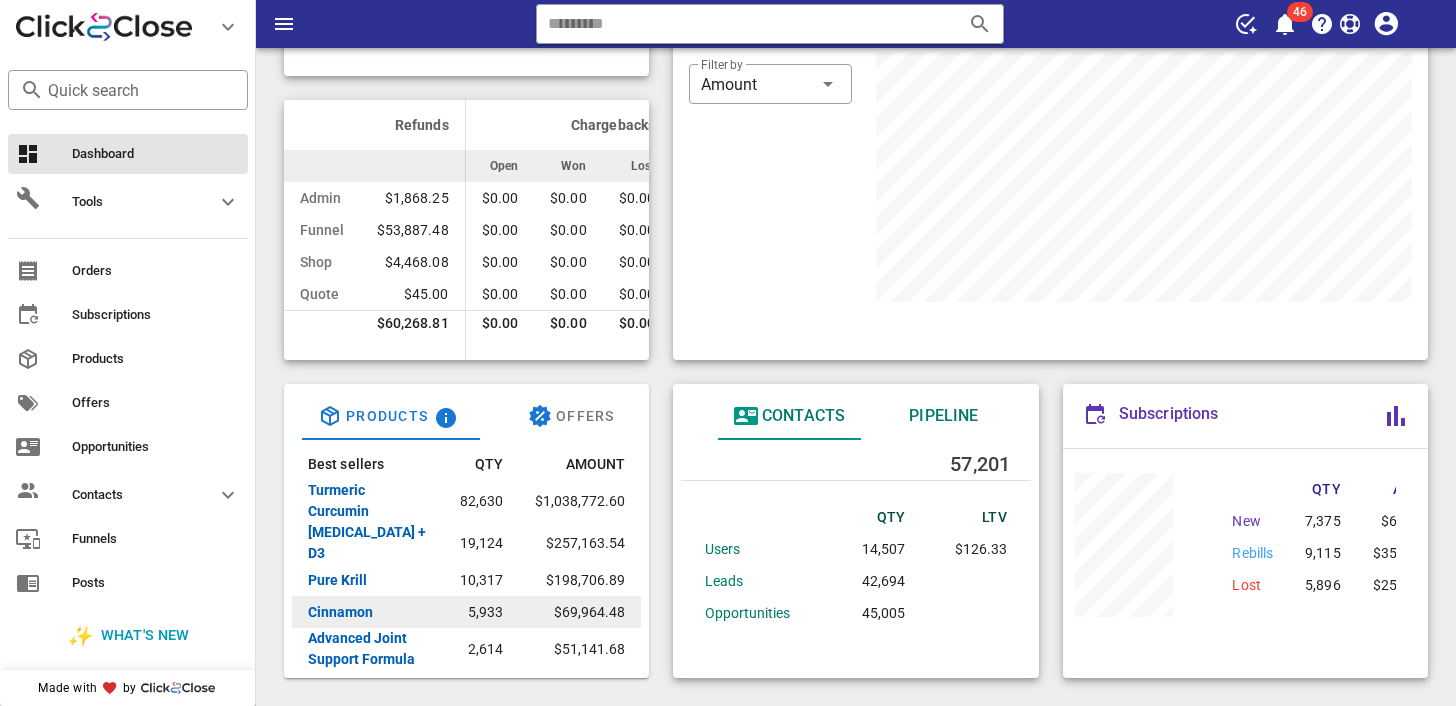 click on "Cinnamon" at bounding box center [340, 612] 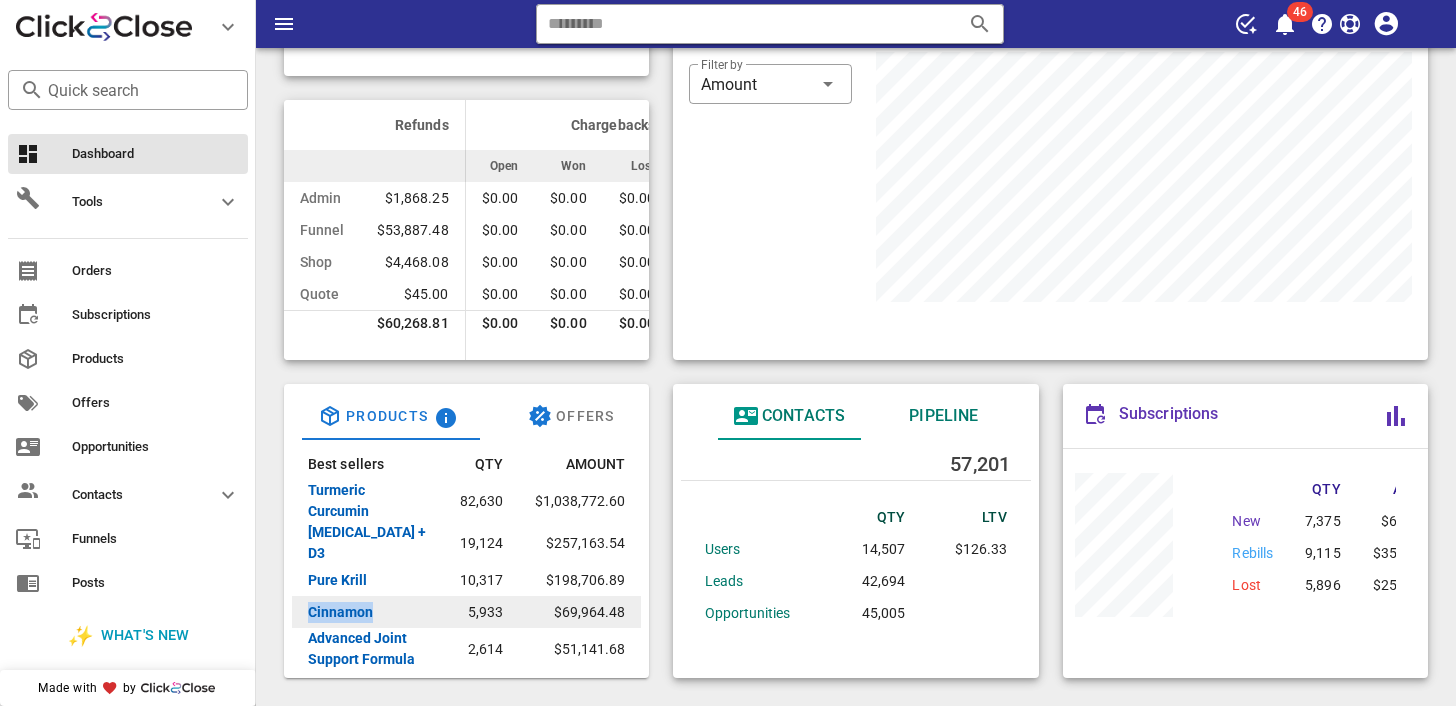 click on "Cinnamon" at bounding box center (340, 612) 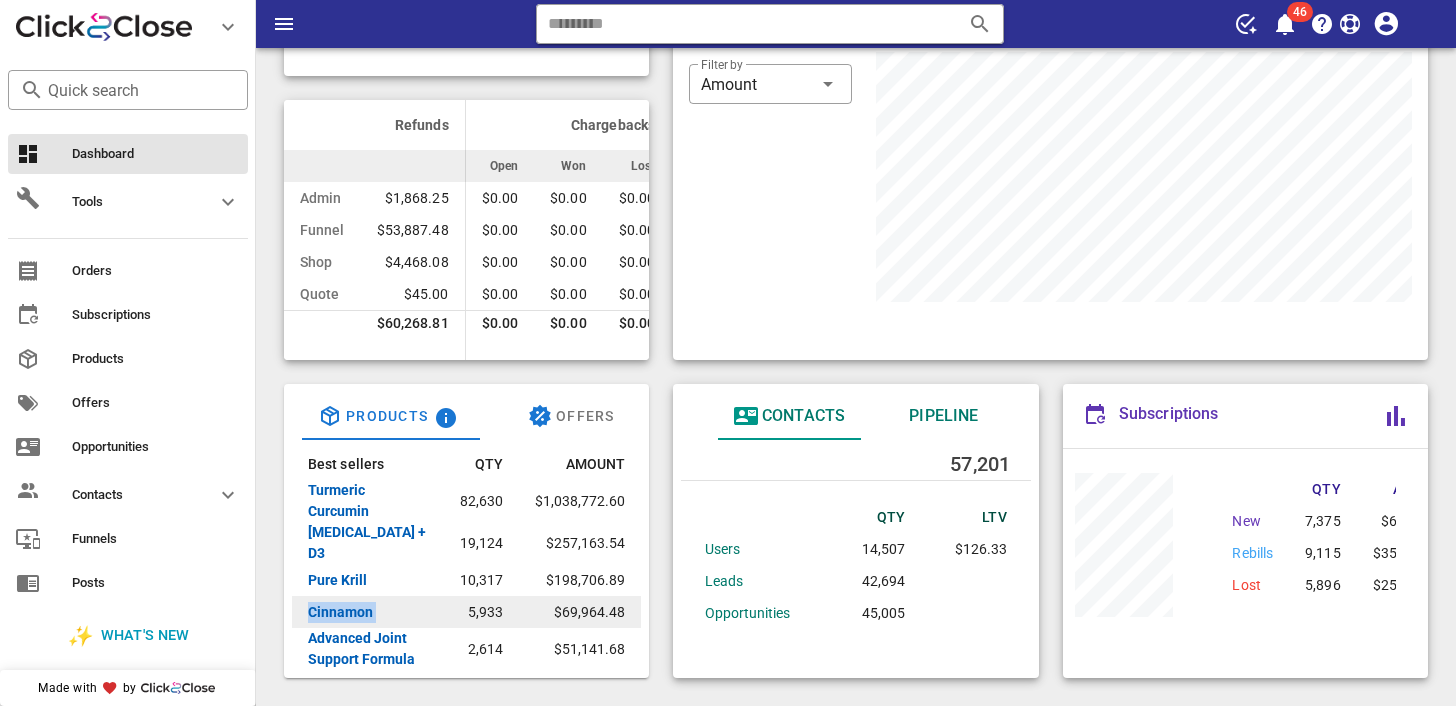 click on "Cinnamon" at bounding box center (340, 612) 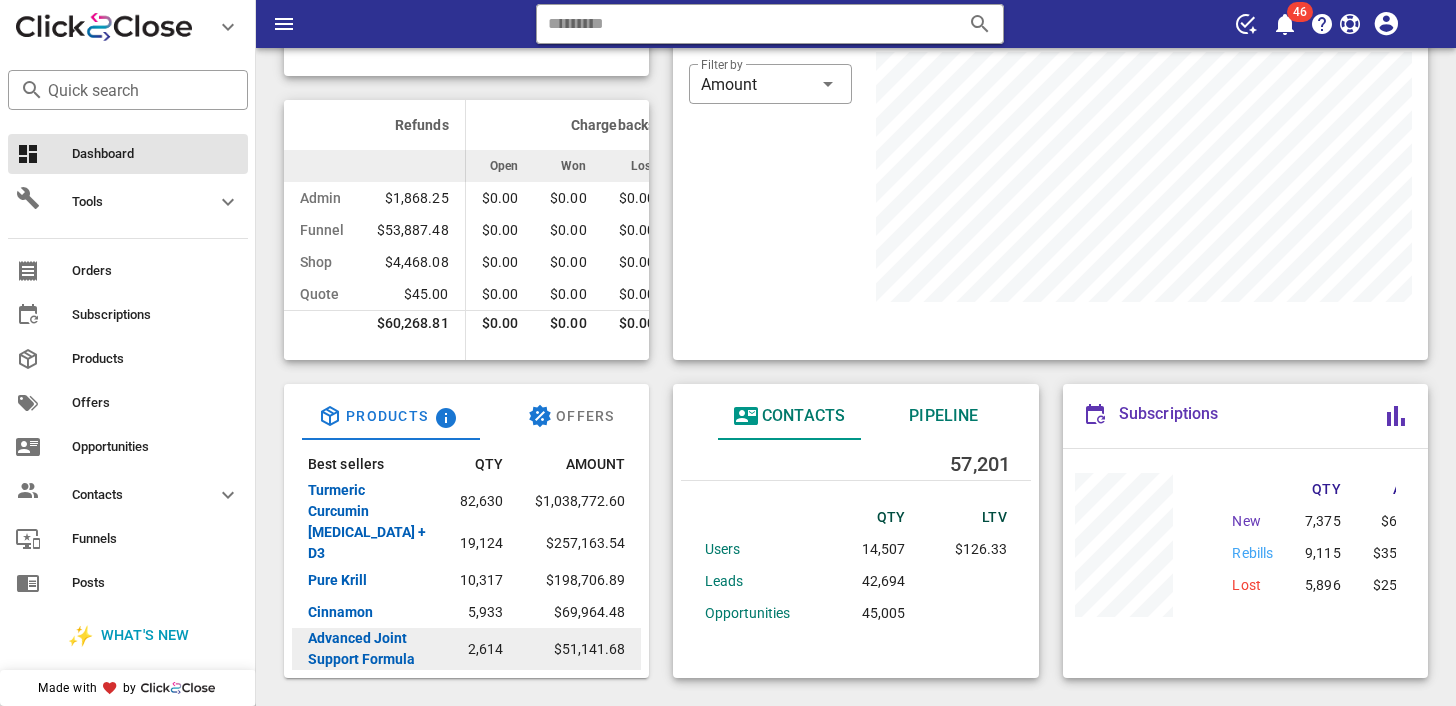 click on "Advanced Joint Support Formula" at bounding box center (361, 648) 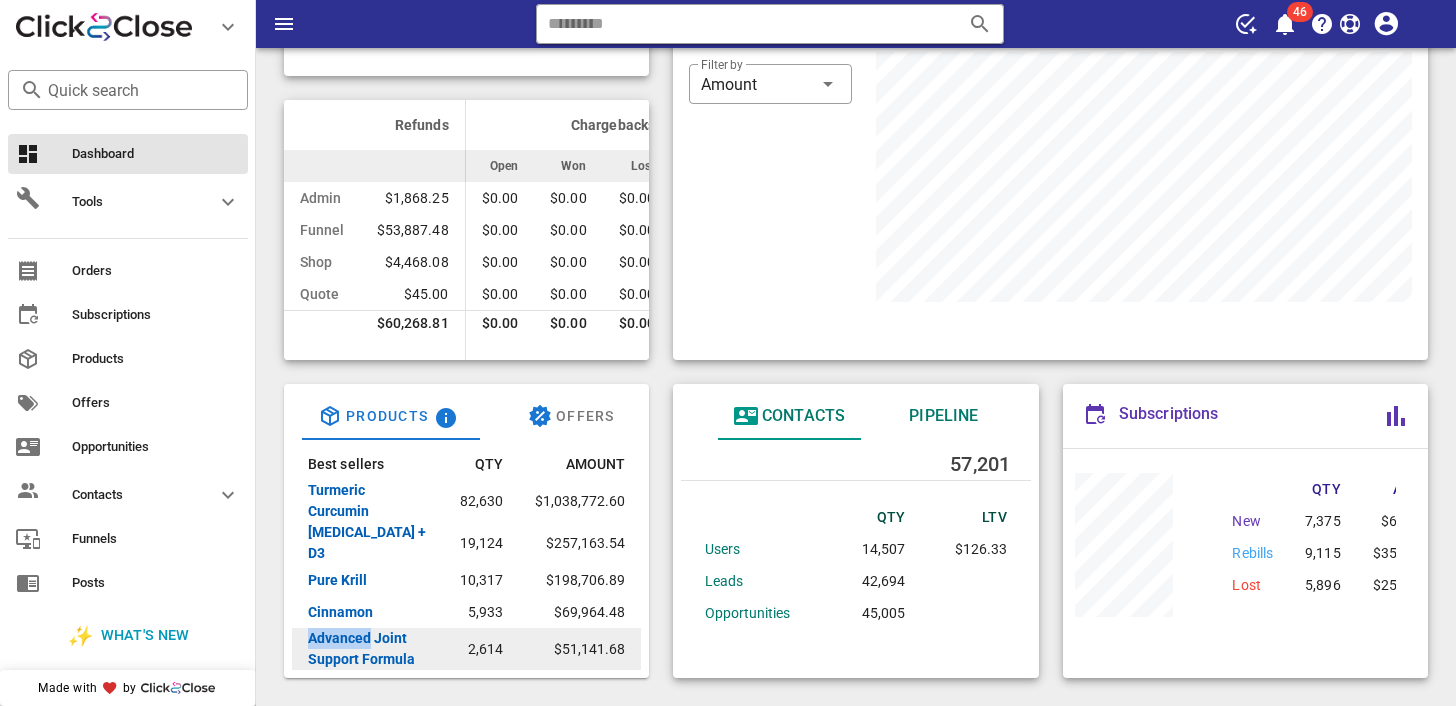 click on "Advanced Joint Support Formula" at bounding box center (361, 648) 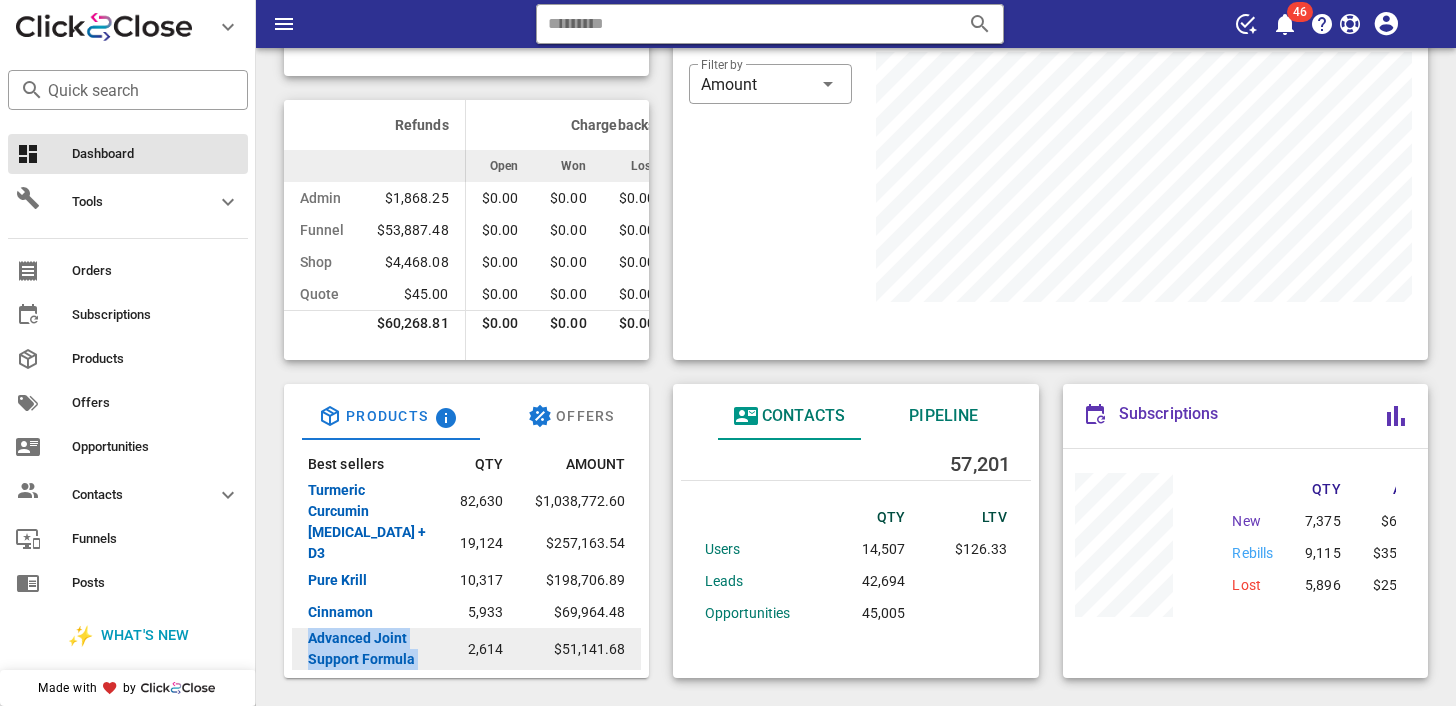 click on "Advanced Joint Support Formula" at bounding box center [361, 648] 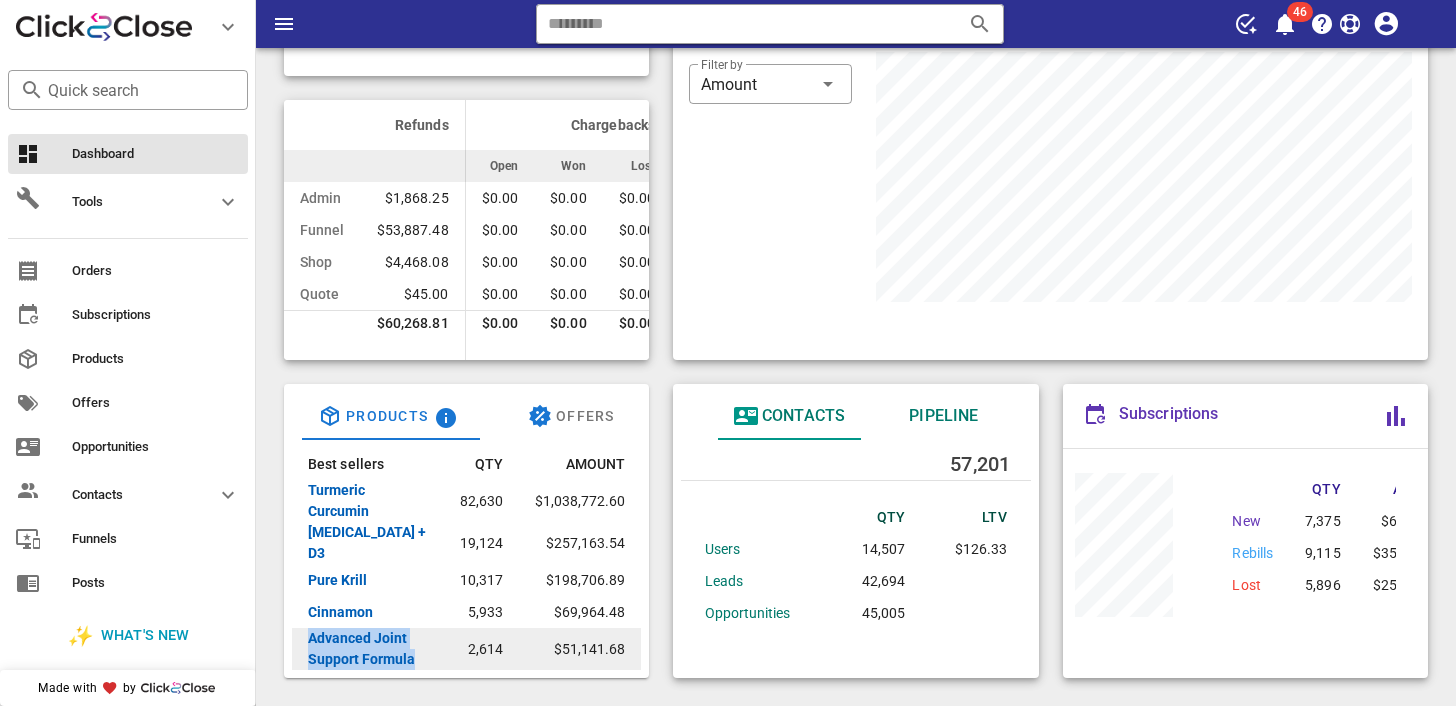 drag, startPoint x: 413, startPoint y: 655, endPoint x: 302, endPoint y: 639, distance: 112.147224 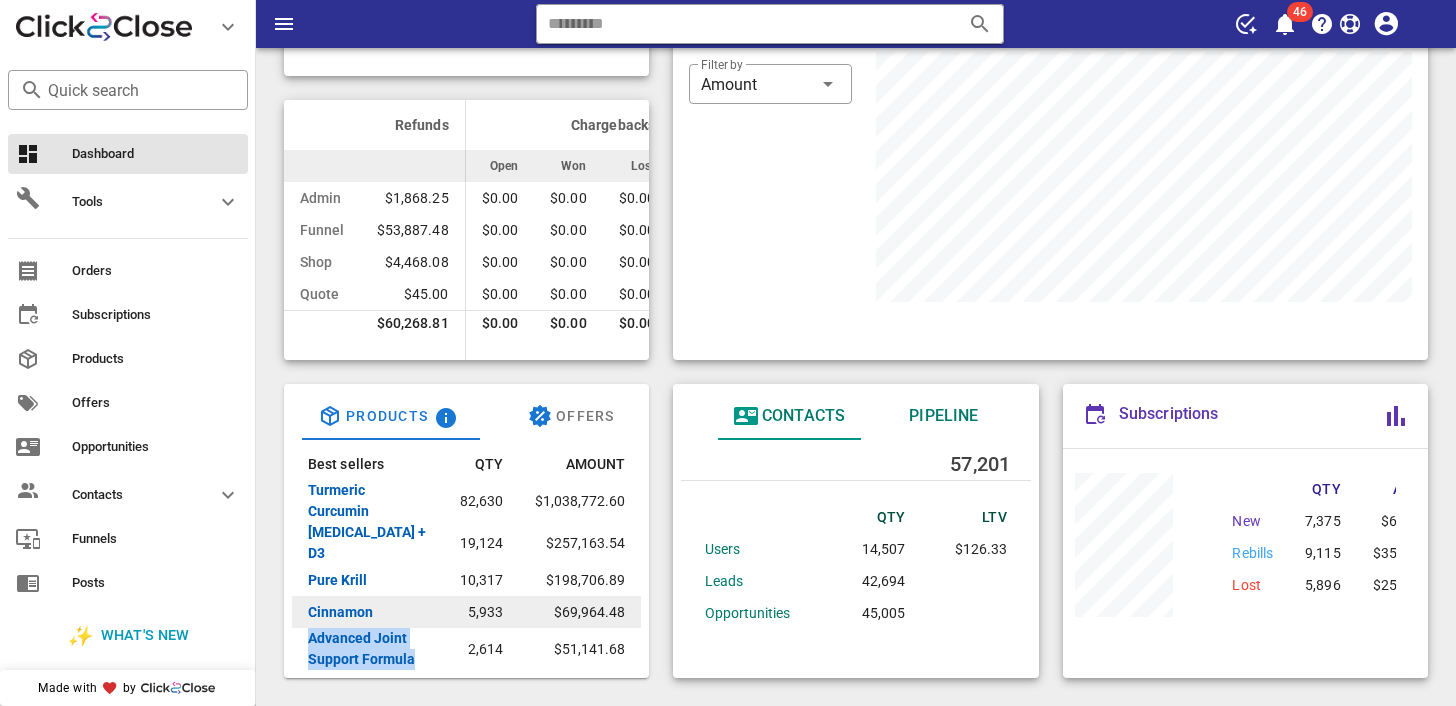 copy on "Advanced Joint Support Formula" 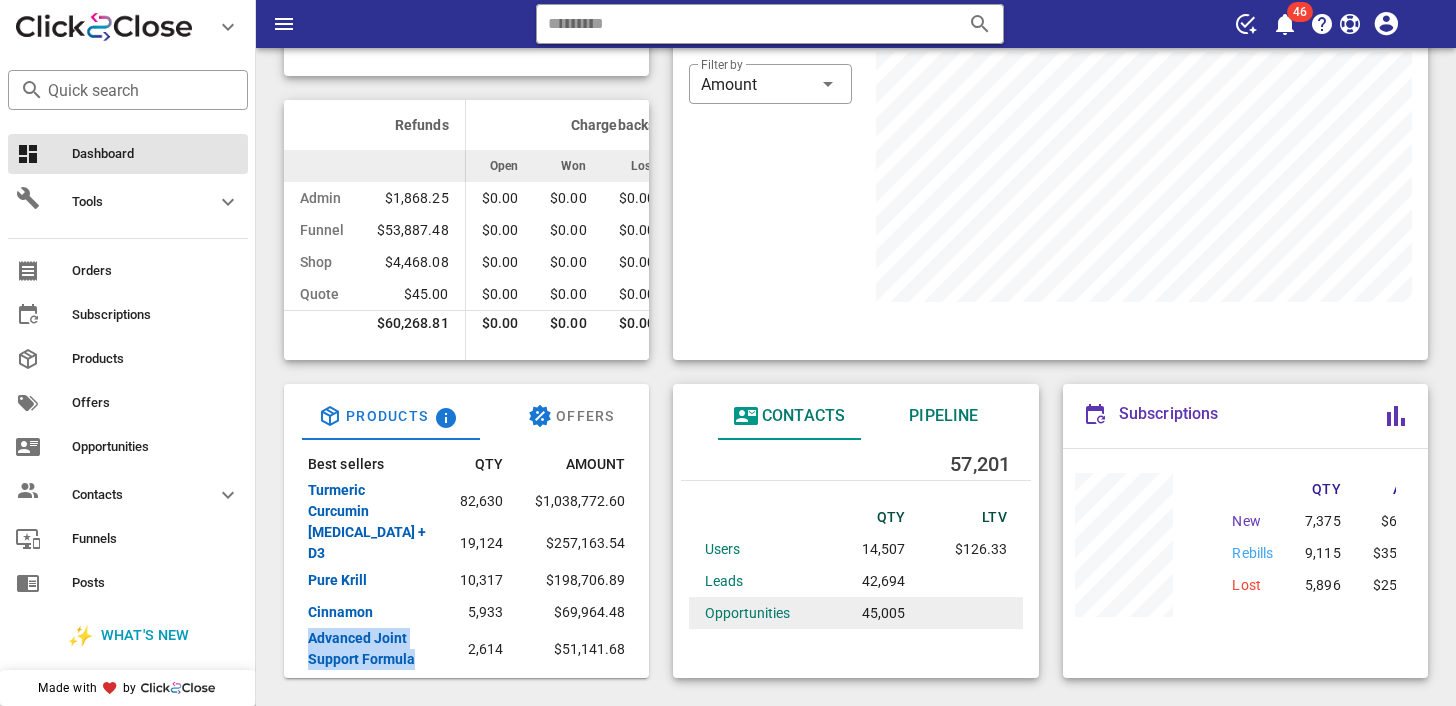 scroll, scrollTop: 0, scrollLeft: 0, axis: both 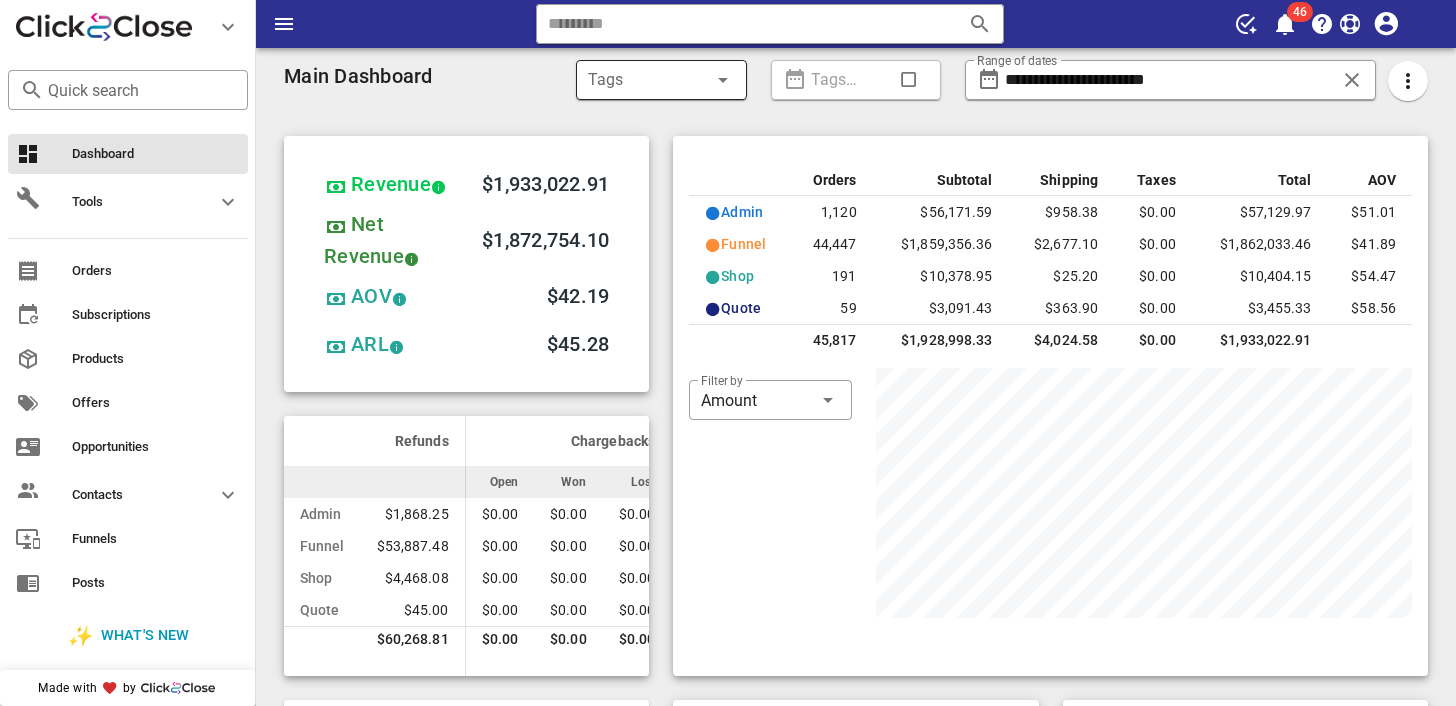 click at bounding box center [723, 80] 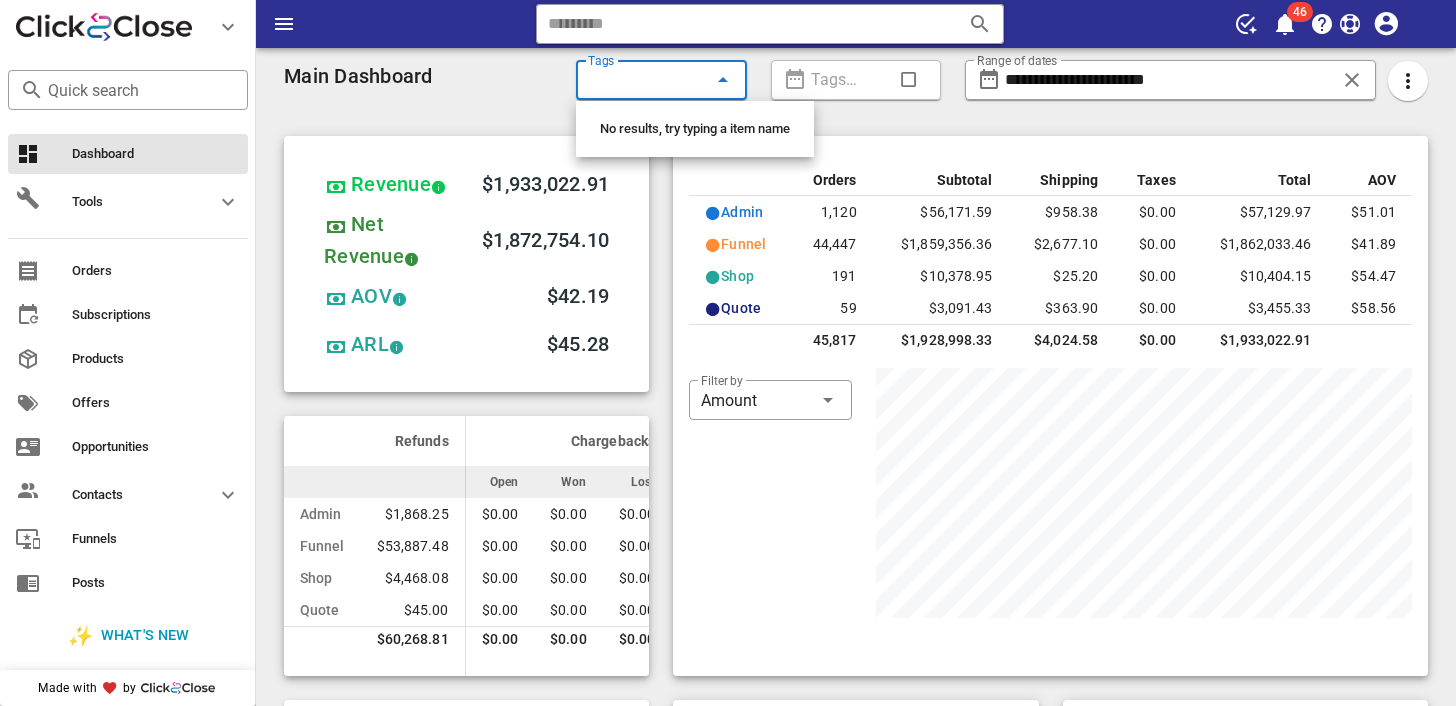 click on "Revenue $1,933,022.91   Net Revenue $1,872,754.10   AOV $42.19   ARL $45.28 Refunds Chargebacks Open Won Lost  Admin   $1,868.25   $0.00   $0.00   $0.00   Funnel   $53,887.48   $0.00   $0.00   $0.00   Shop   $4,468.08   $0.00   $0.00   $0.00   Quote   $45.00   $0.00   $0.00   $0.00  $60,268.81 $0.00 $0.00 $0.00" at bounding box center (466, 406) 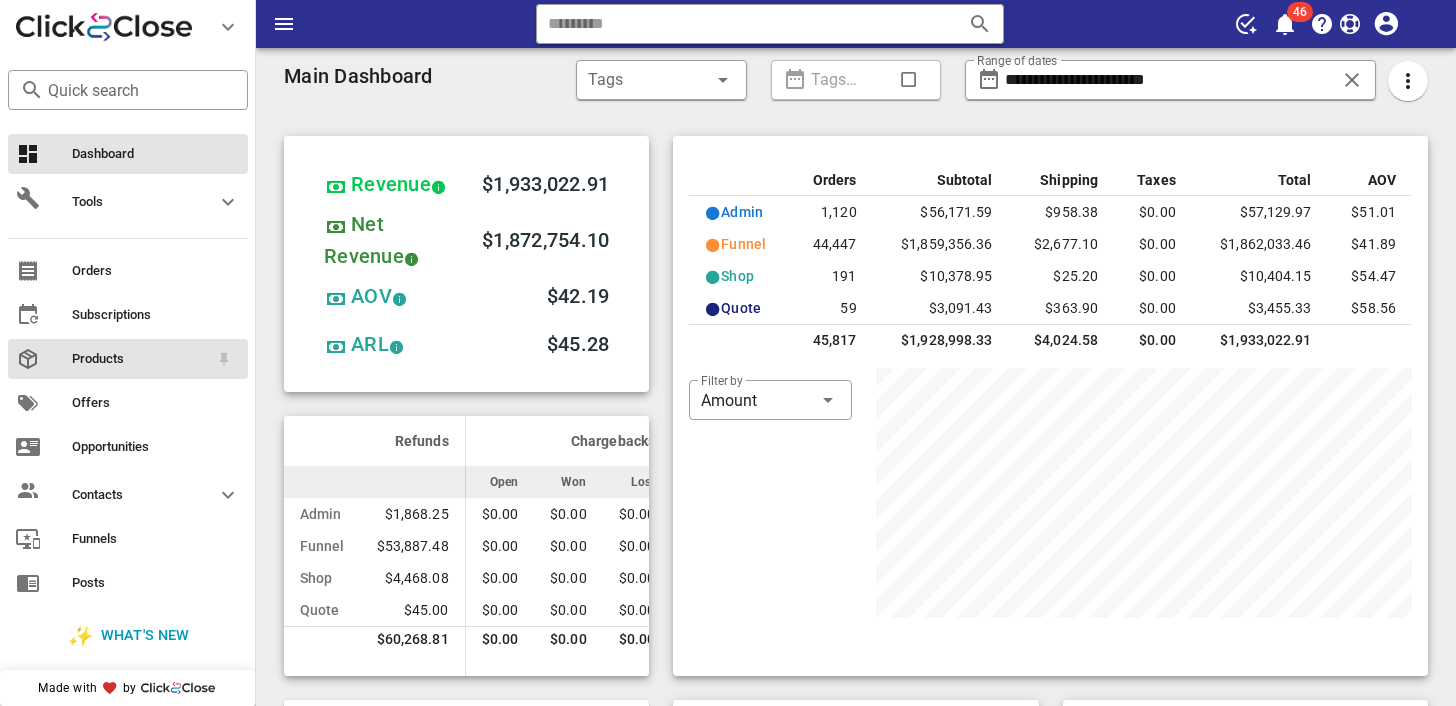 click on "Products" at bounding box center [128, 359] 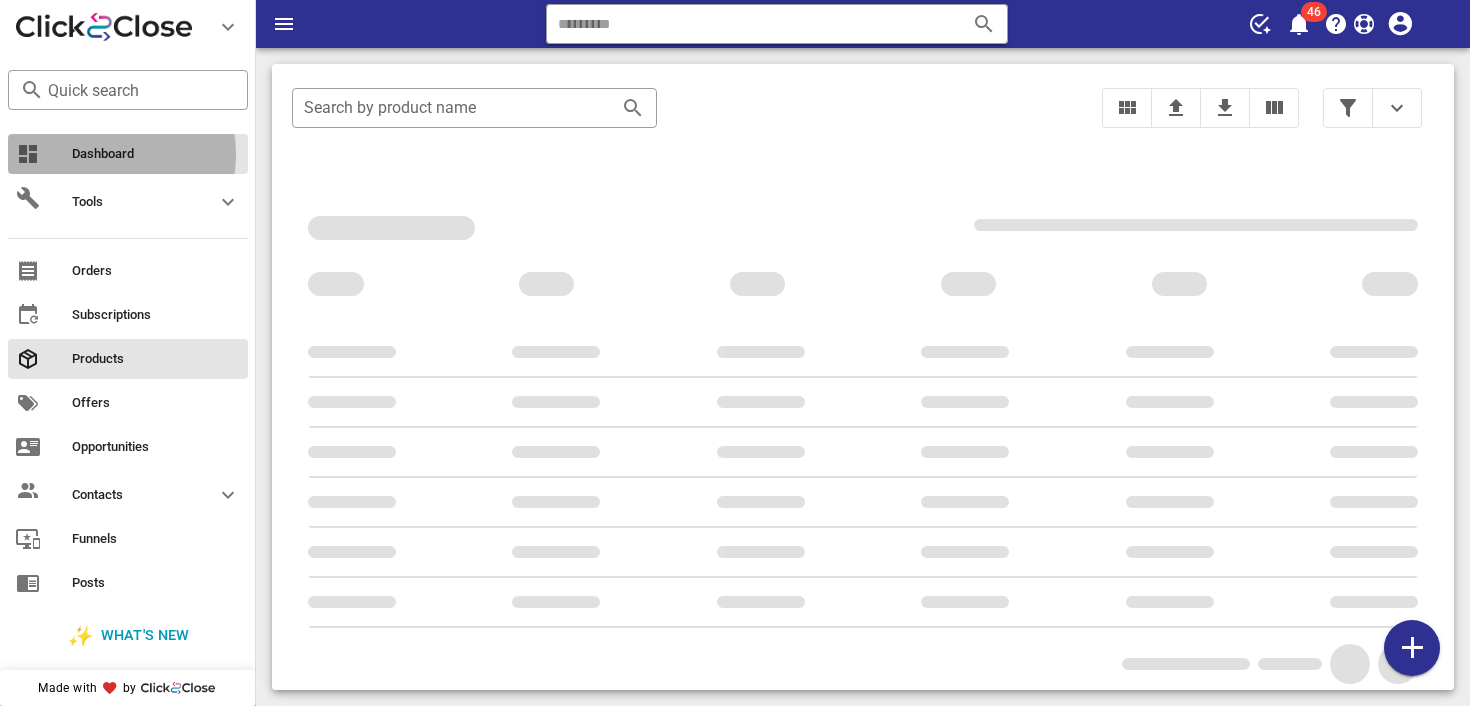 click on "Dashboard" at bounding box center [156, 154] 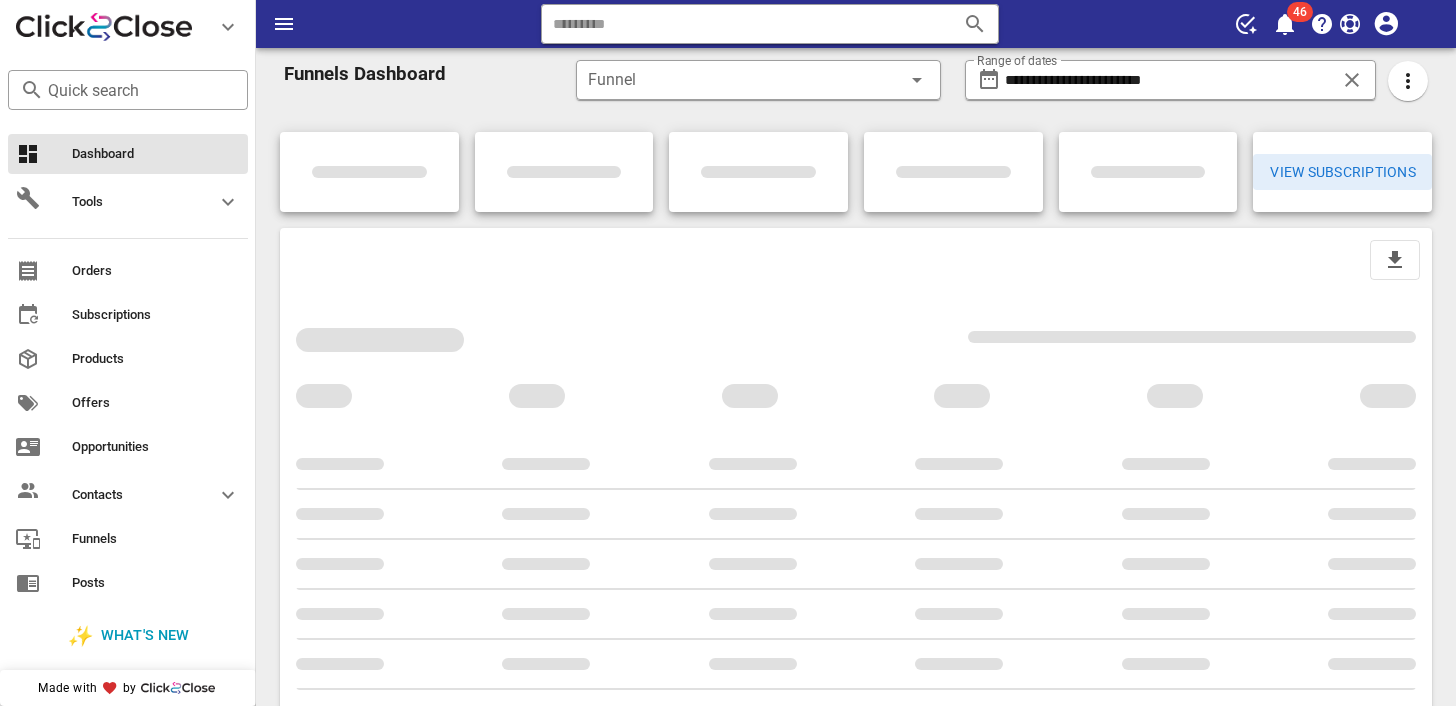 click on "View Subscriptions" at bounding box center [1342, 172] 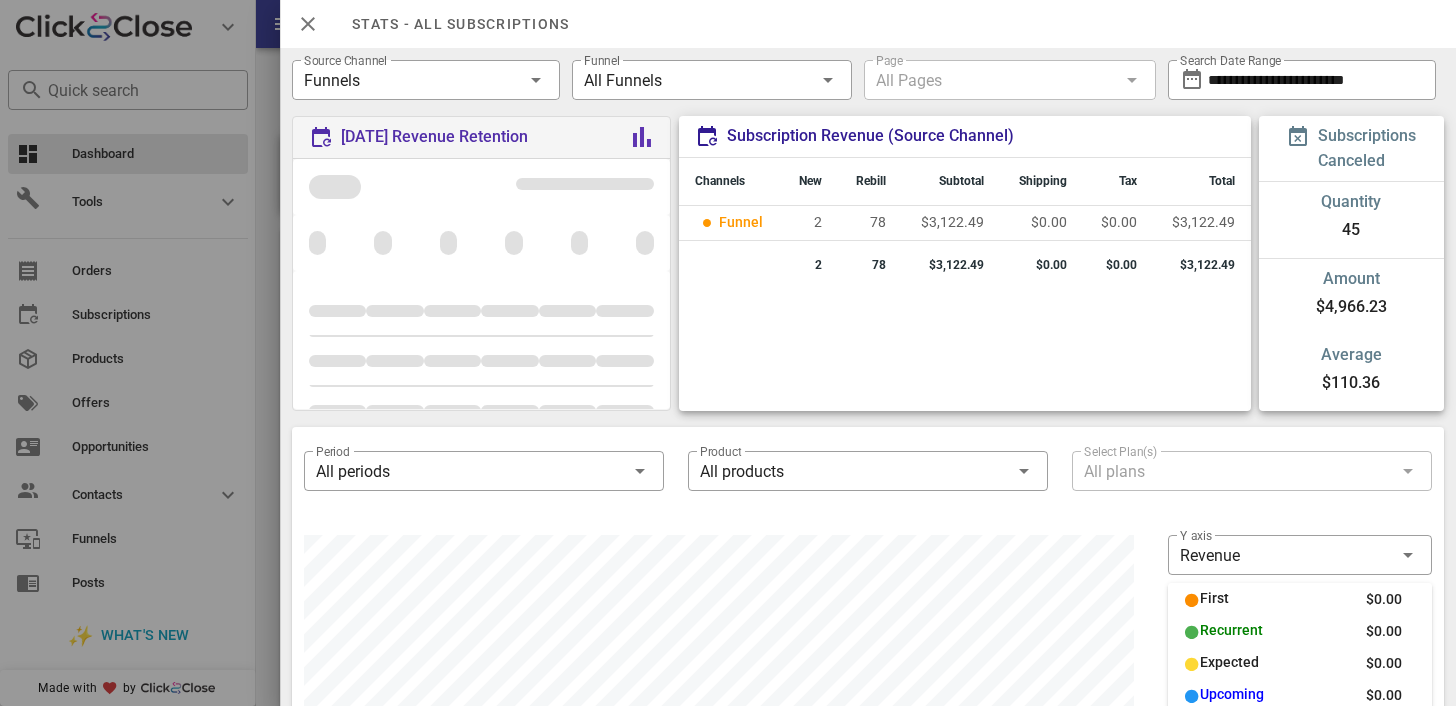 scroll, scrollTop: 999750, scrollLeft: 999170, axis: both 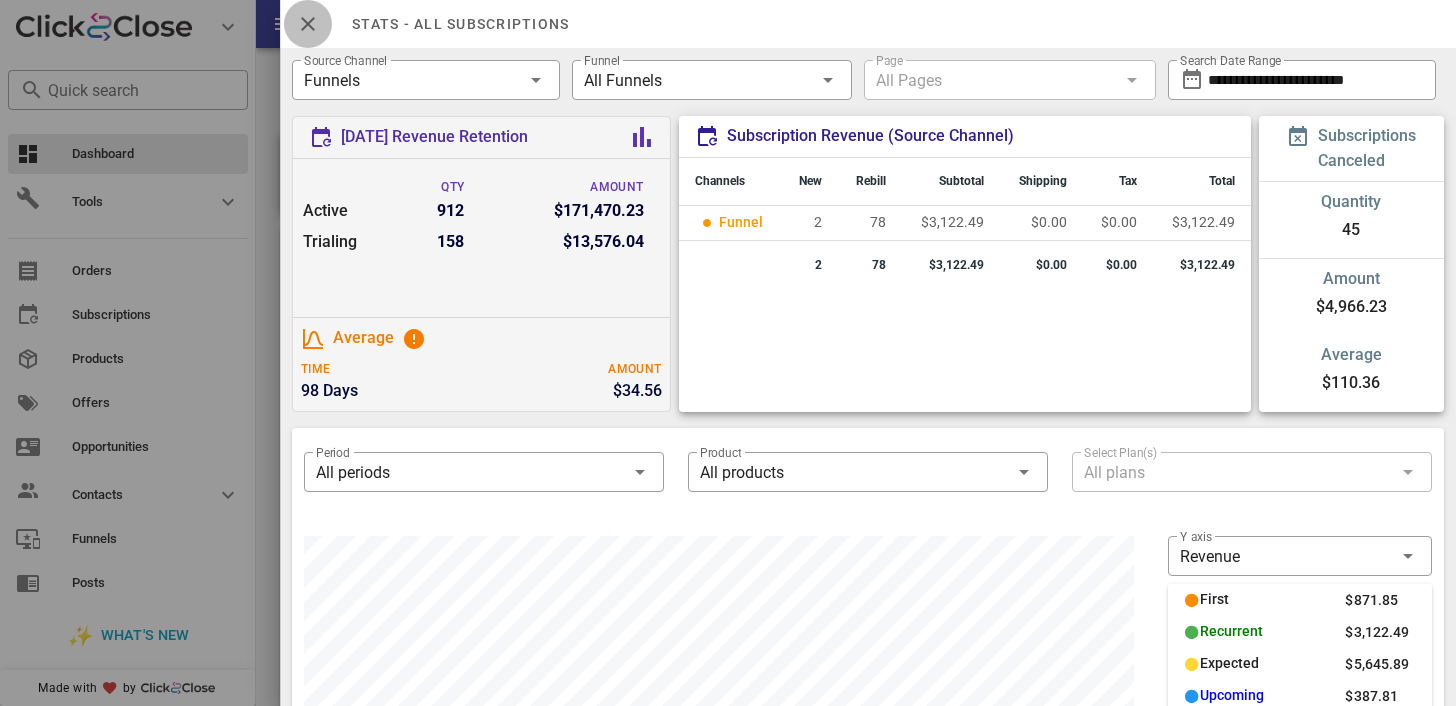 click at bounding box center [308, 24] 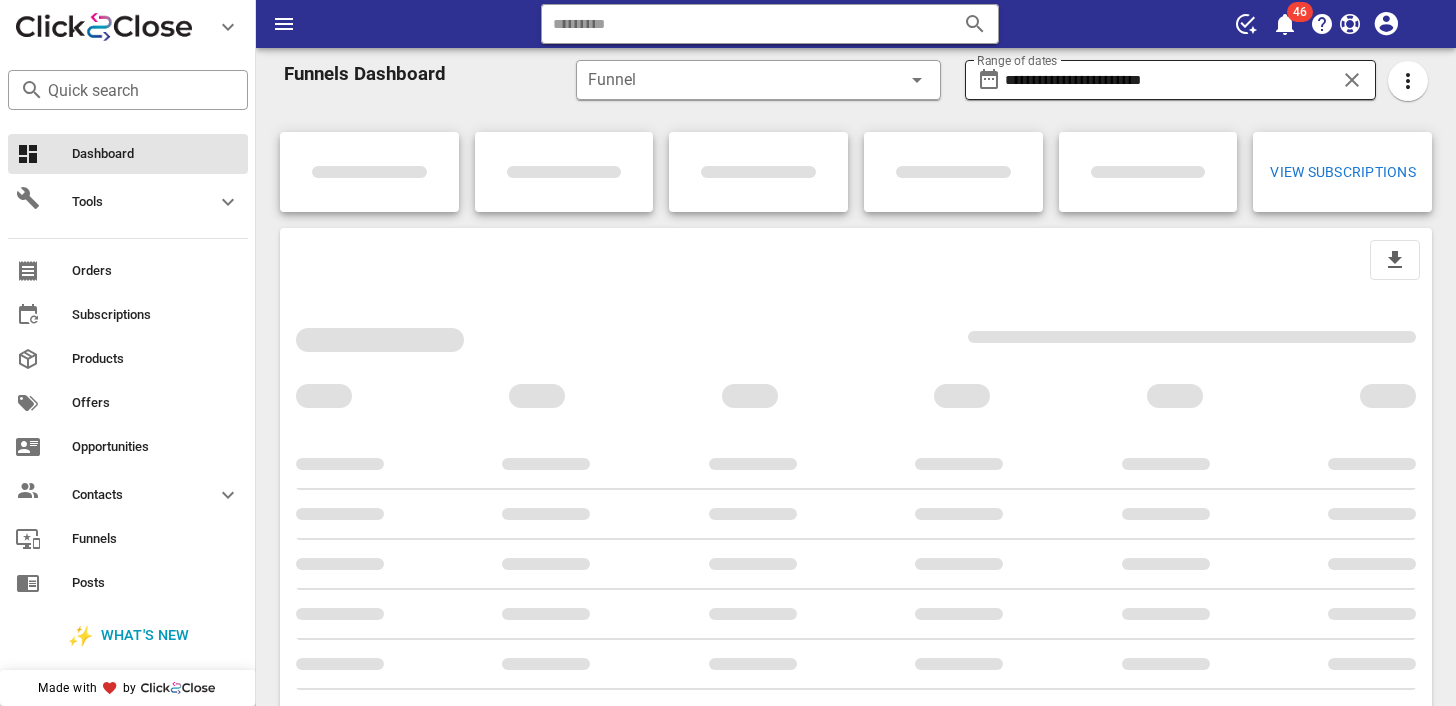 click on "**********" at bounding box center (1170, 80) 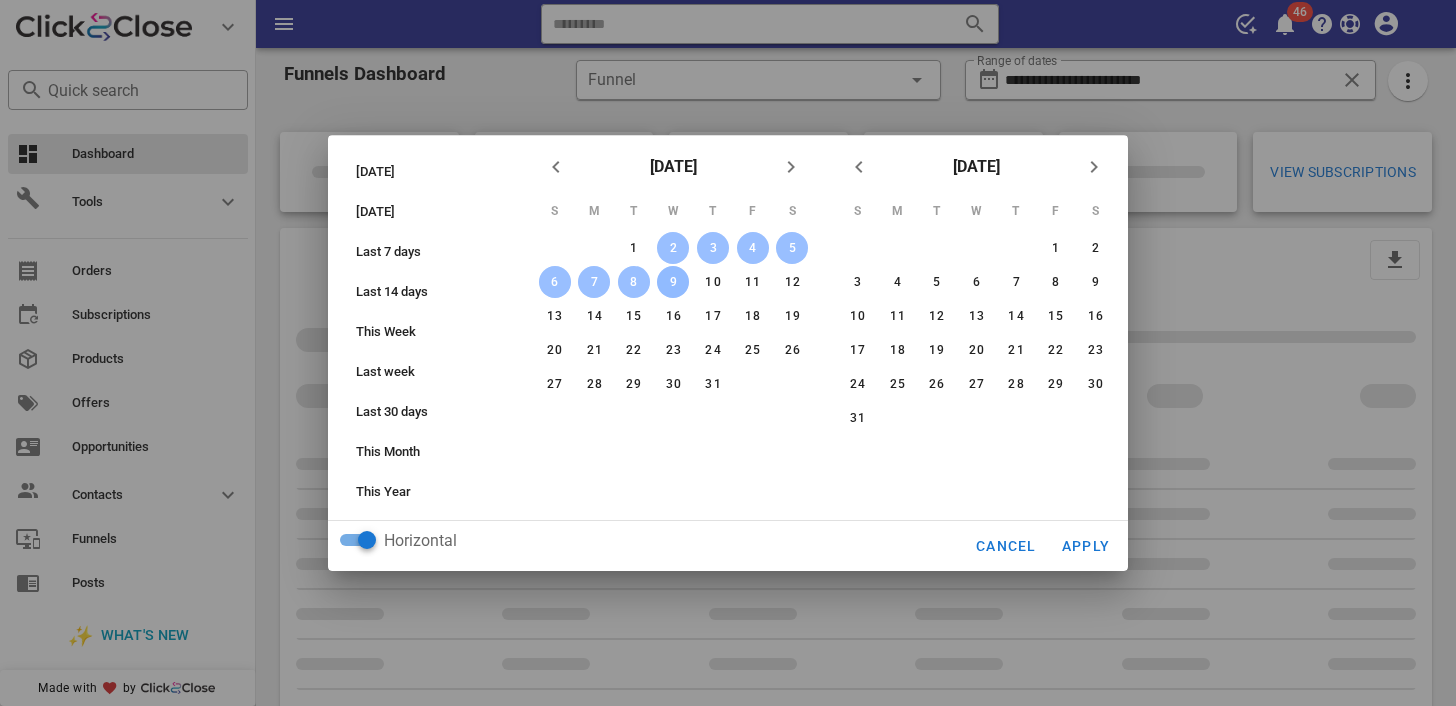 click at bounding box center [728, 353] 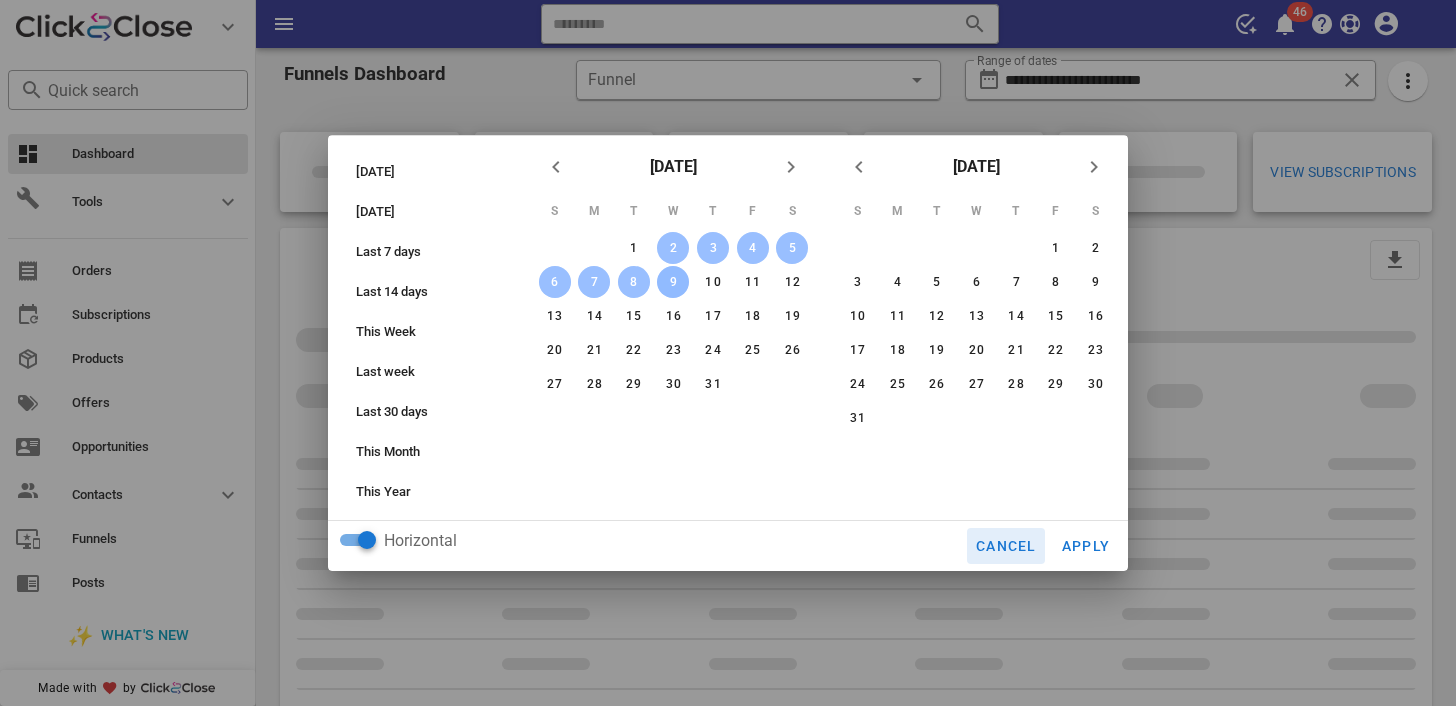 click on "Cancel" at bounding box center (1006, 546) 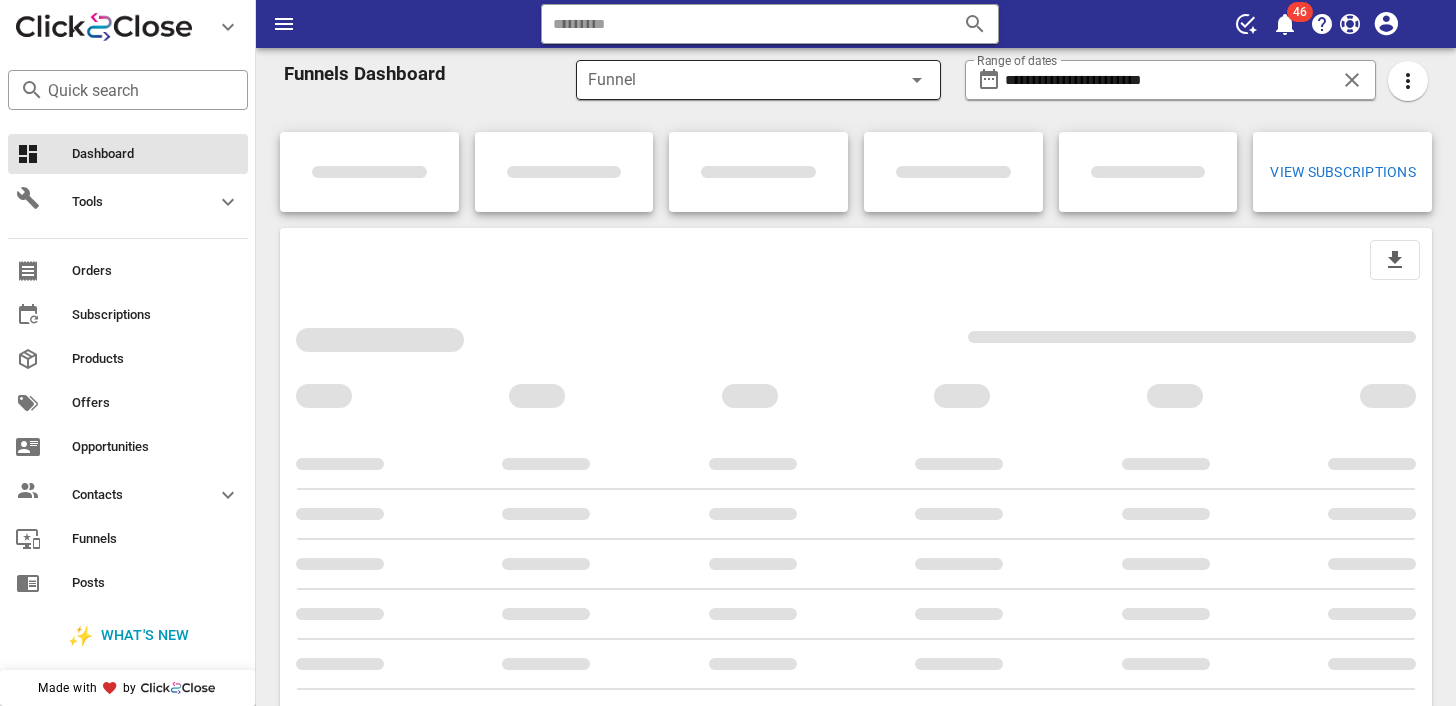 click at bounding box center (917, 80) 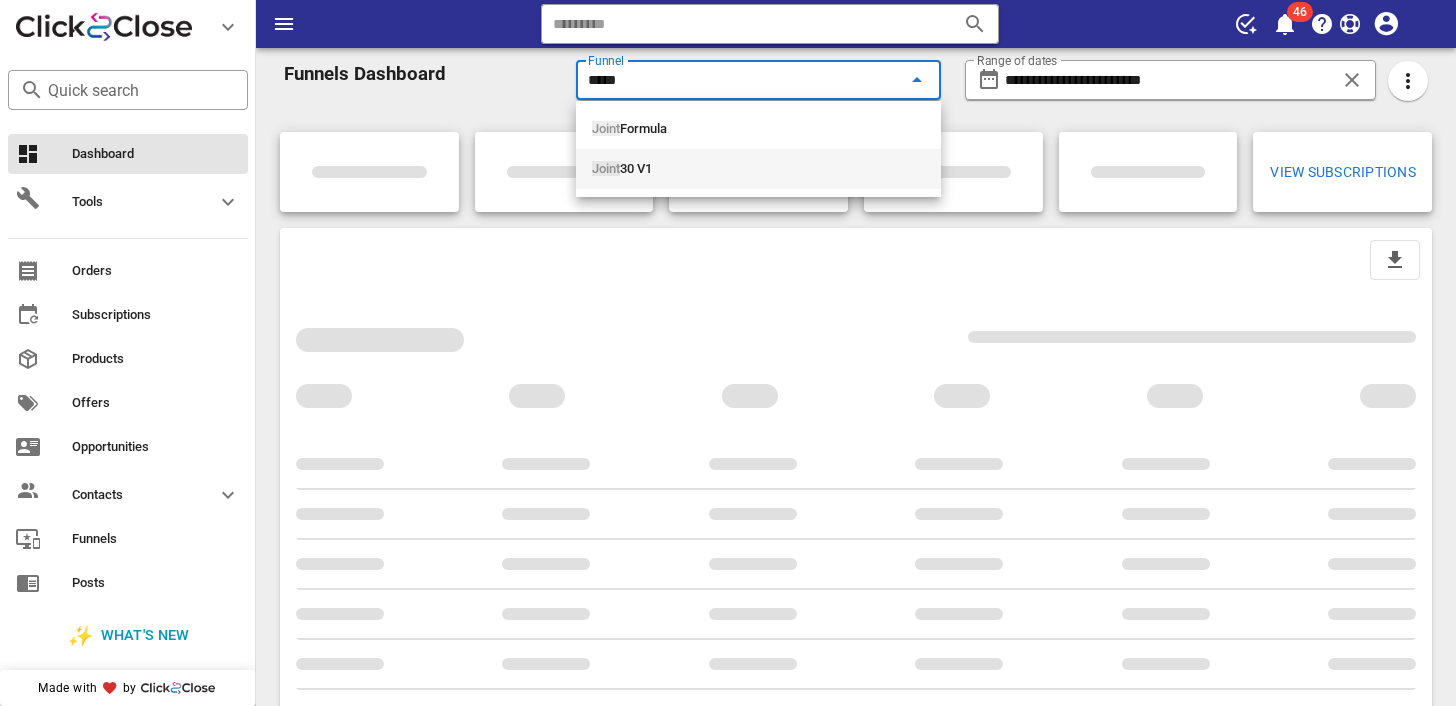 click on "Joint 30 V1" at bounding box center [758, 169] 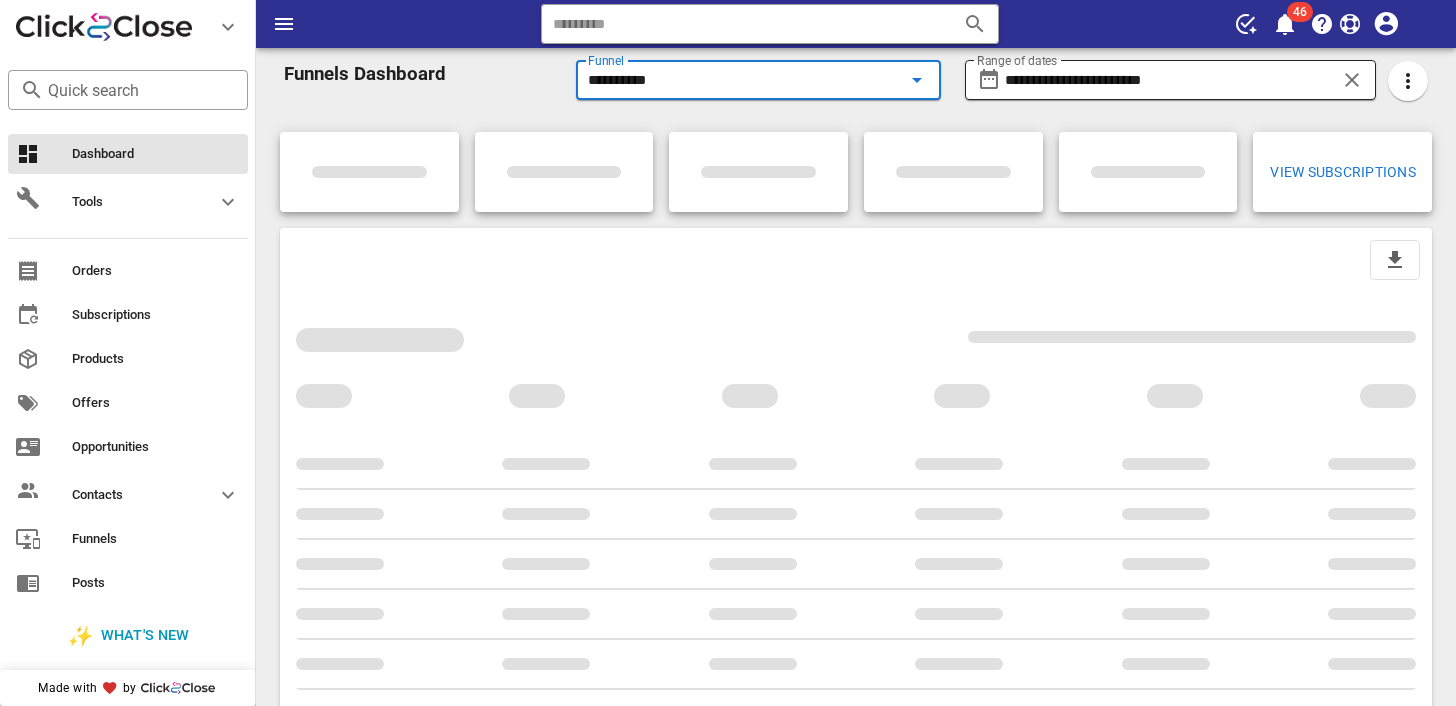 type on "**********" 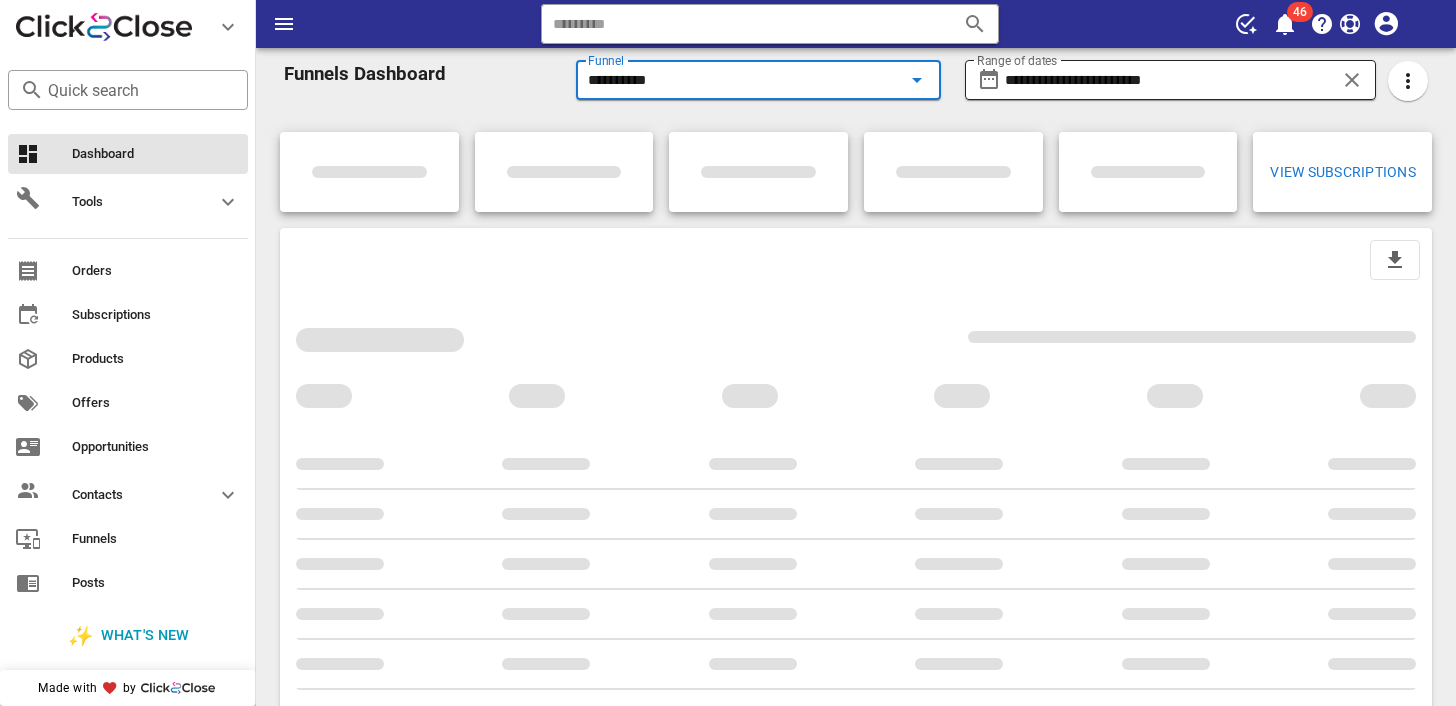 click on "**********" at bounding box center (1170, 80) 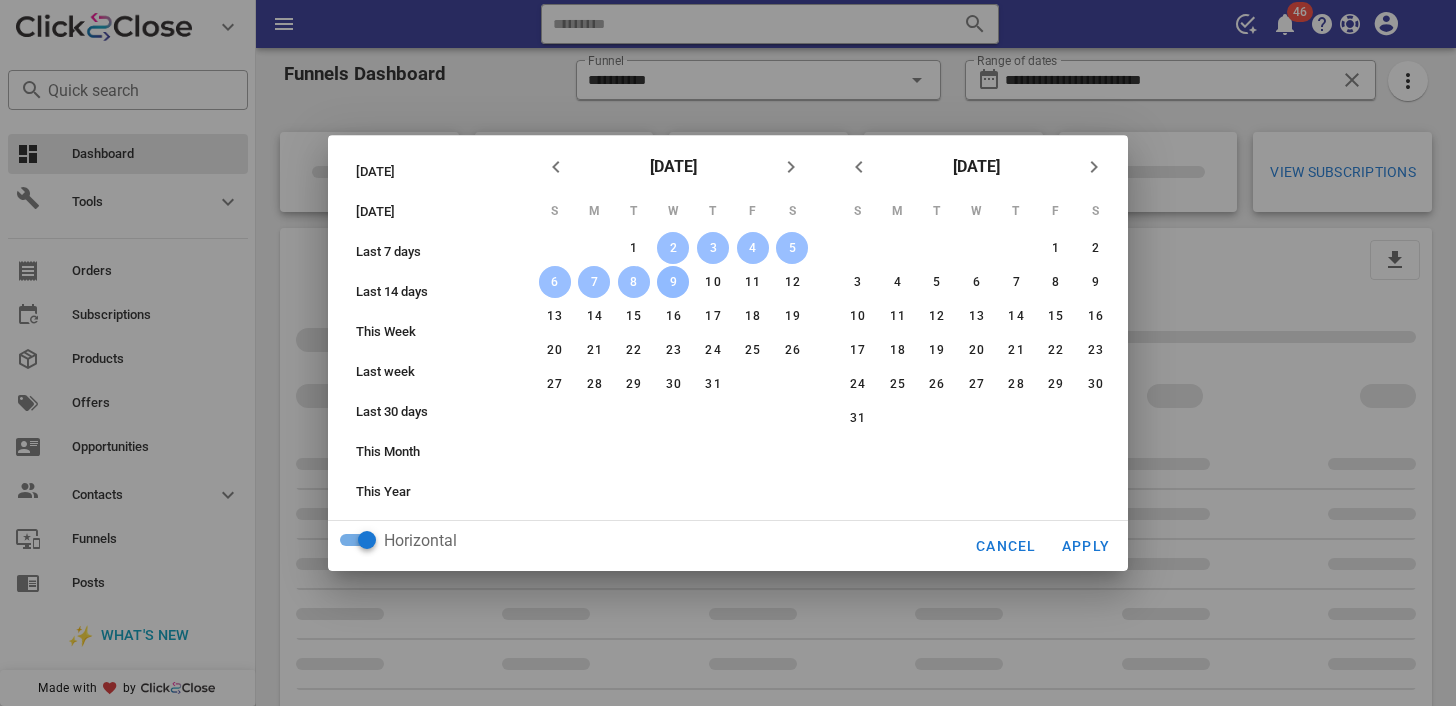 click on "[DATE]" at bounding box center [673, 167] 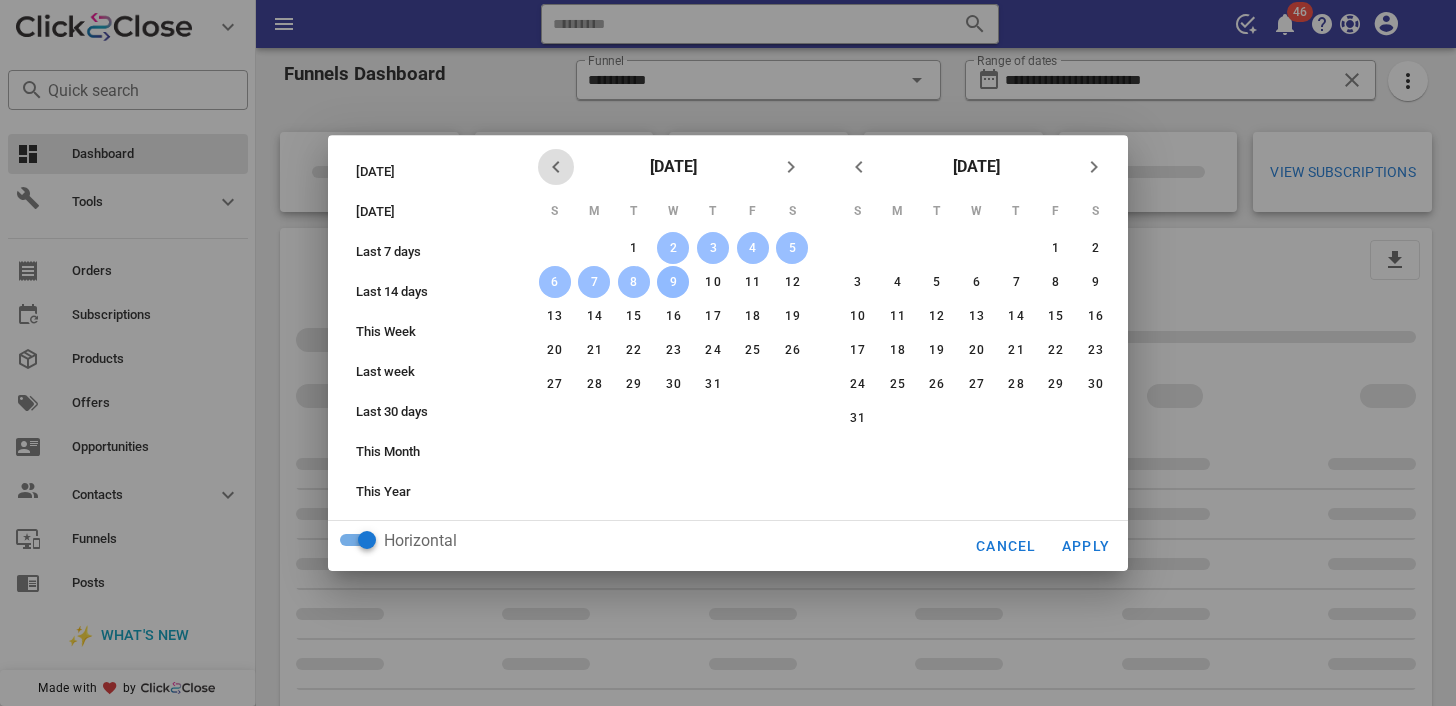 click at bounding box center [556, 167] 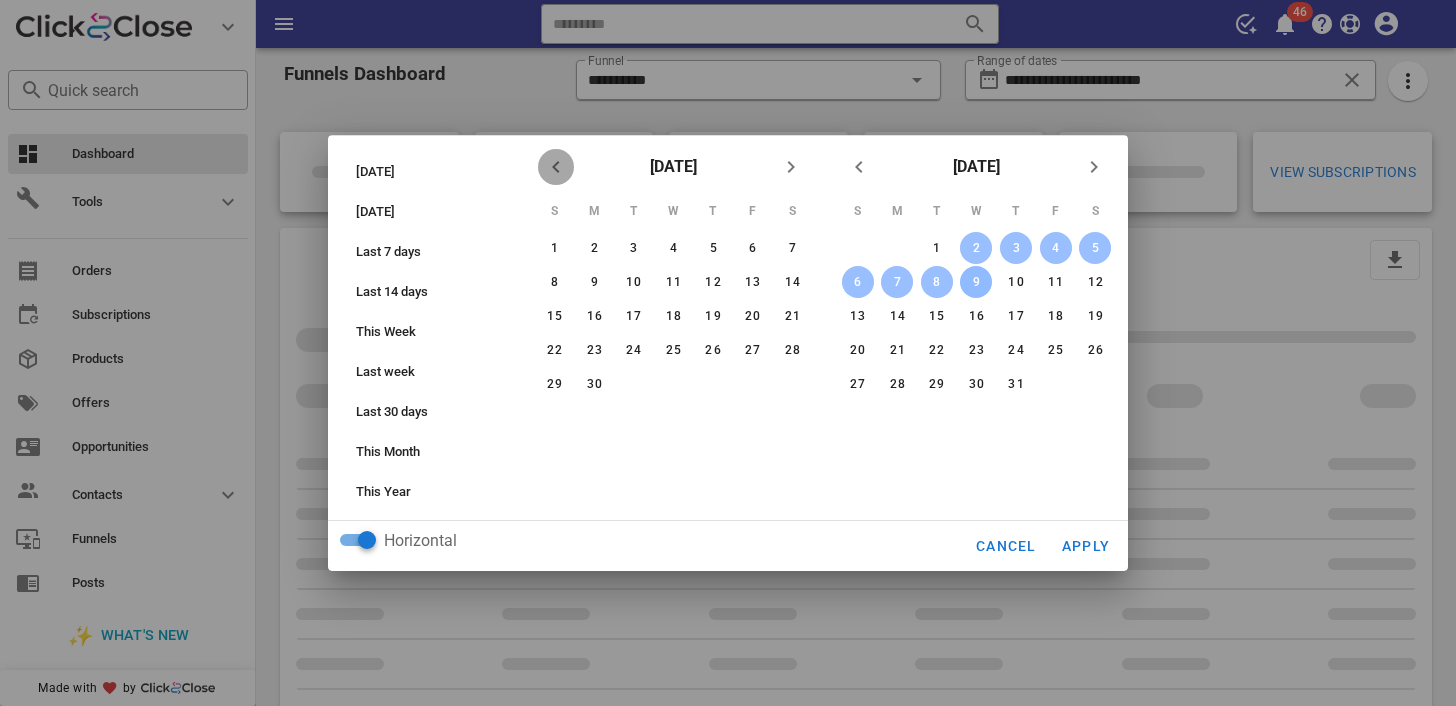 click at bounding box center [556, 167] 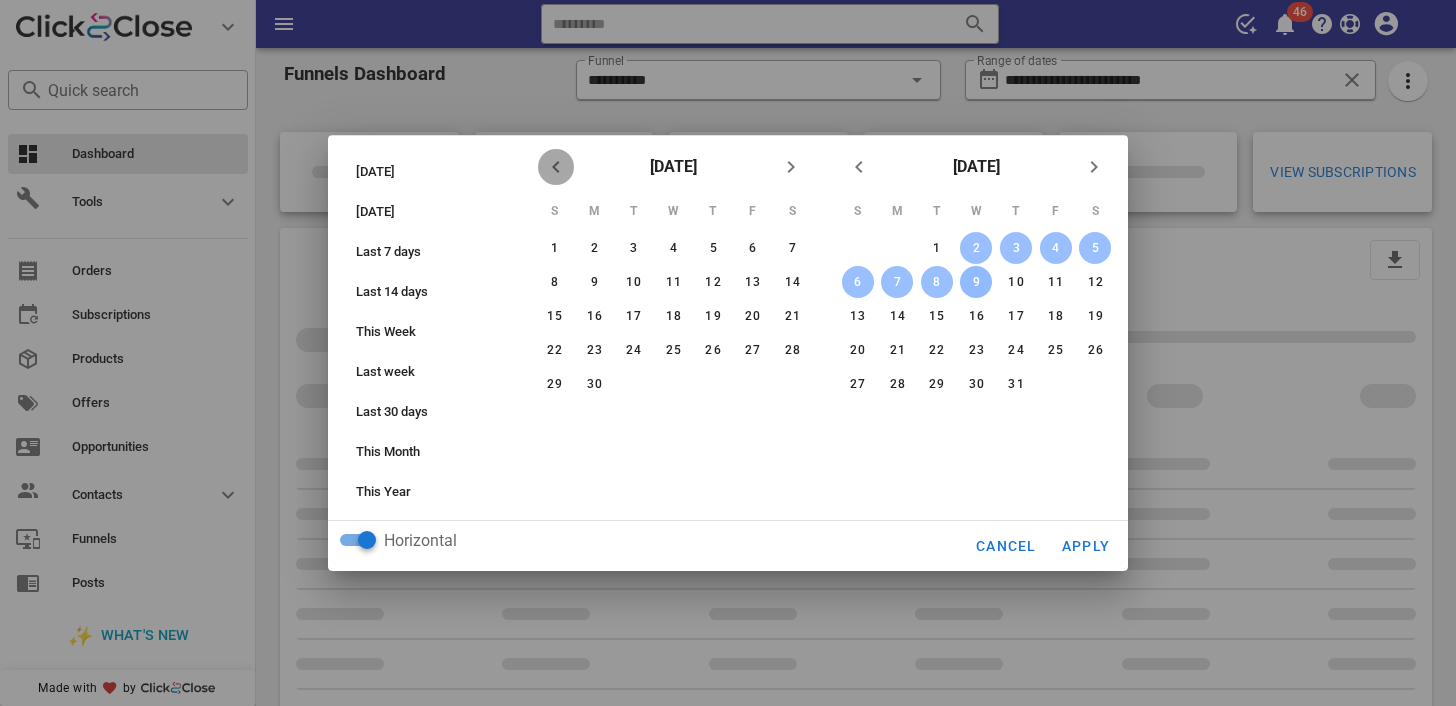 click at bounding box center [556, 167] 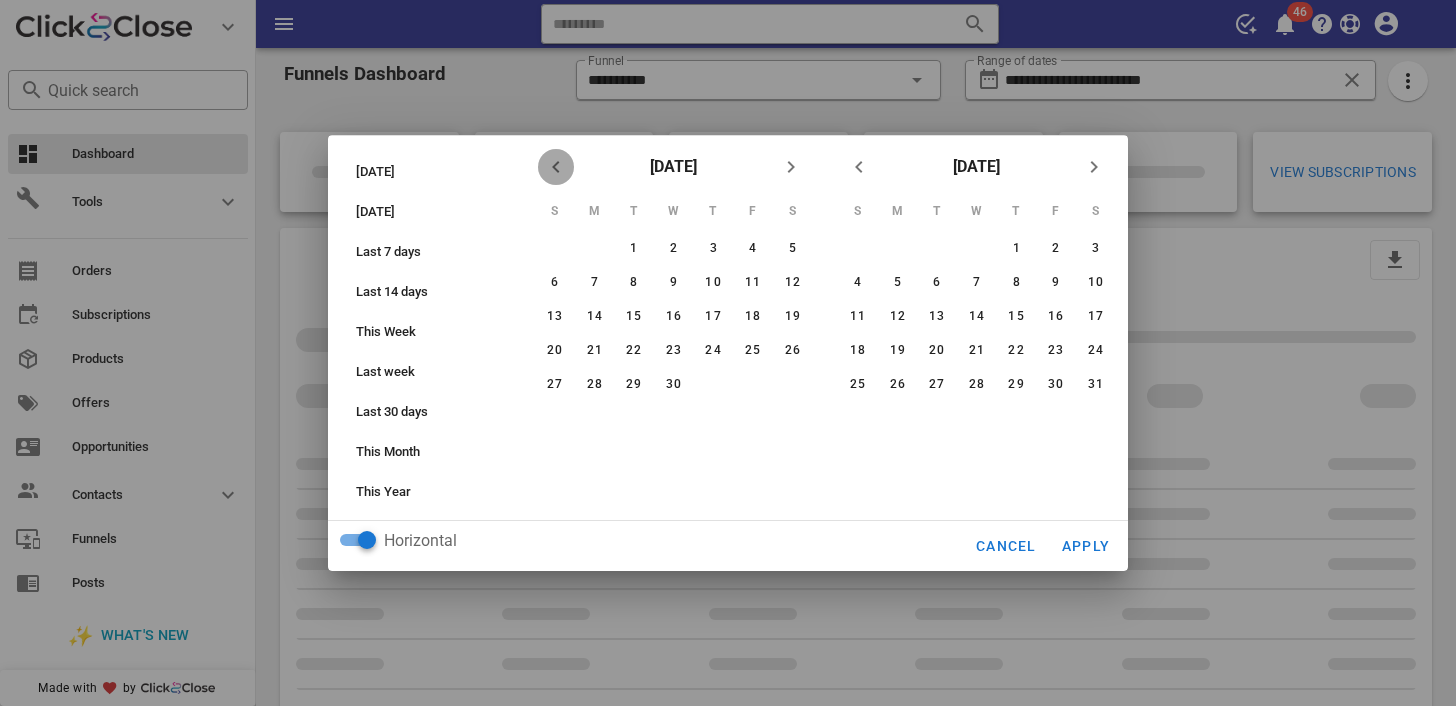 click at bounding box center (556, 167) 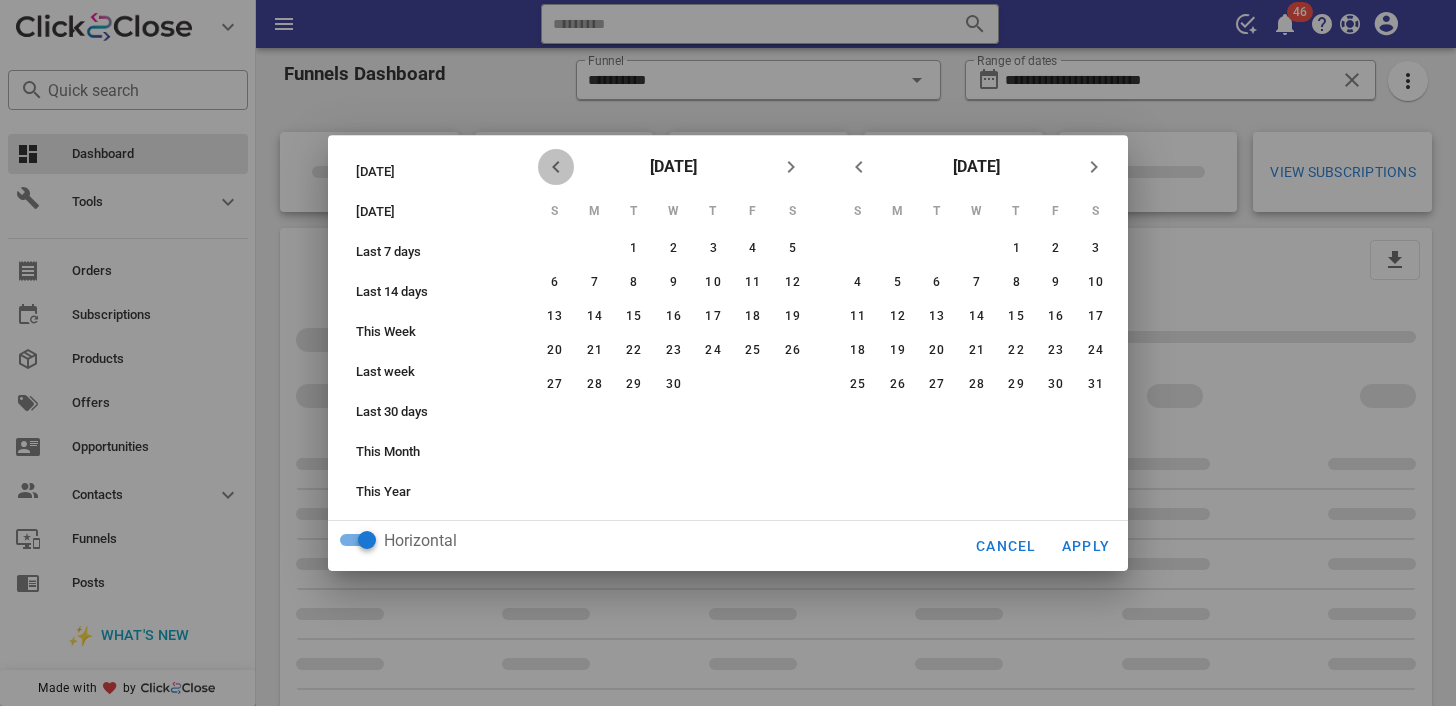 click on "June 2025 May 2025 April 2025" at bounding box center [673, 167] 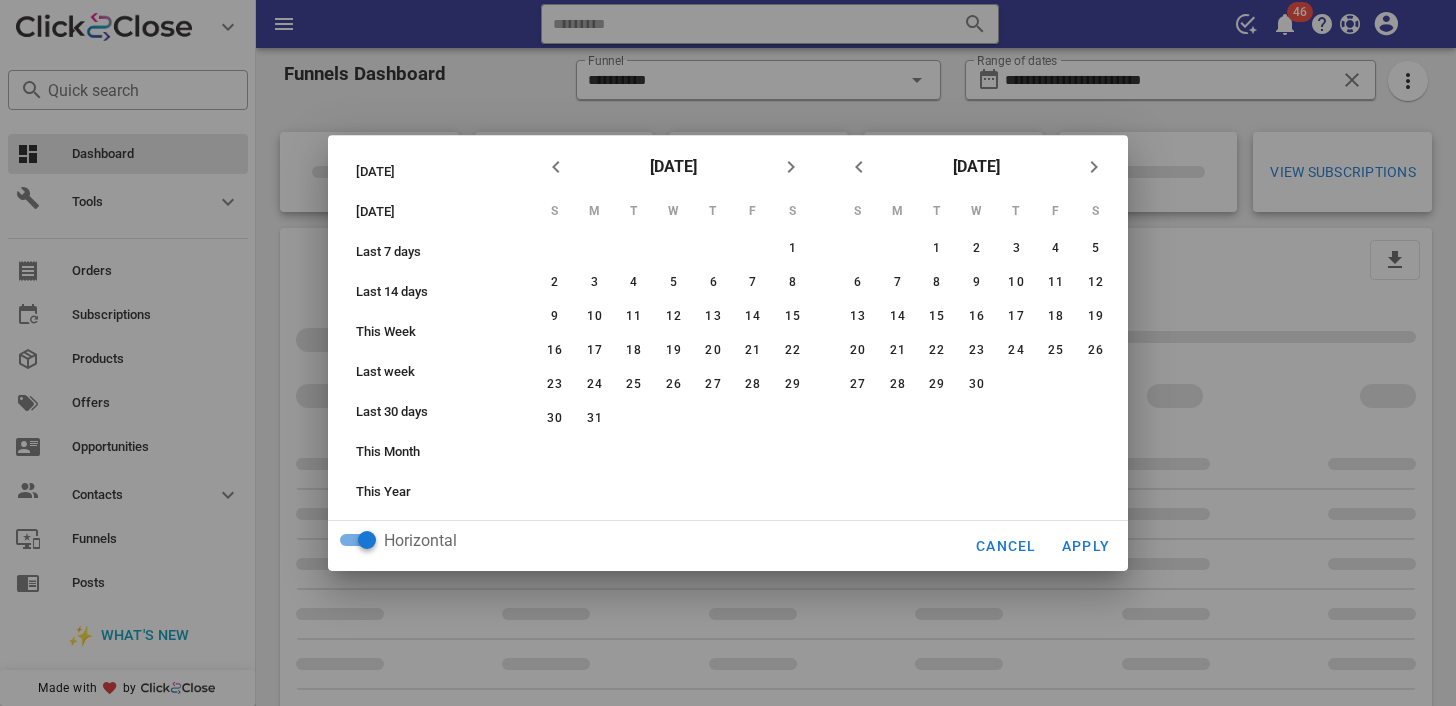 click on "April 2025 March 2025" at bounding box center (673, 167) 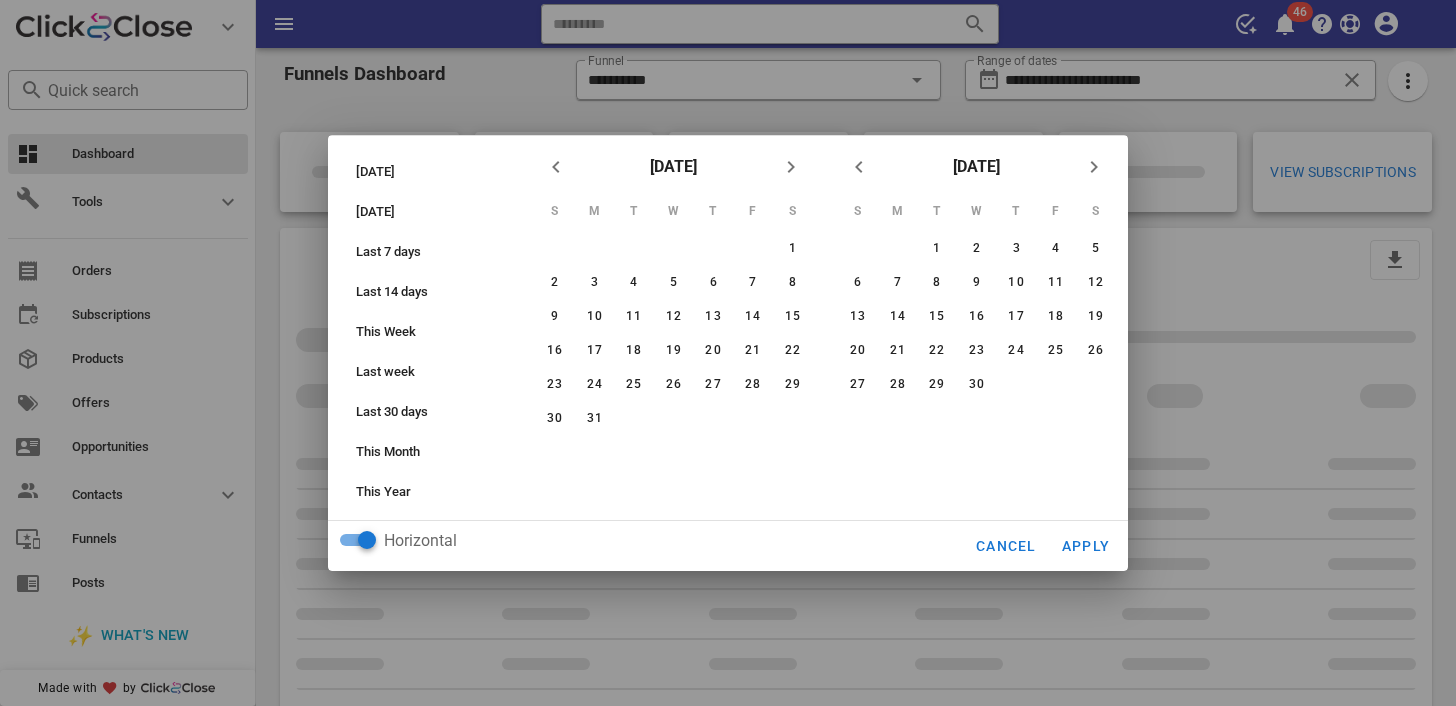 click on "S" at bounding box center [555, 211] 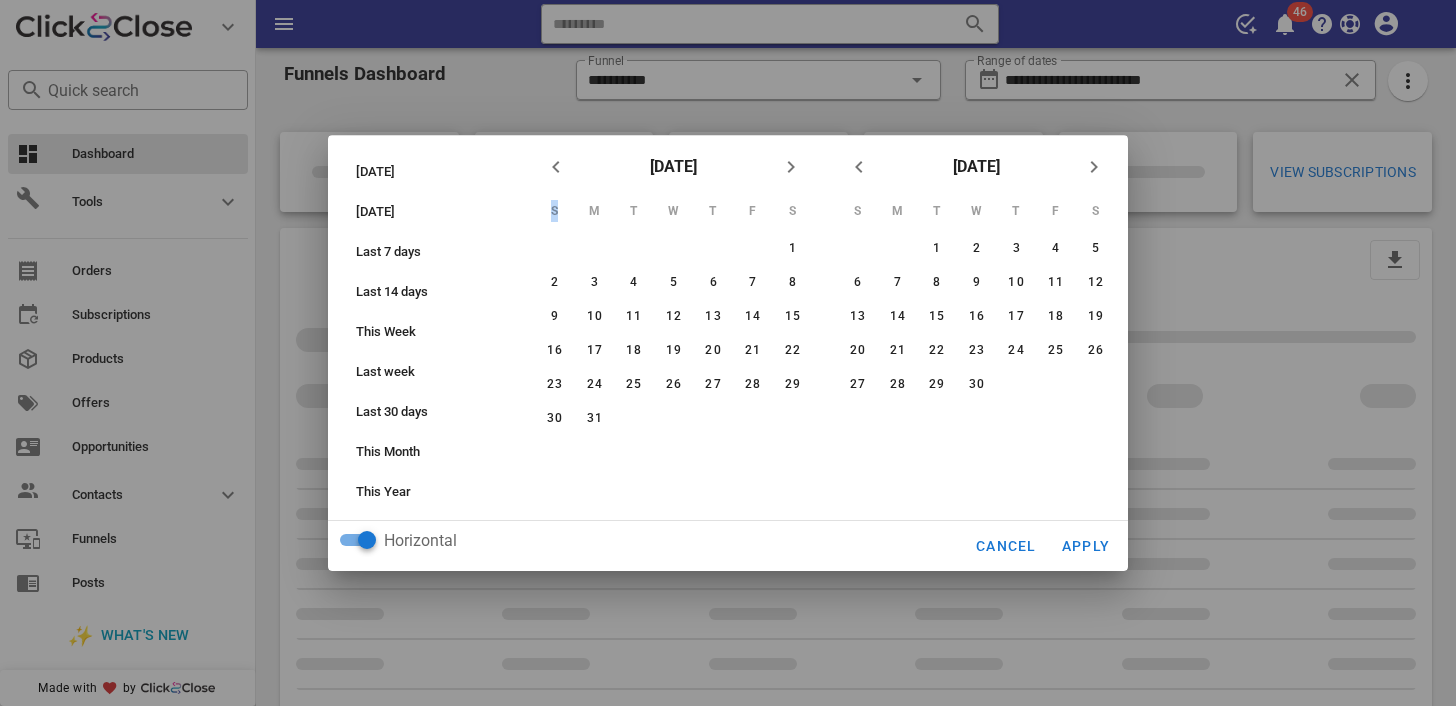 click on "S" at bounding box center (555, 211) 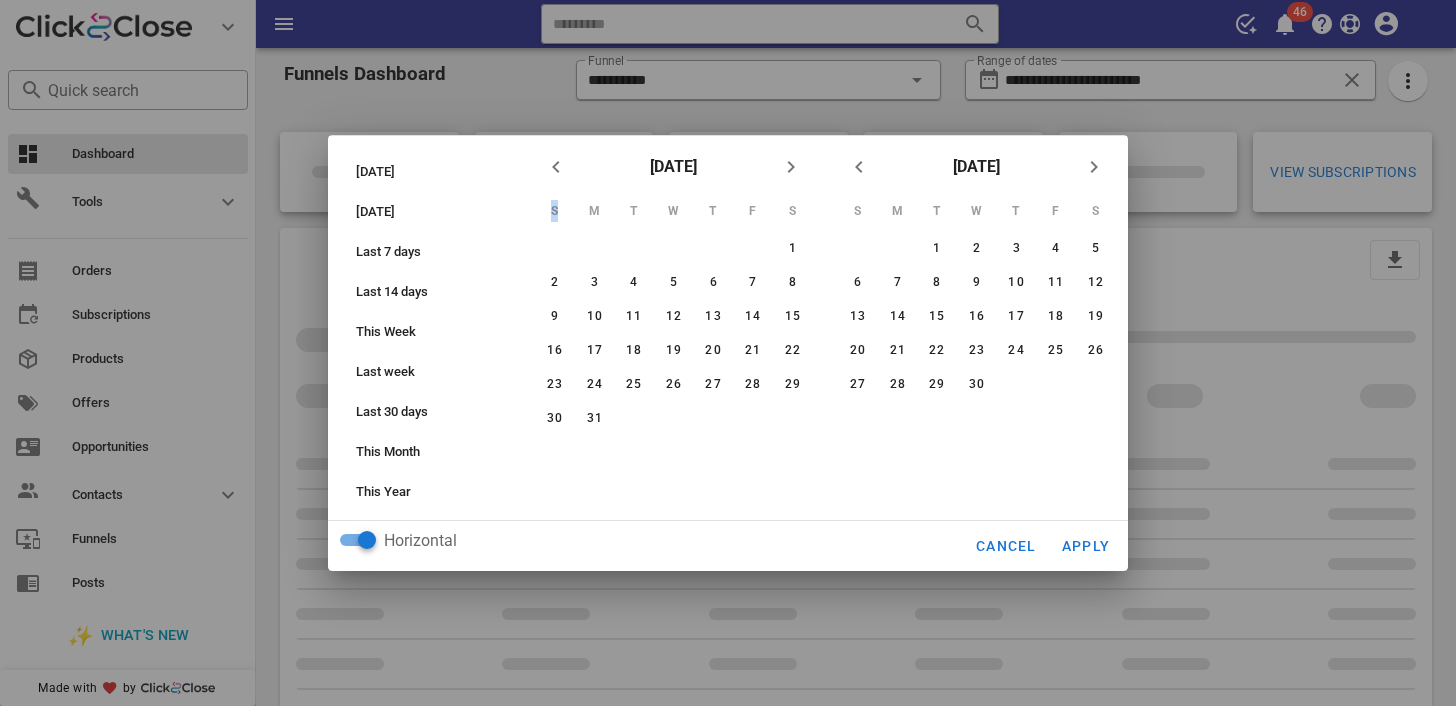 click on "S" at bounding box center [555, 211] 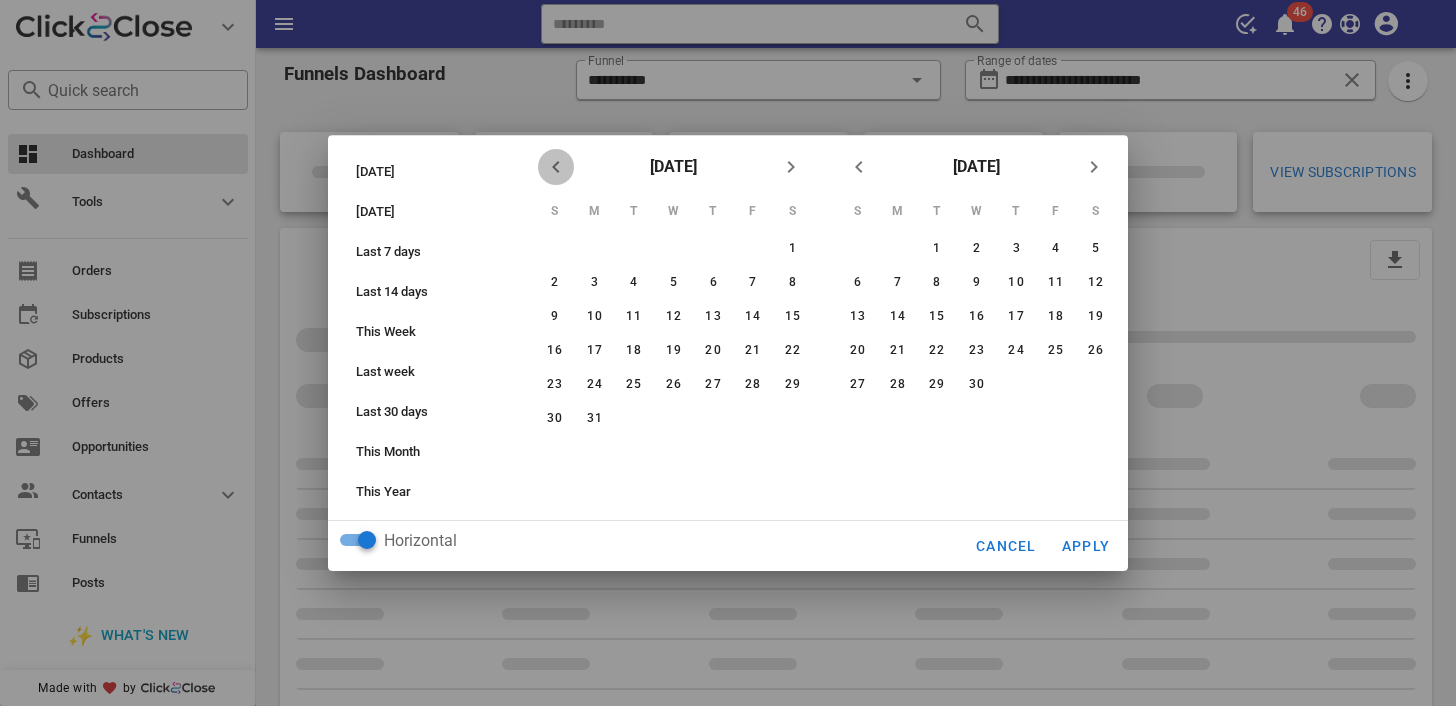 click at bounding box center [556, 167] 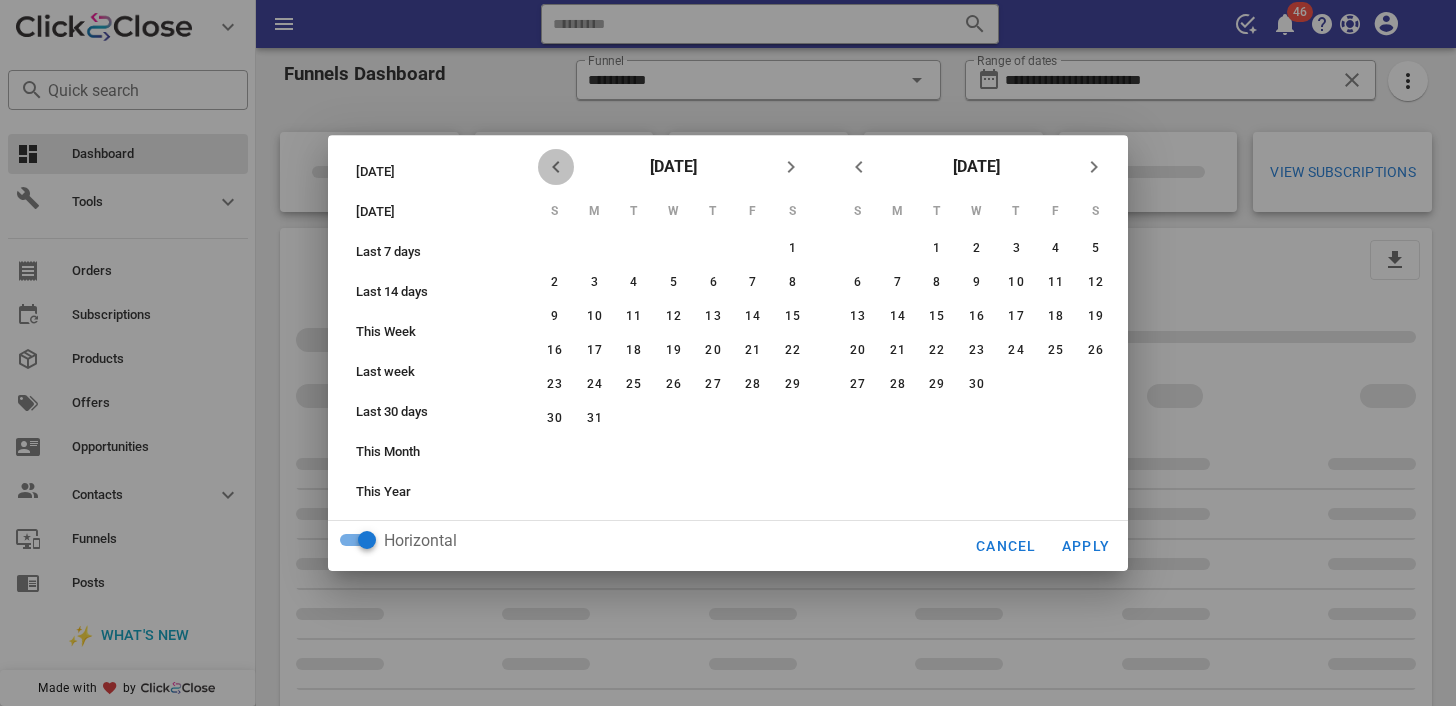 click at bounding box center [556, 167] 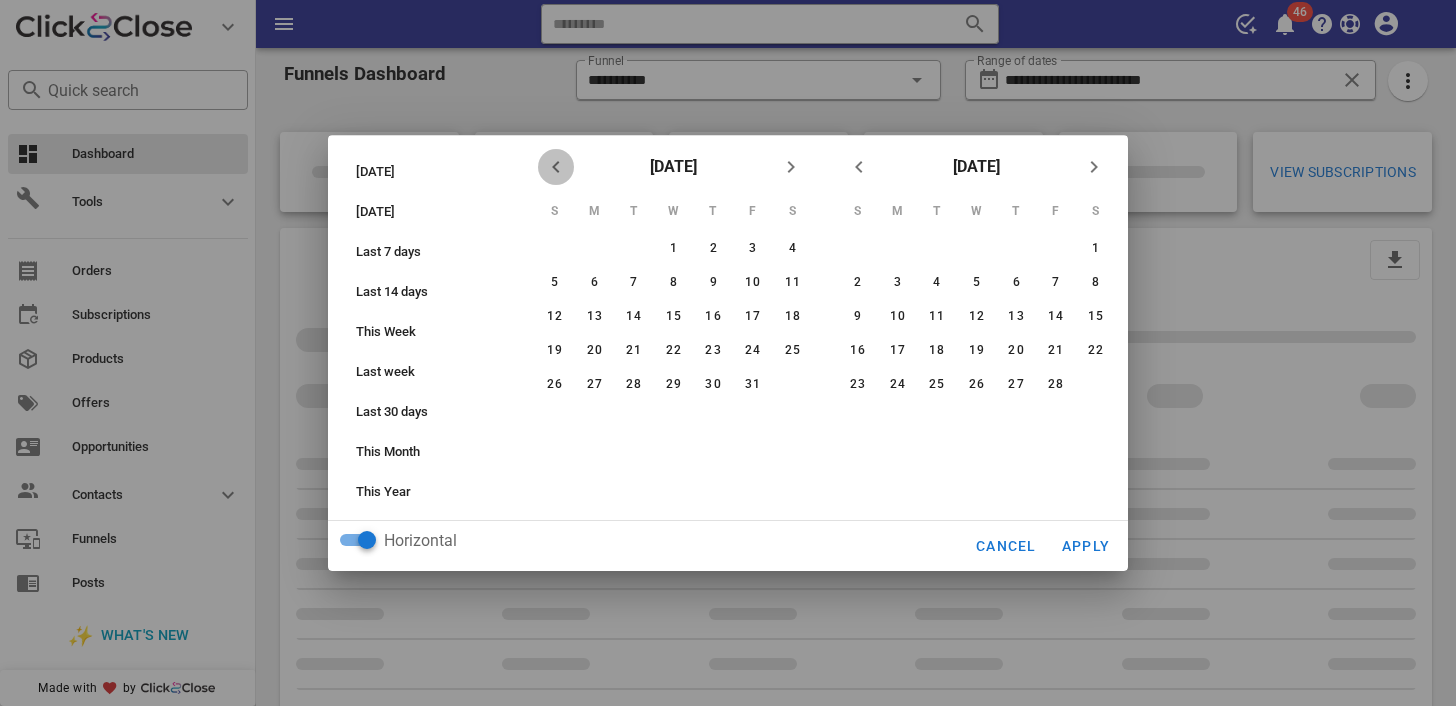 click at bounding box center (556, 167) 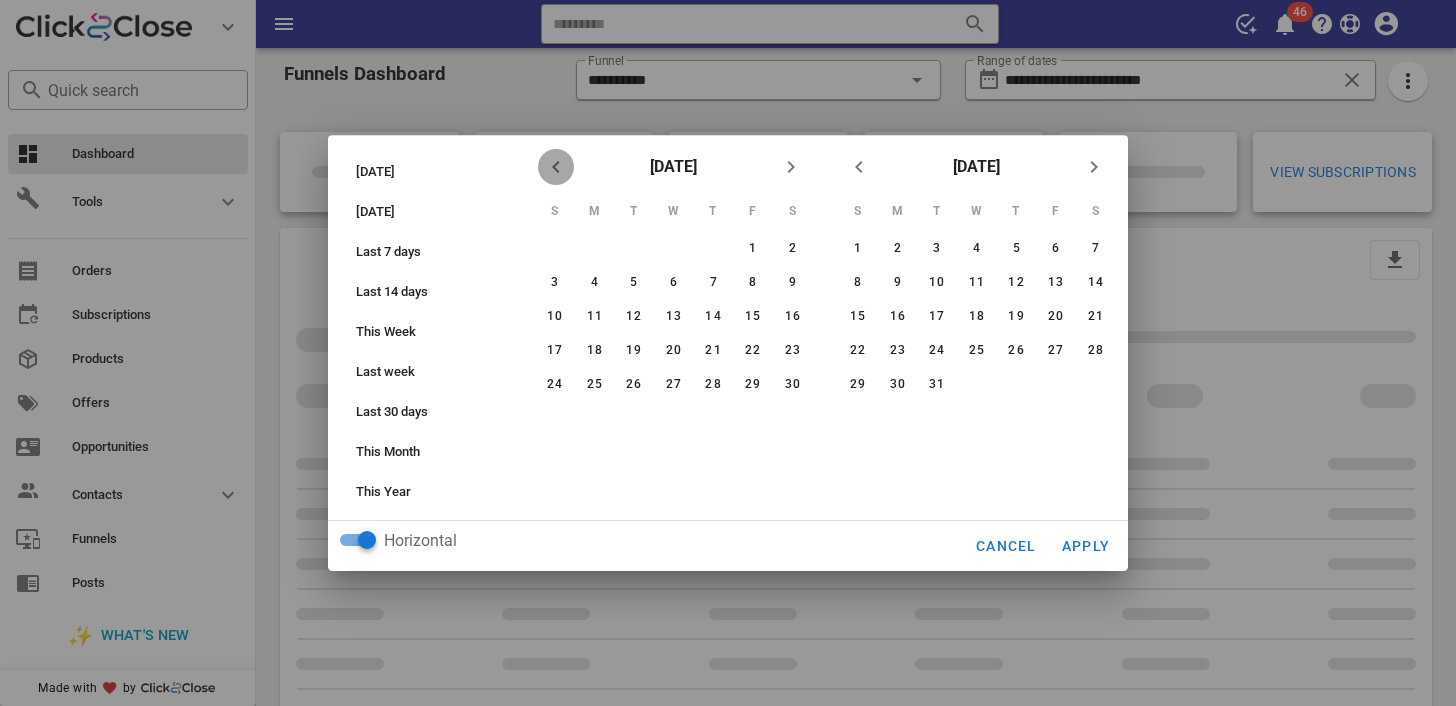 click at bounding box center (556, 167) 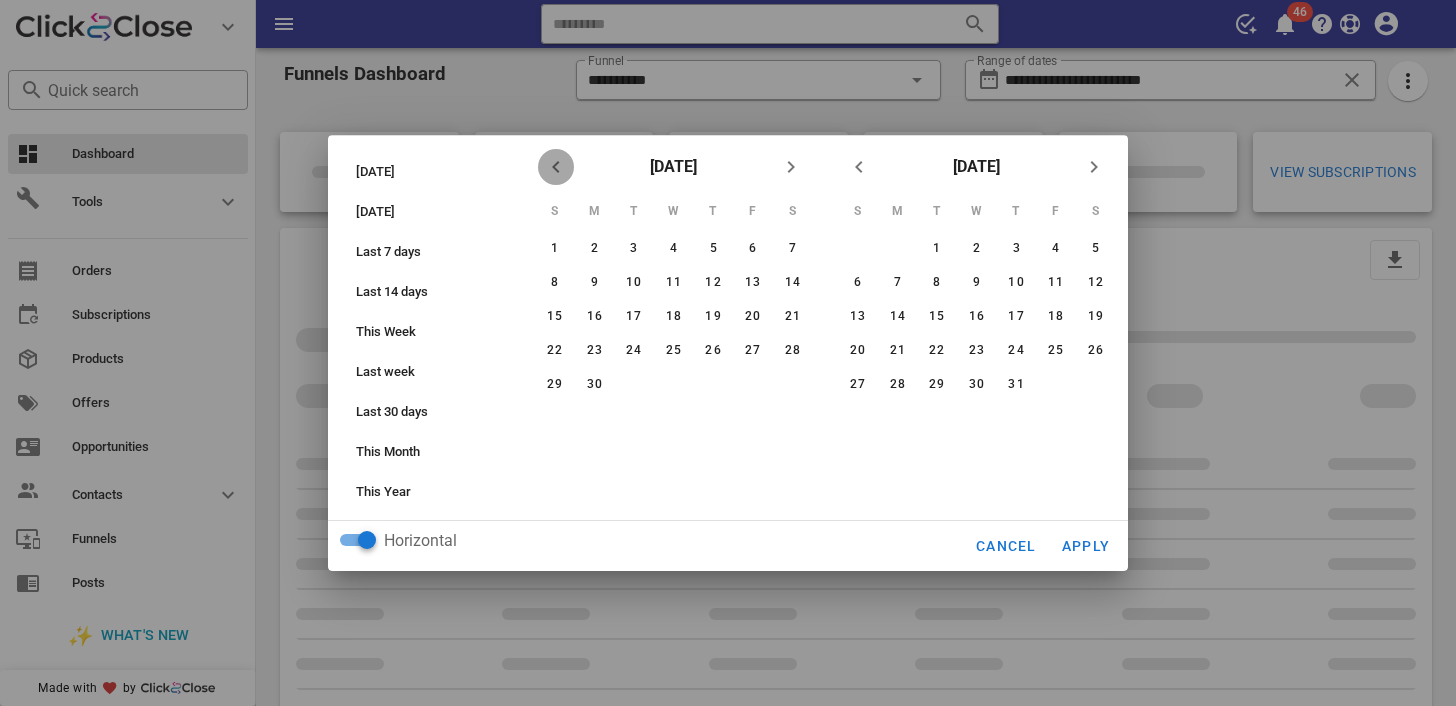 click at bounding box center [556, 167] 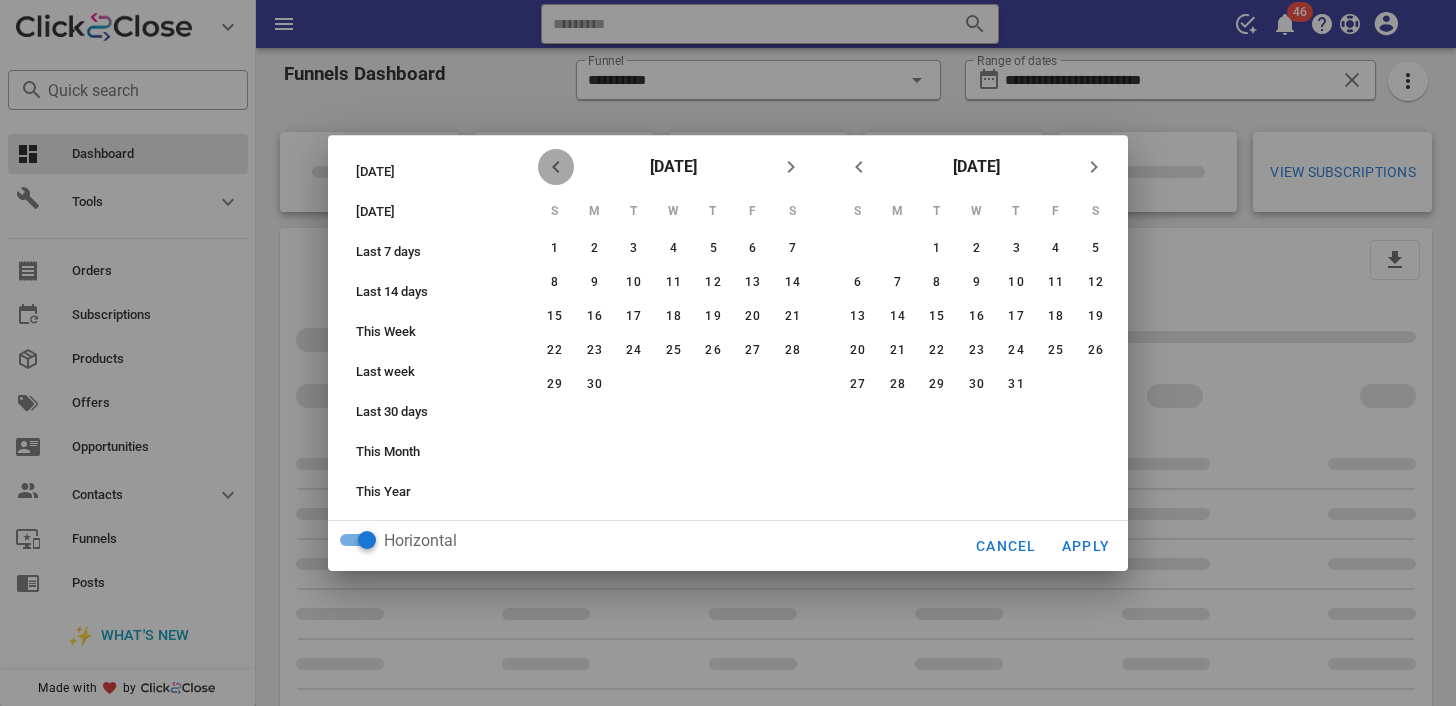 click at bounding box center [556, 167] 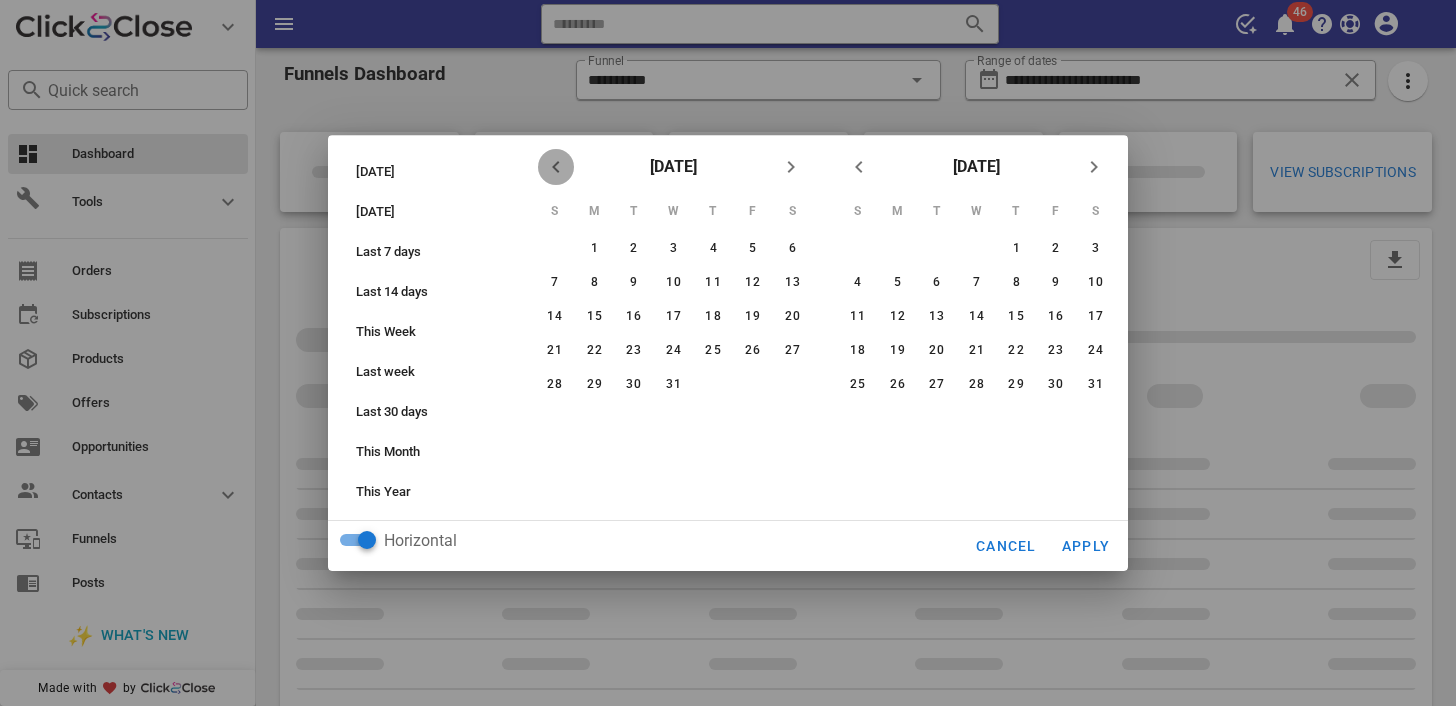 click at bounding box center [556, 167] 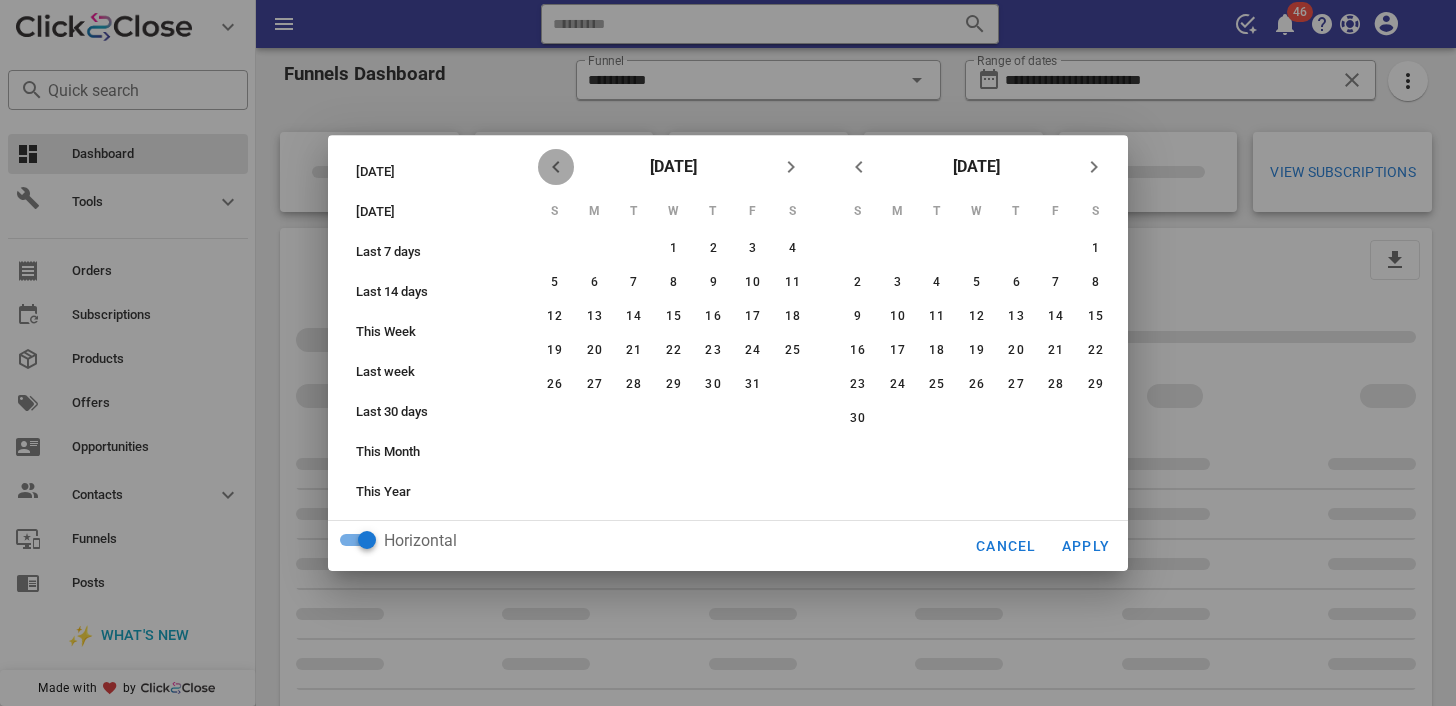 click at bounding box center (556, 167) 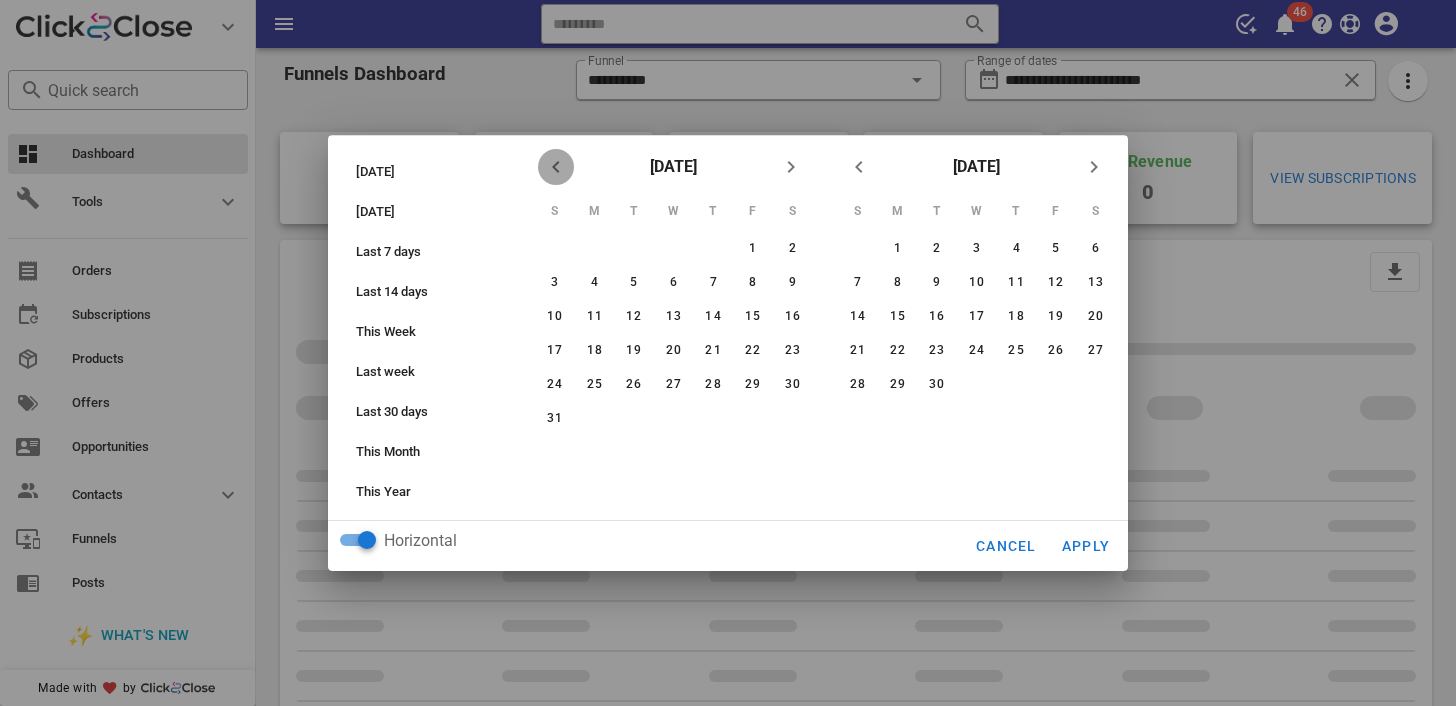 click at bounding box center (556, 167) 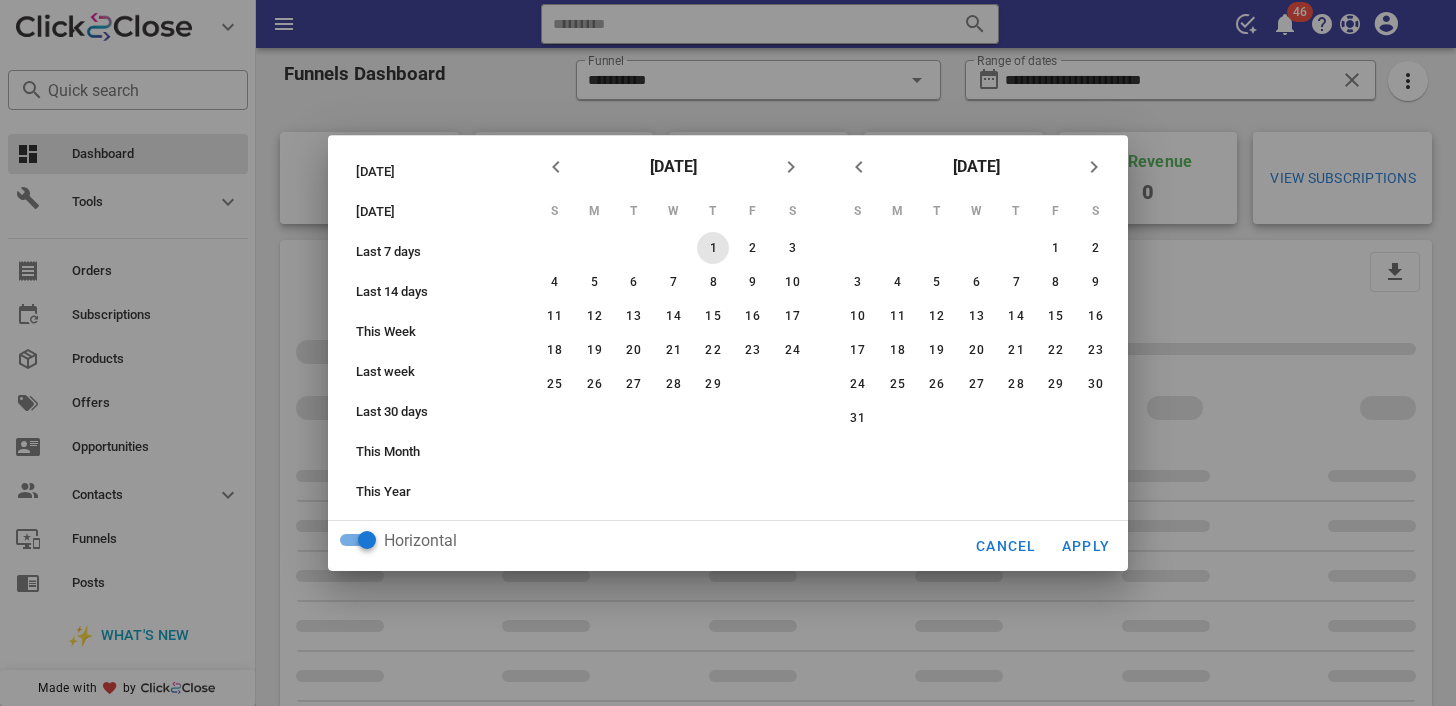 click on "1" at bounding box center (713, 248) 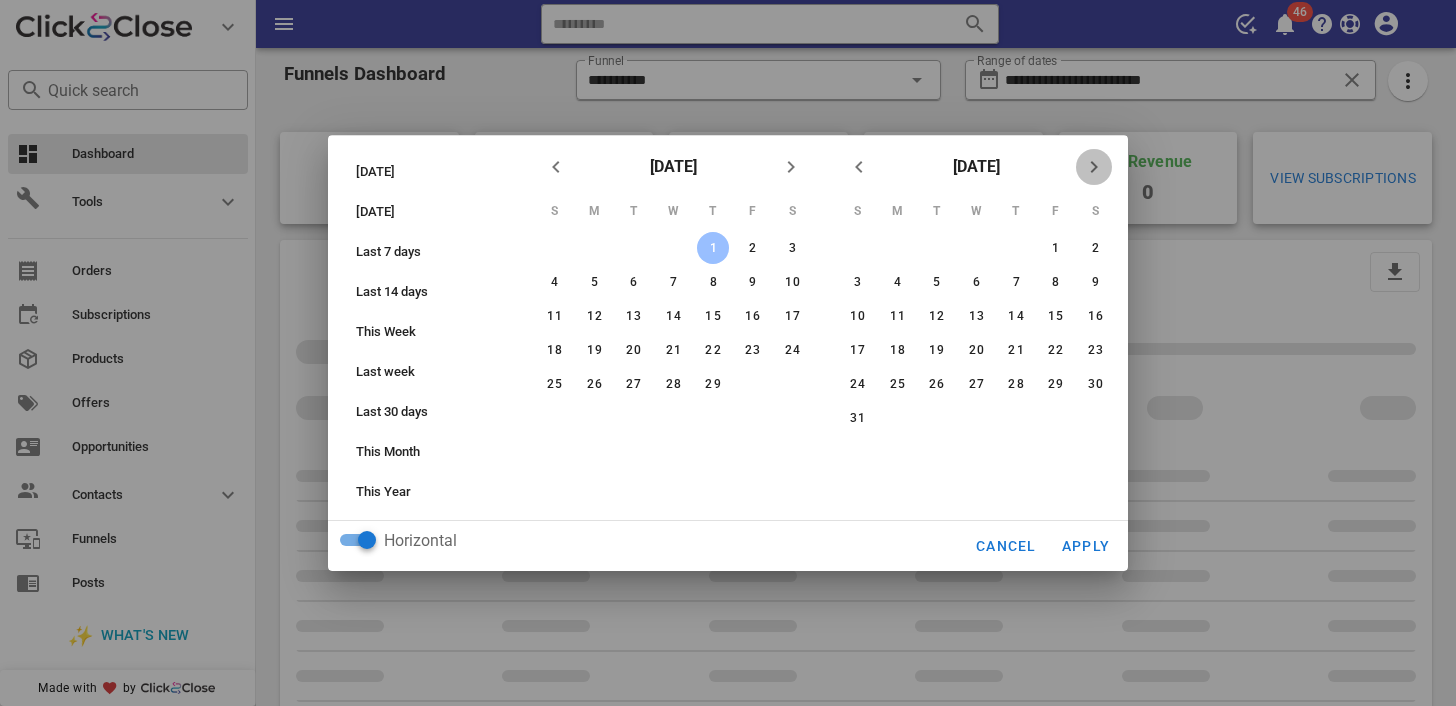 click at bounding box center [1094, 167] 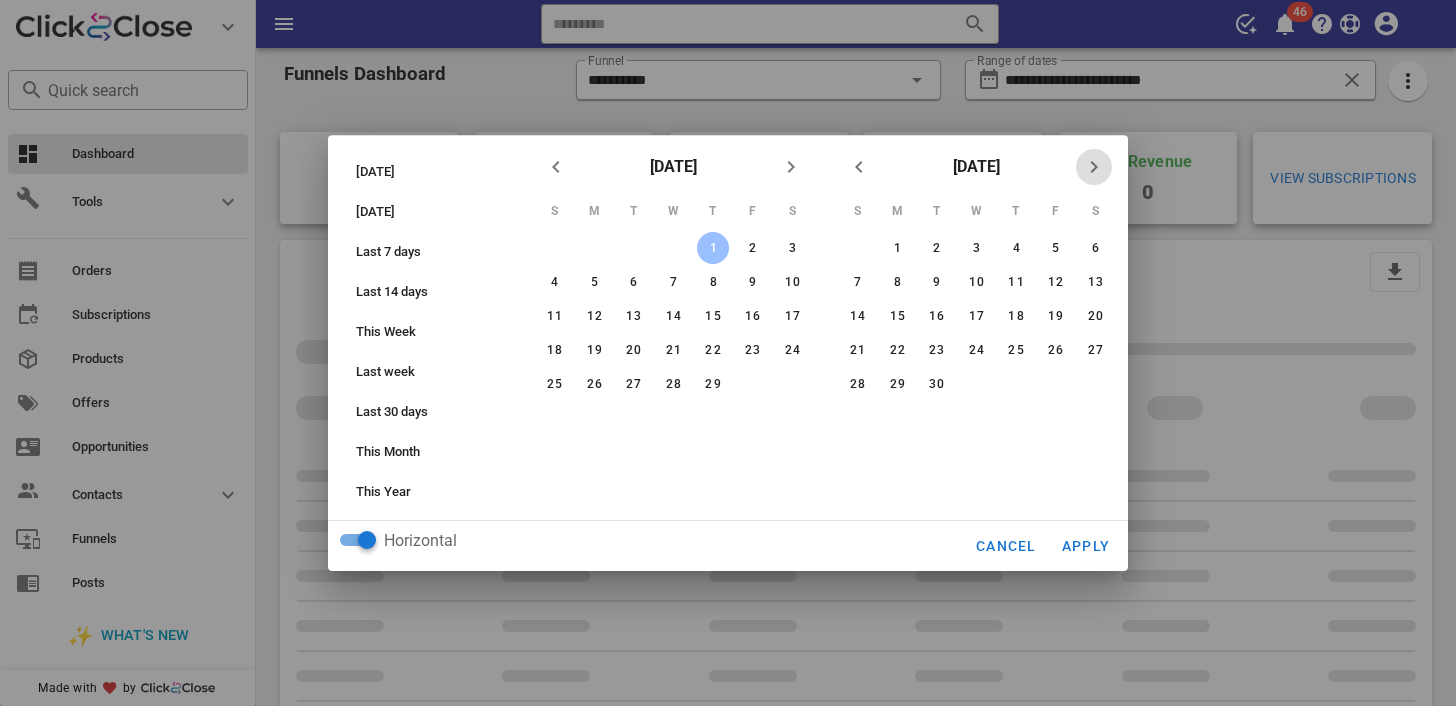 click at bounding box center [1094, 167] 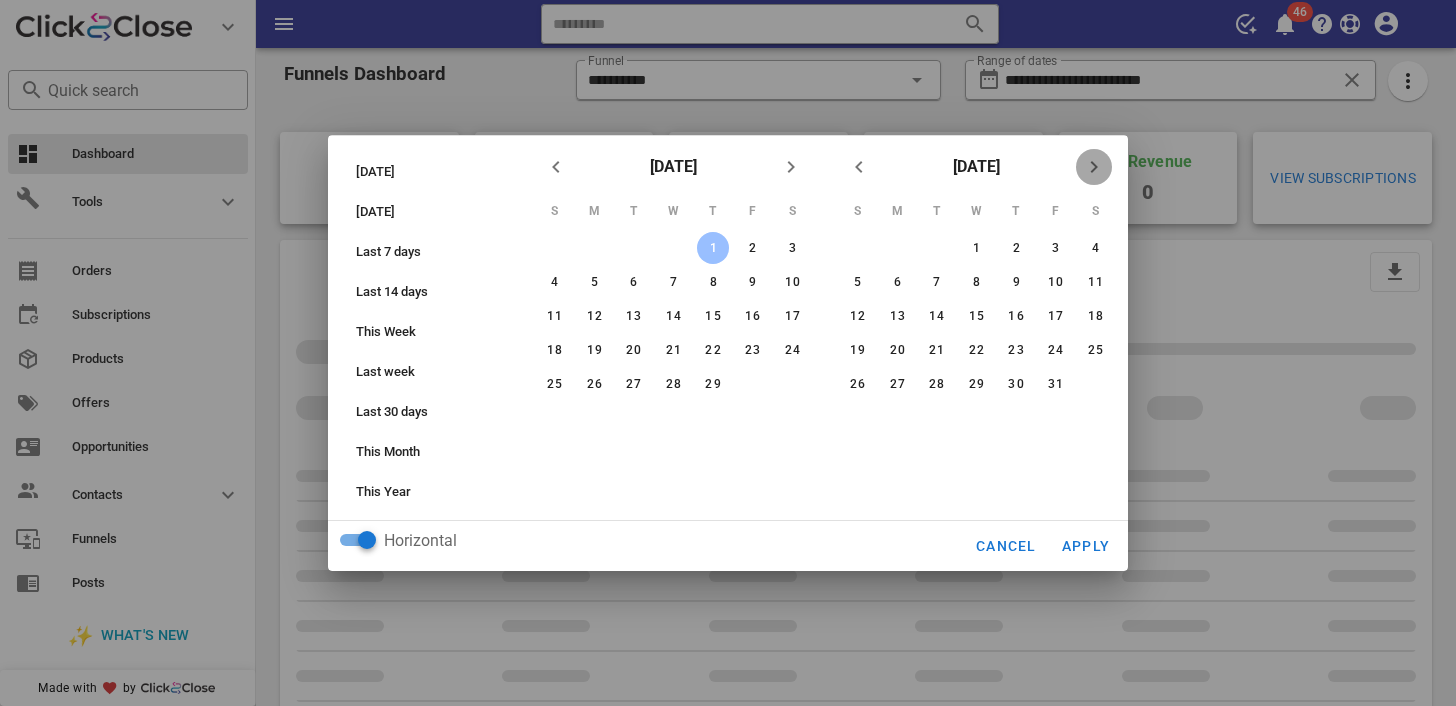 click at bounding box center [1094, 167] 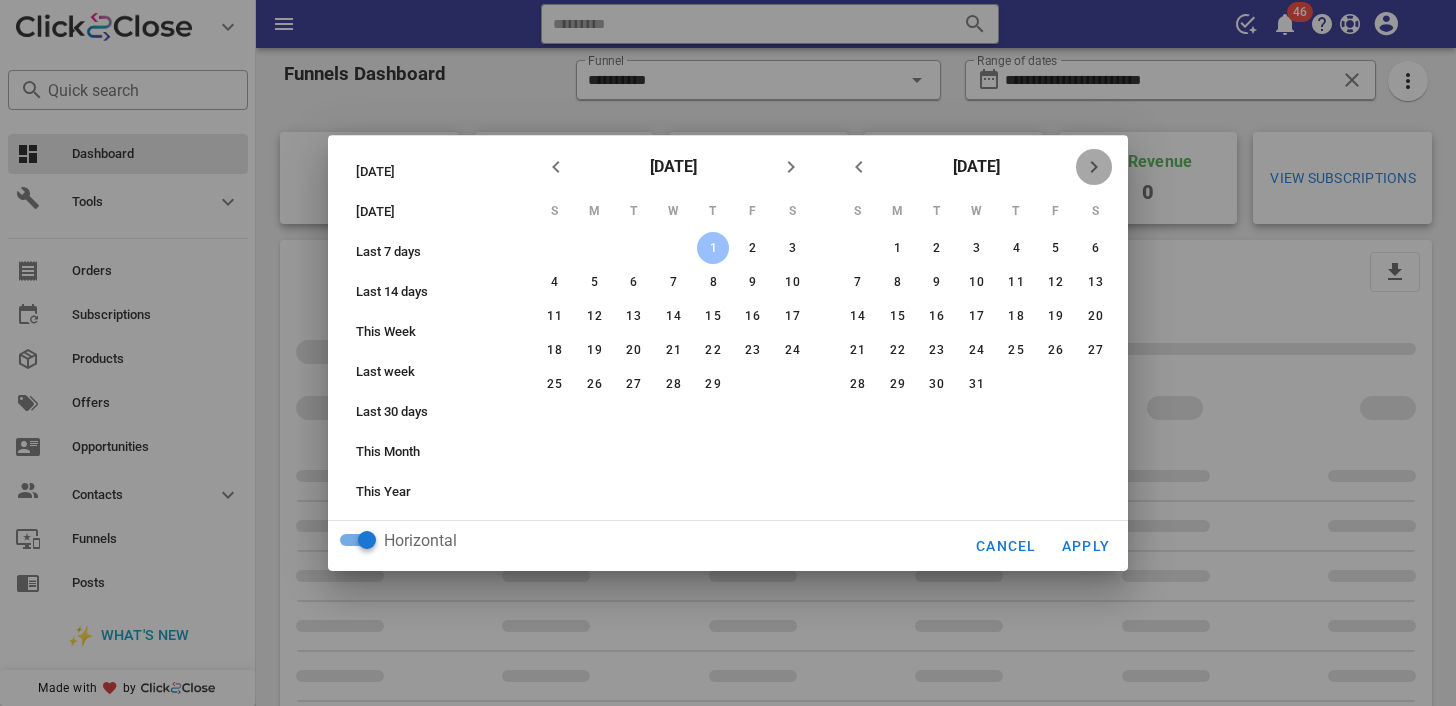 click at bounding box center (1094, 167) 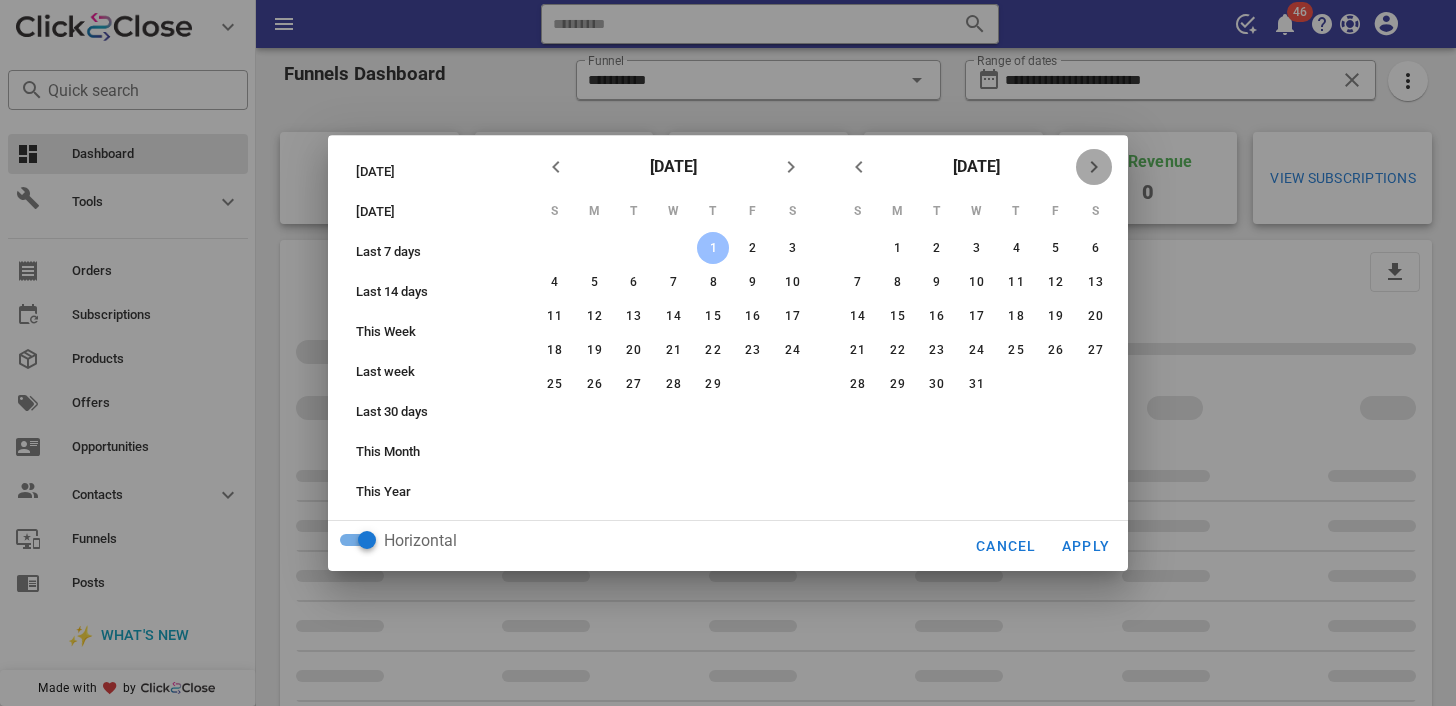 click at bounding box center [1094, 167] 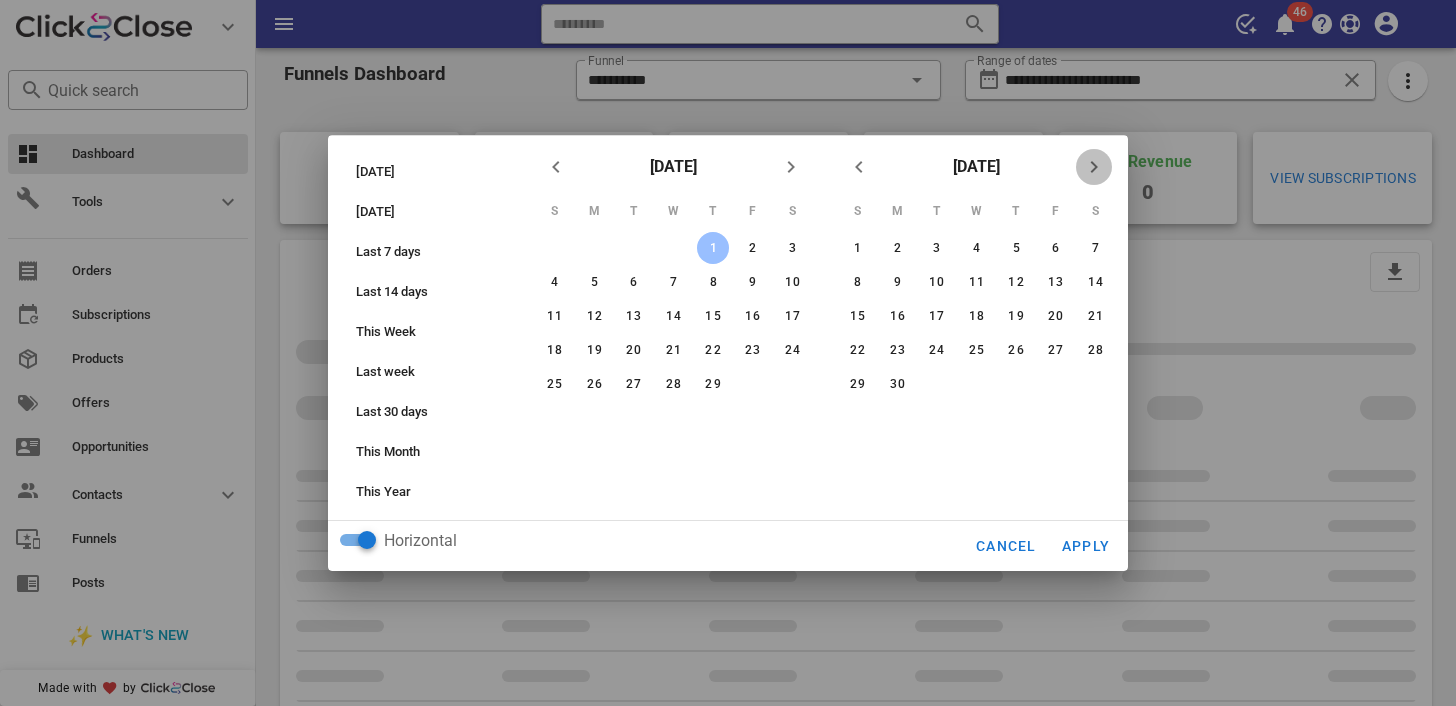 click at bounding box center [1094, 167] 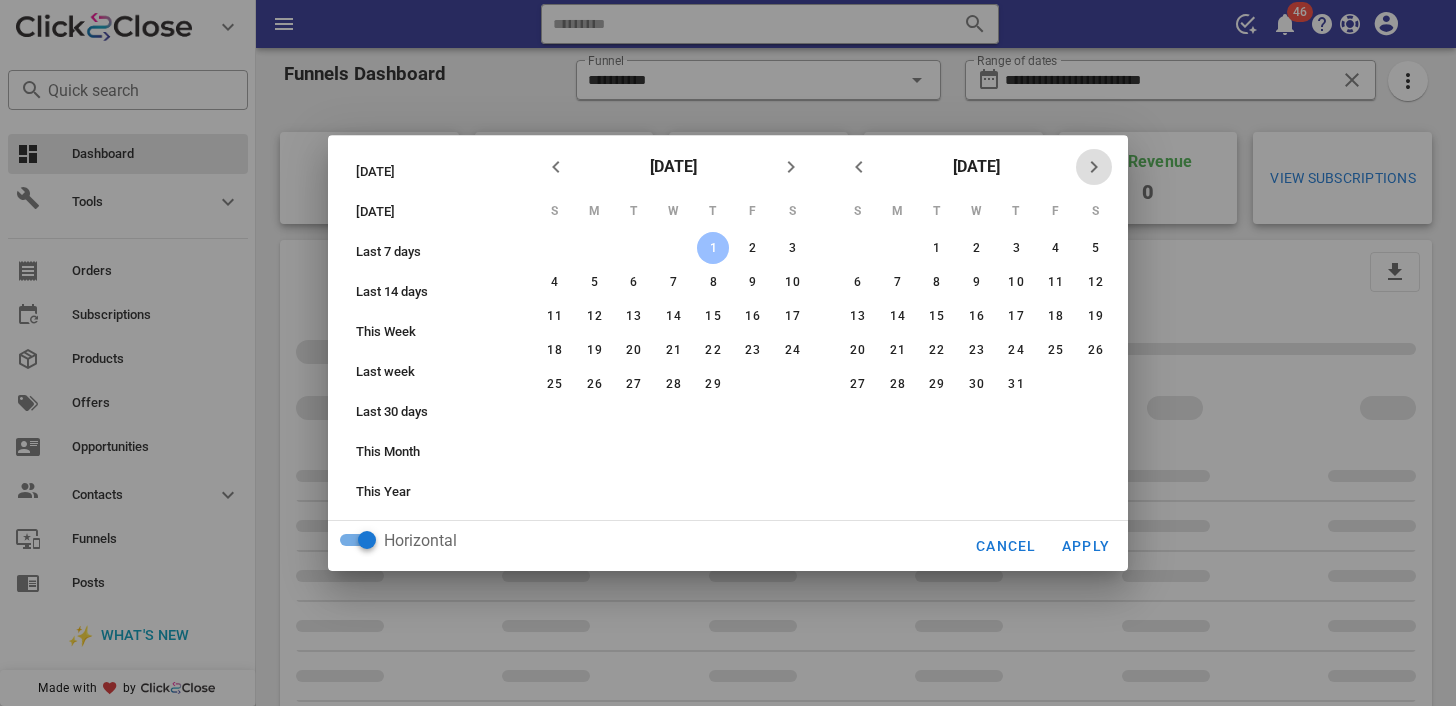 click at bounding box center (1094, 167) 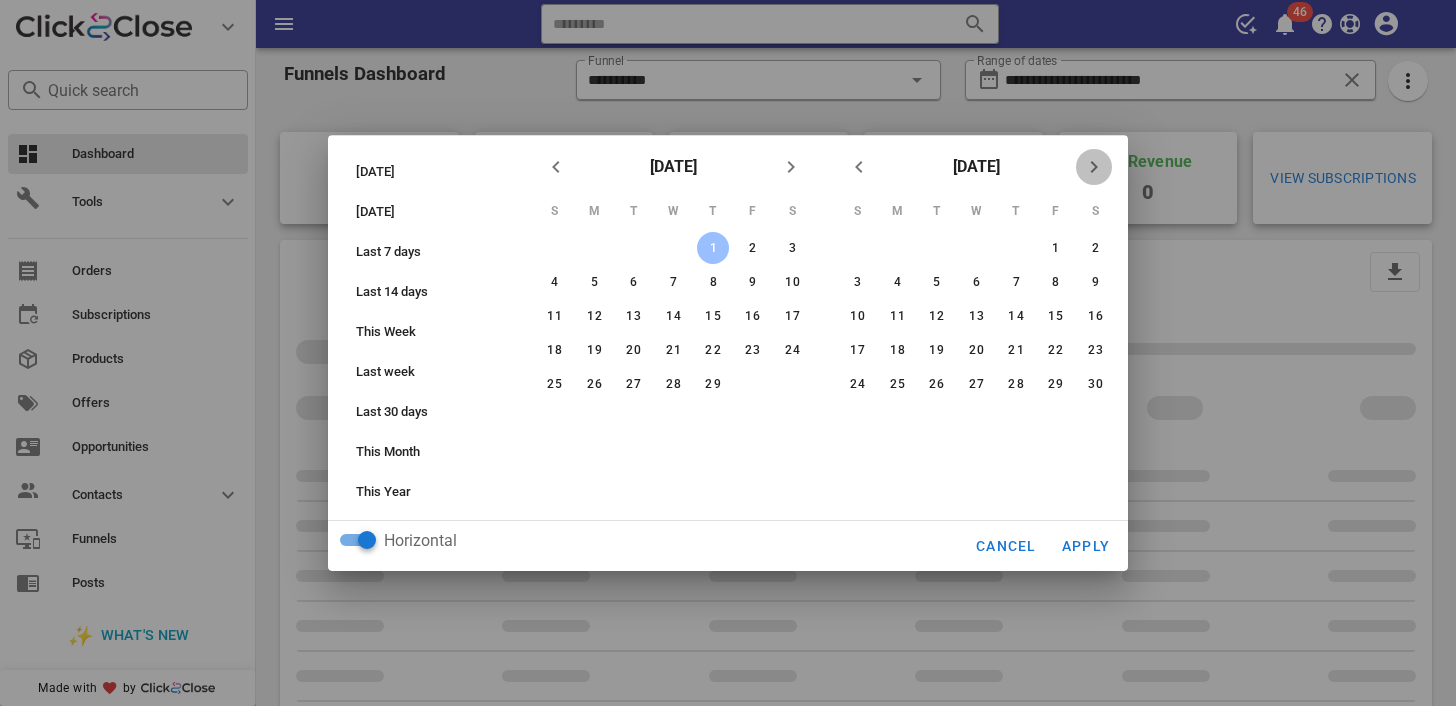 click at bounding box center [1094, 167] 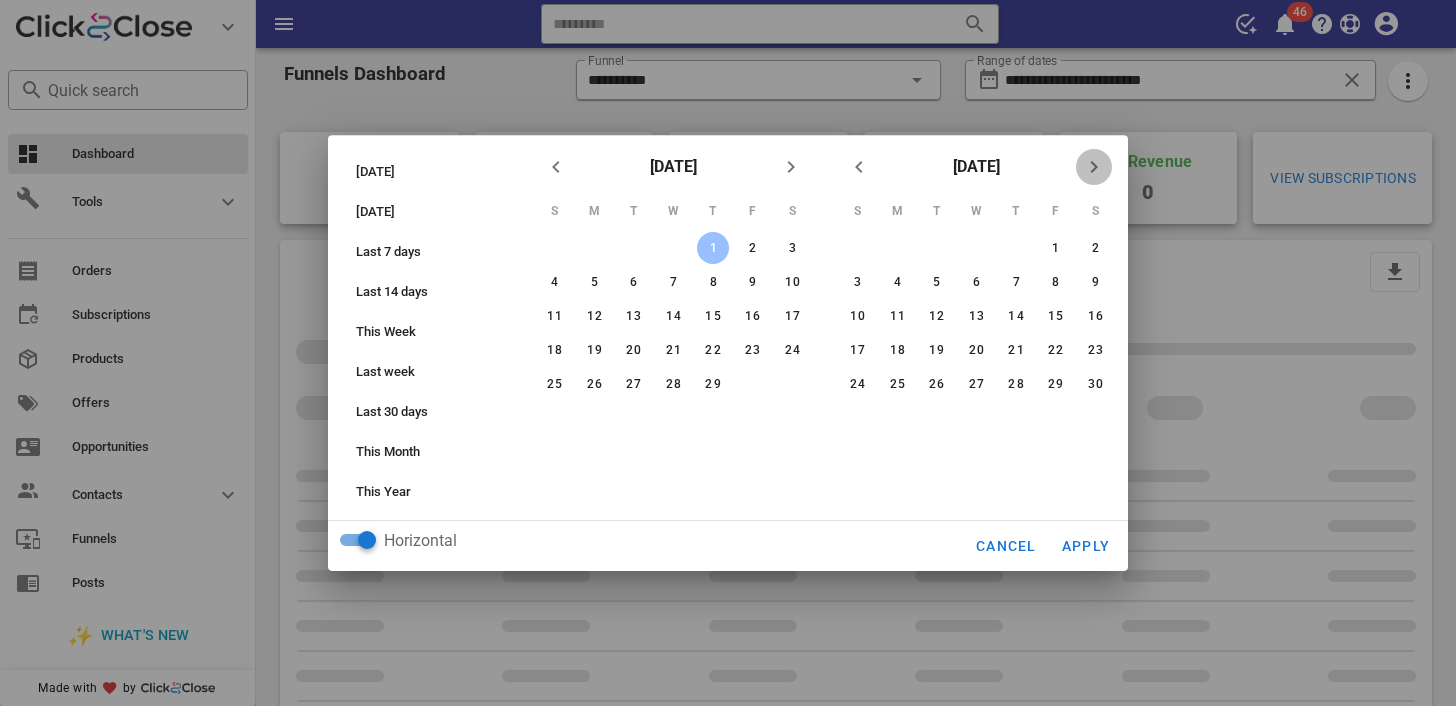 click at bounding box center (1094, 167) 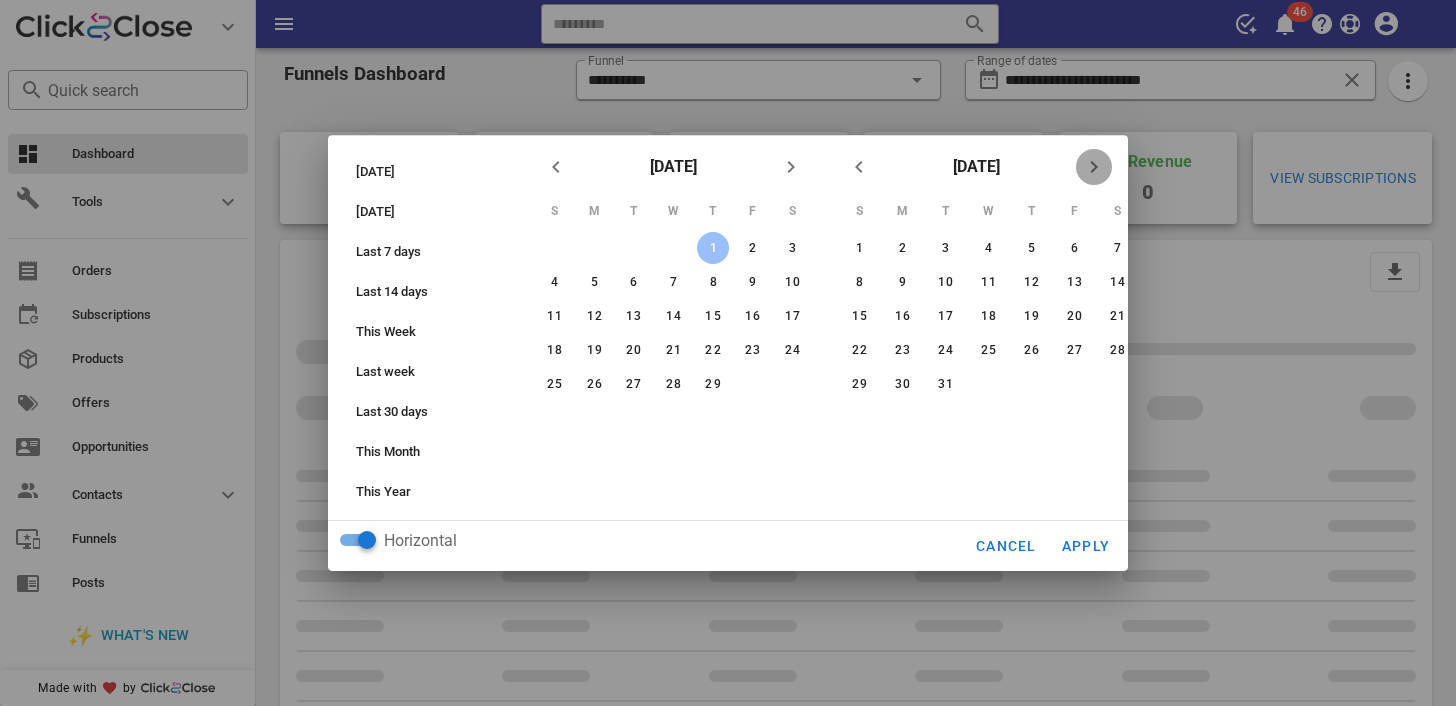 click at bounding box center [1094, 167] 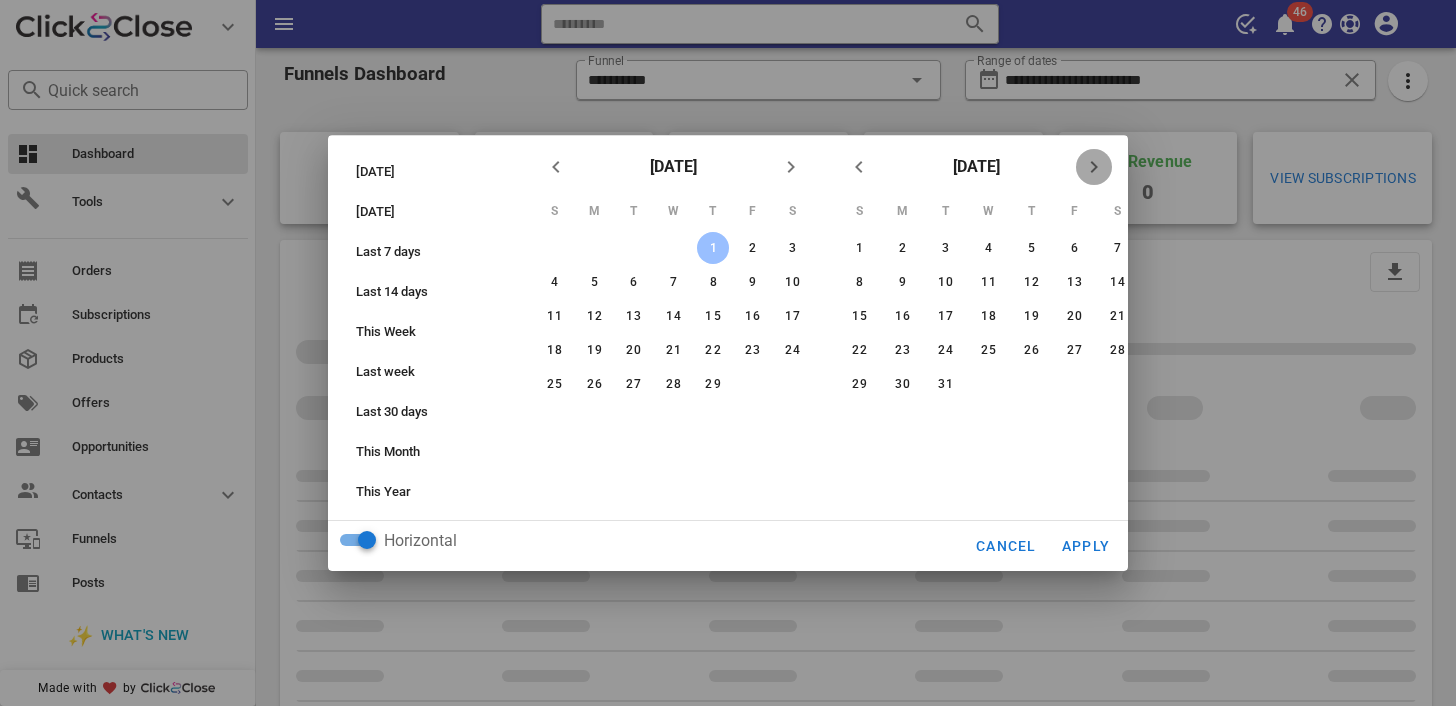 click at bounding box center (1094, 167) 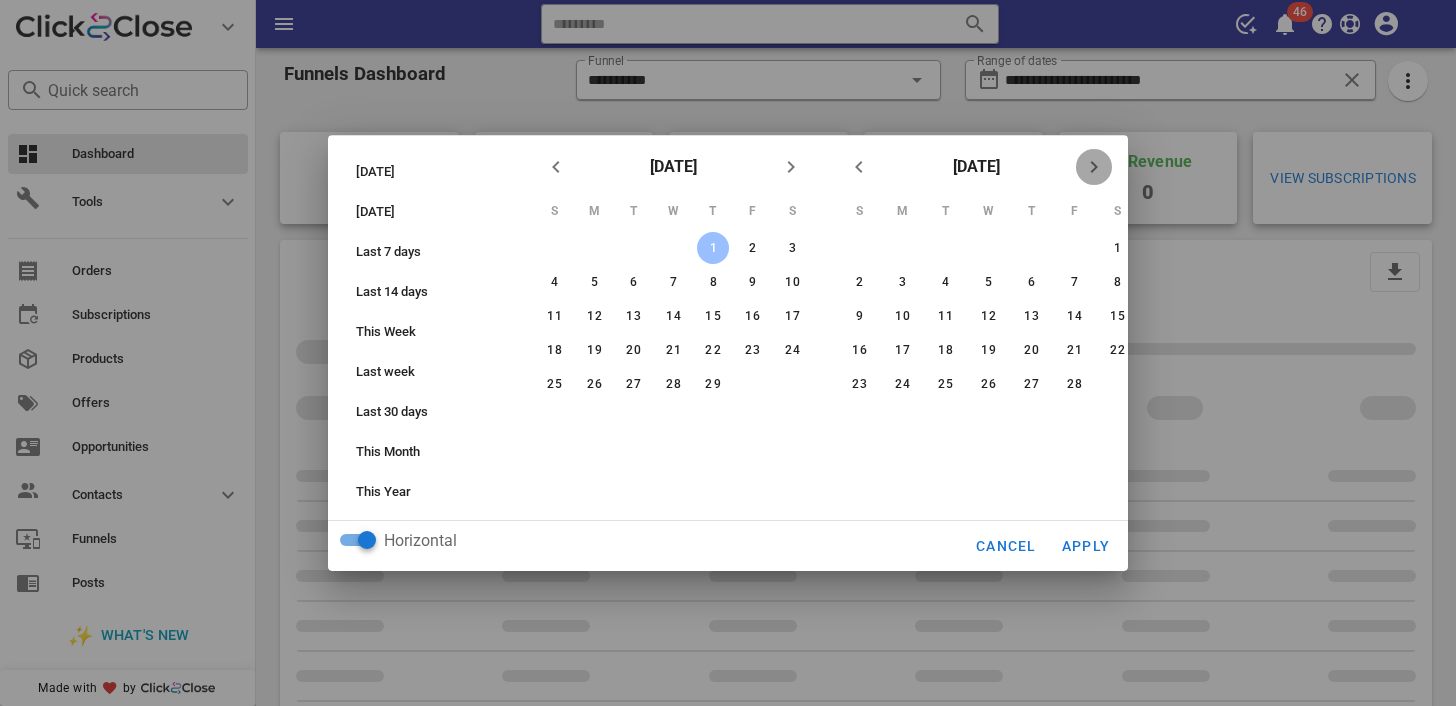 click at bounding box center [1094, 167] 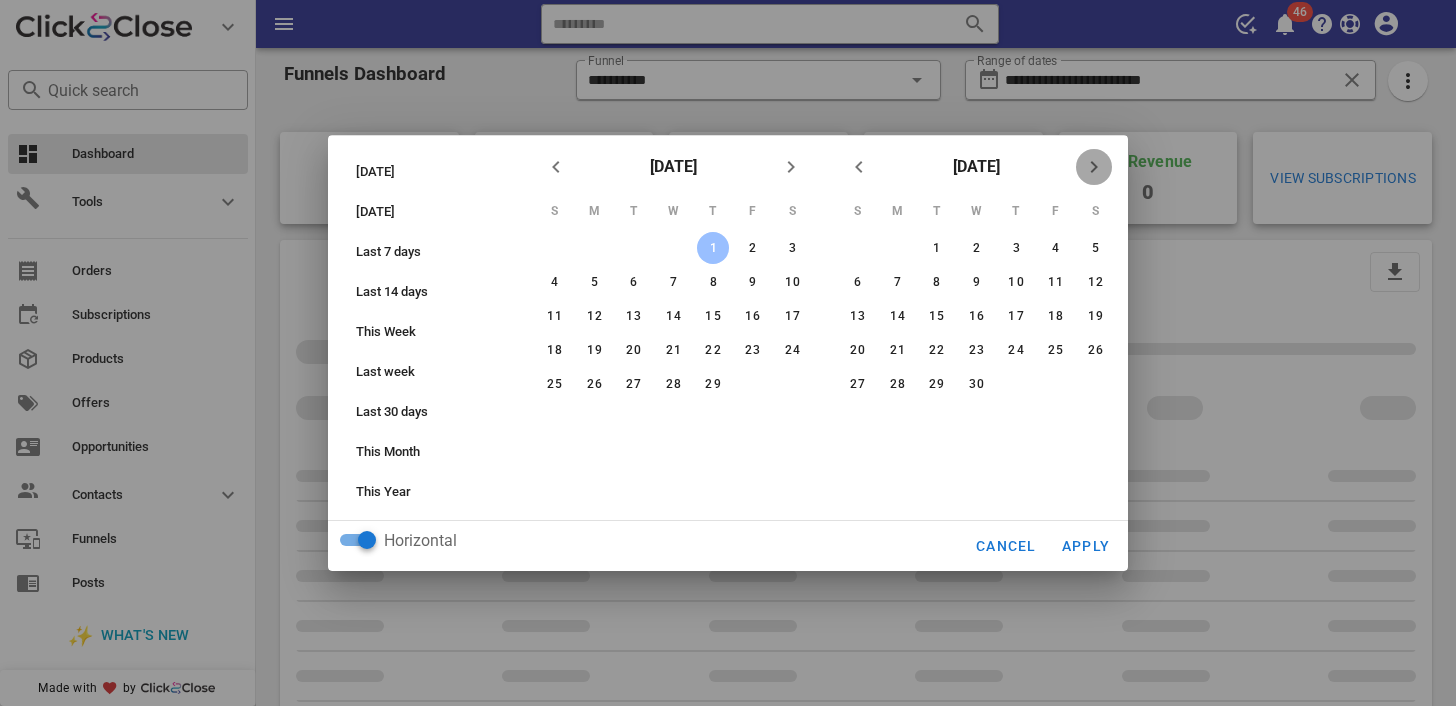 click at bounding box center (1094, 167) 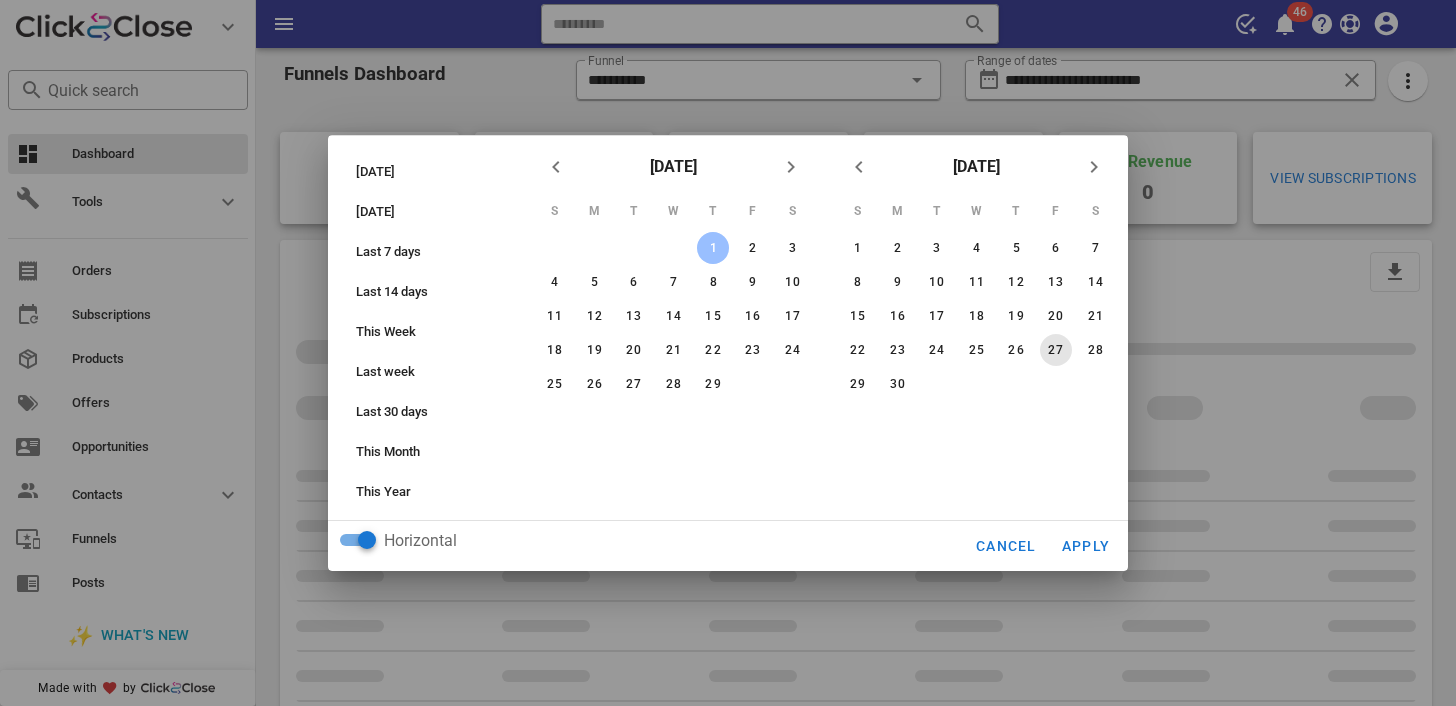 click on "27" at bounding box center [1056, 350] 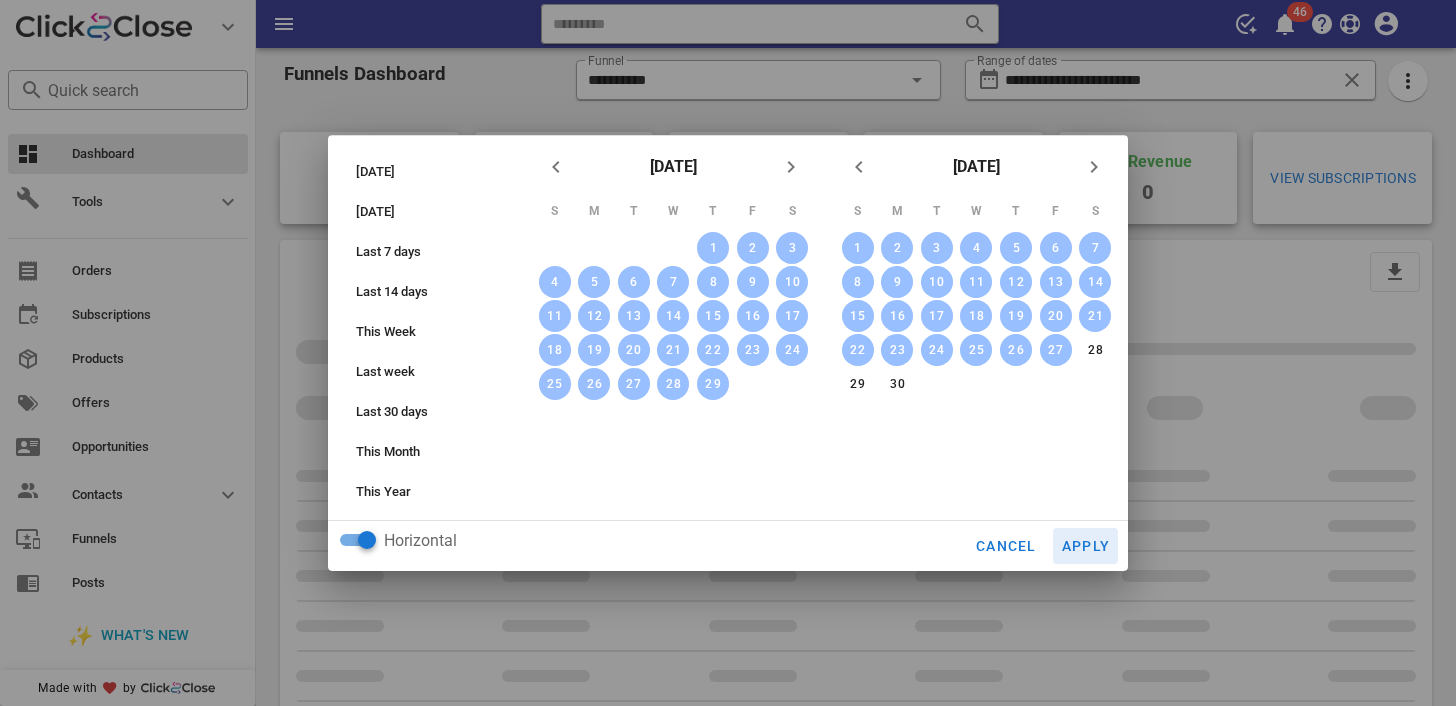 click on "Apply" at bounding box center [1086, 546] 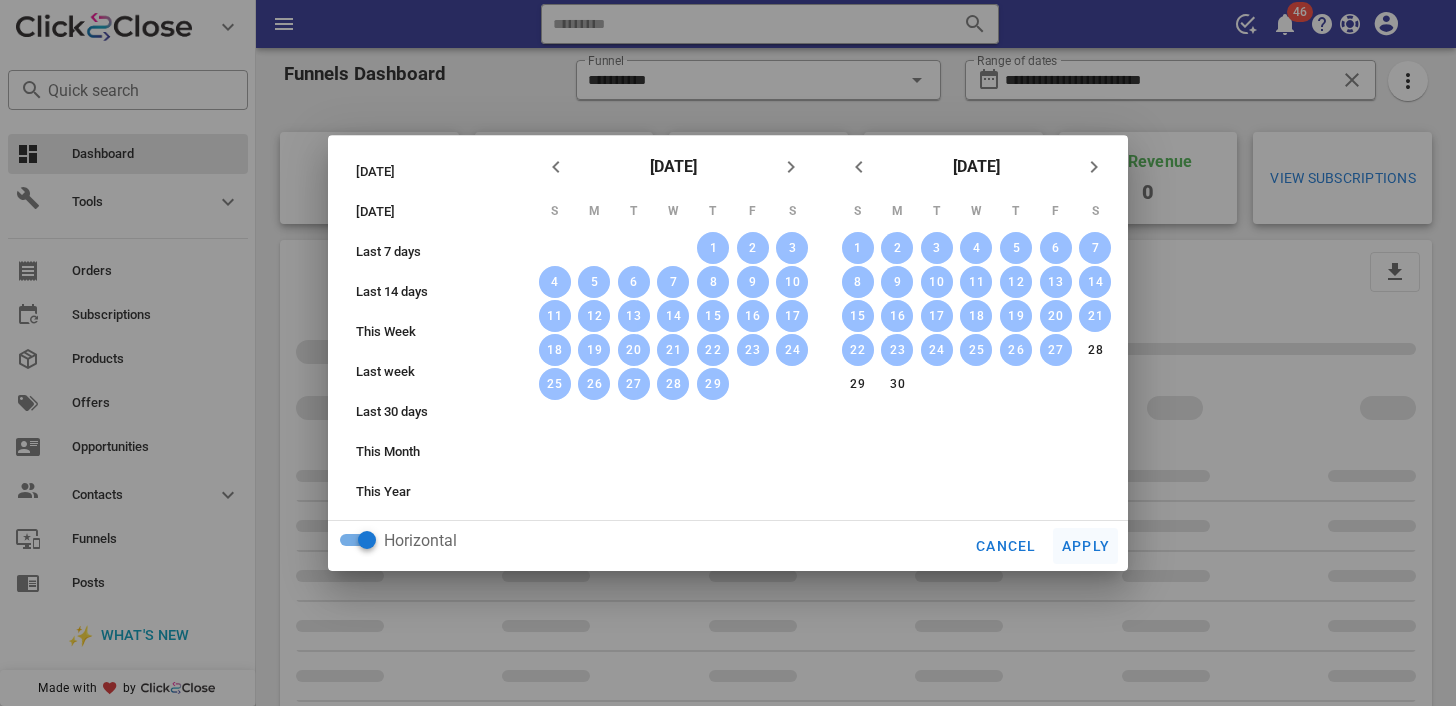 type on "**********" 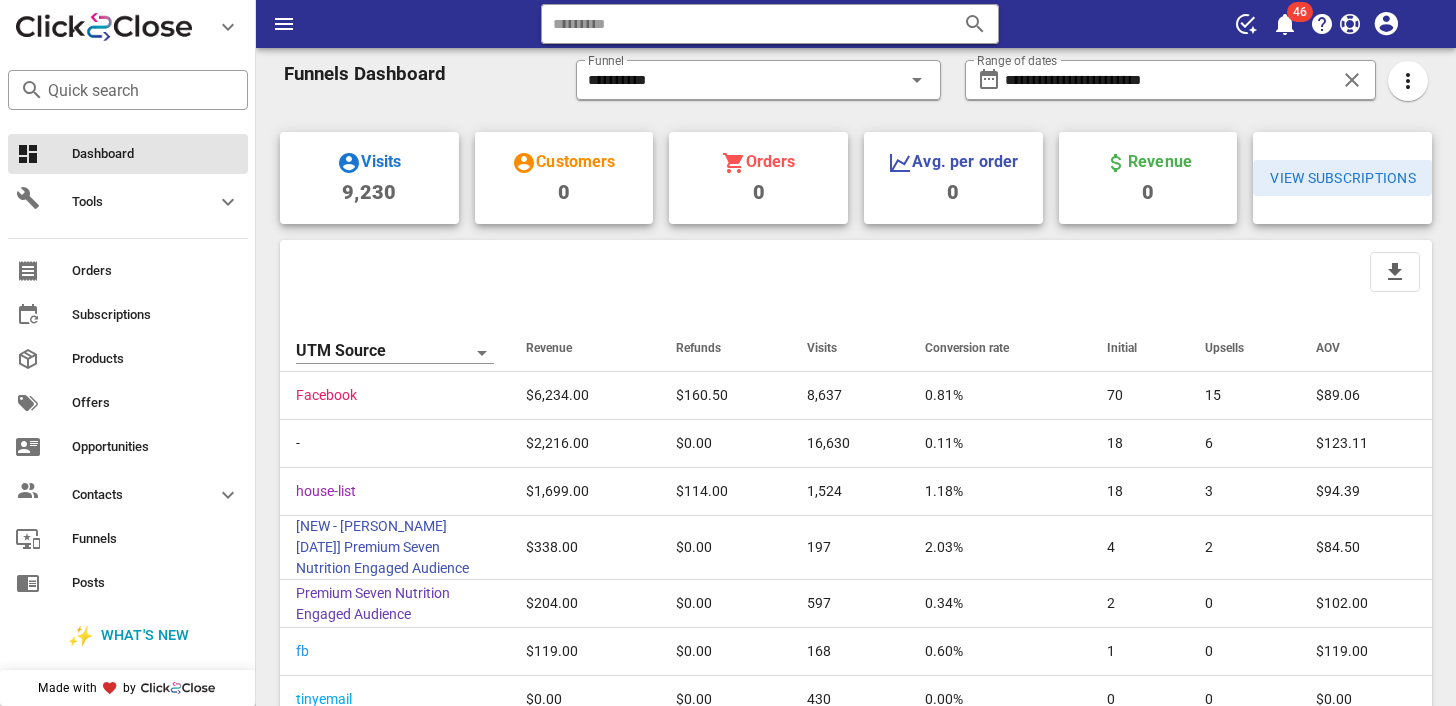 click on "View Subscriptions" at bounding box center (1342, 178) 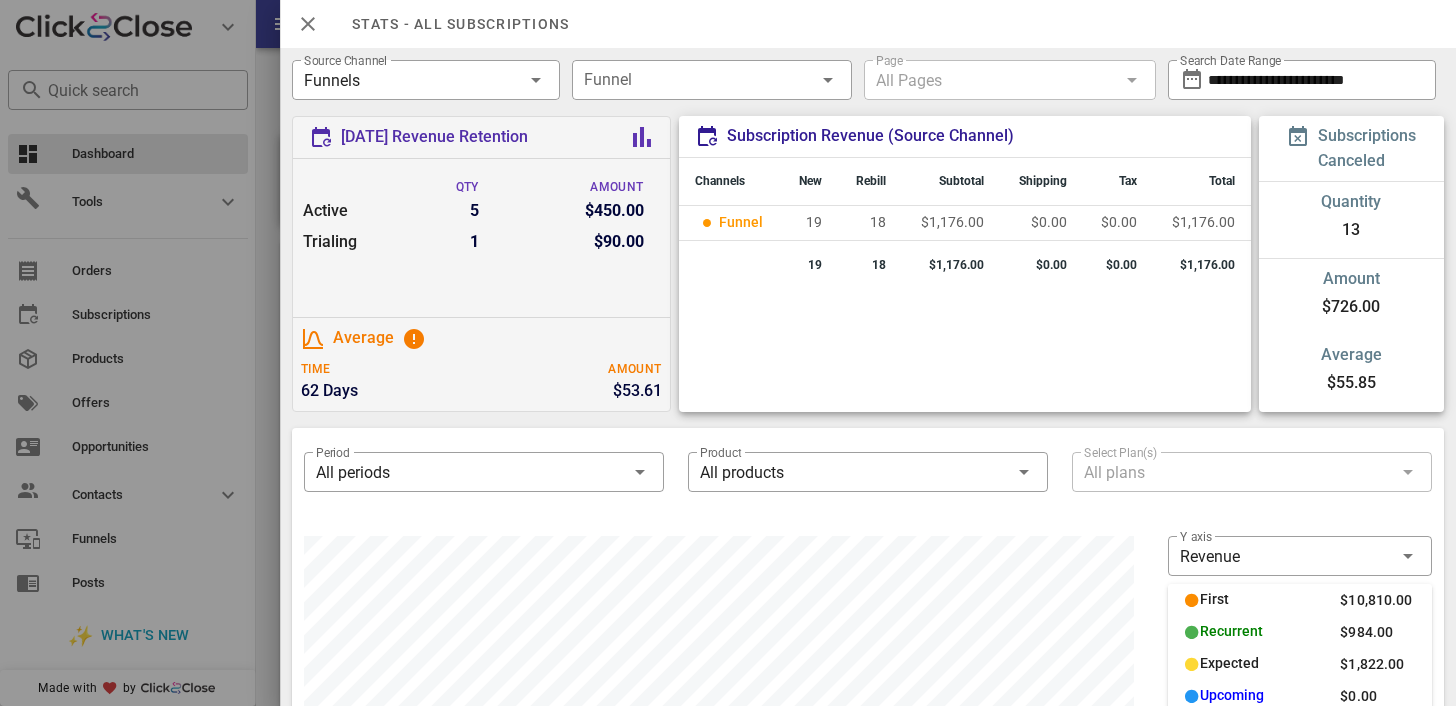 scroll, scrollTop: 999750, scrollLeft: 999170, axis: both 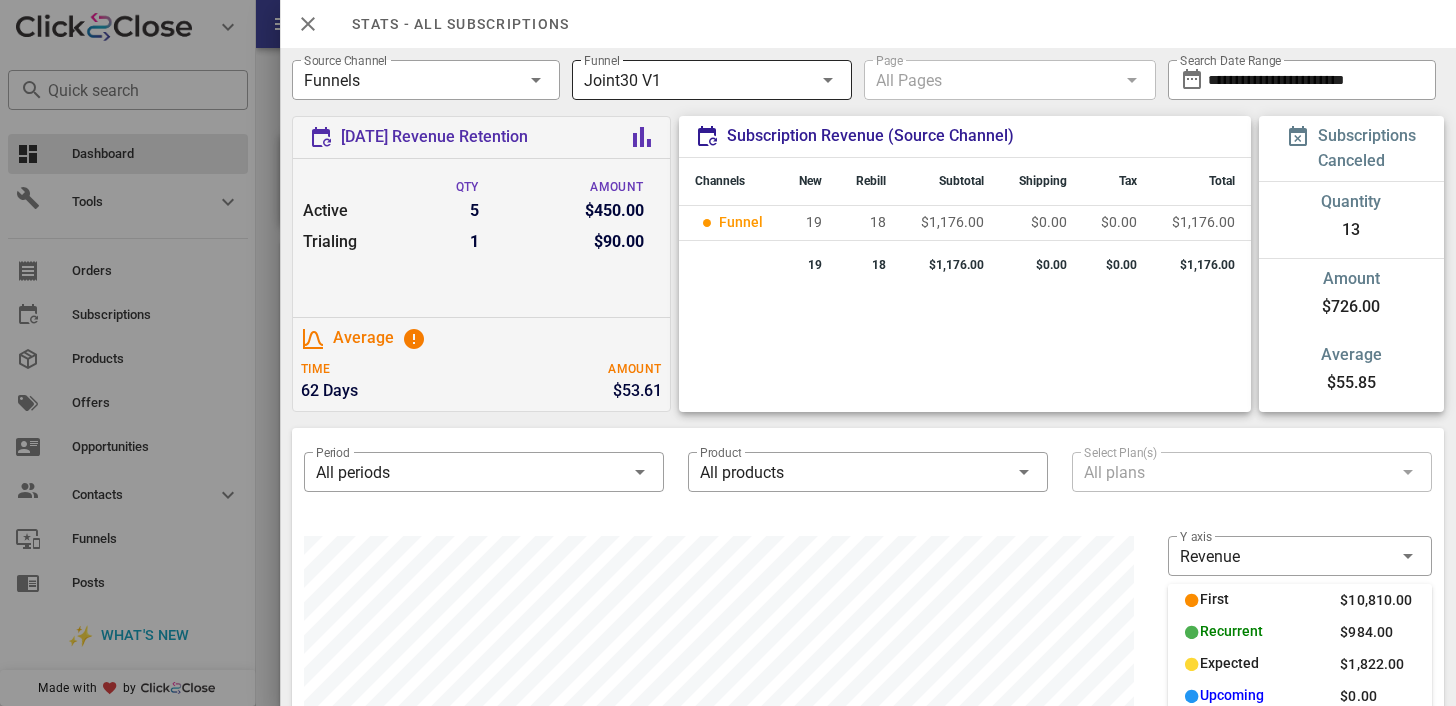 click on "Joint30 V1" at bounding box center [698, 80] 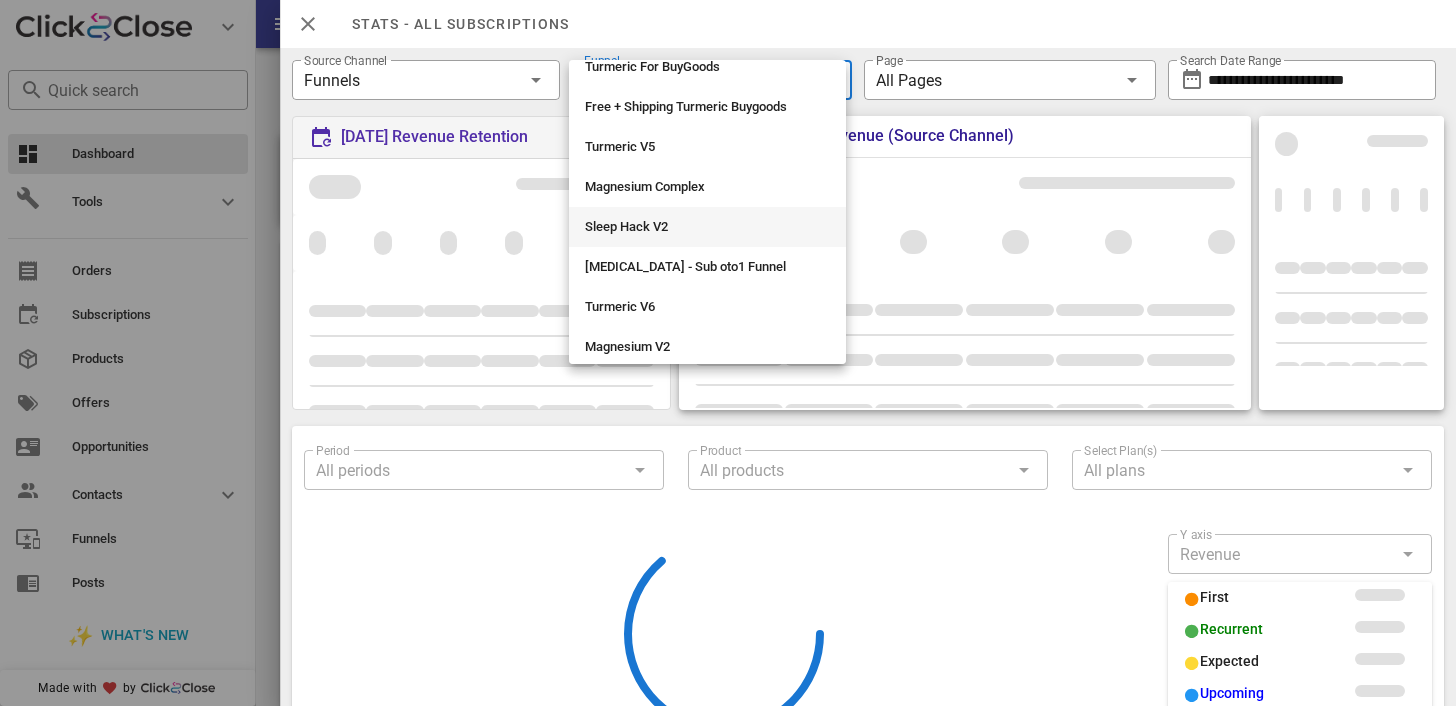 scroll, scrollTop: 1208, scrollLeft: 0, axis: vertical 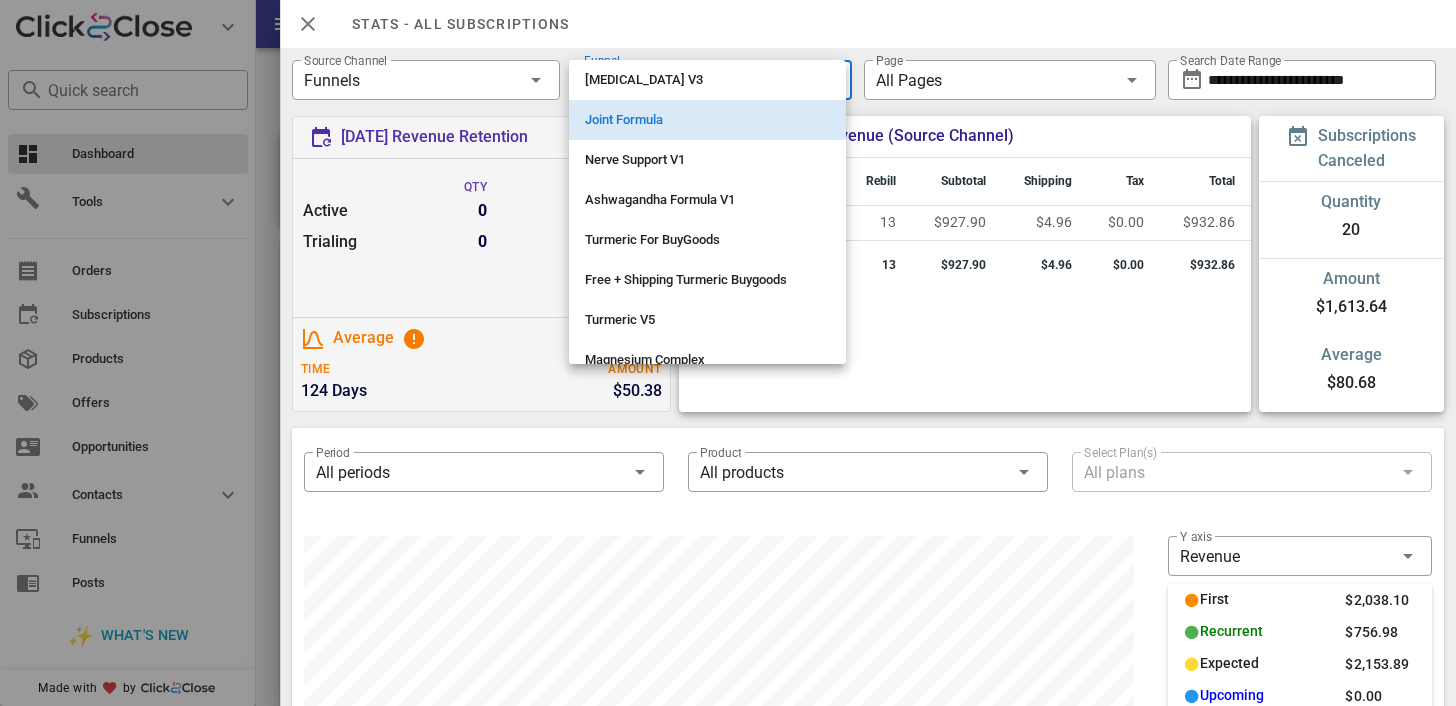 click on "Joint Formula" at bounding box center [707, 120] 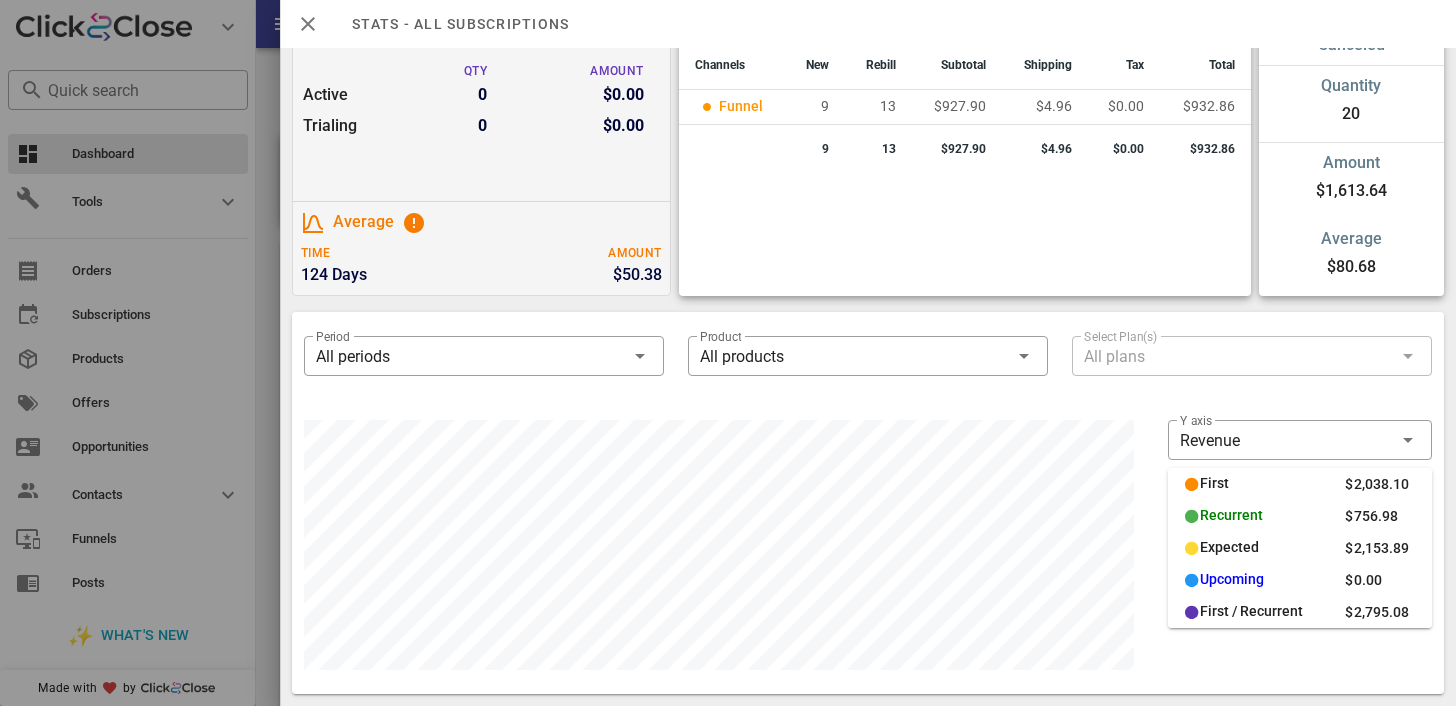 scroll, scrollTop: 0, scrollLeft: 0, axis: both 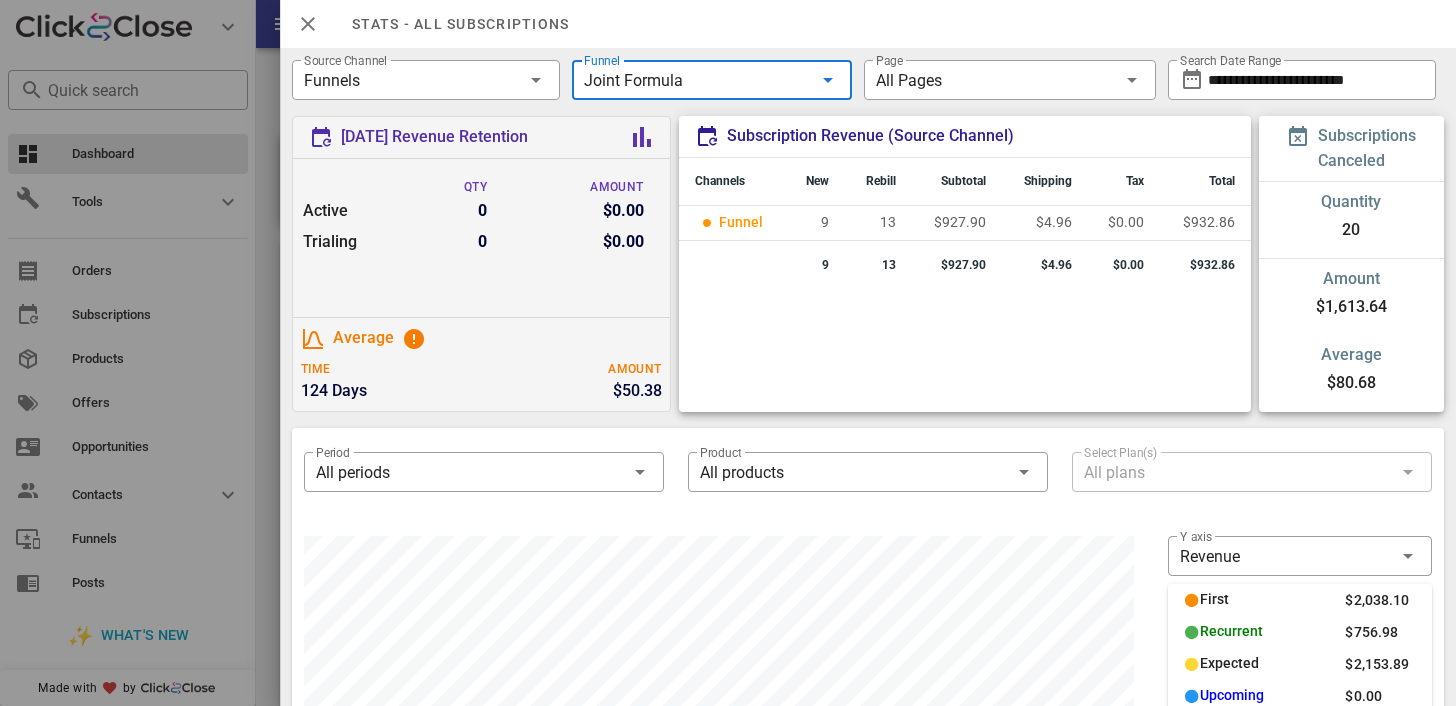 click on "Joint Formula" at bounding box center [698, 80] 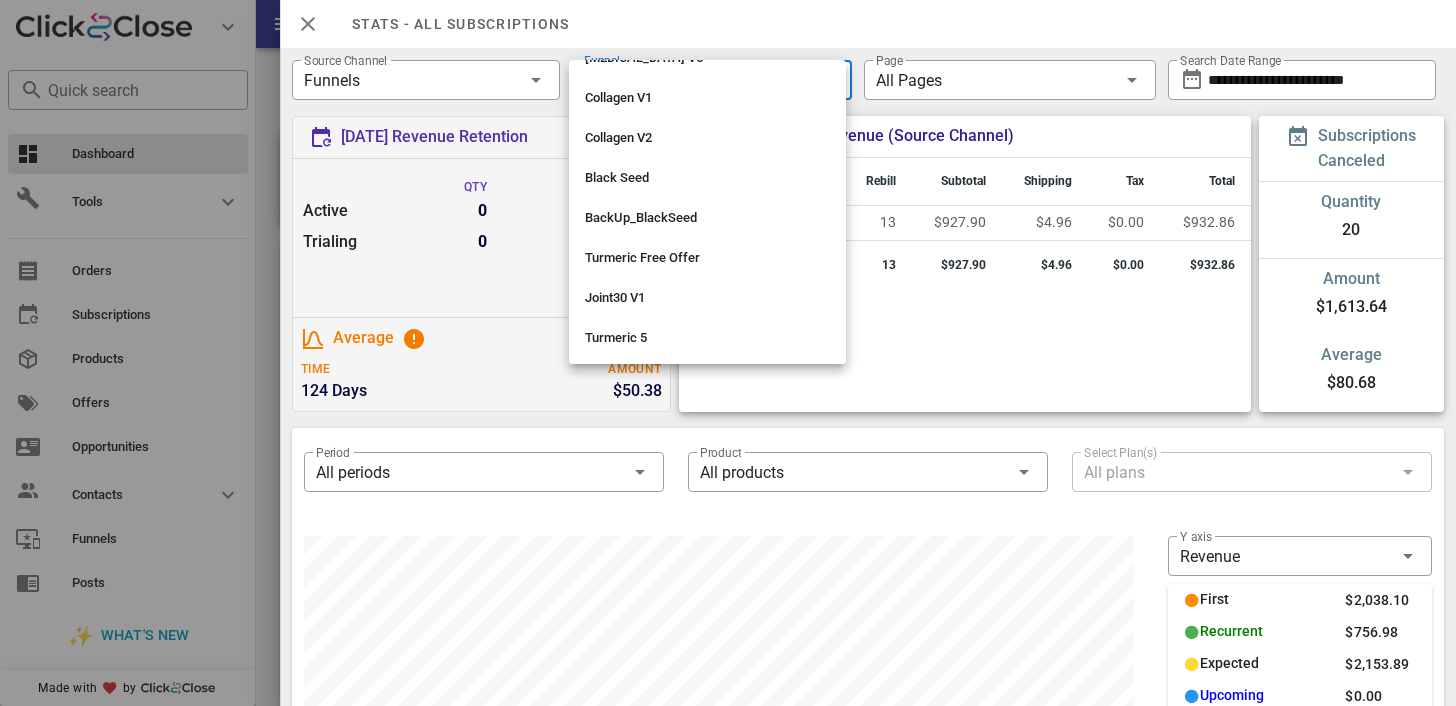 scroll, scrollTop: 1712, scrollLeft: 0, axis: vertical 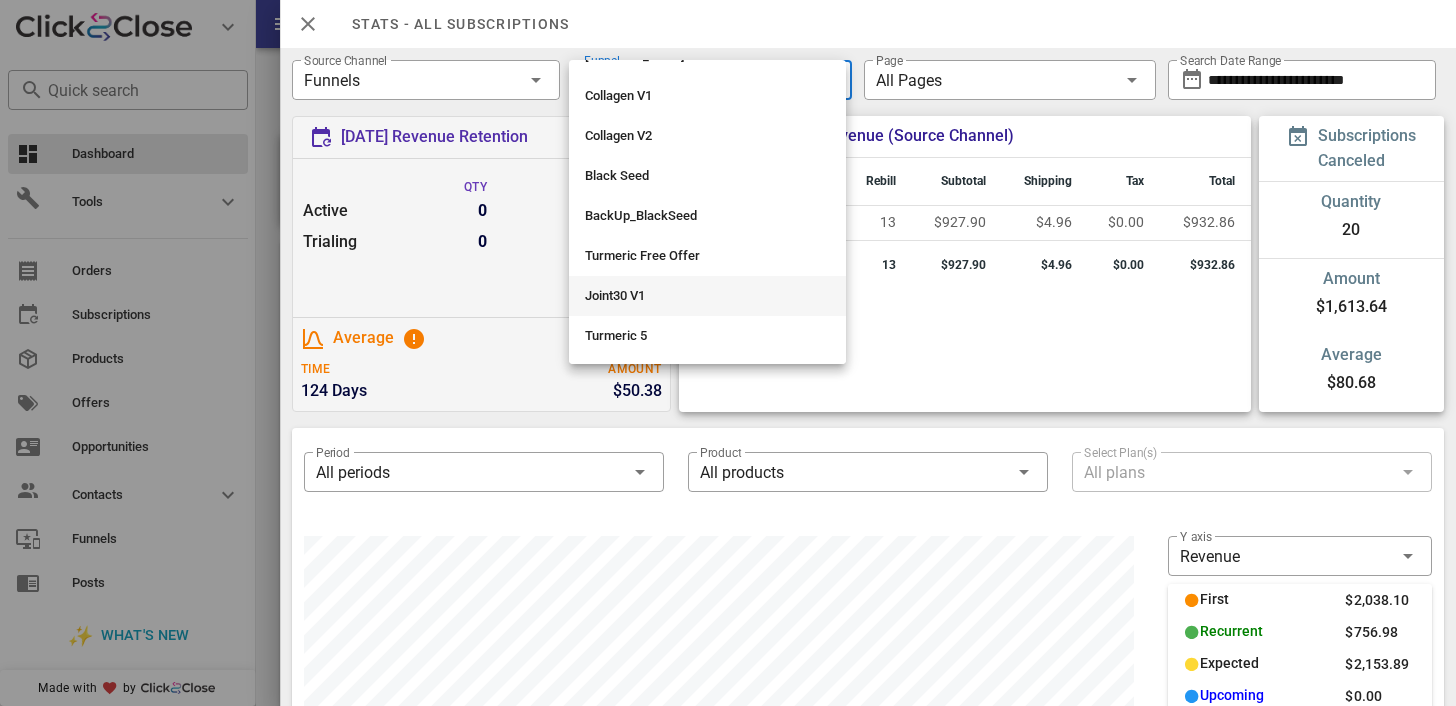 click on "Joint30 V1" at bounding box center (707, 296) 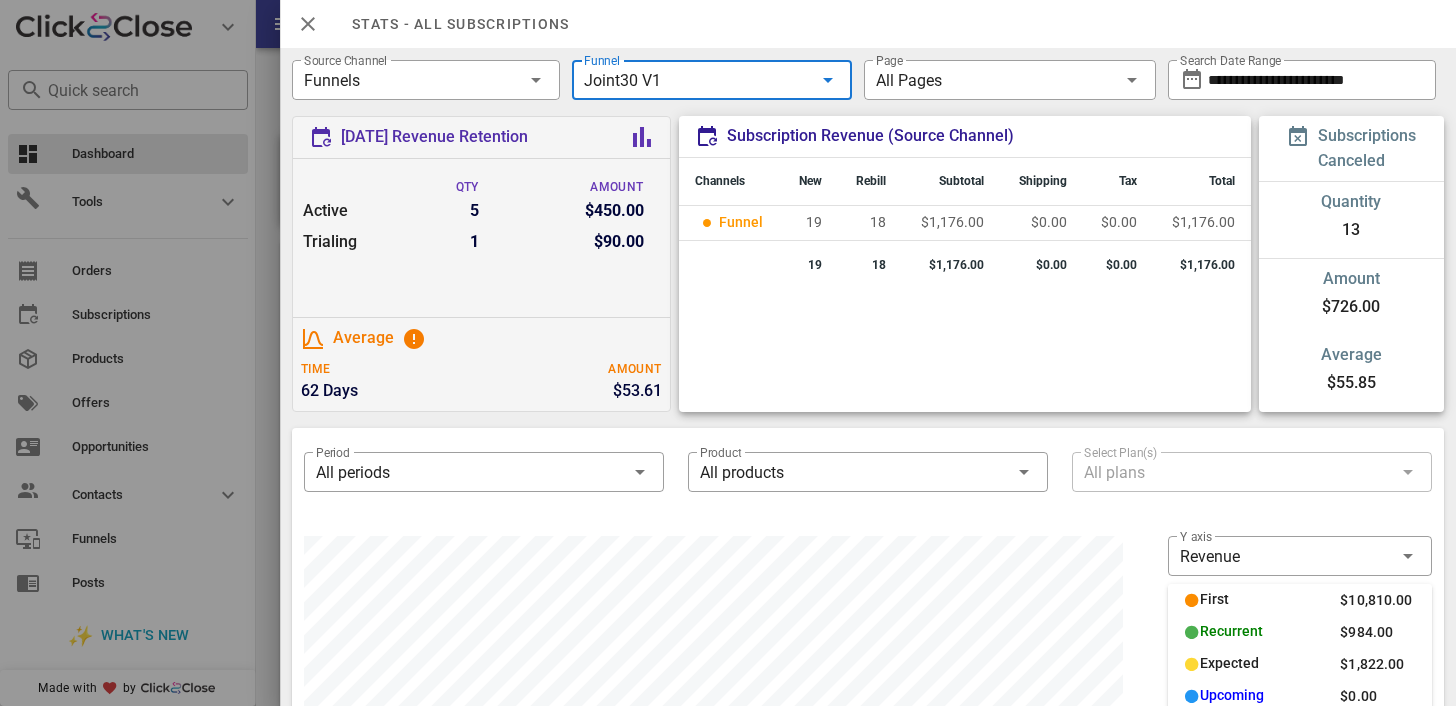 scroll, scrollTop: 999750, scrollLeft: 999170, axis: both 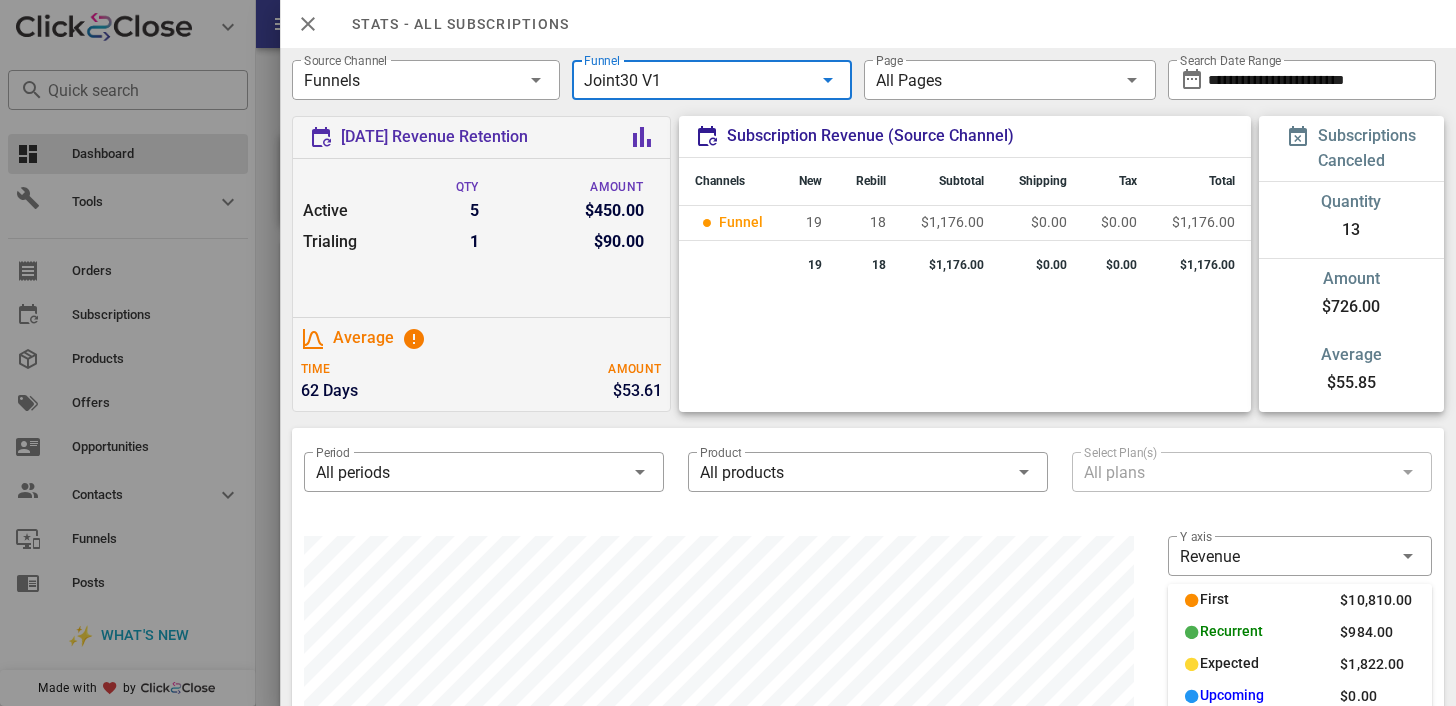 click on "Joint30 V1" at bounding box center [698, 80] 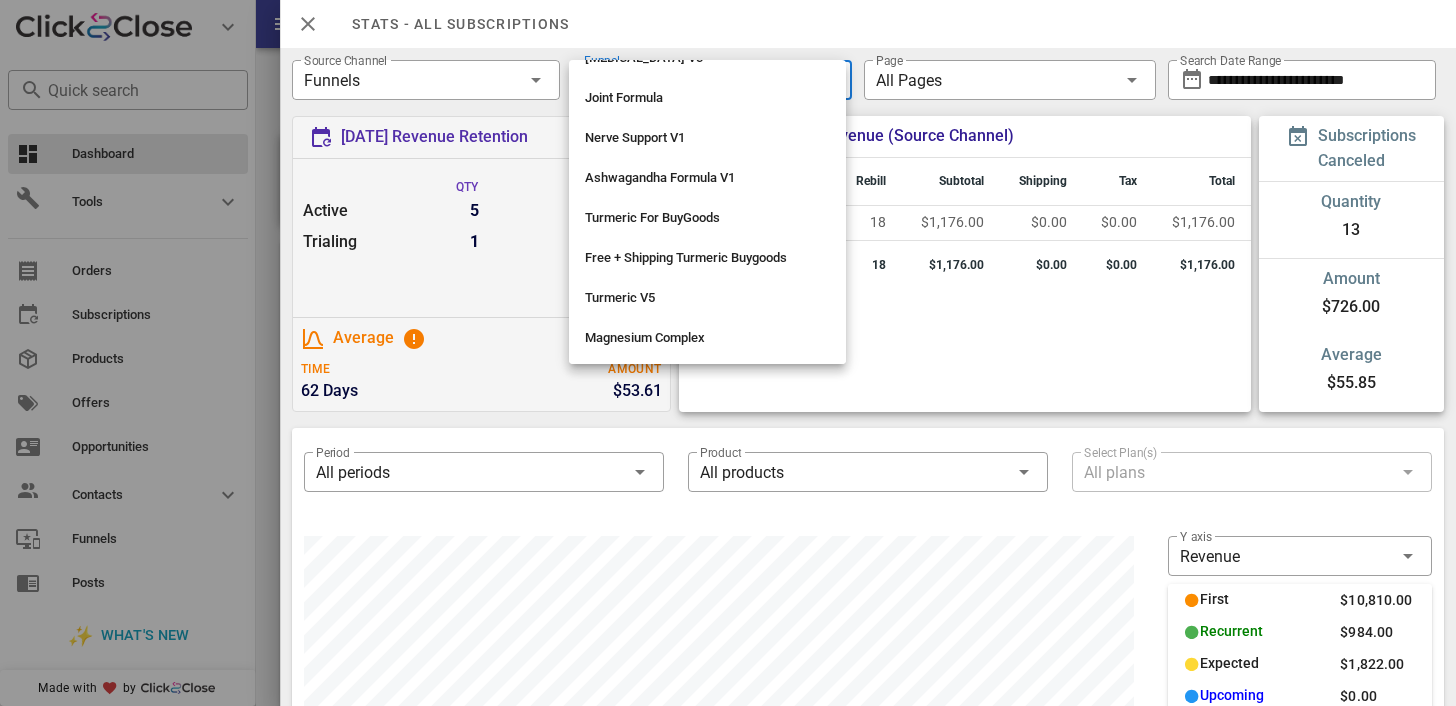 scroll, scrollTop: 1243, scrollLeft: 0, axis: vertical 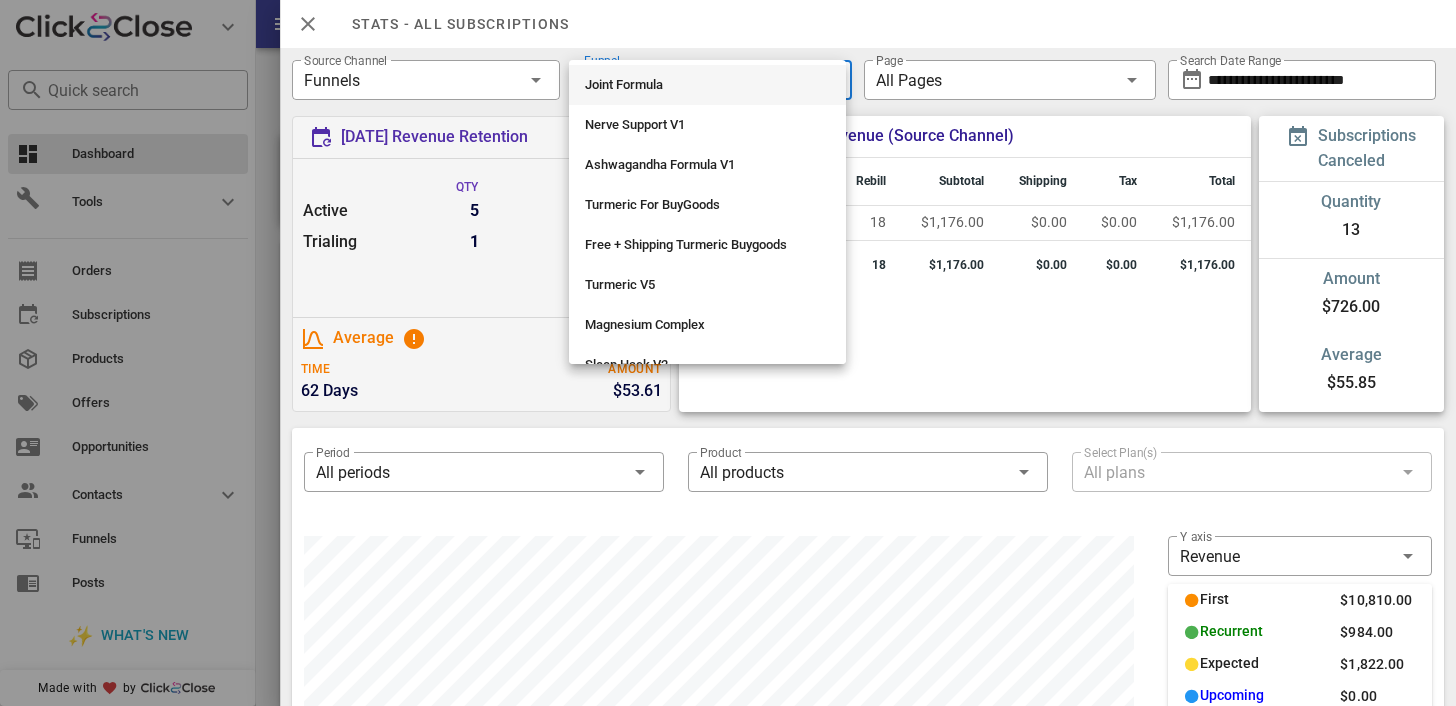 click on "Joint Formula" at bounding box center (707, 85) 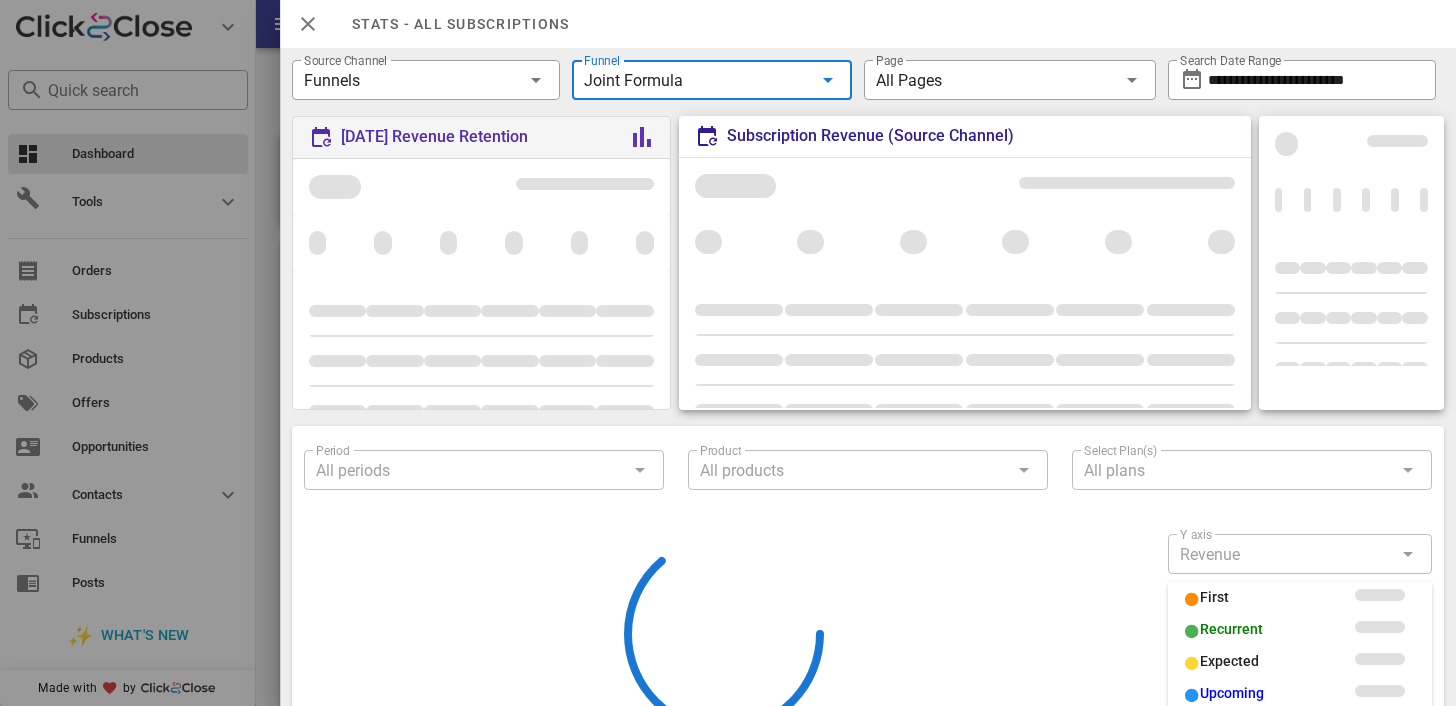 scroll, scrollTop: 0, scrollLeft: 0, axis: both 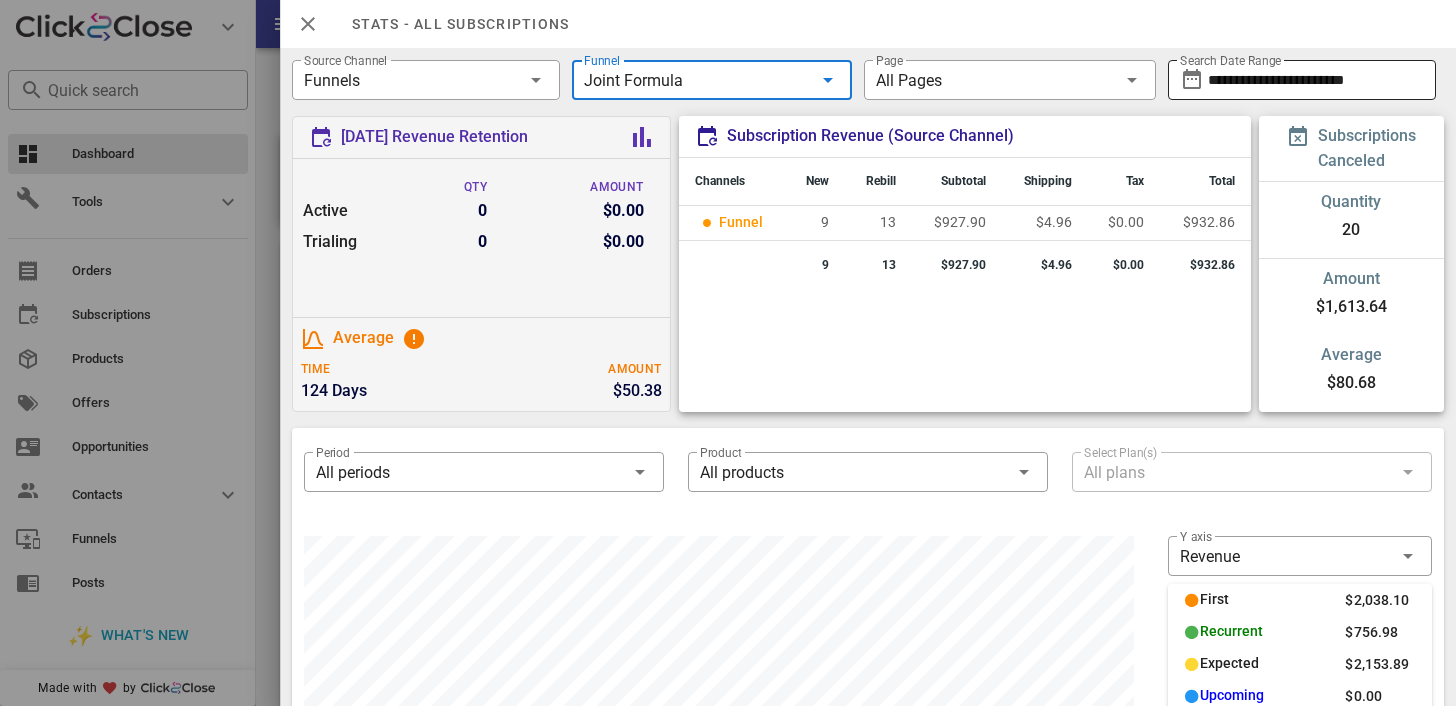 click on "**********" at bounding box center [1316, 80] 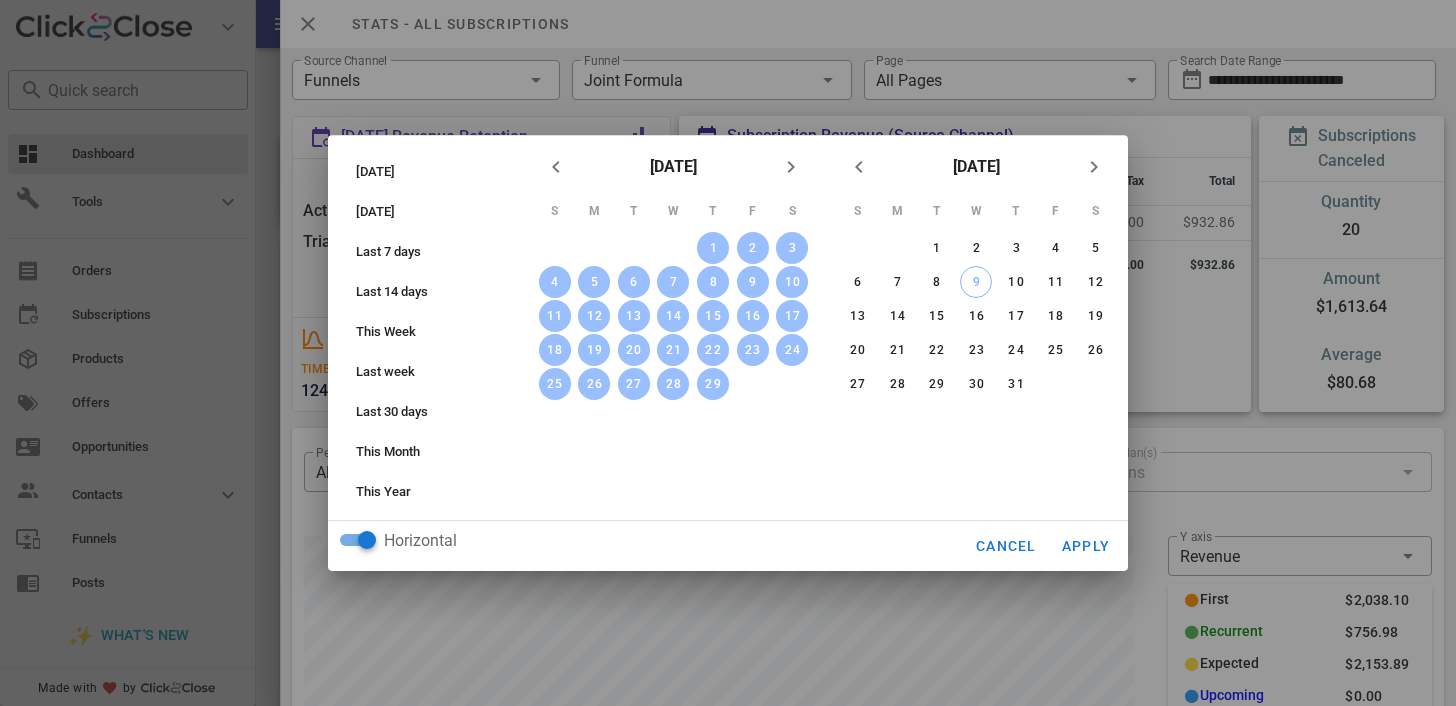 click at bounding box center (728, 353) 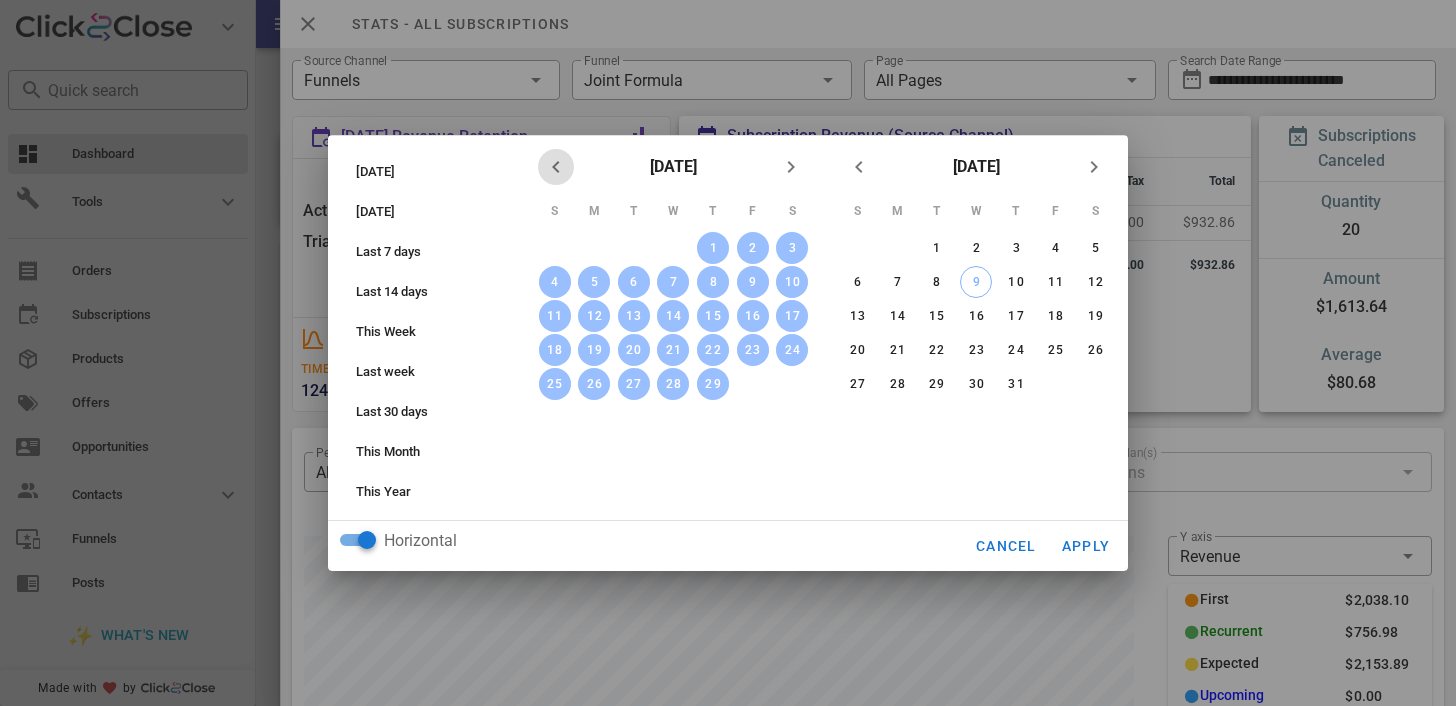 click at bounding box center [556, 167] 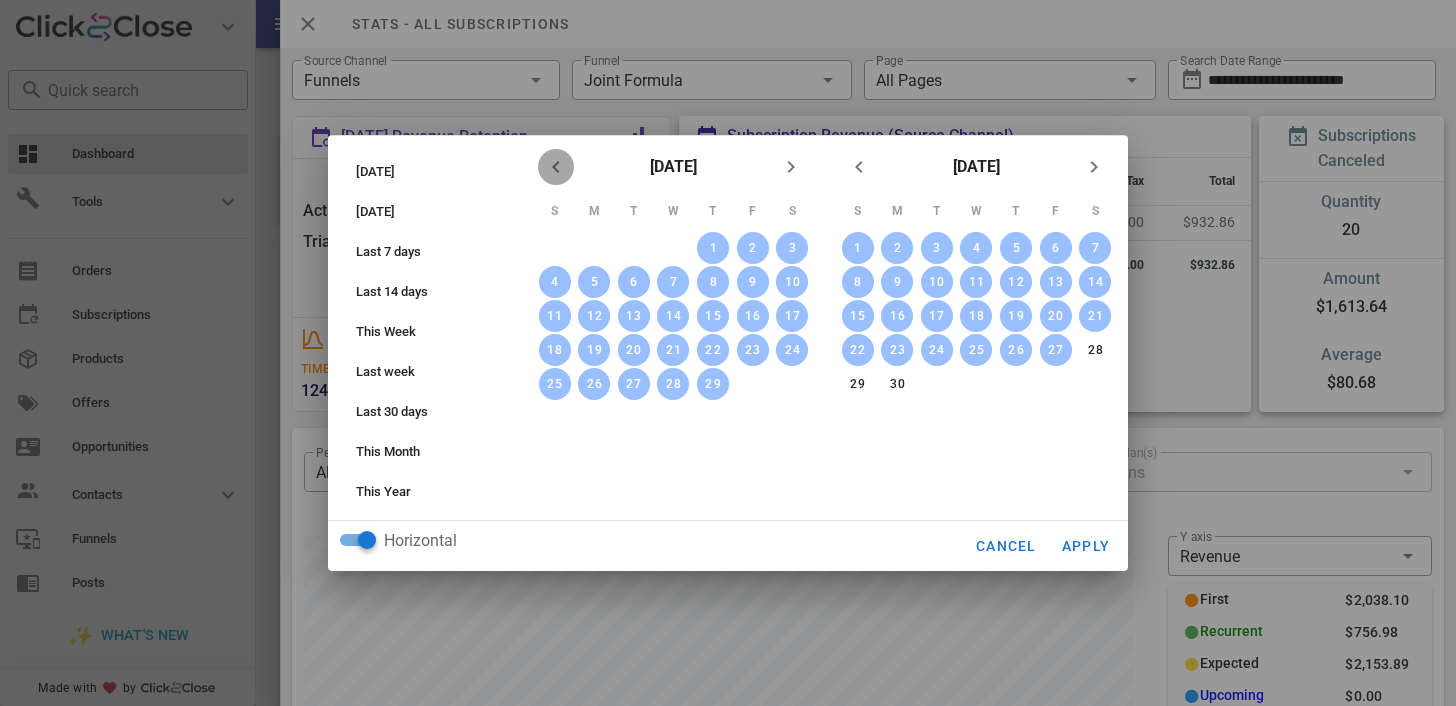 click at bounding box center (556, 167) 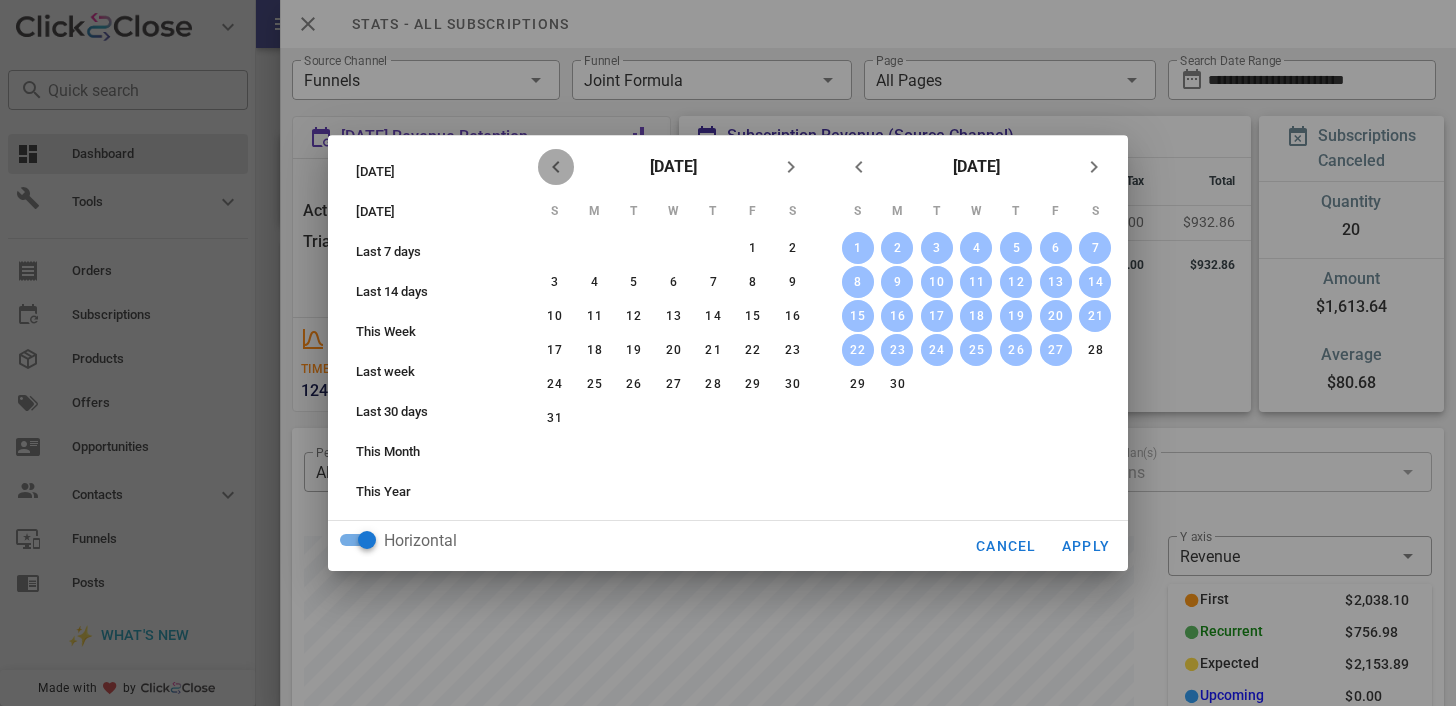 click at bounding box center (556, 167) 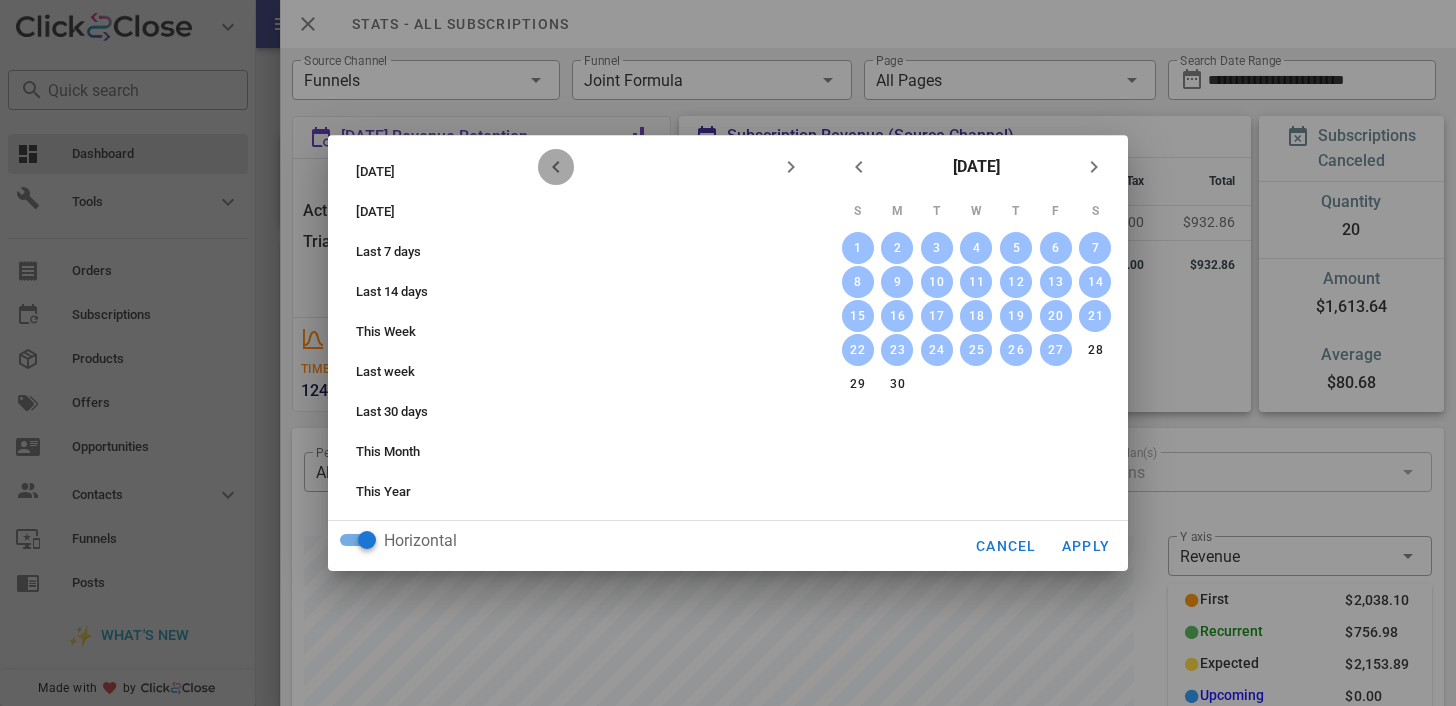 click at bounding box center [556, 167] 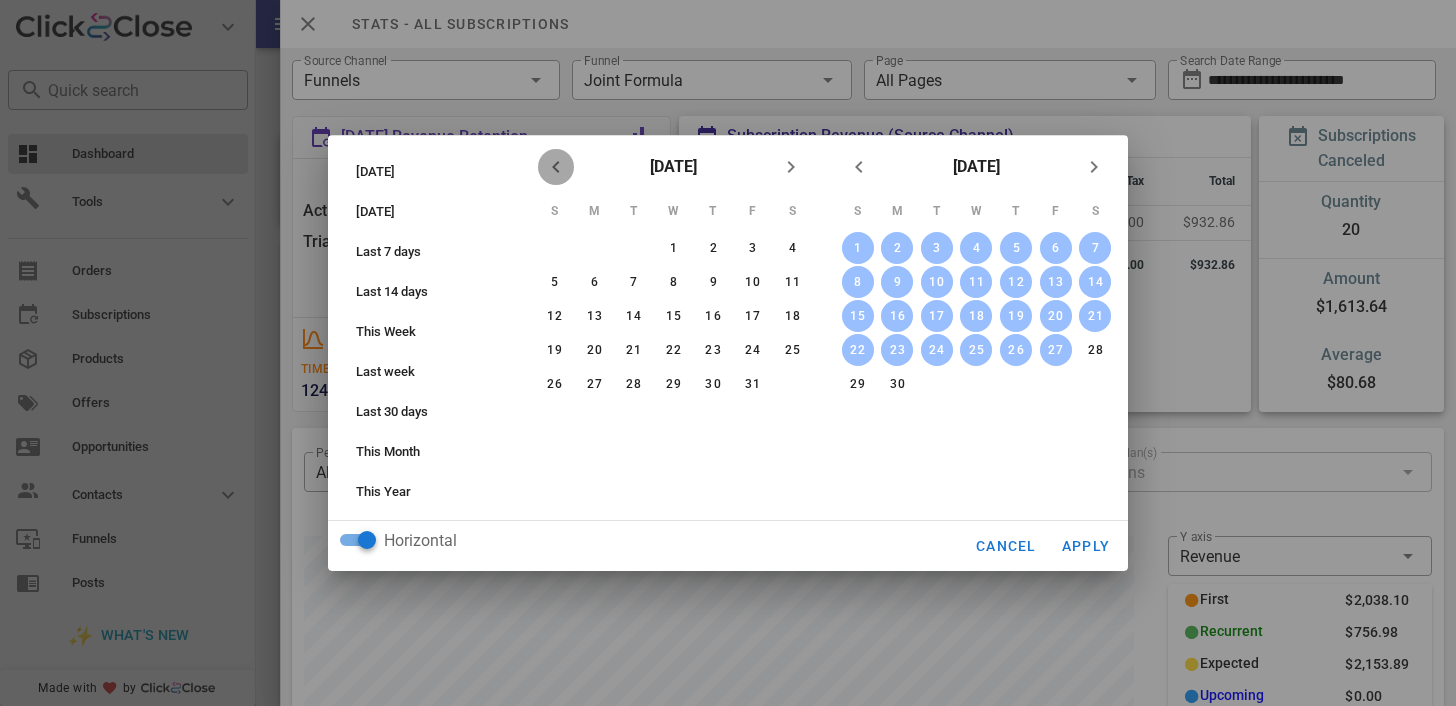 click at bounding box center (556, 167) 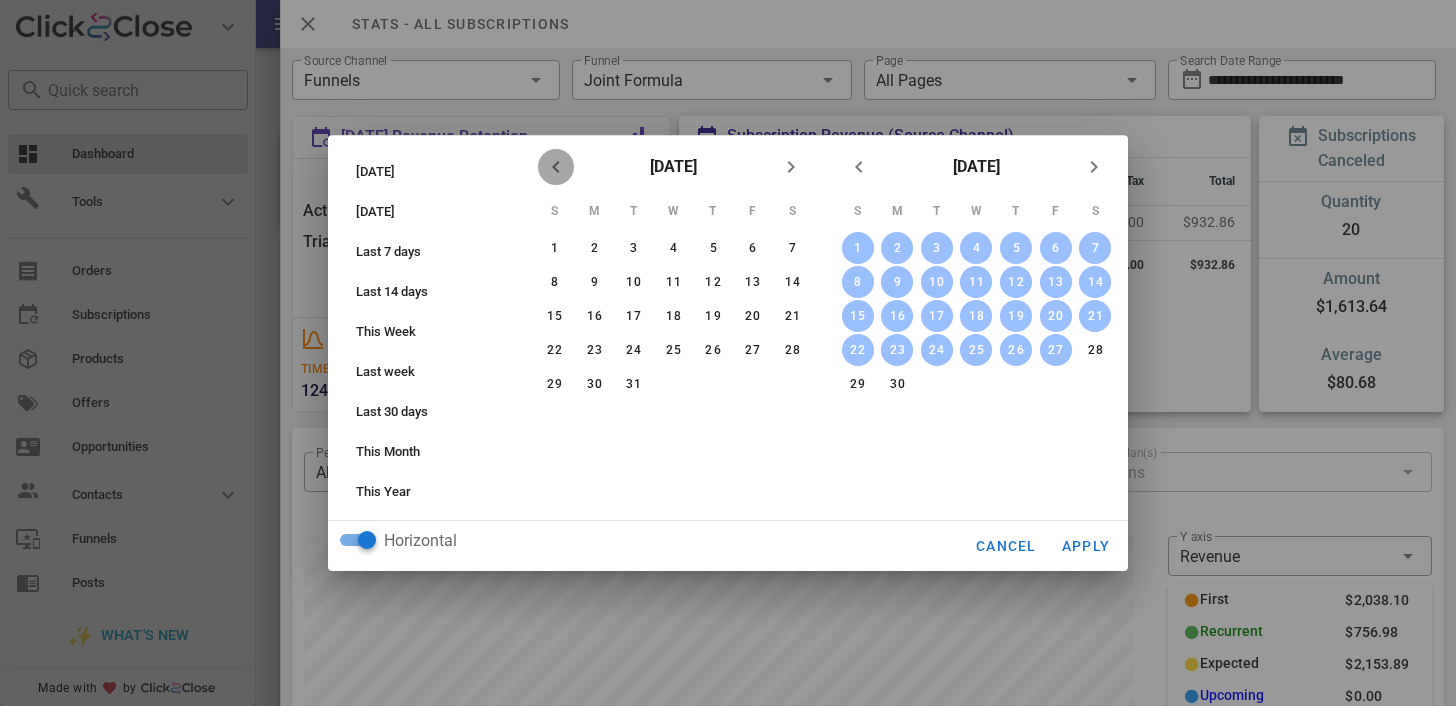 click at bounding box center (556, 167) 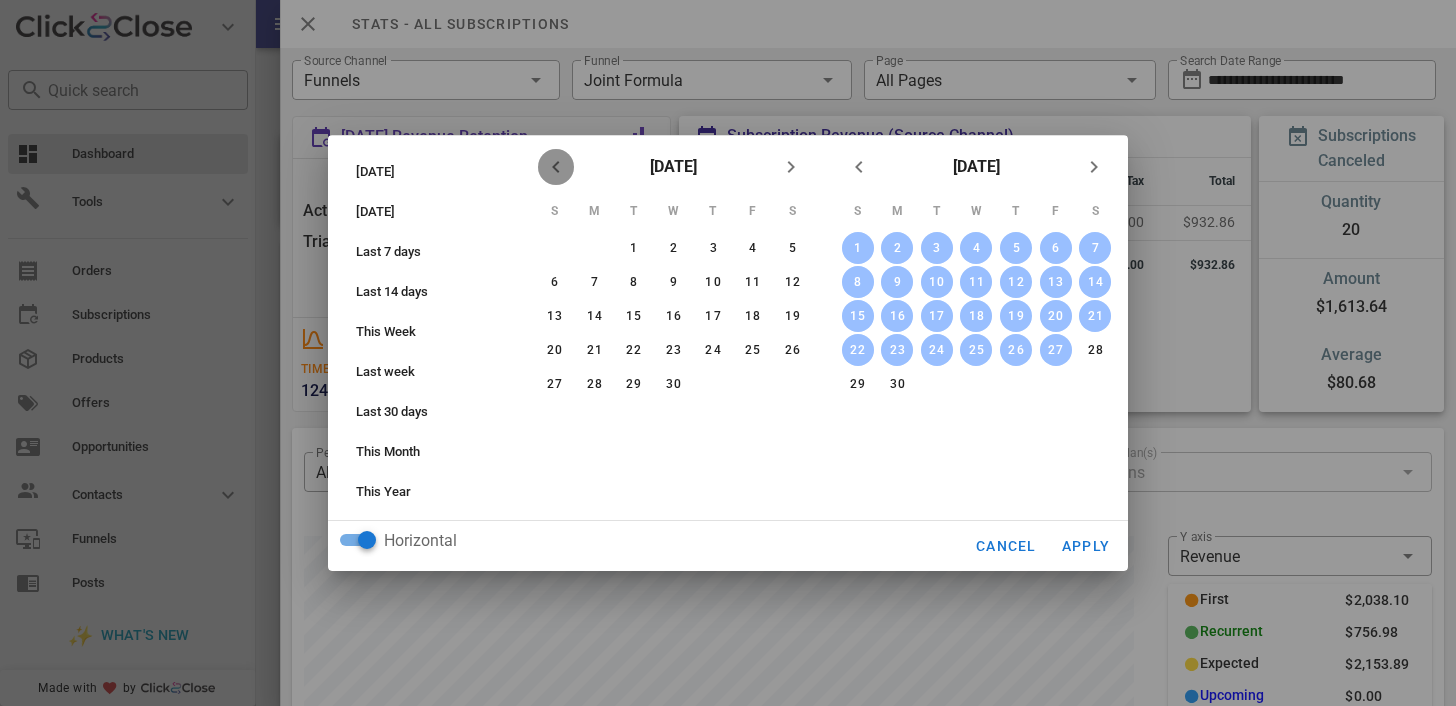 click at bounding box center [556, 167] 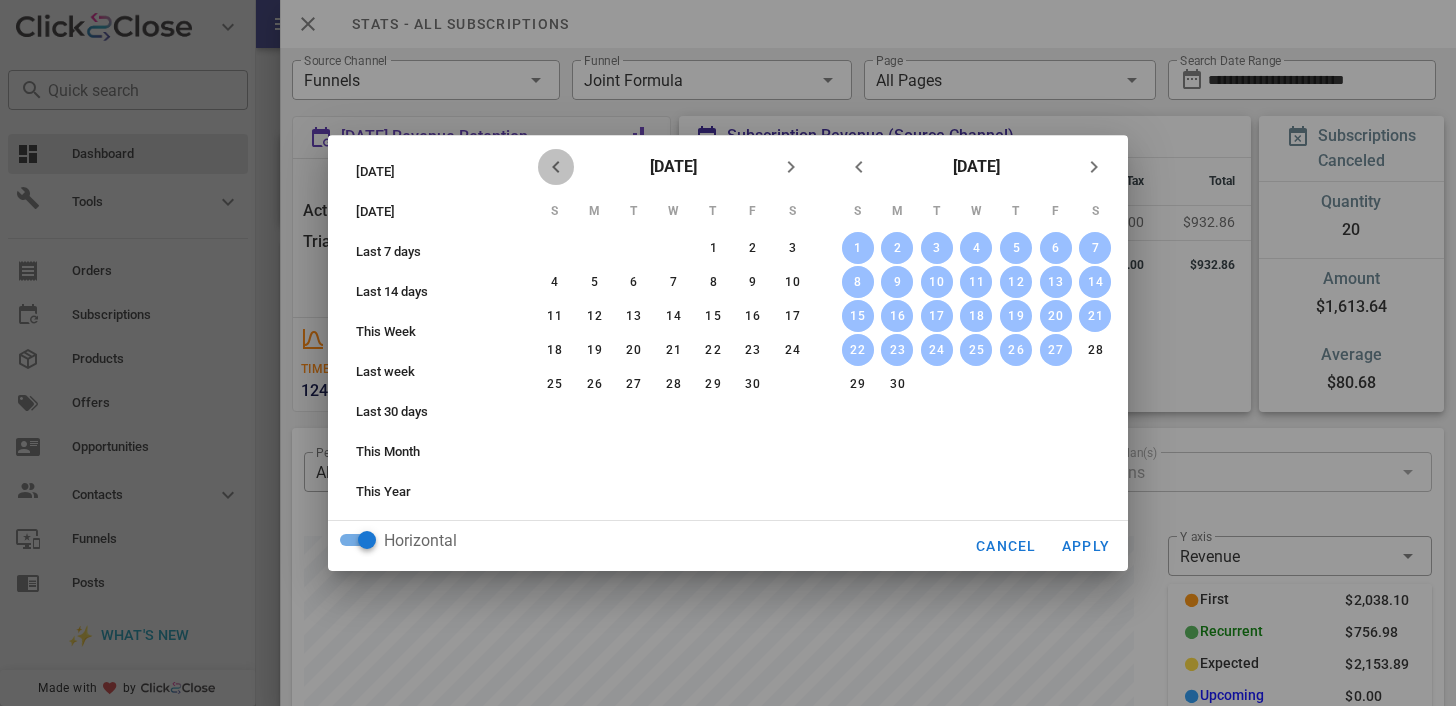 click at bounding box center (556, 167) 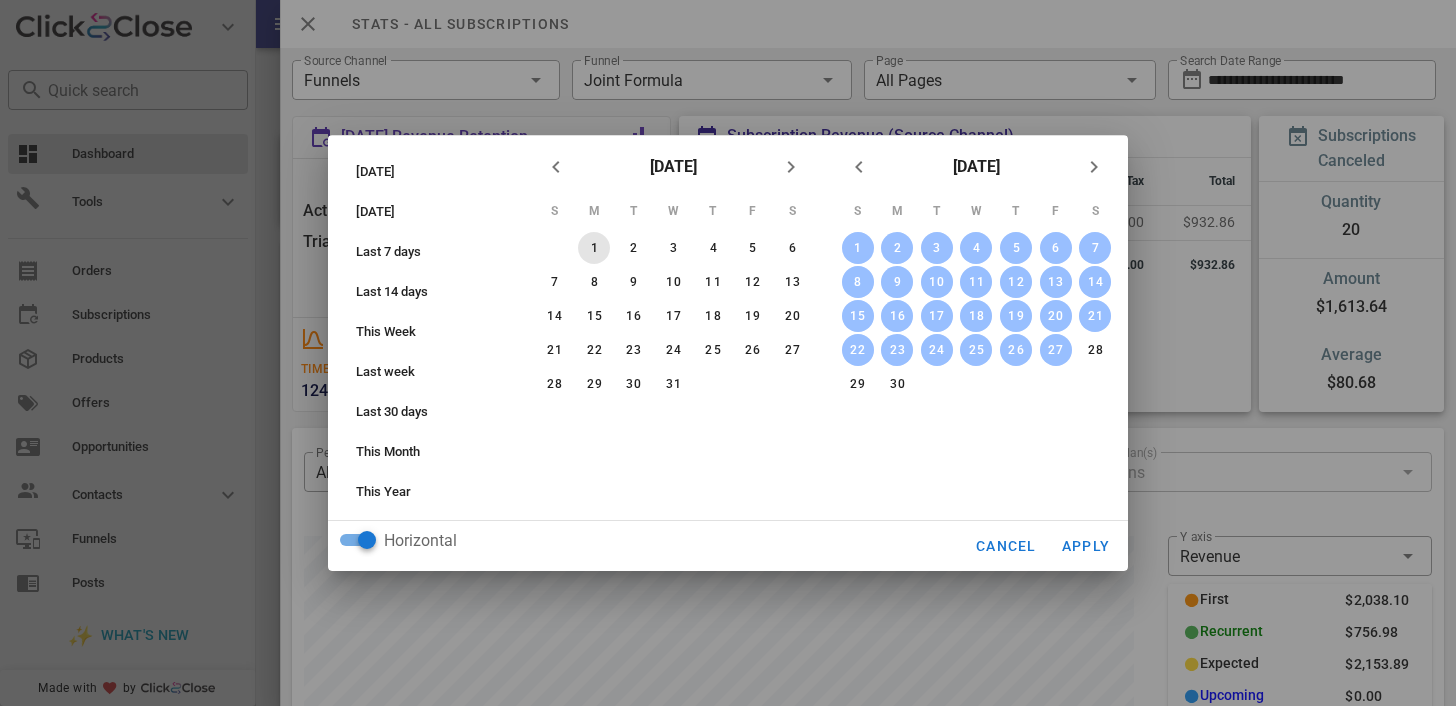 click on "1" at bounding box center [594, 248] 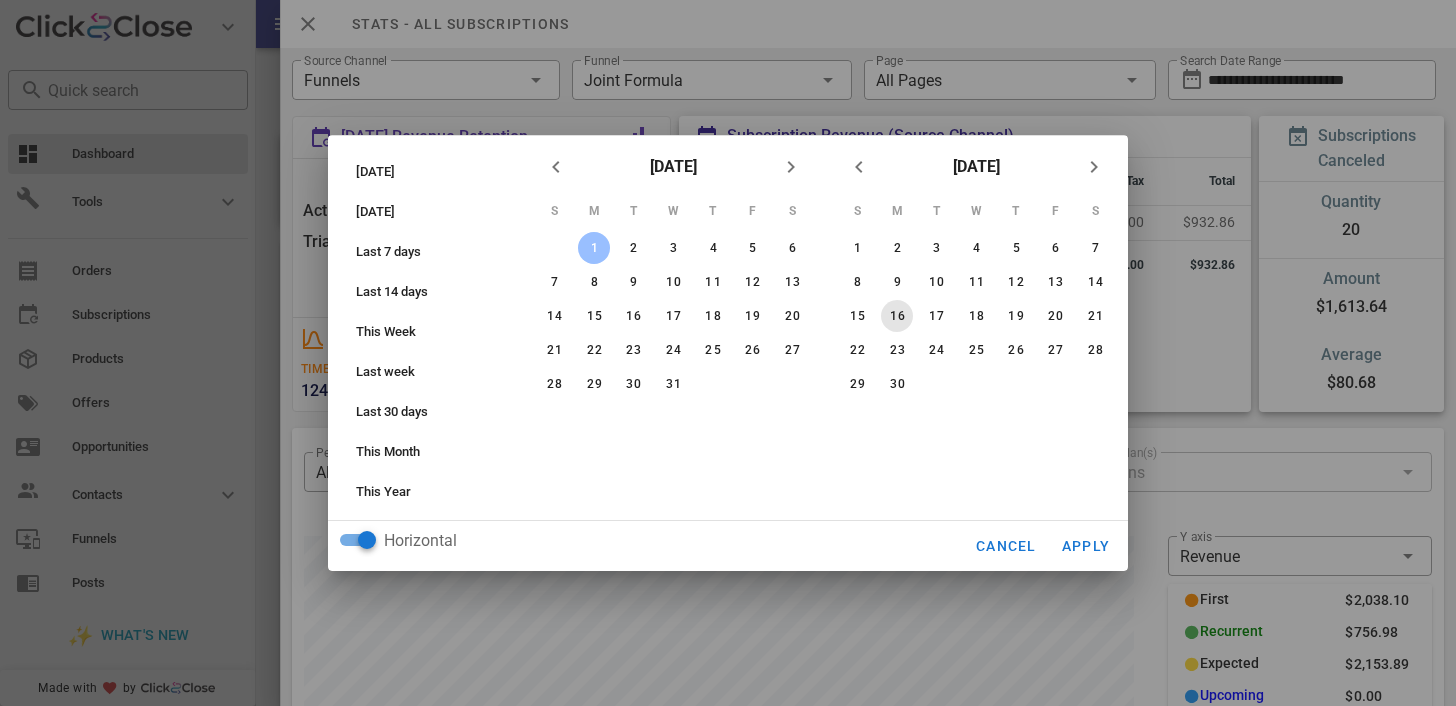 click on "16" at bounding box center [897, 316] 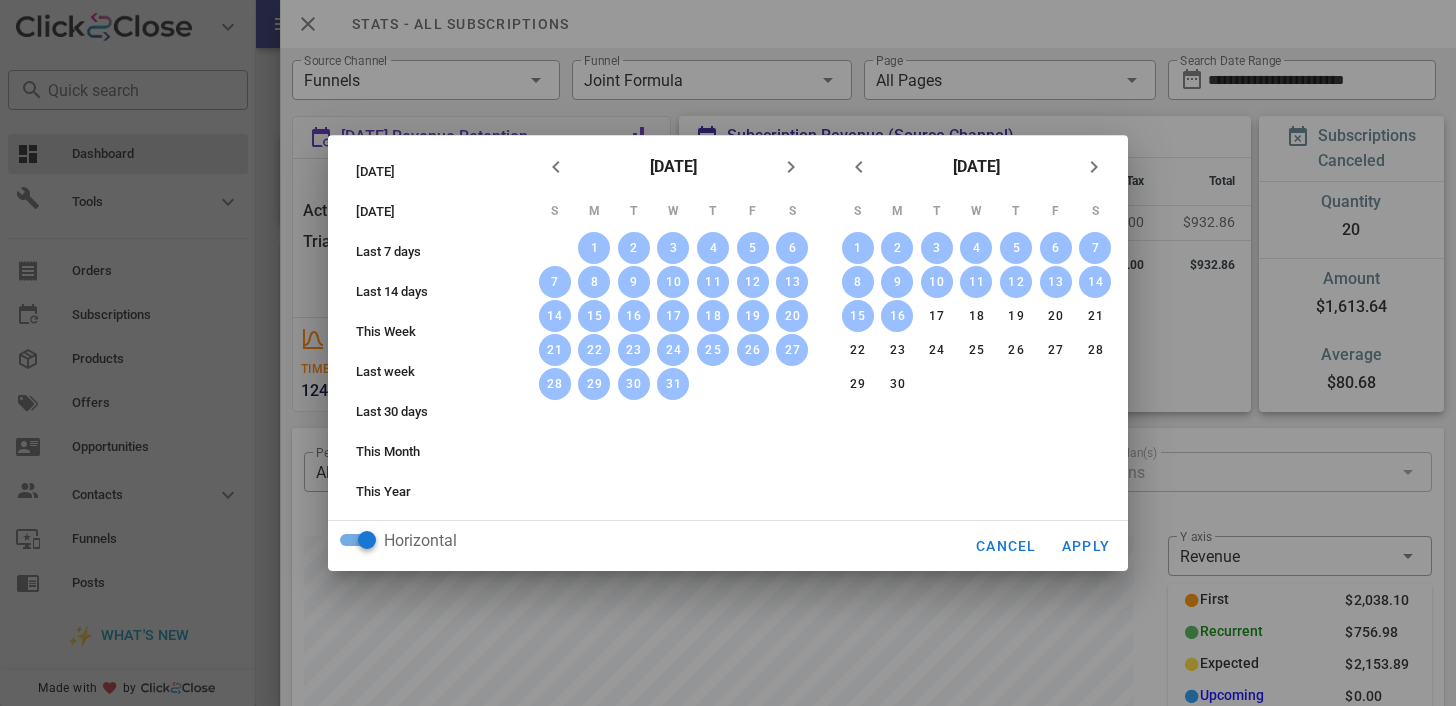 click on "Horizontal Cancel Apply" at bounding box center (728, 546) 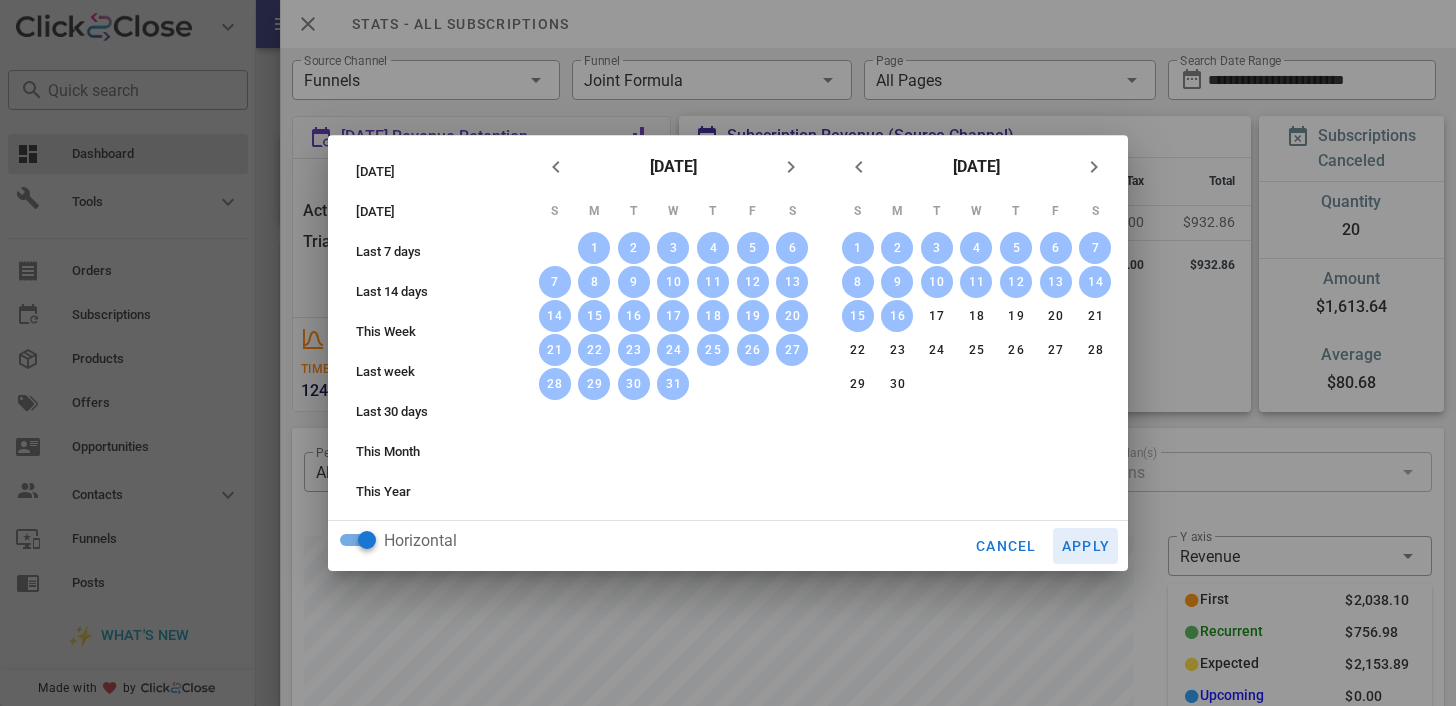 click on "Apply" at bounding box center [1086, 546] 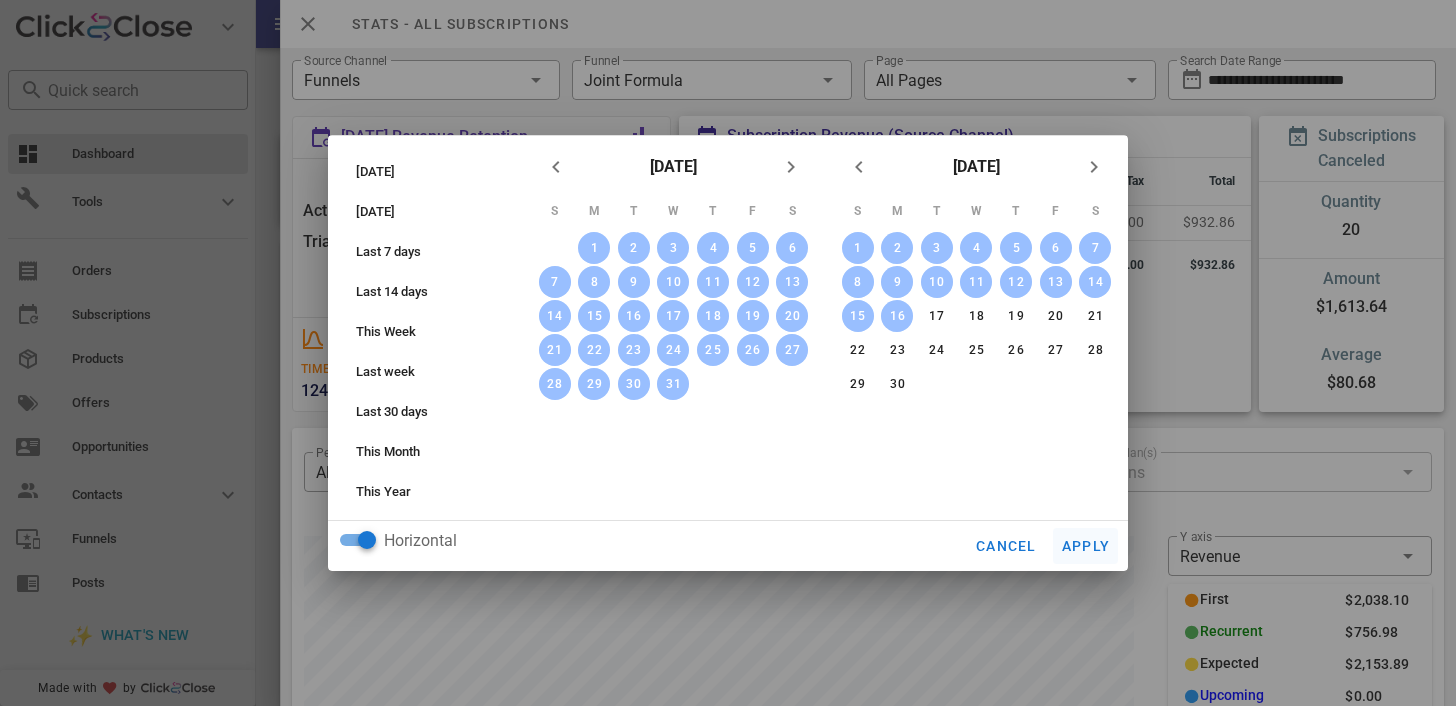 type on "**********" 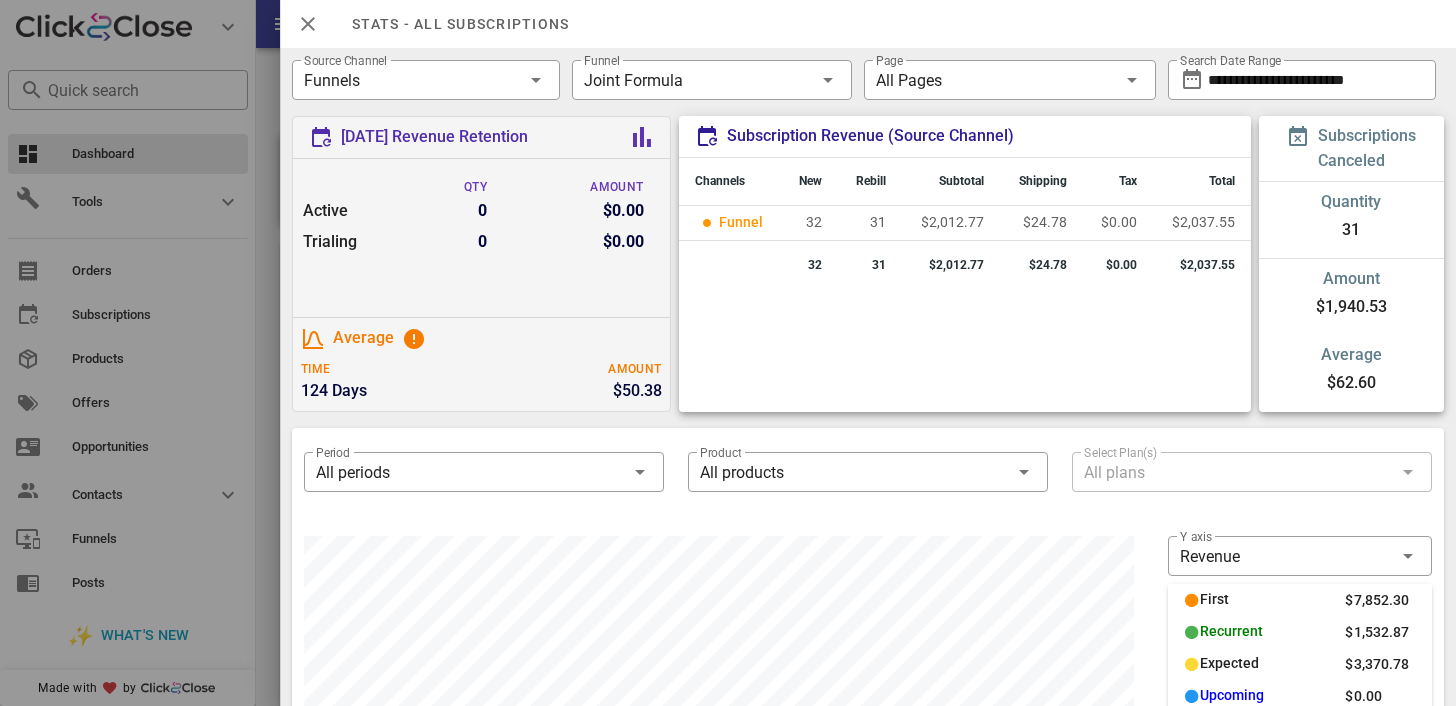 scroll, scrollTop: 999750, scrollLeft: 999170, axis: both 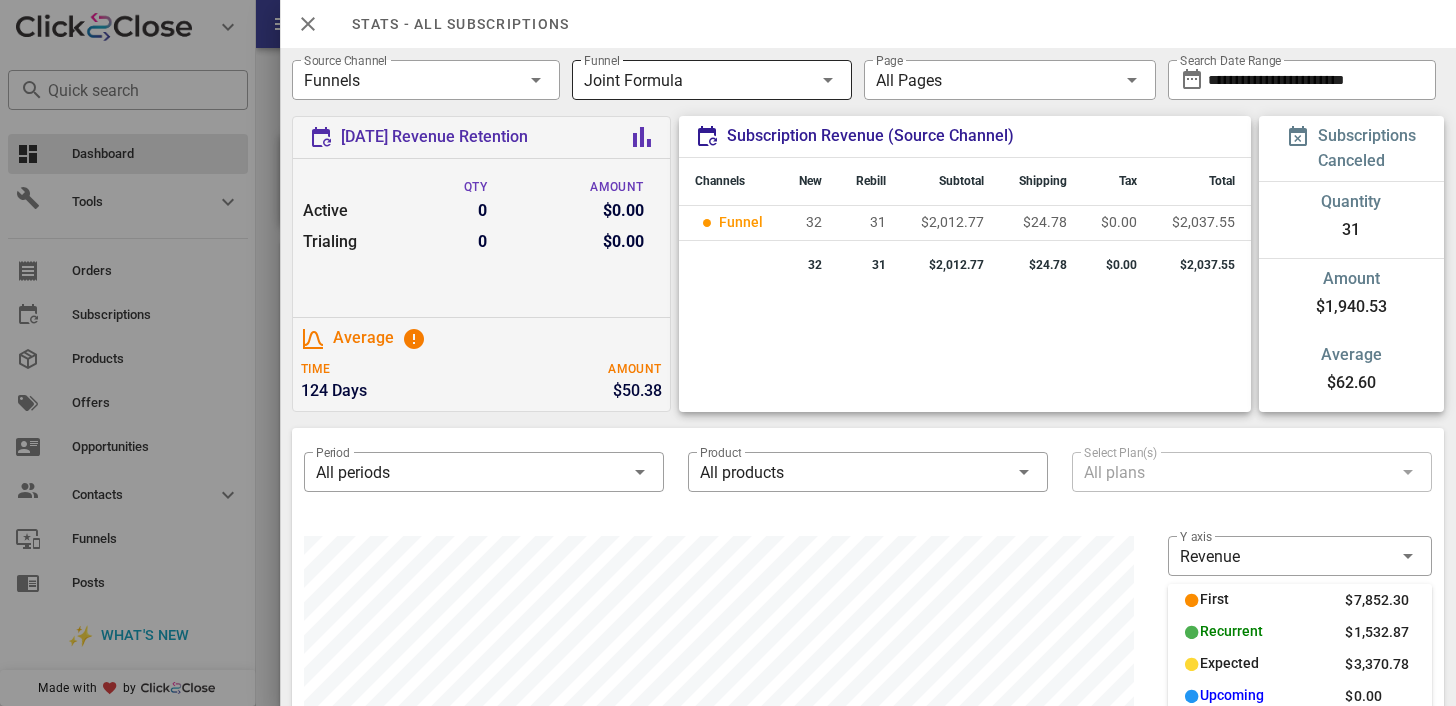 click on "Joint Formula" at bounding box center (698, 80) 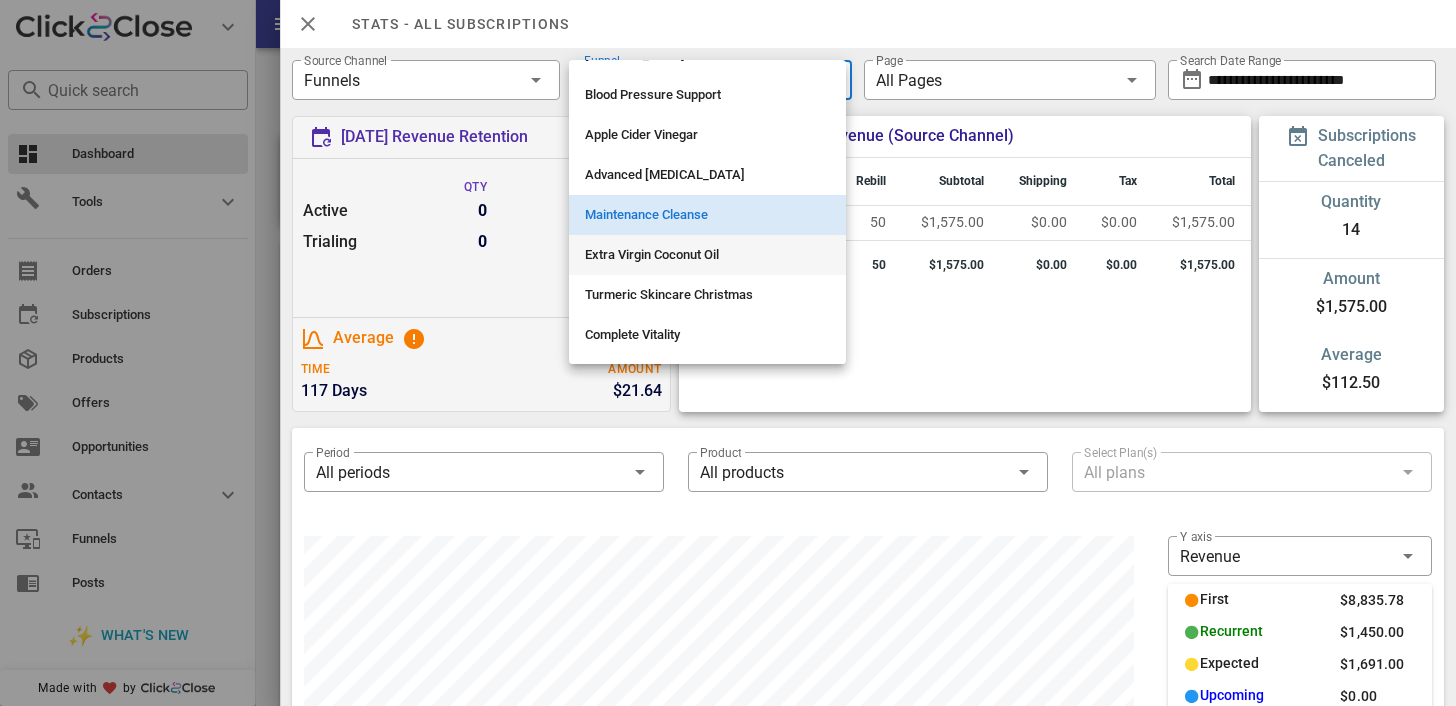 scroll, scrollTop: 333, scrollLeft: 0, axis: vertical 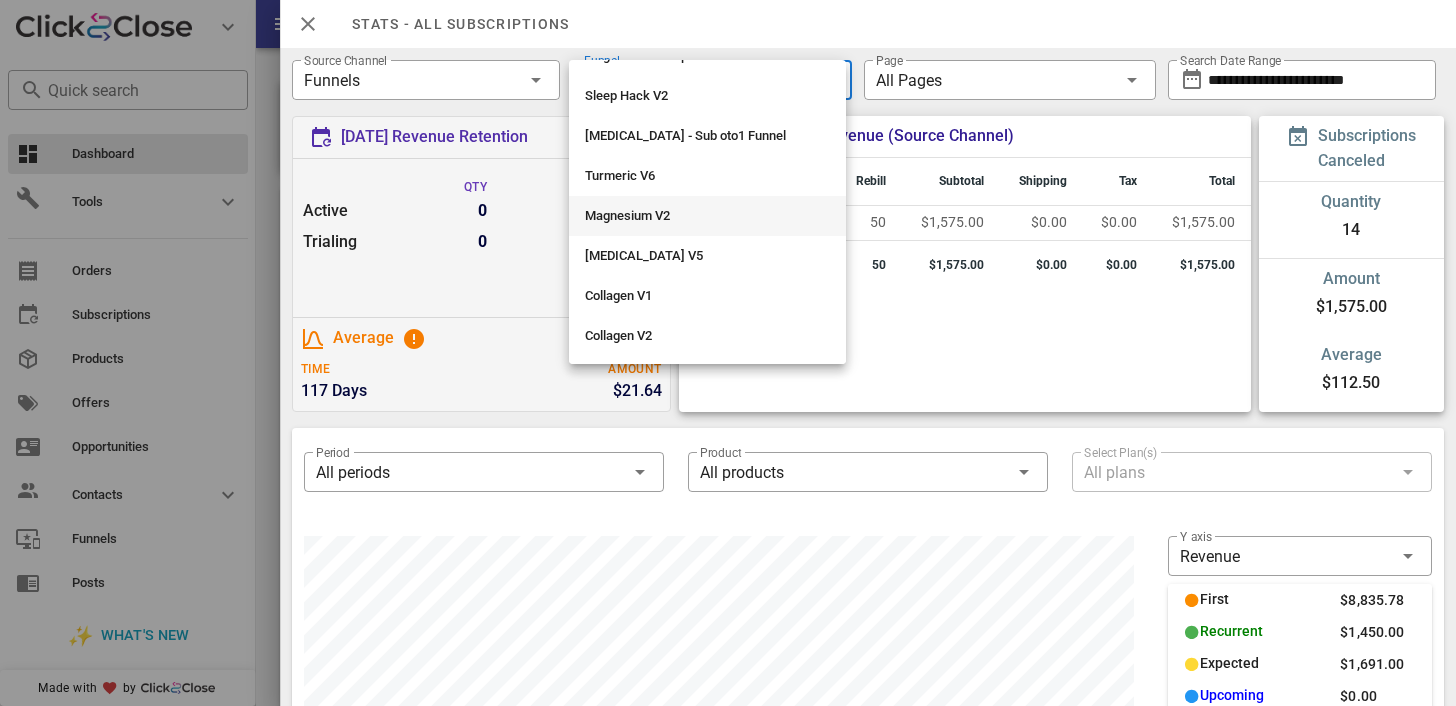click on "Magnesium V2" at bounding box center (707, 216) 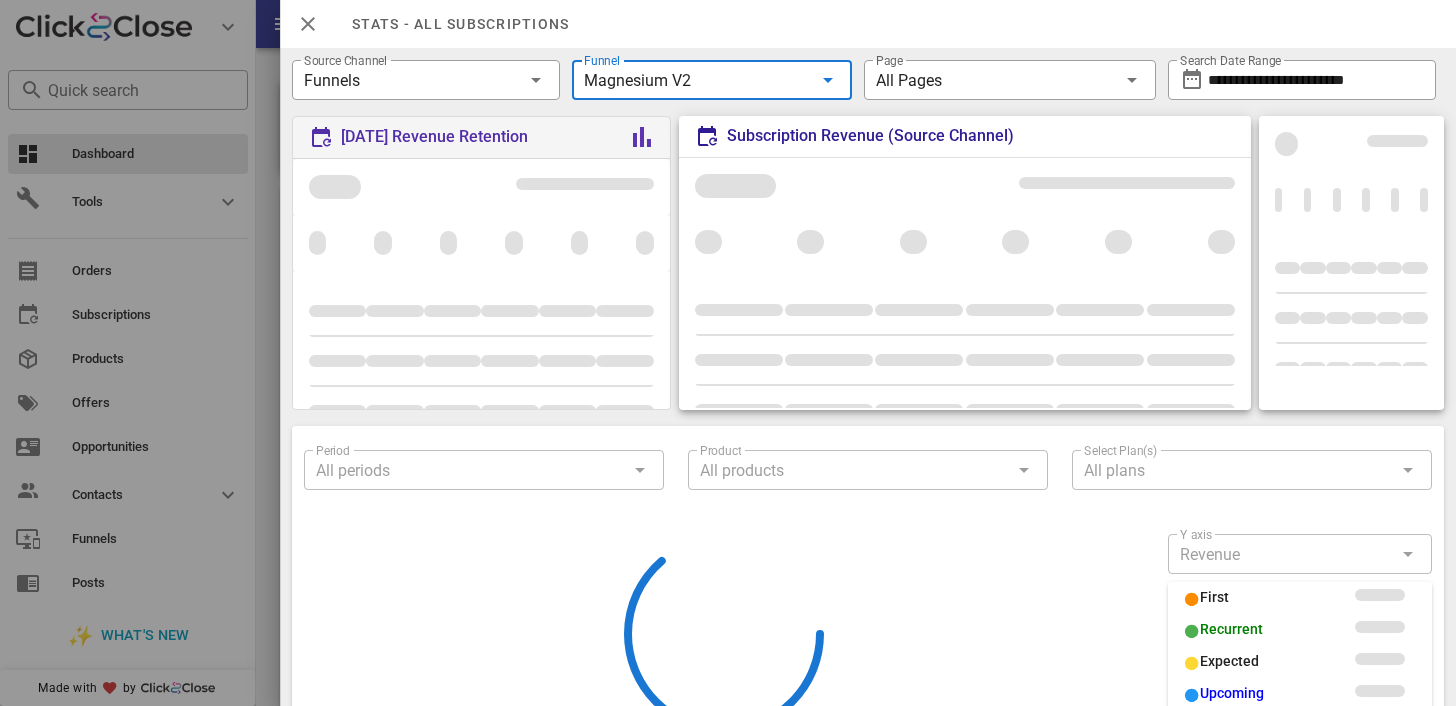 scroll, scrollTop: 0, scrollLeft: 0, axis: both 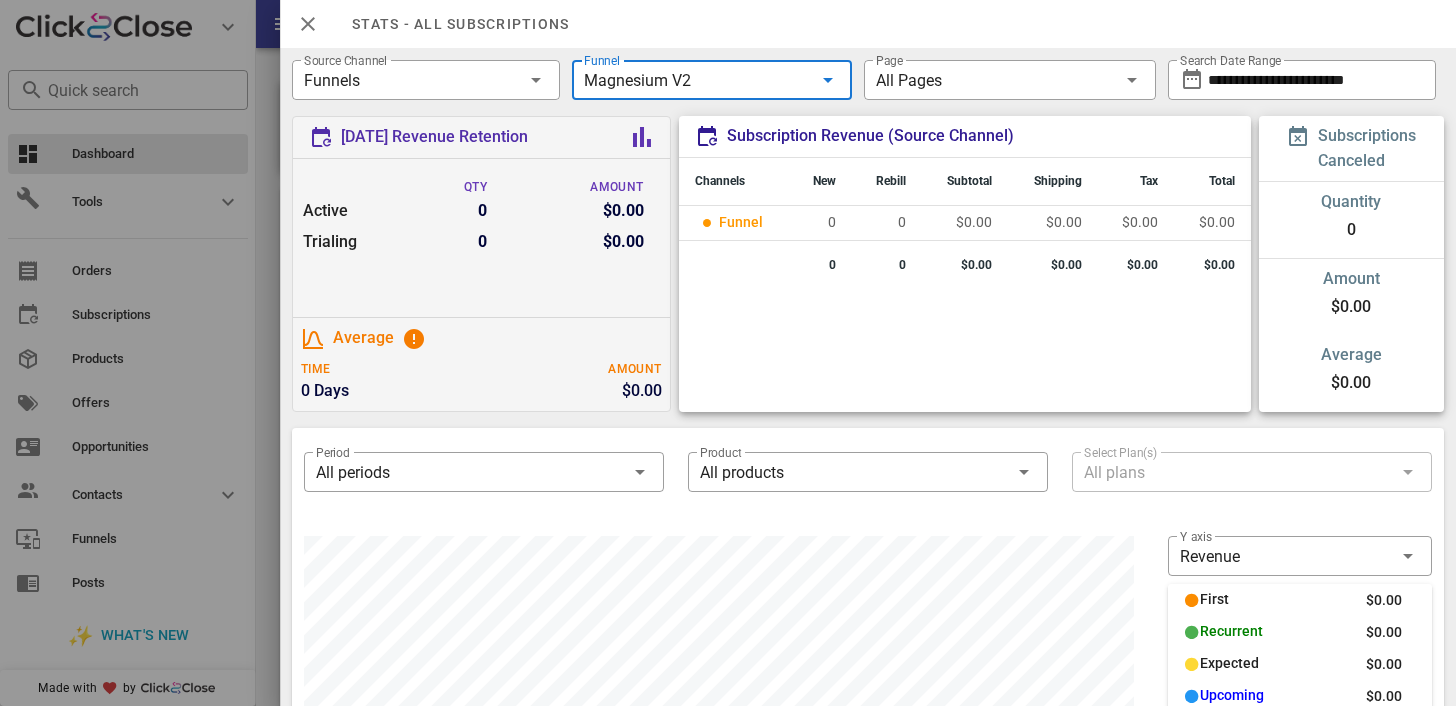 click on "Magnesium V2" at bounding box center [698, 80] 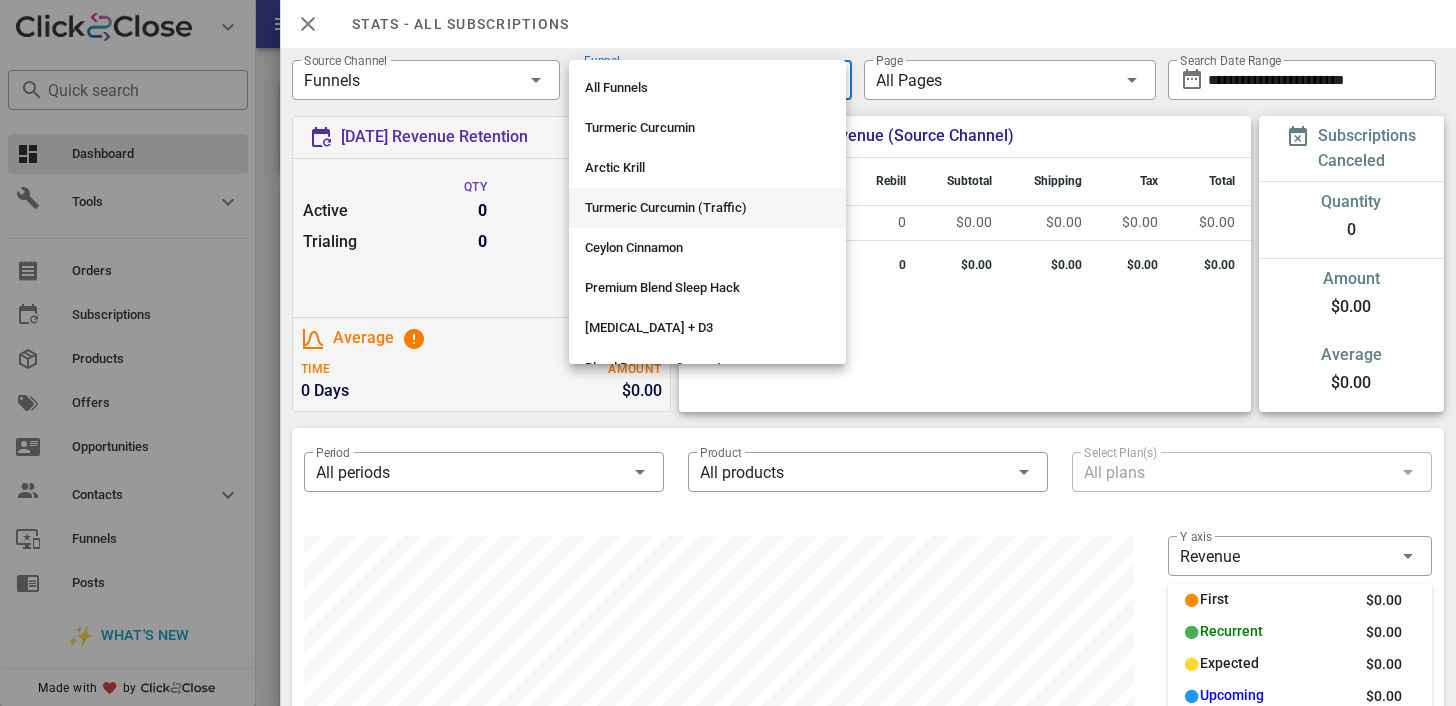 scroll, scrollTop: 0, scrollLeft: 0, axis: both 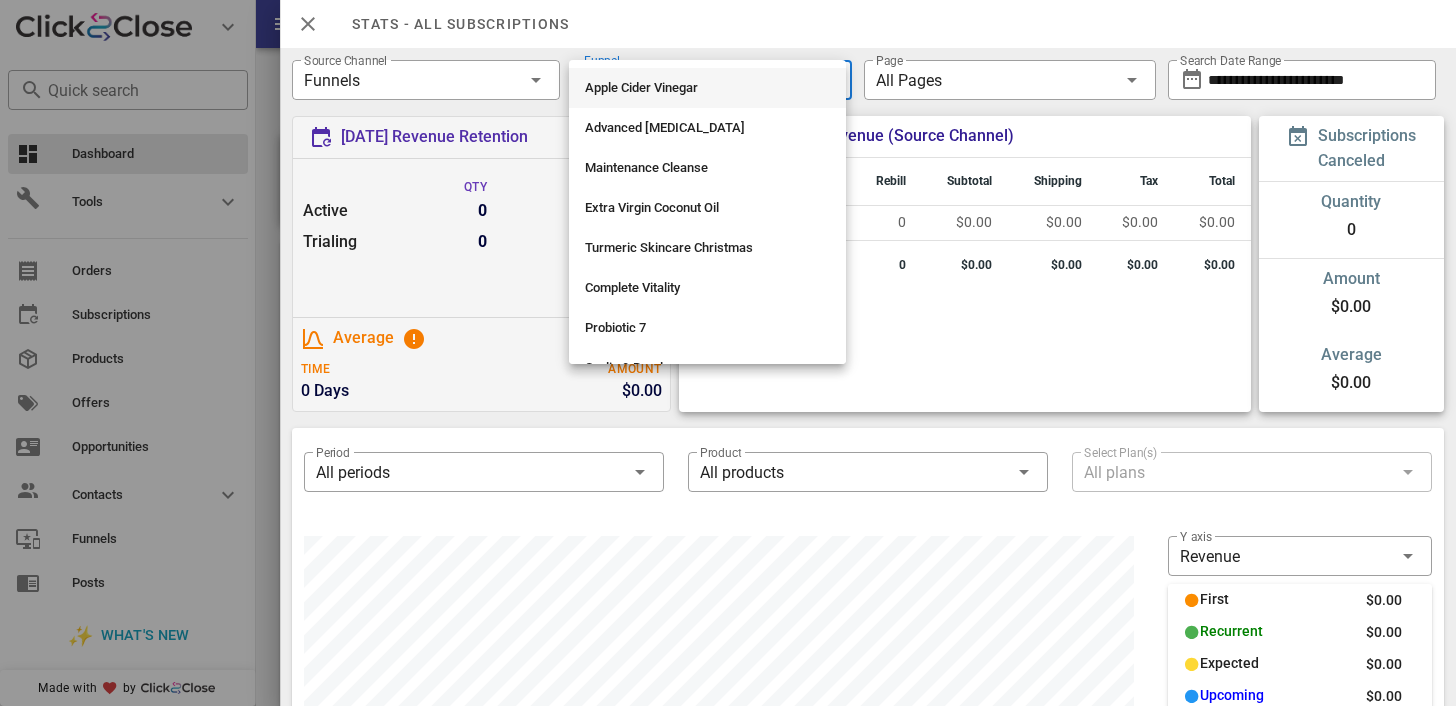 click on "Apple Cider Vinegar" at bounding box center [707, 88] 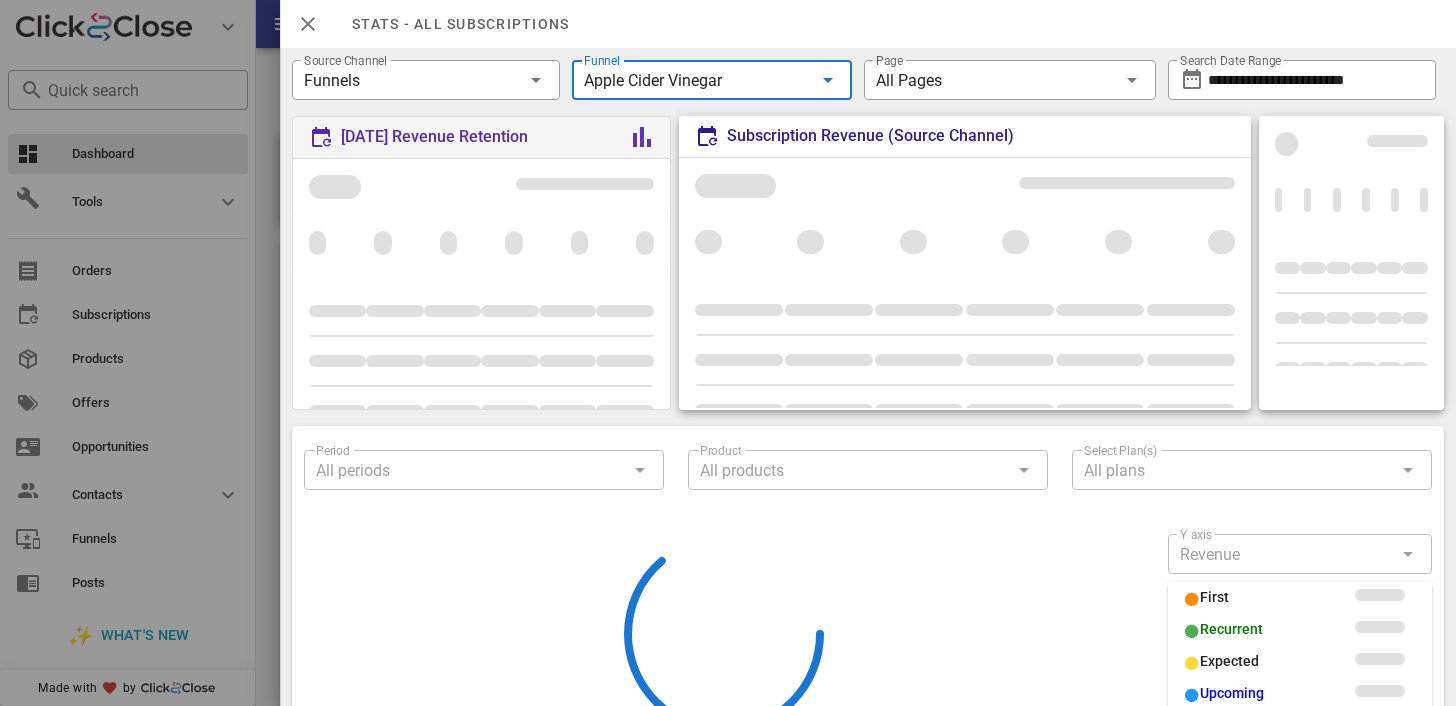 scroll, scrollTop: 0, scrollLeft: 0, axis: both 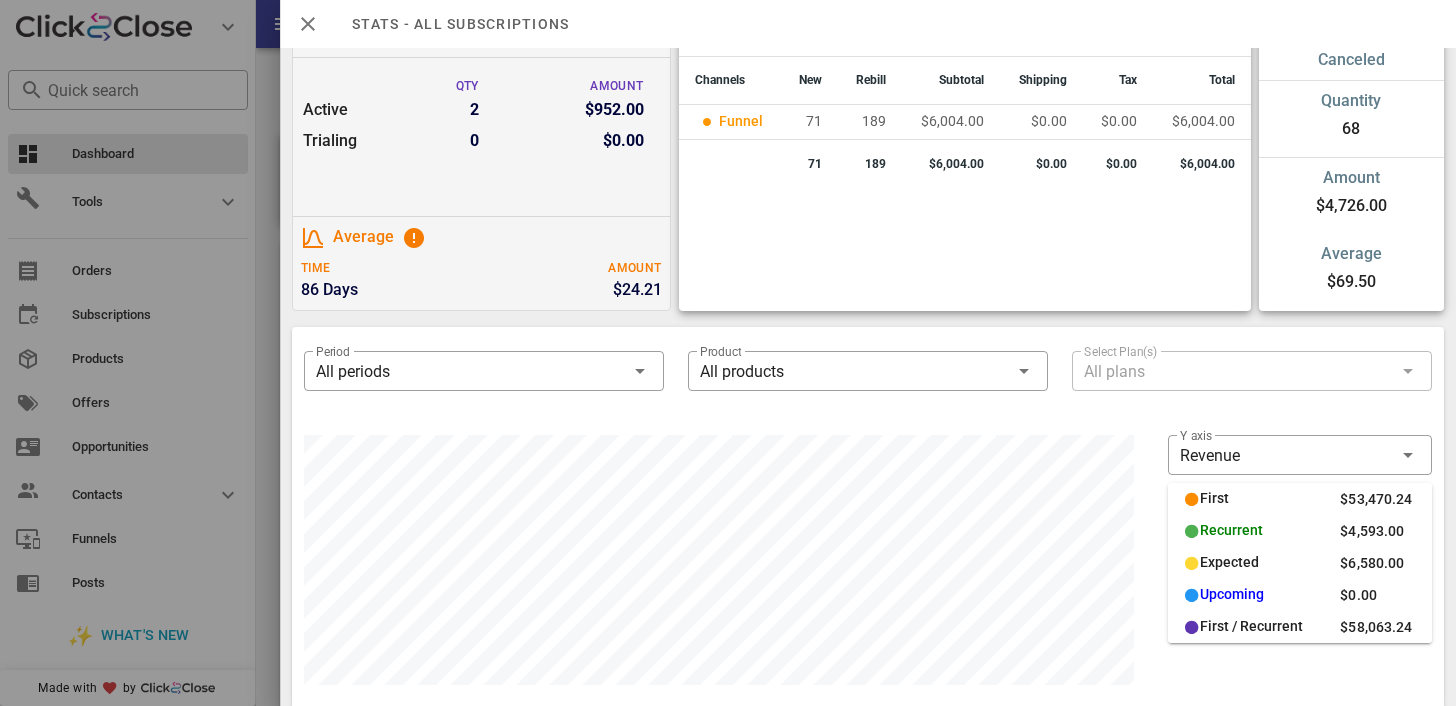 click at bounding box center [728, 353] 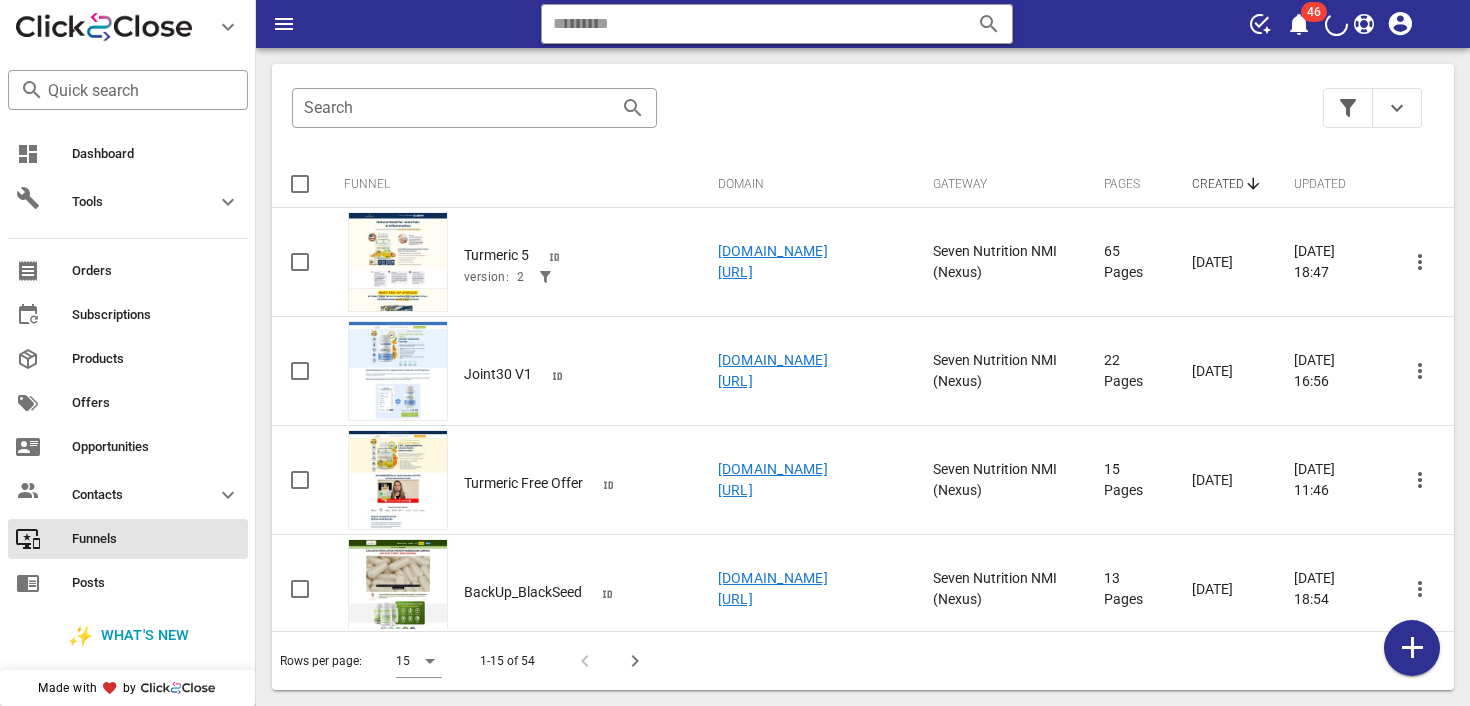 scroll, scrollTop: 0, scrollLeft: 0, axis: both 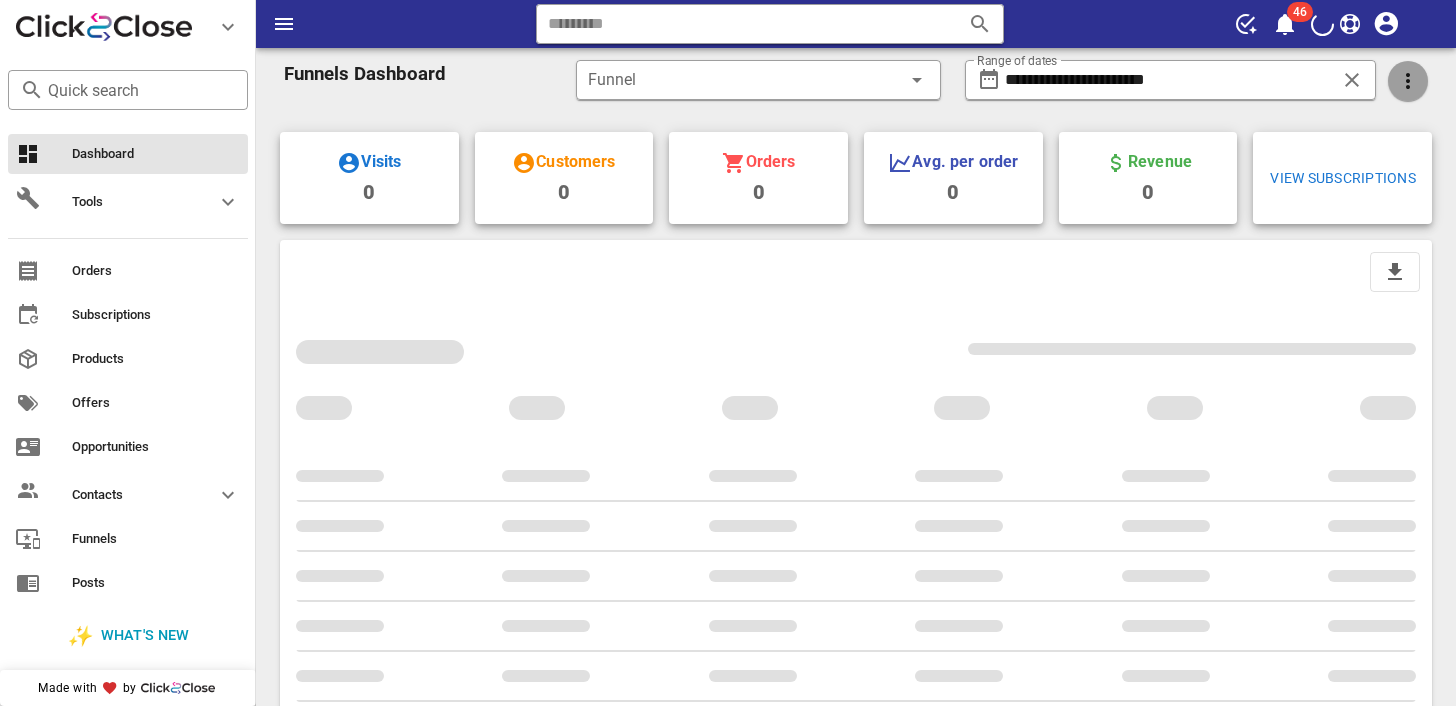 click at bounding box center (1408, 81) 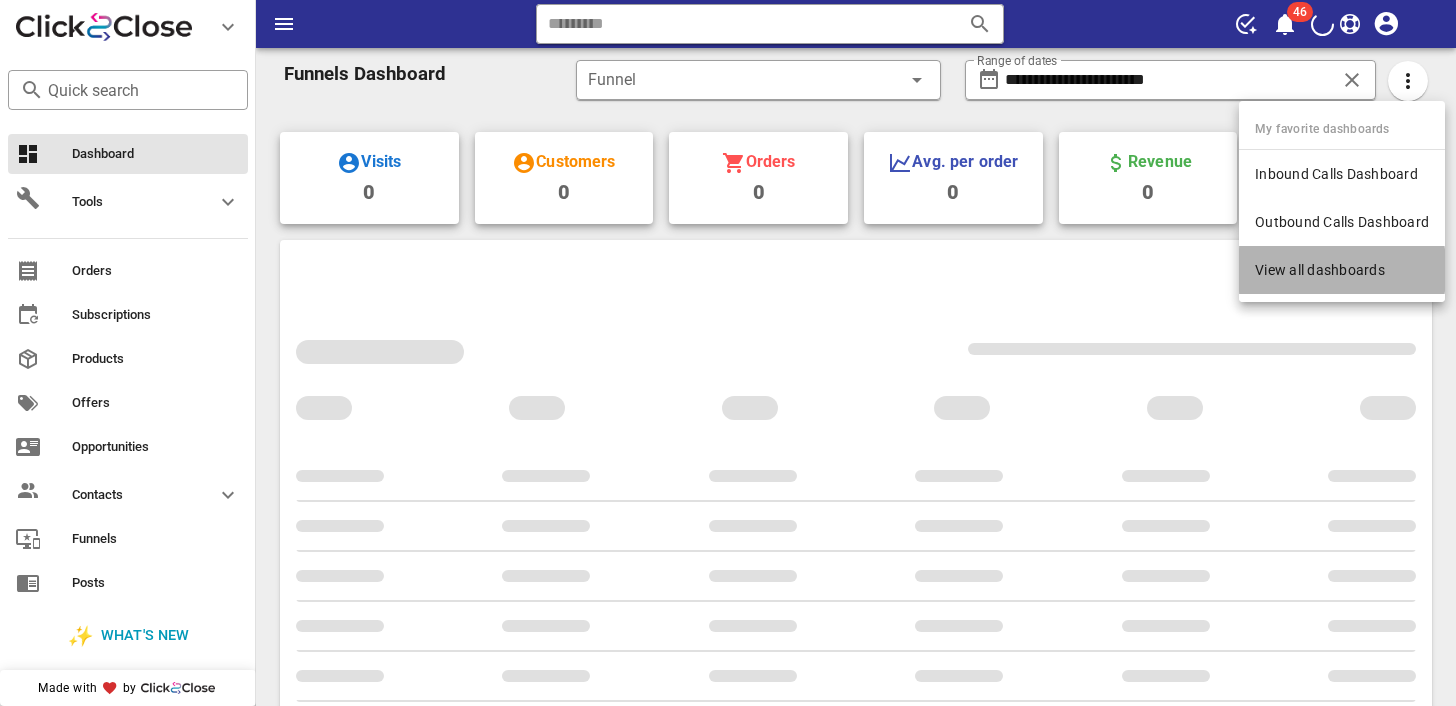 click on "View all dashboards" at bounding box center [1342, 270] 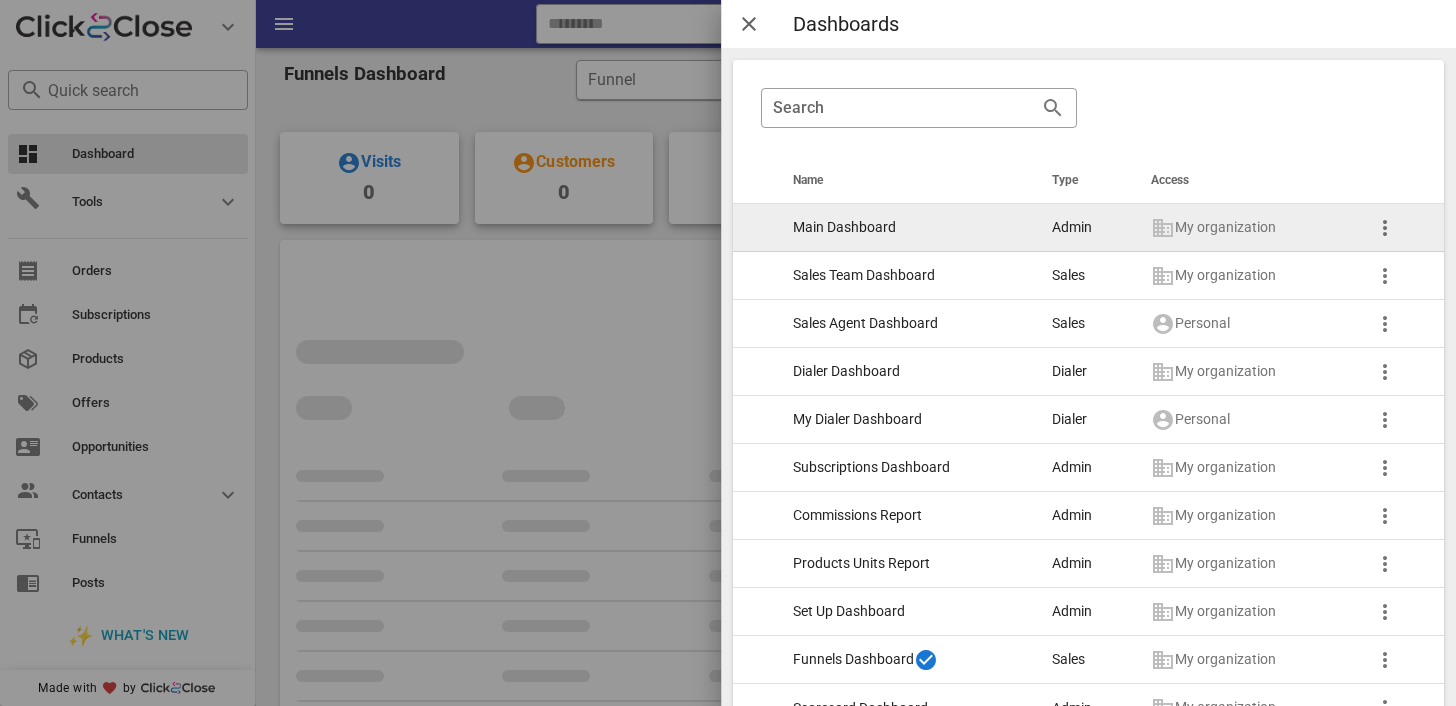 click on "Main Dashboard" at bounding box center (906, 228) 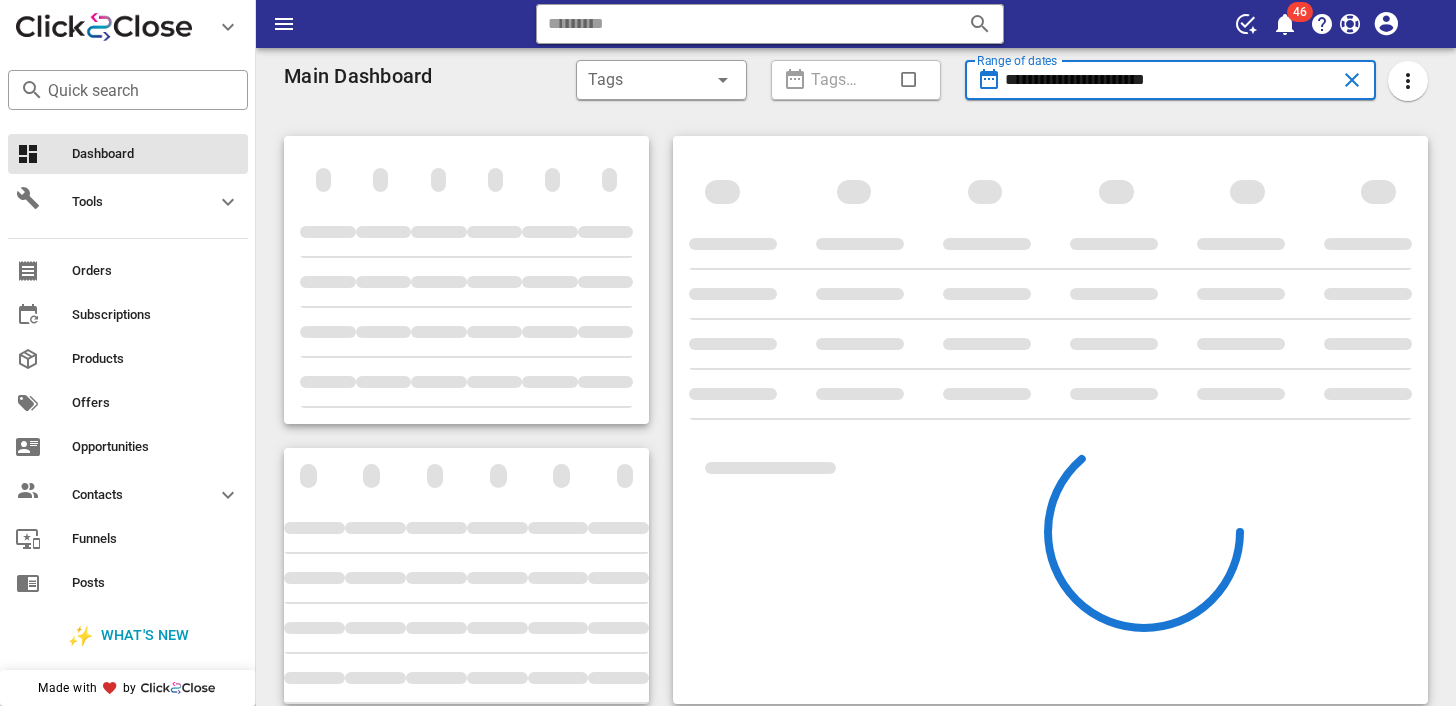 click on "**********" at bounding box center (1170, 80) 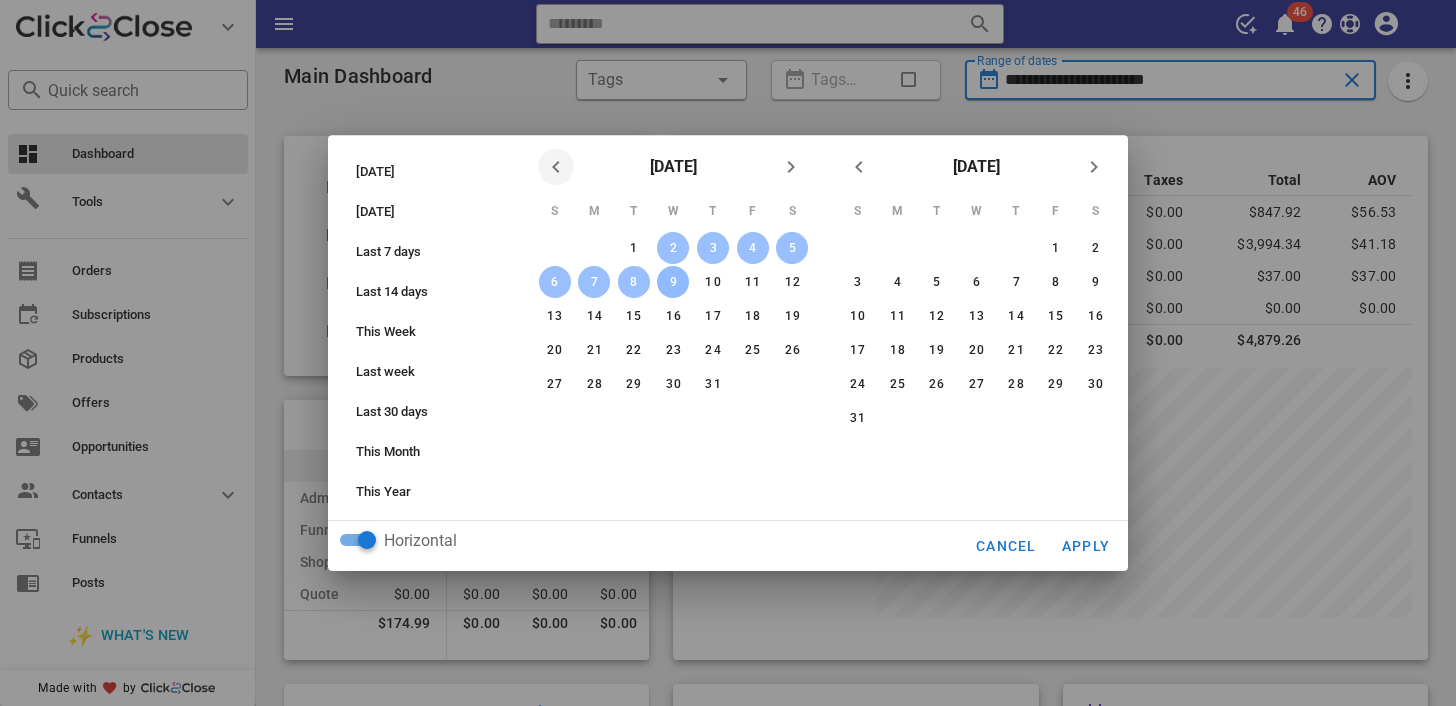 scroll, scrollTop: 999750, scrollLeft: 999464, axis: both 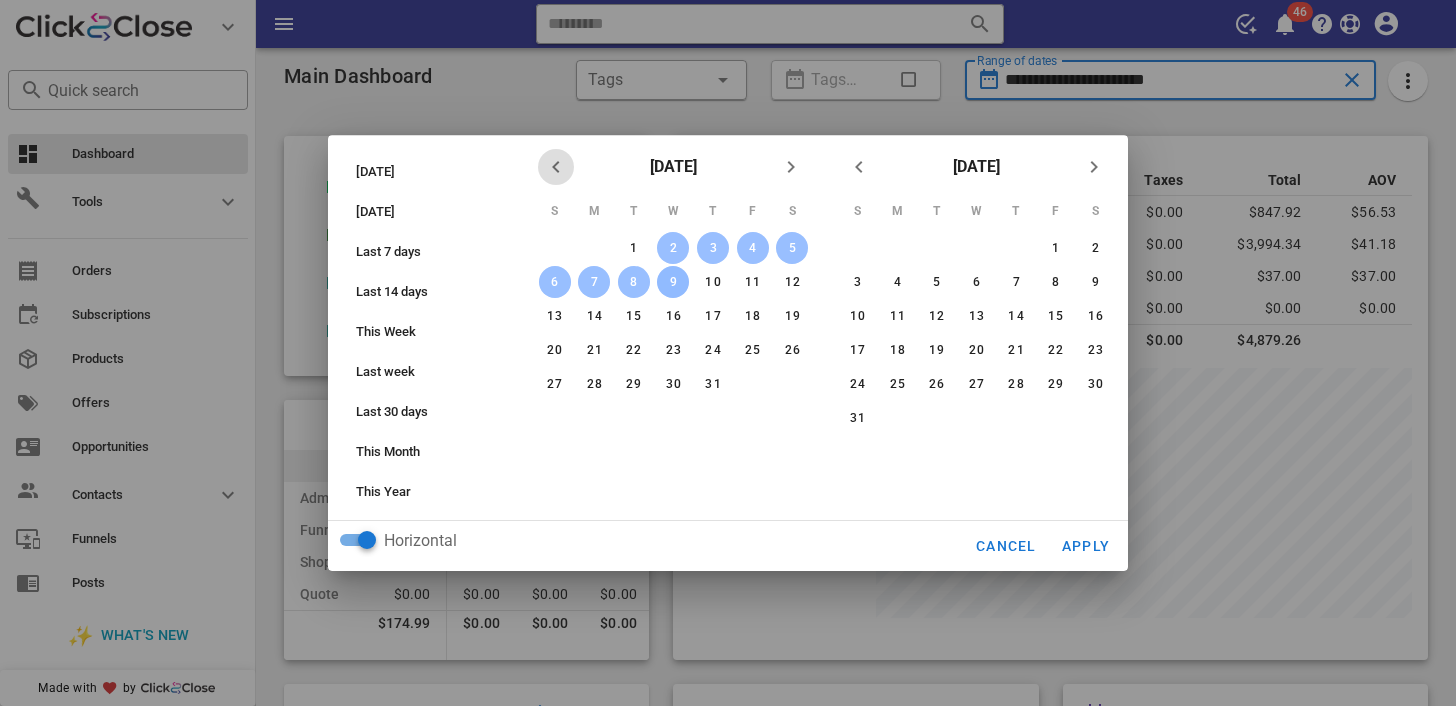 click at bounding box center (556, 167) 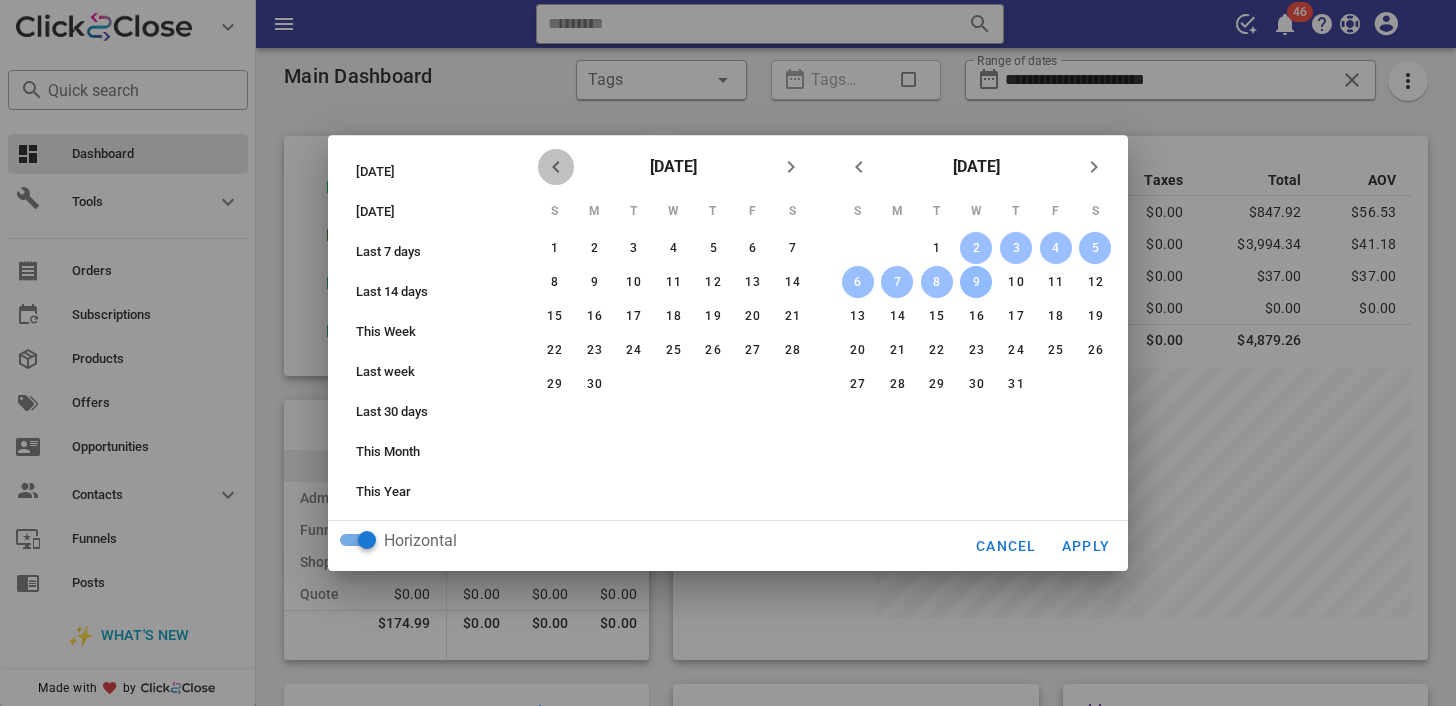 click at bounding box center (556, 167) 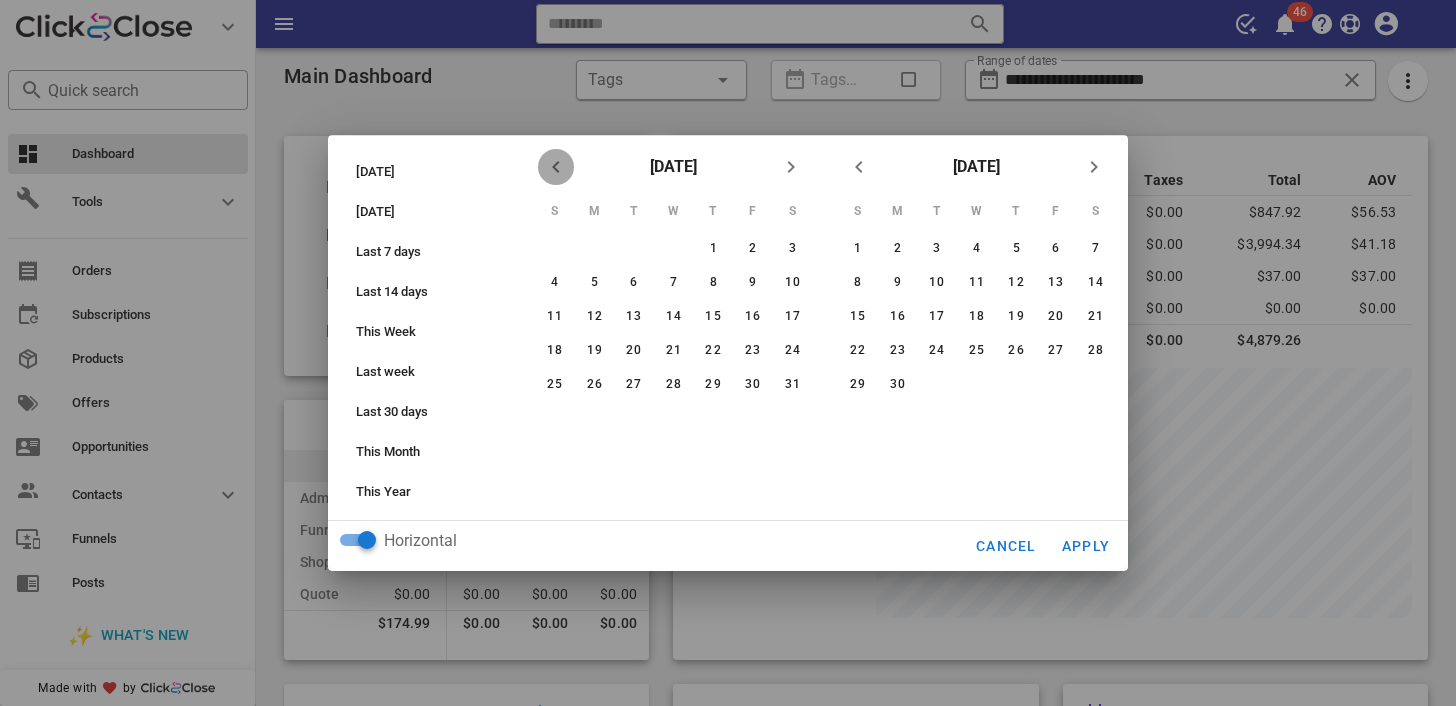 click at bounding box center [556, 167] 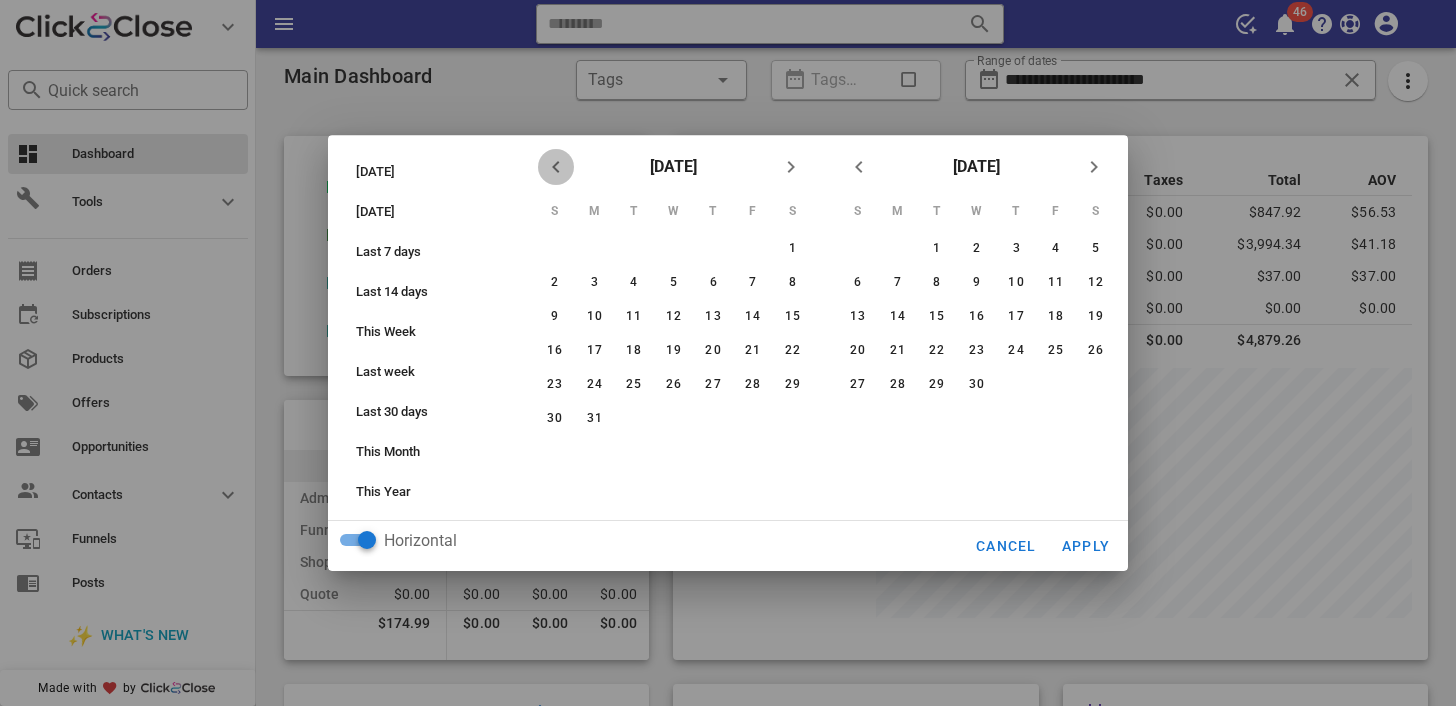 click at bounding box center (556, 167) 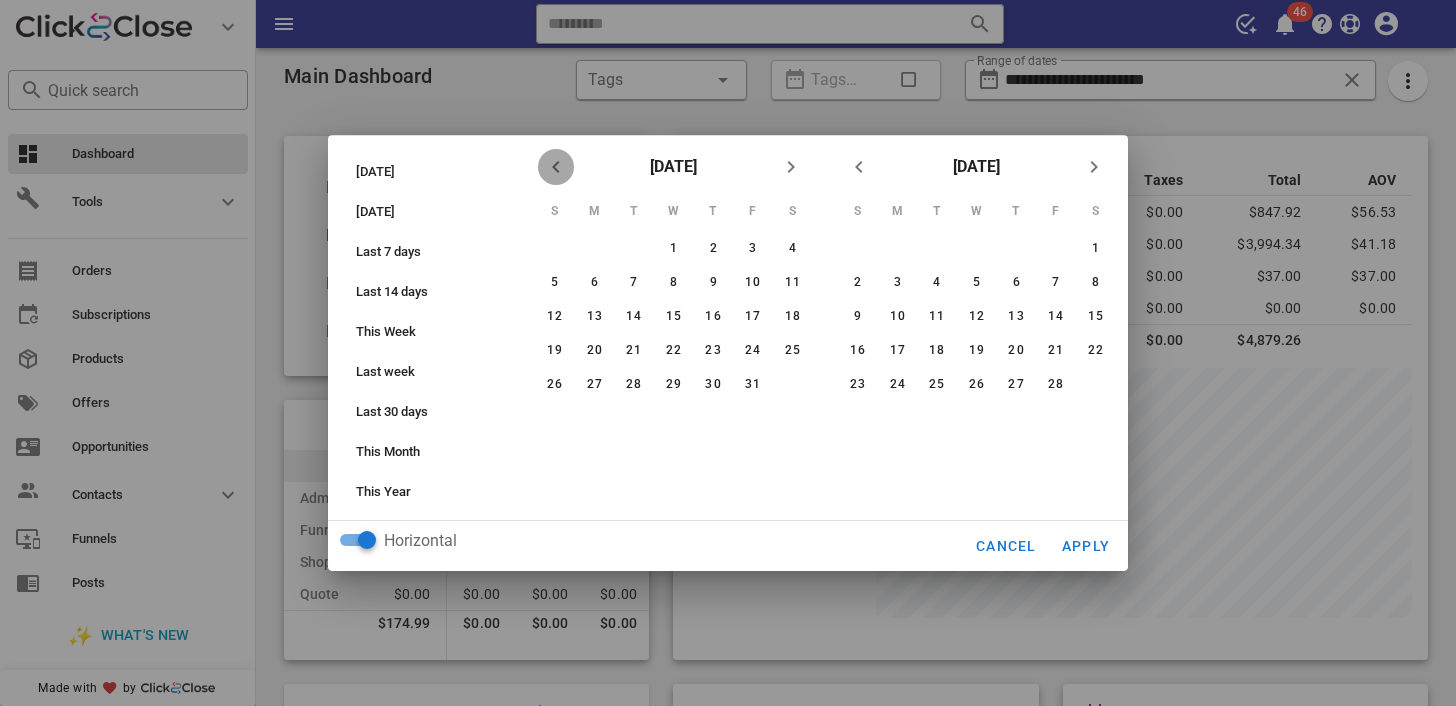 click at bounding box center (556, 167) 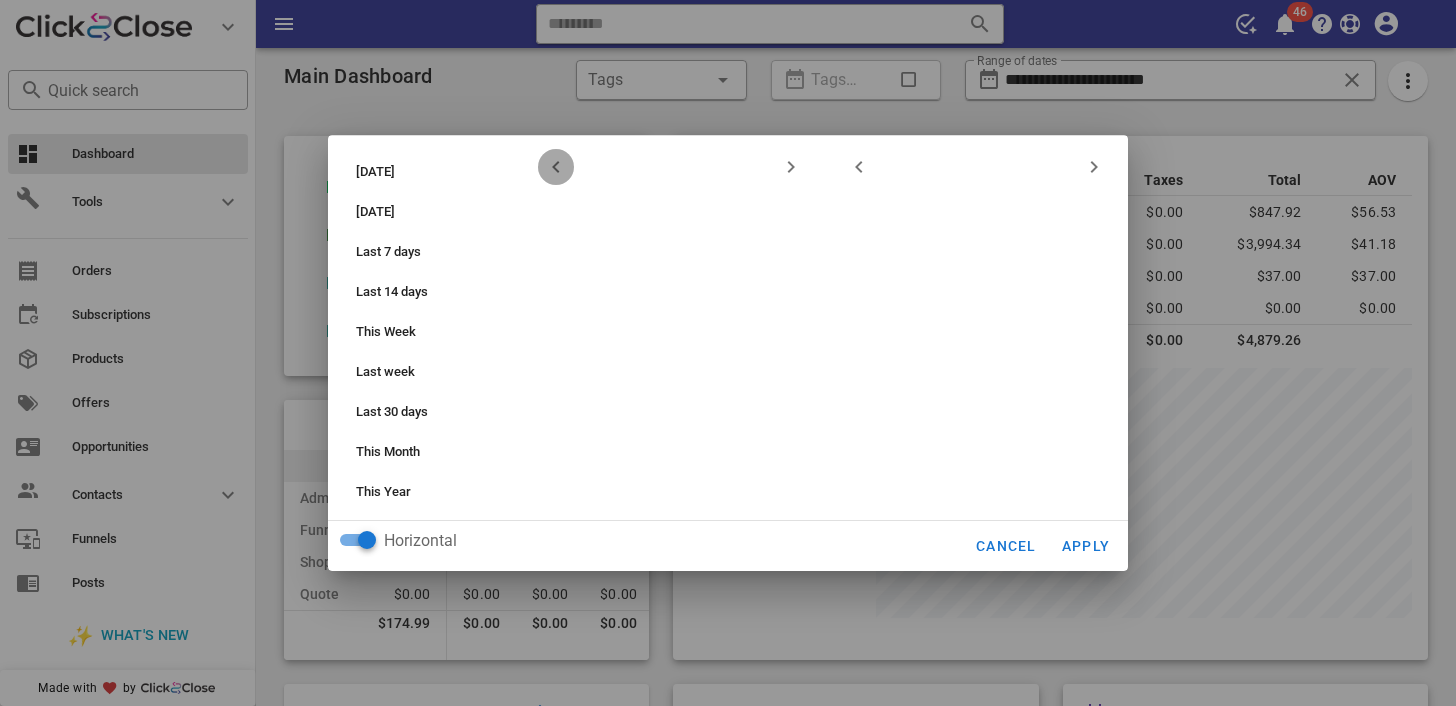 click at bounding box center (556, 167) 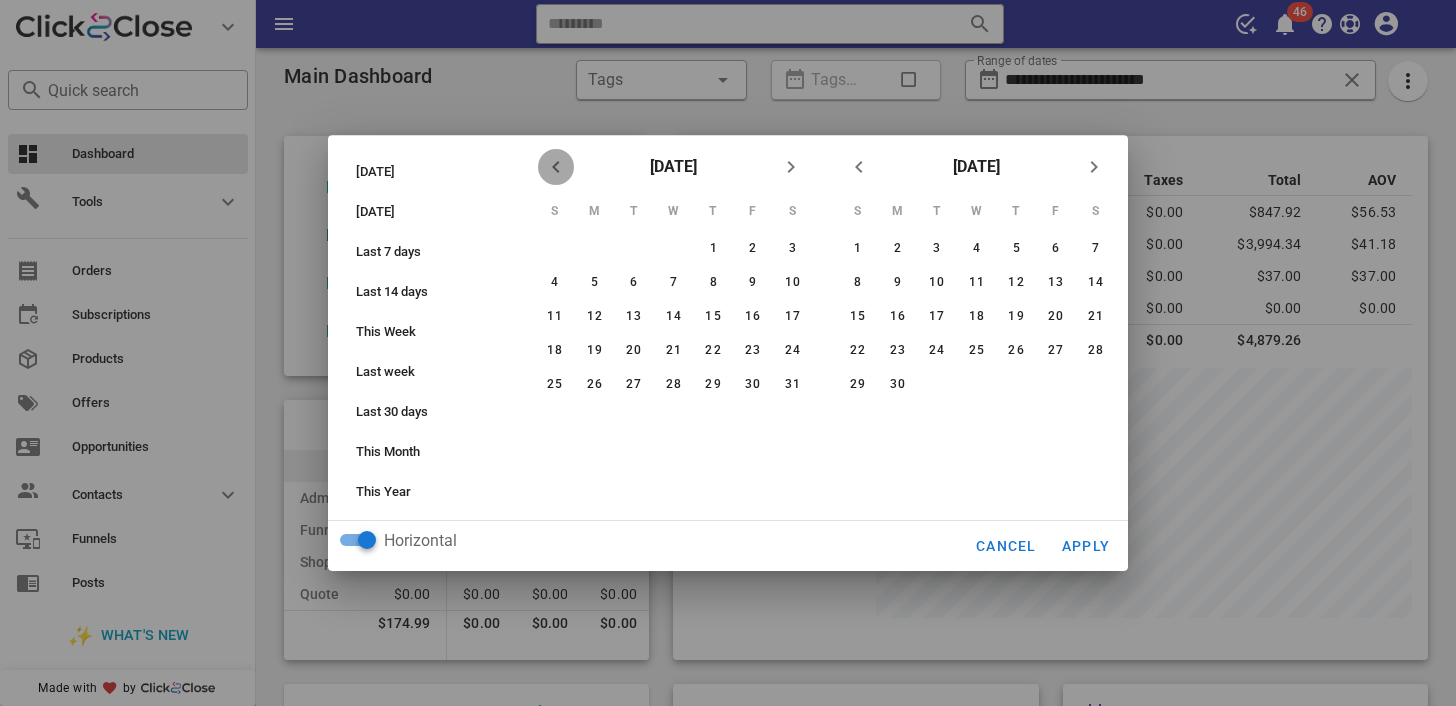 click at bounding box center (556, 167) 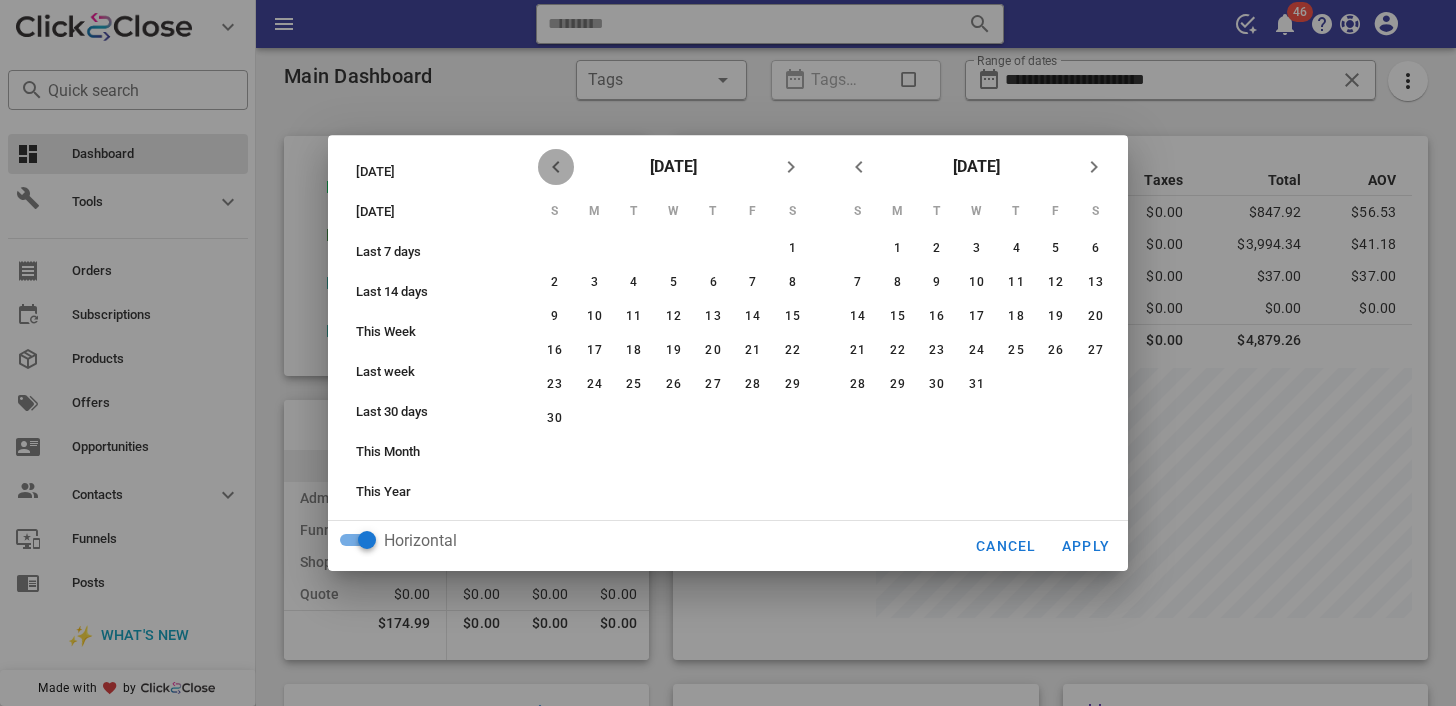 click at bounding box center (556, 167) 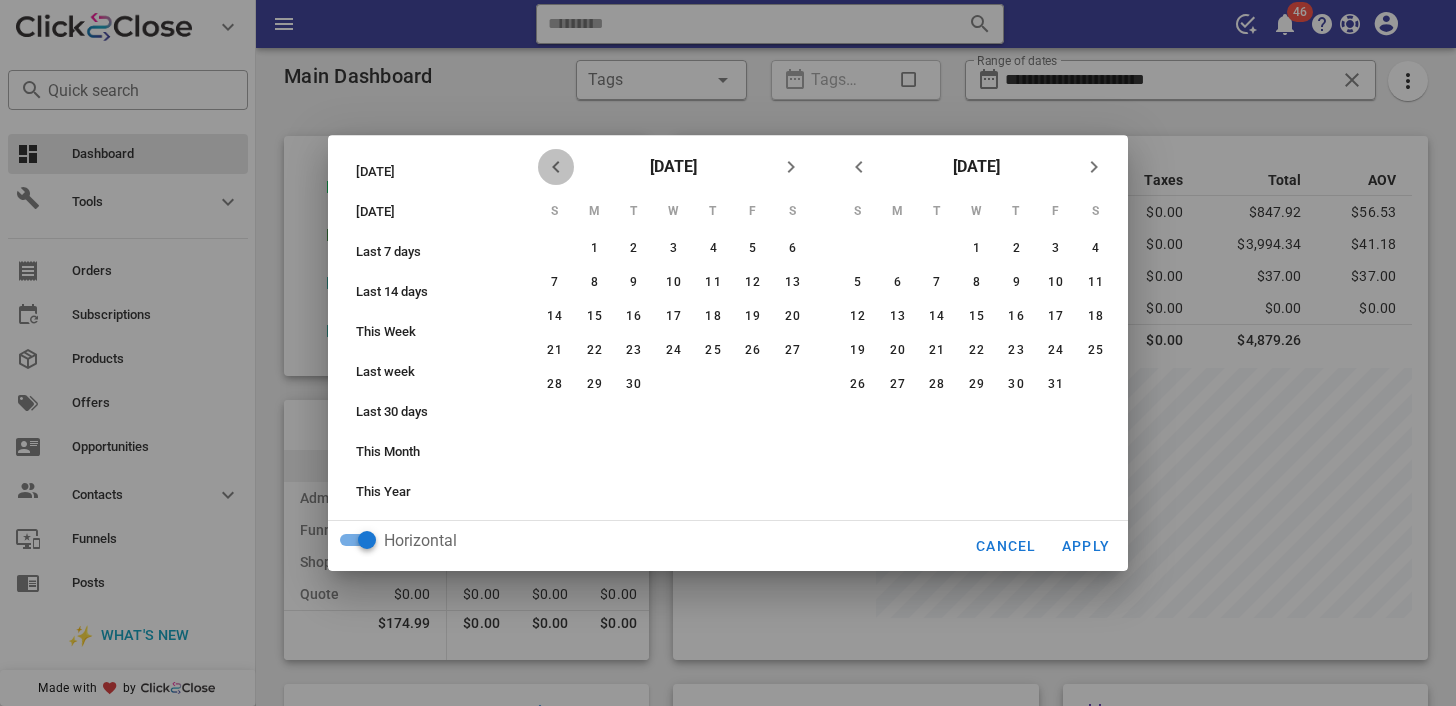 click at bounding box center [556, 167] 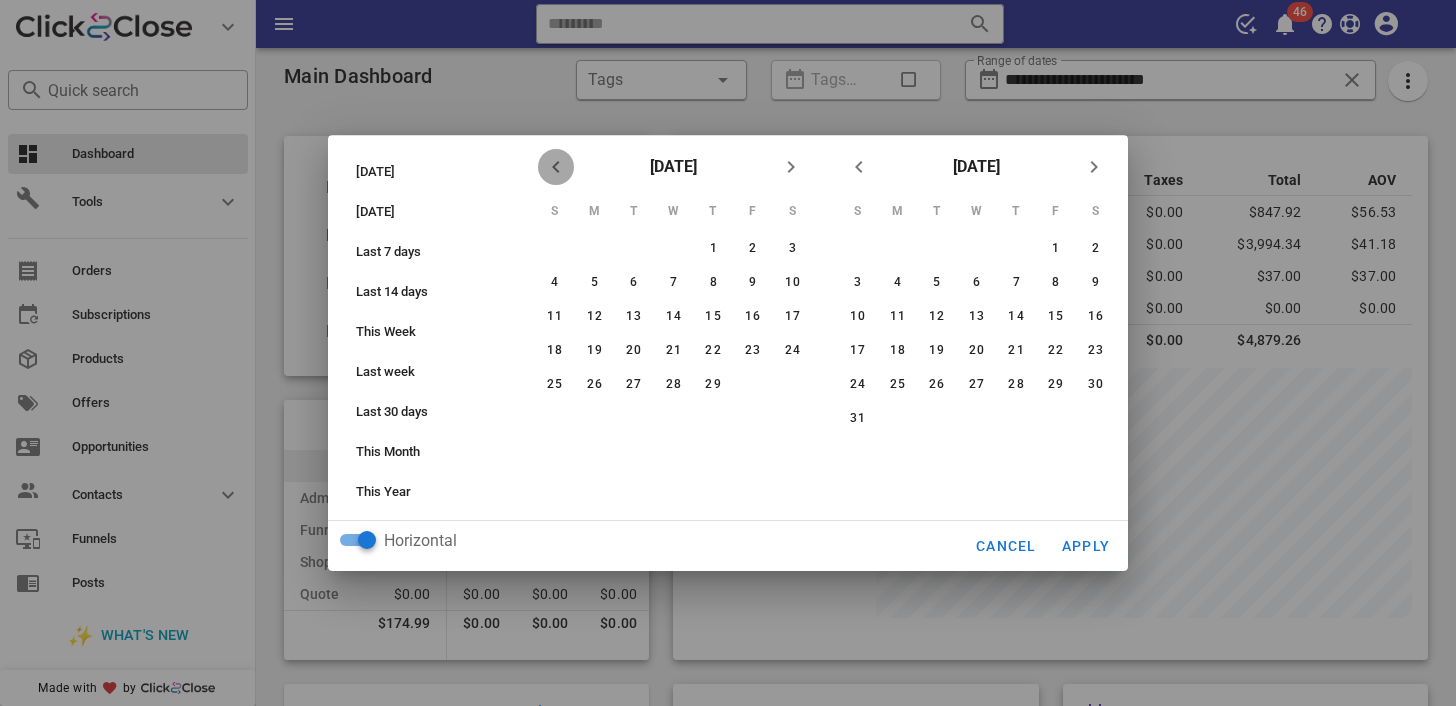 click at bounding box center (556, 167) 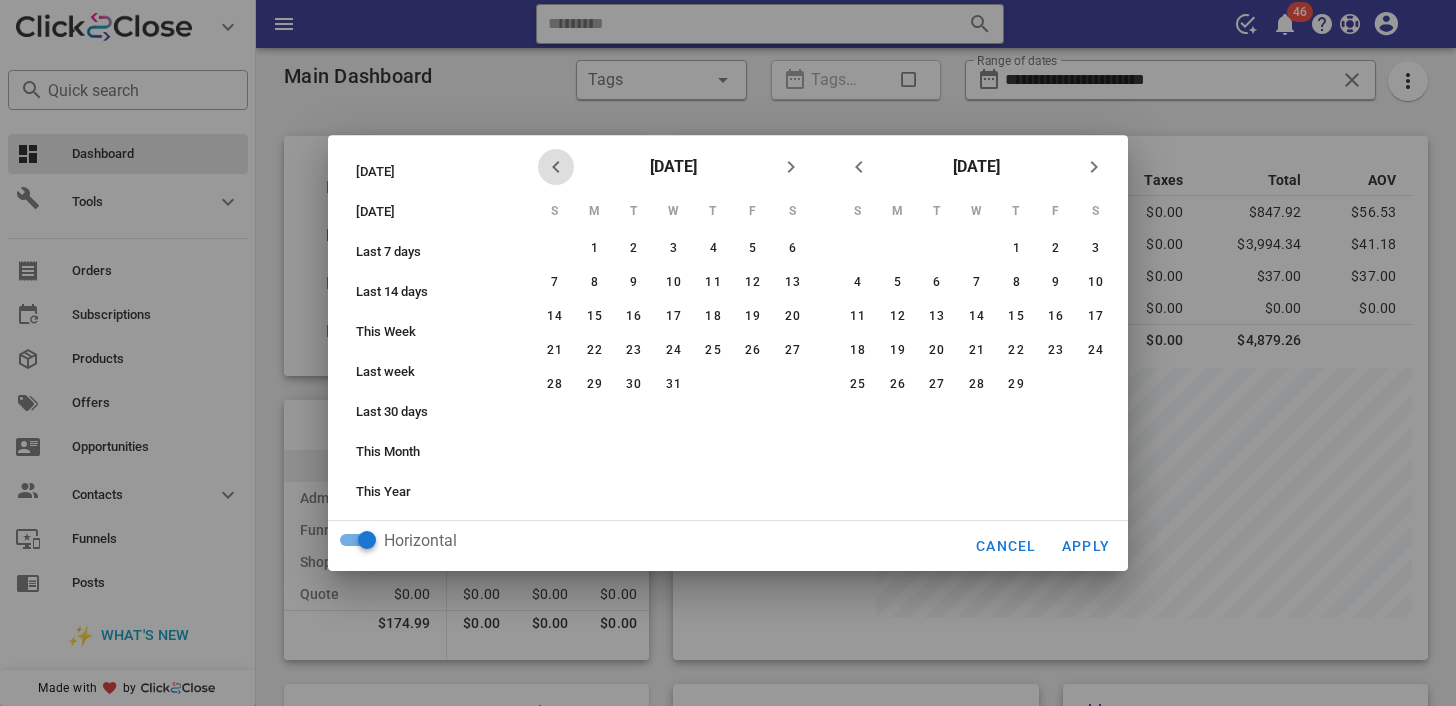 click at bounding box center [556, 167] 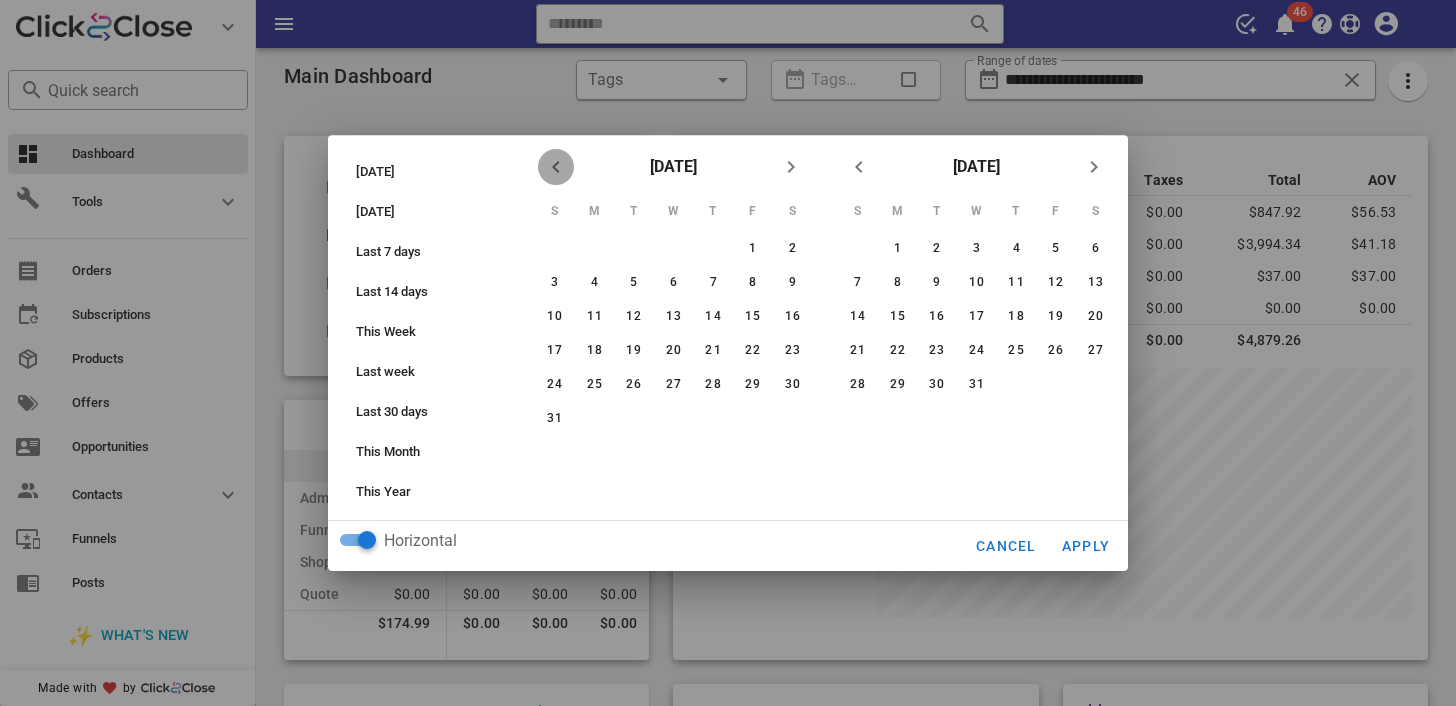click at bounding box center [556, 167] 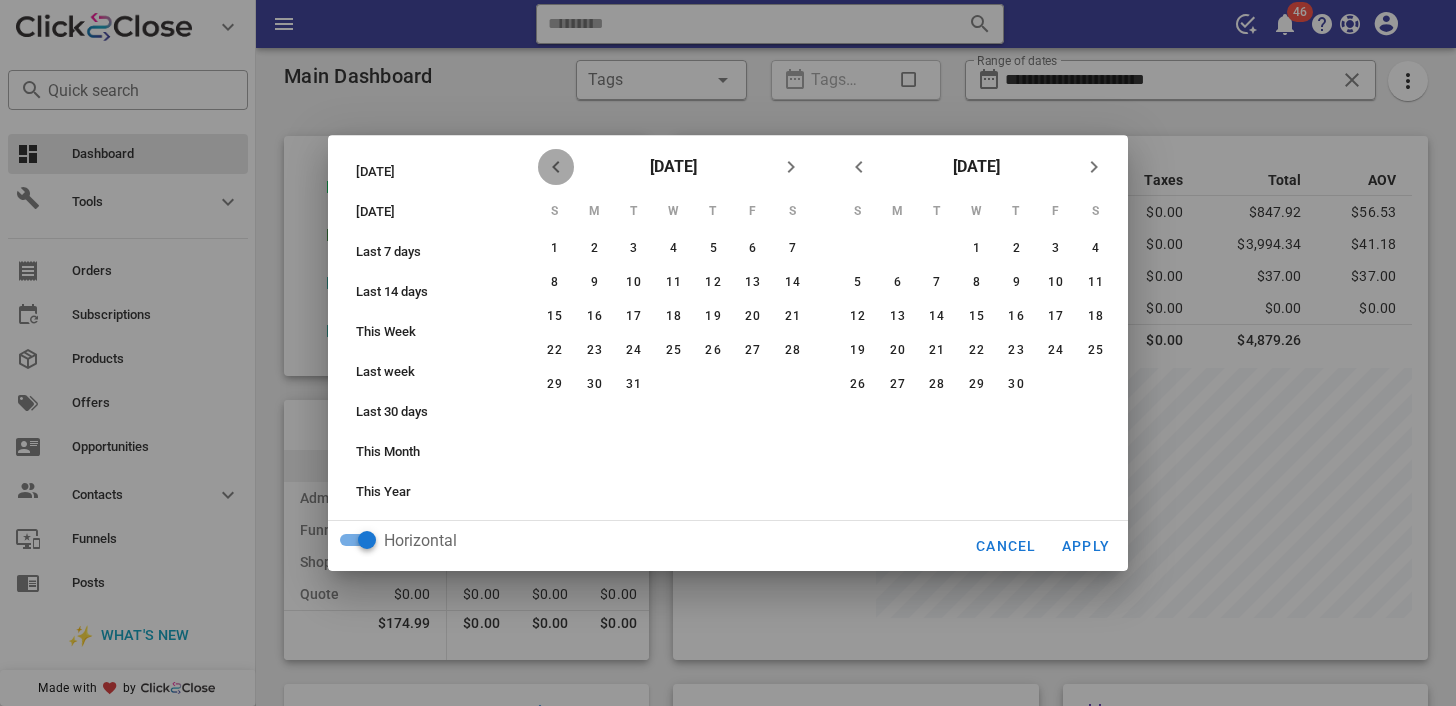 click at bounding box center (556, 167) 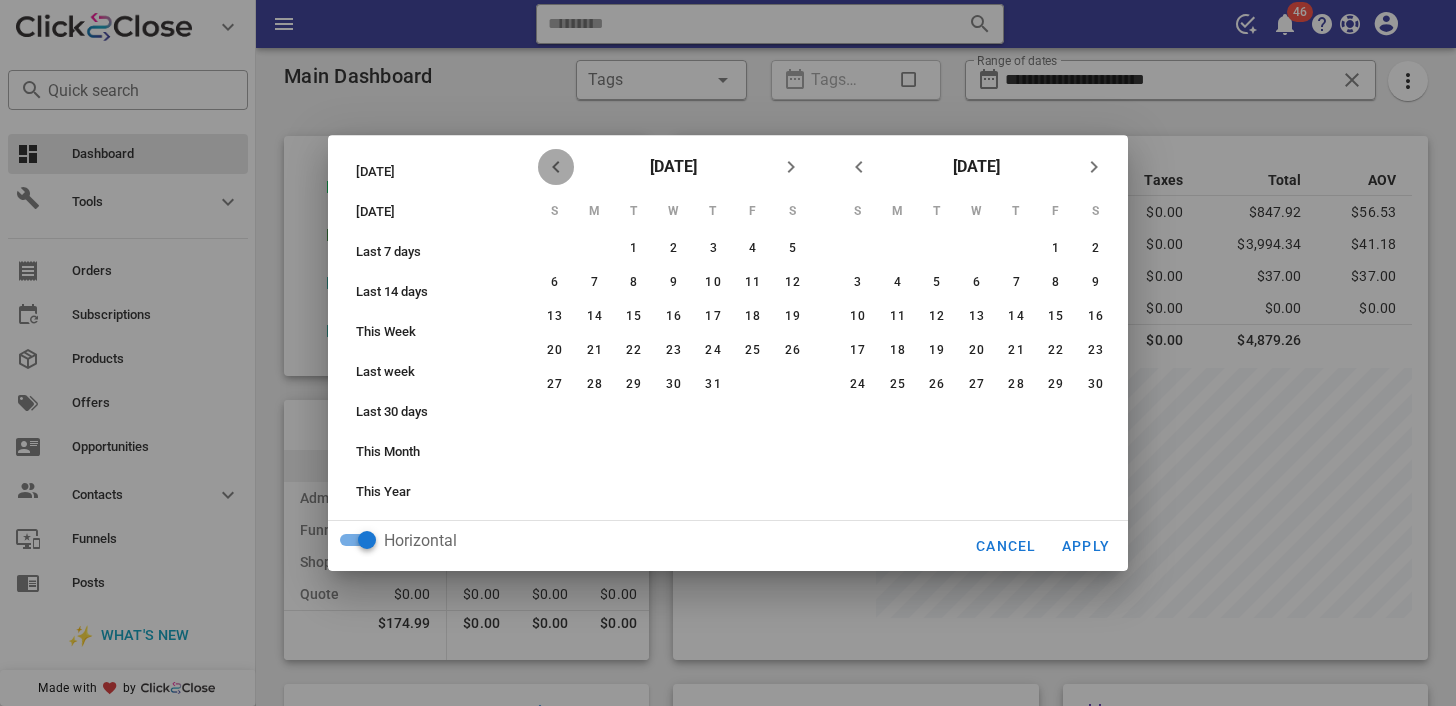 click at bounding box center (556, 167) 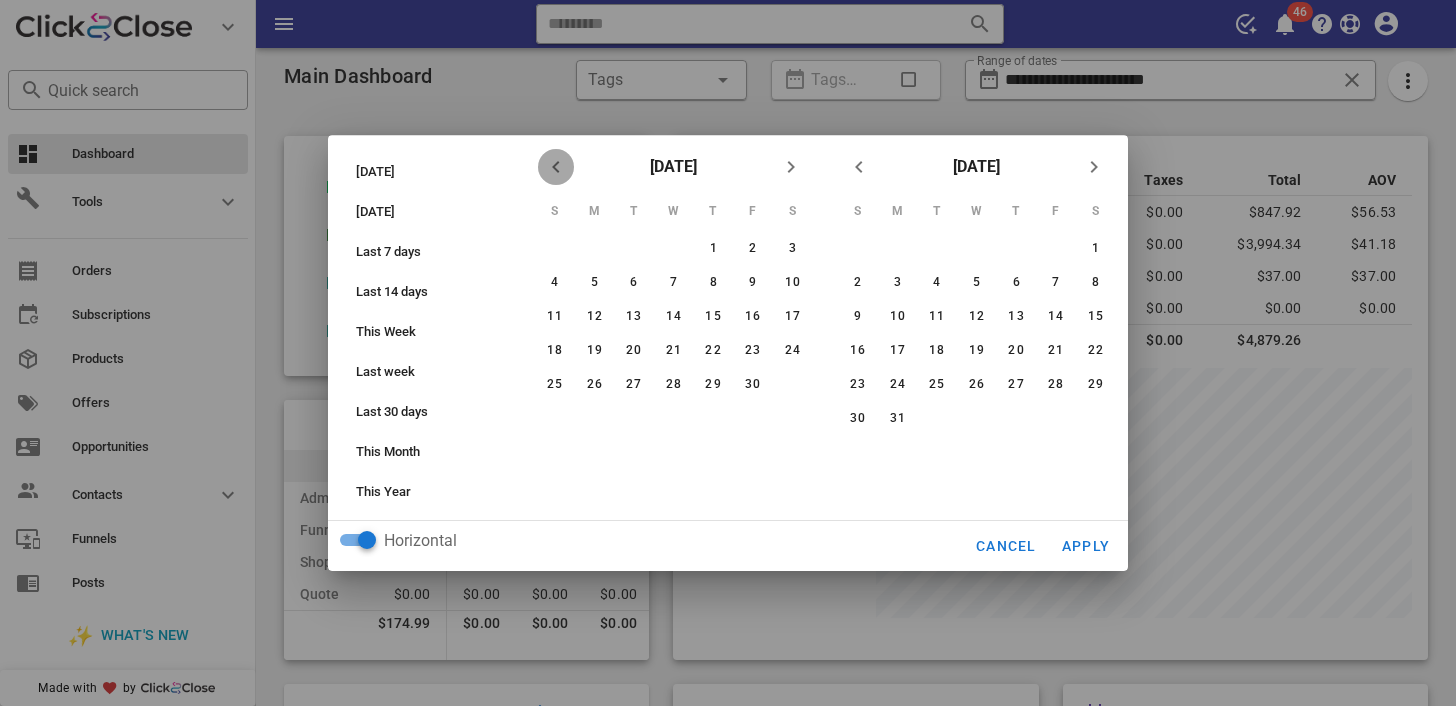click at bounding box center [556, 167] 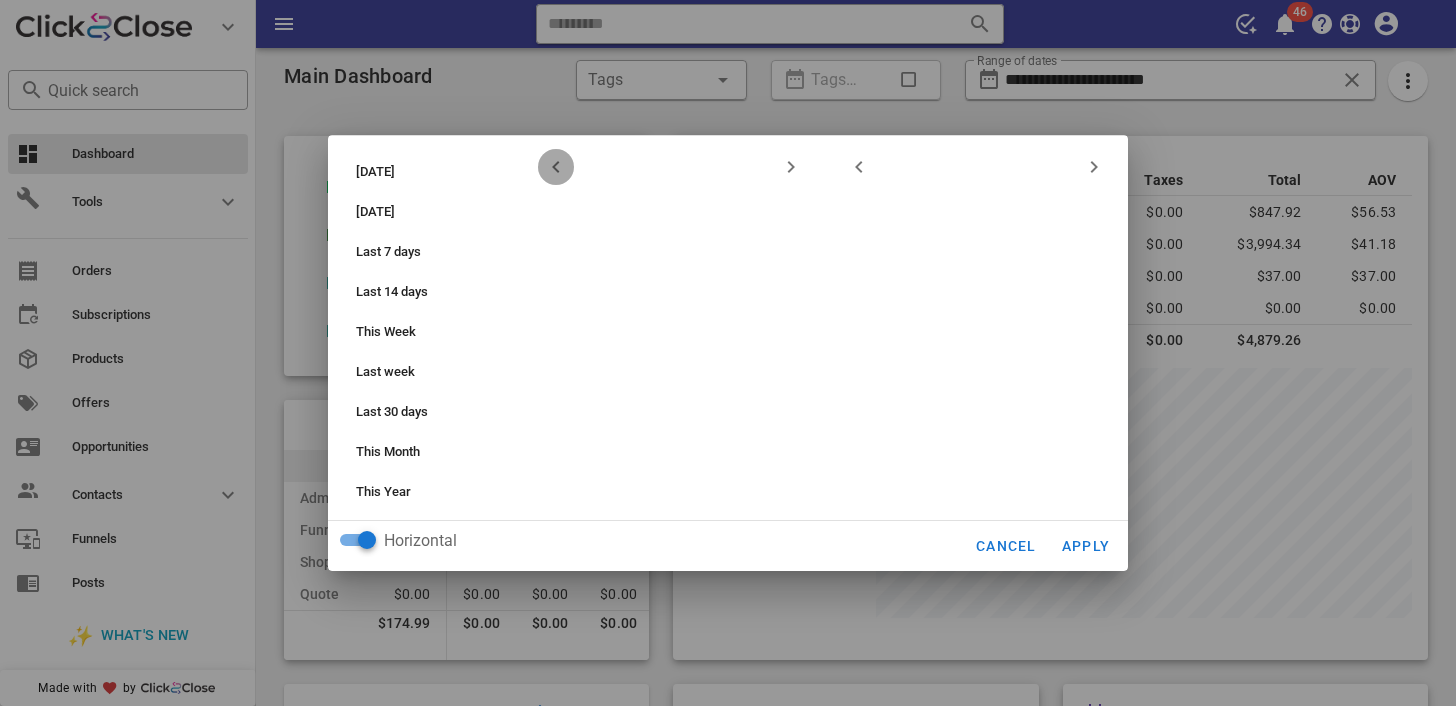 click at bounding box center (556, 167) 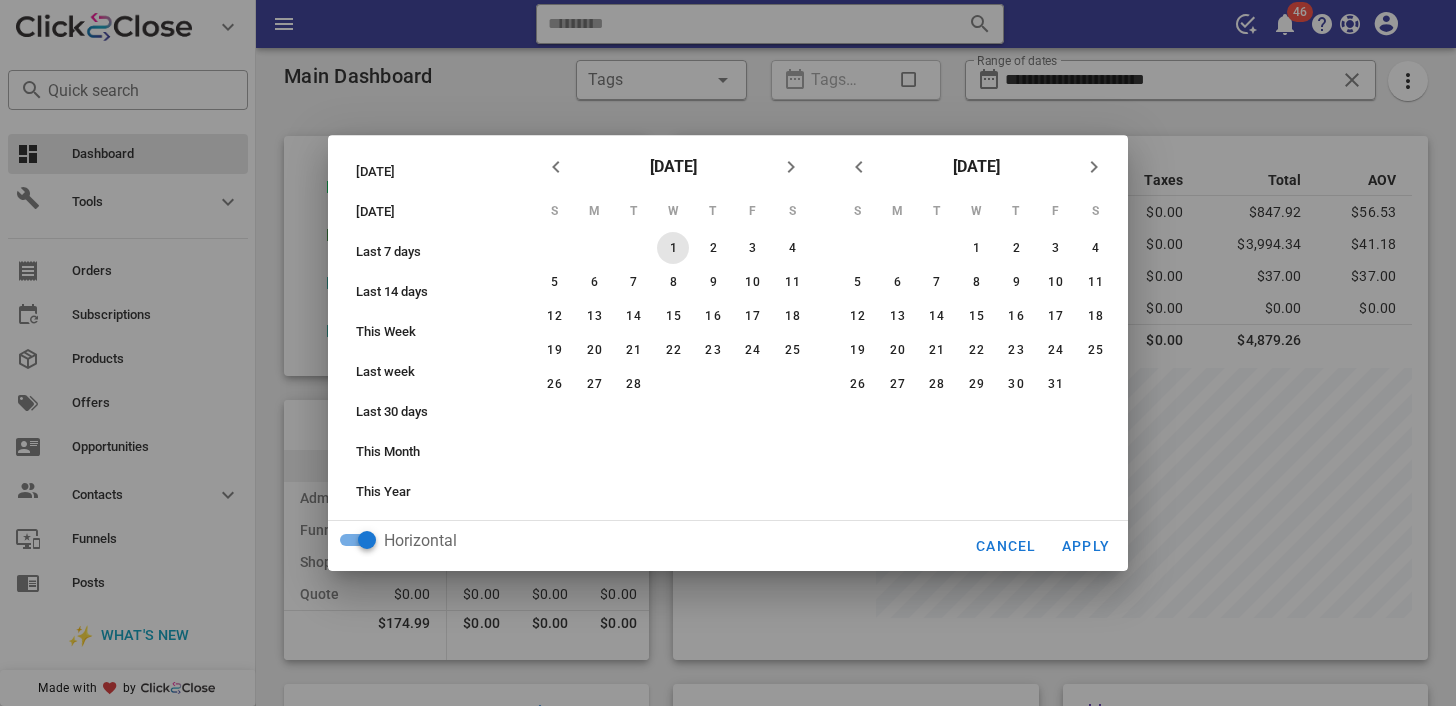 click on "1" at bounding box center [673, 248] 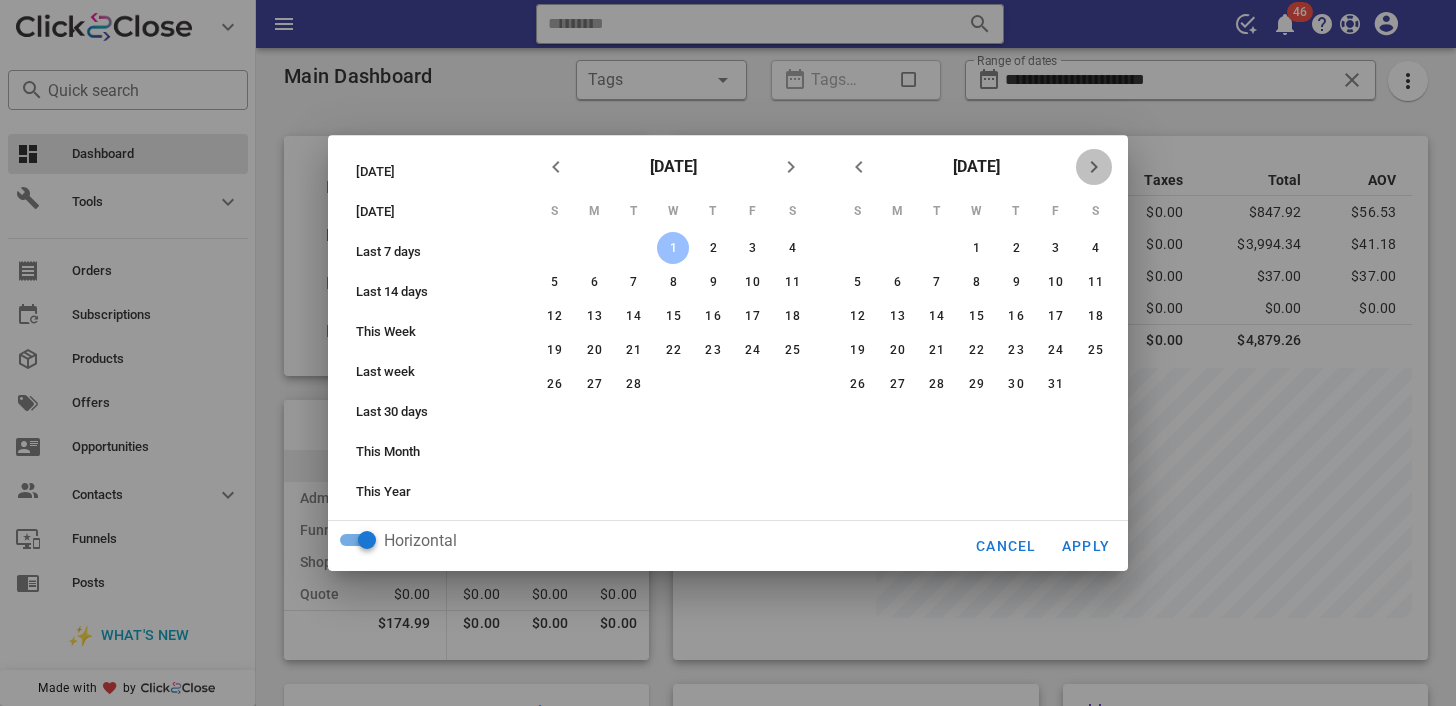 click at bounding box center (1094, 167) 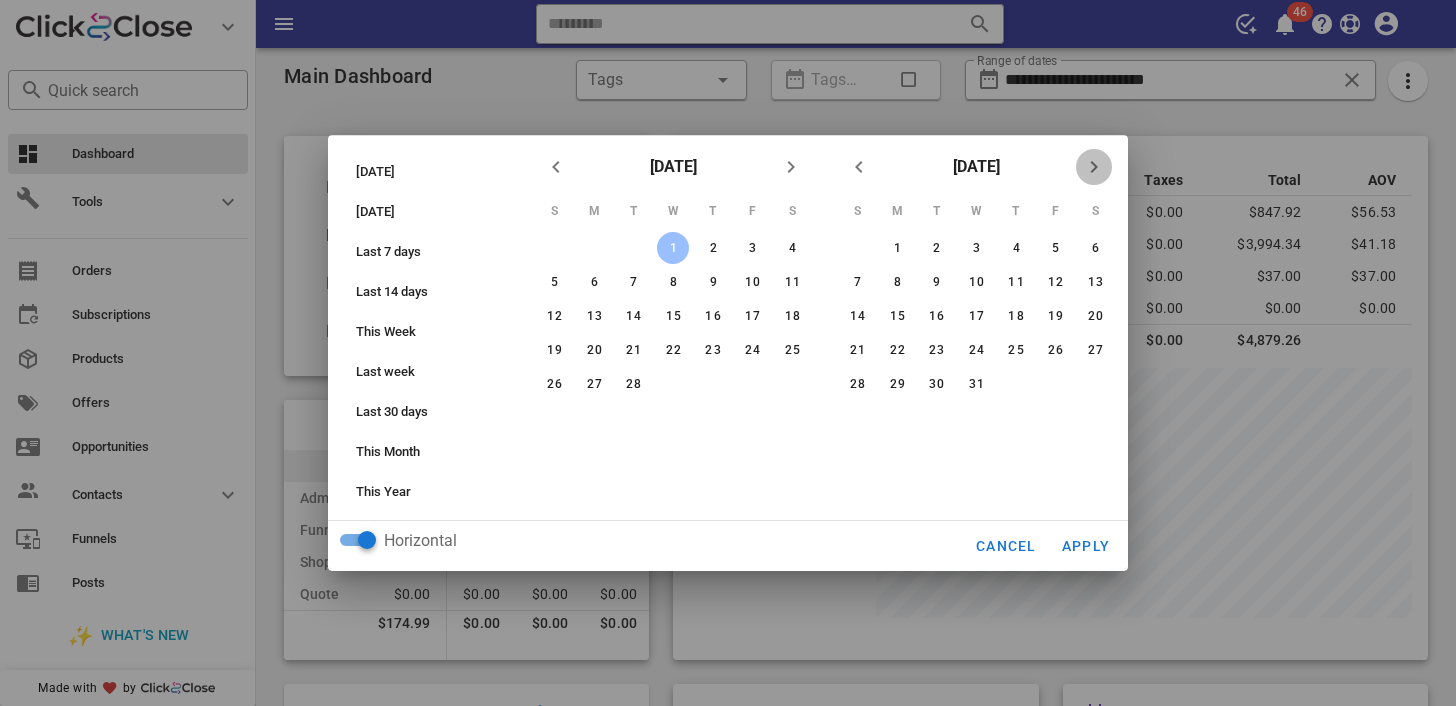 click at bounding box center (1094, 167) 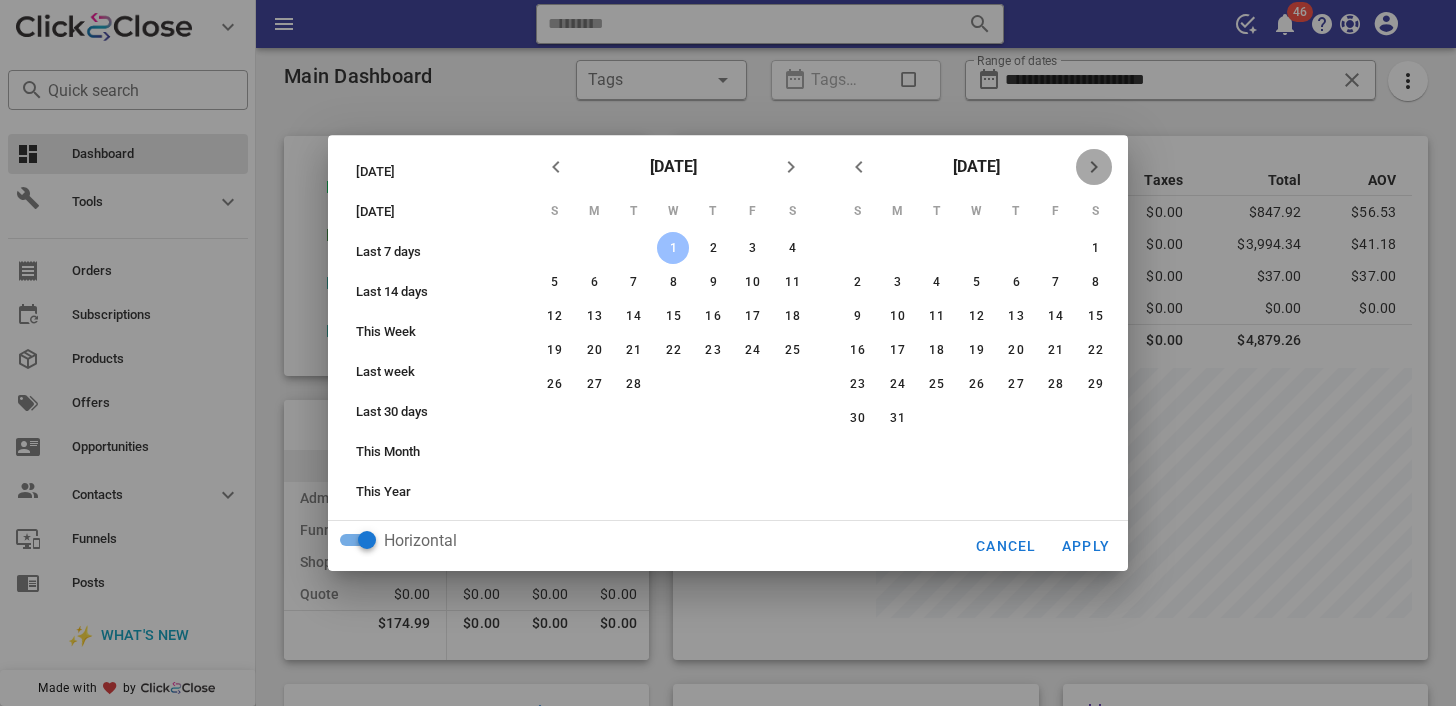 click at bounding box center (1094, 167) 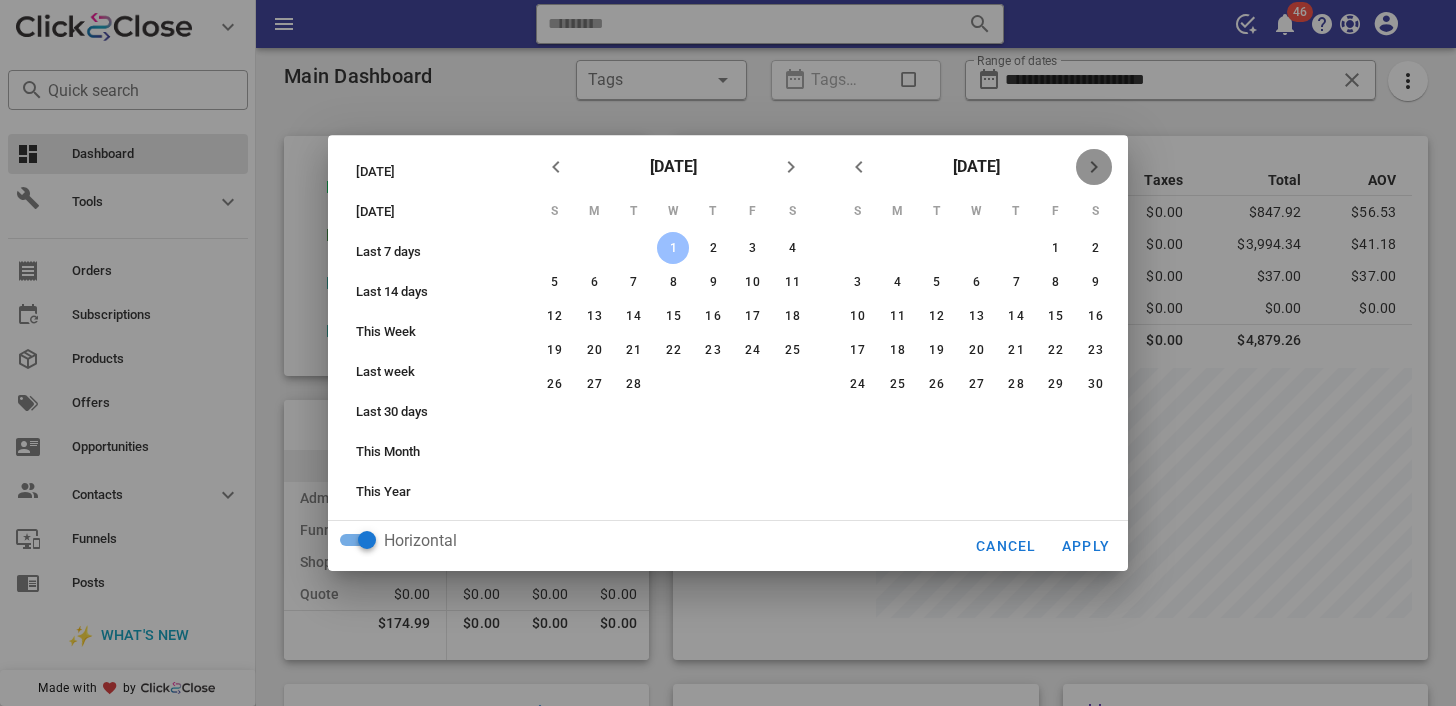 click at bounding box center [1094, 167] 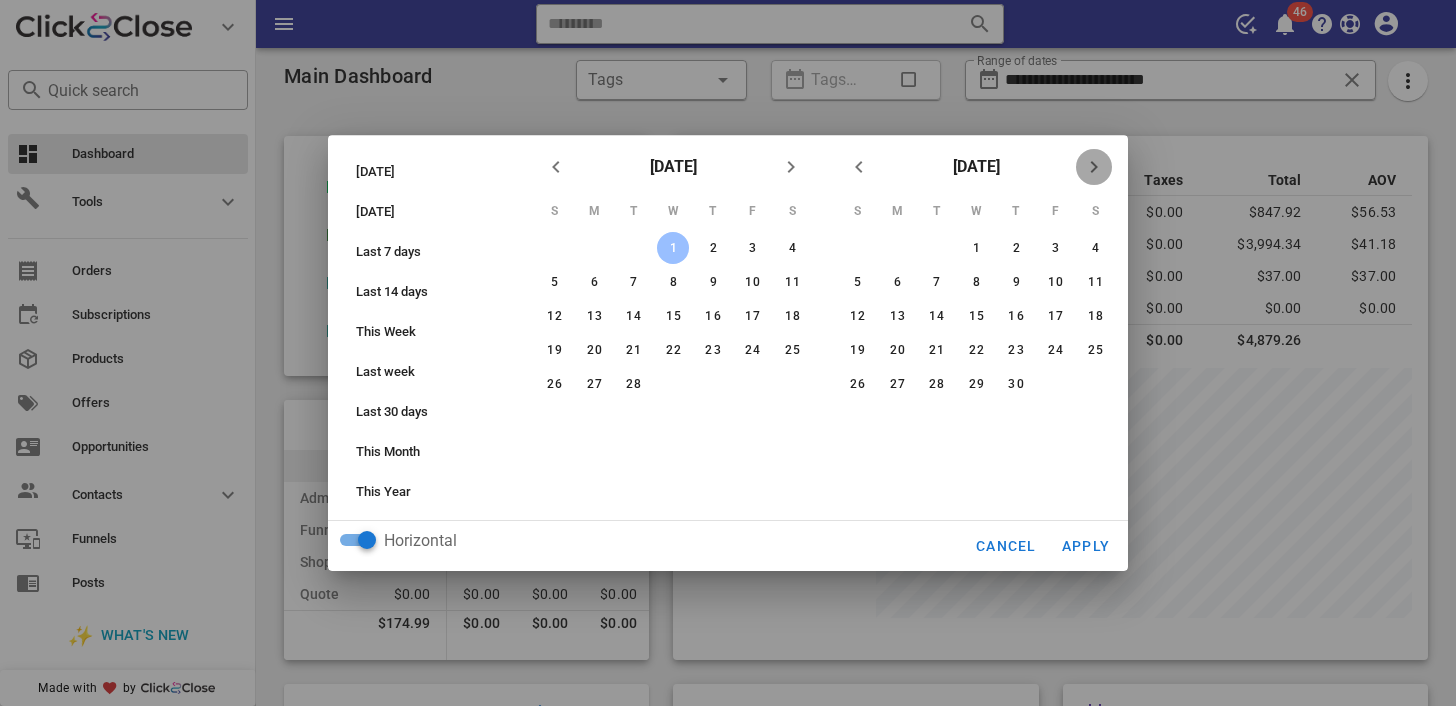 click at bounding box center (1094, 167) 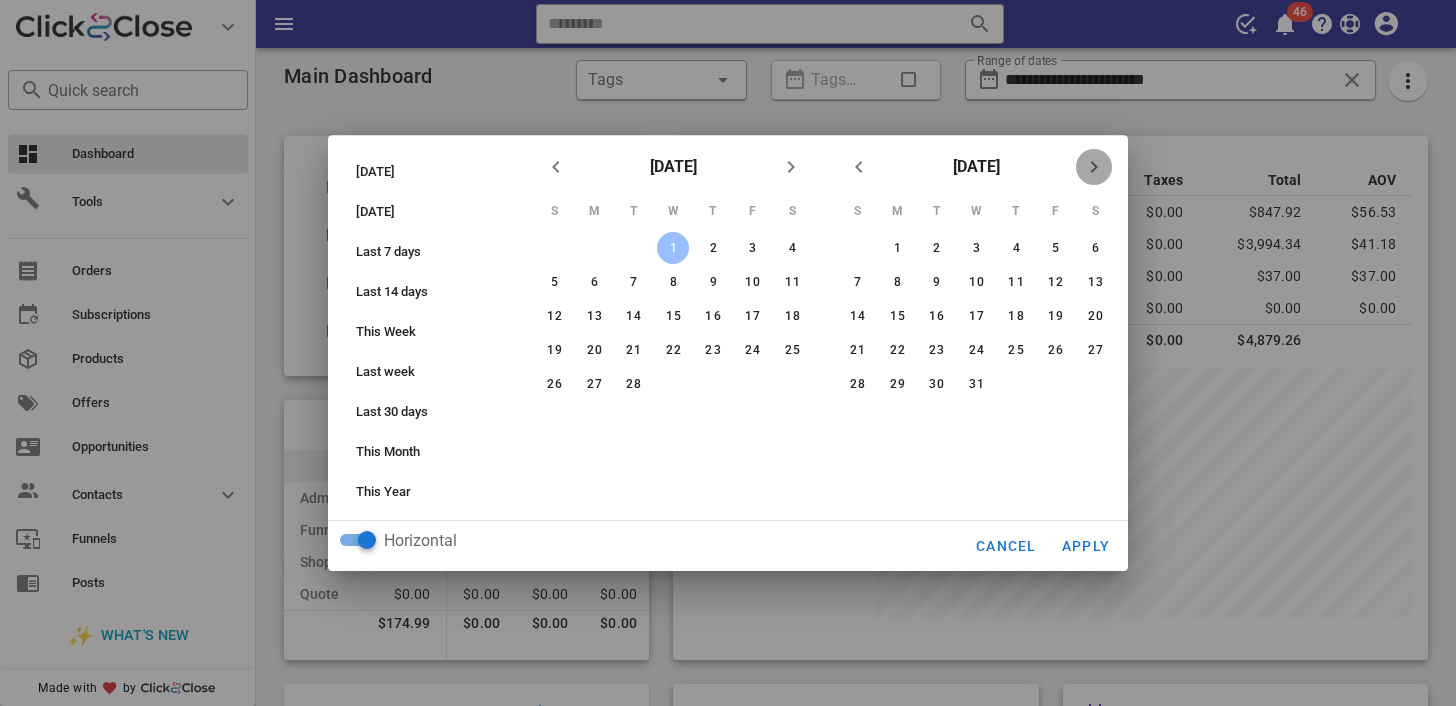 click at bounding box center [1094, 167] 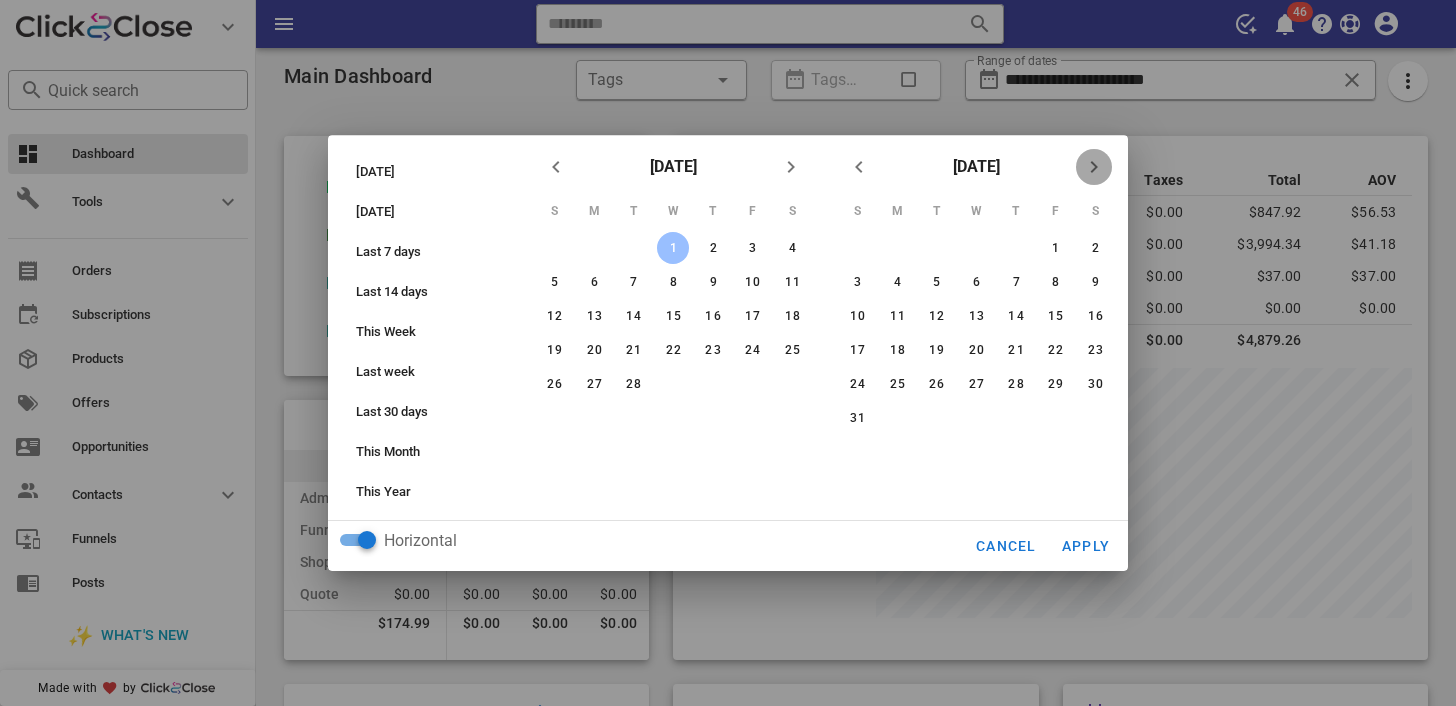 click at bounding box center [1094, 167] 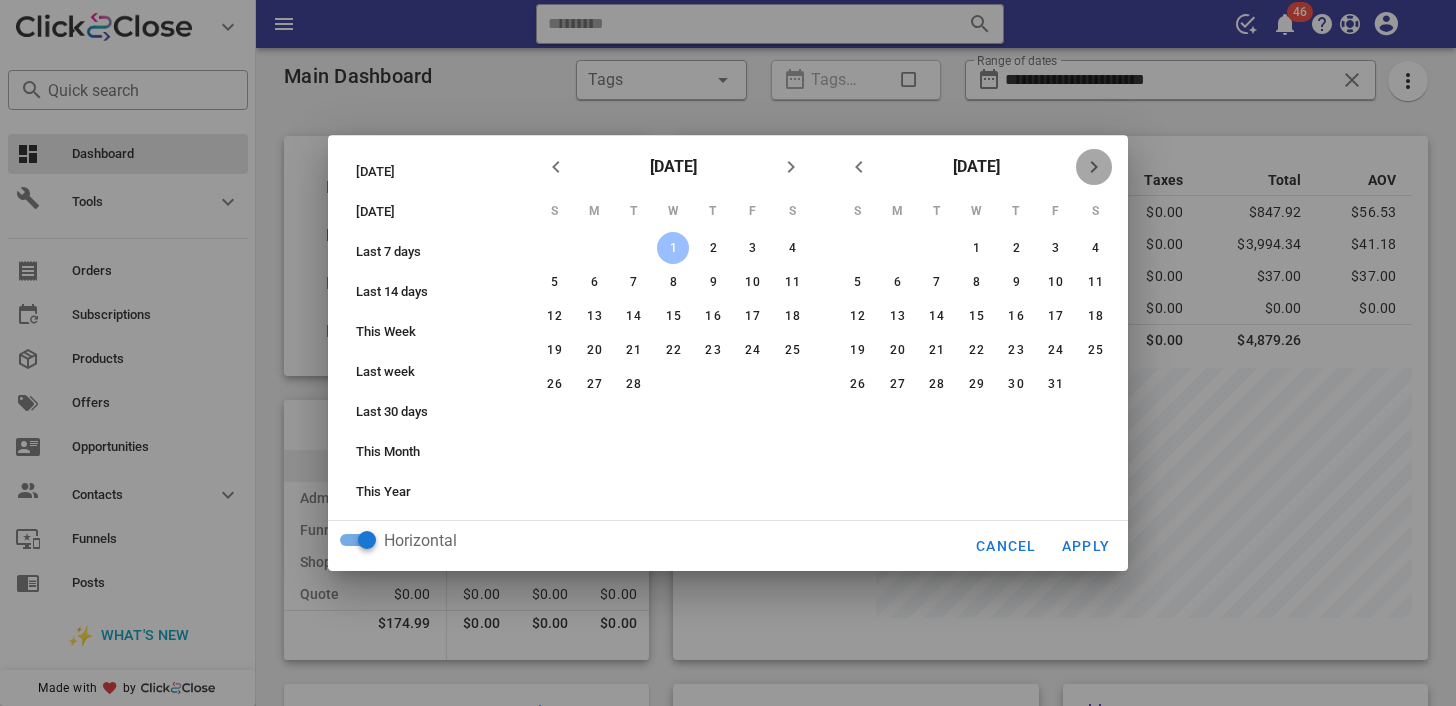 click at bounding box center [1094, 167] 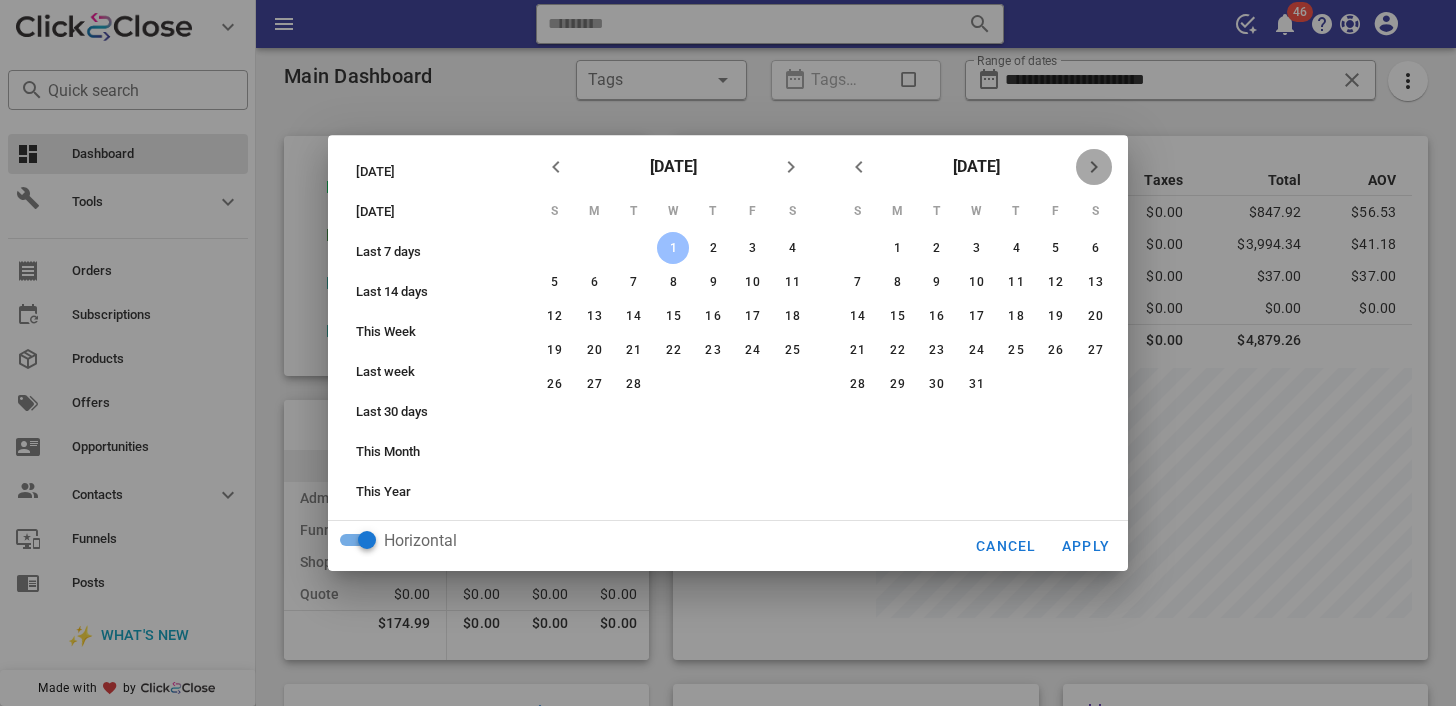 click at bounding box center [1094, 167] 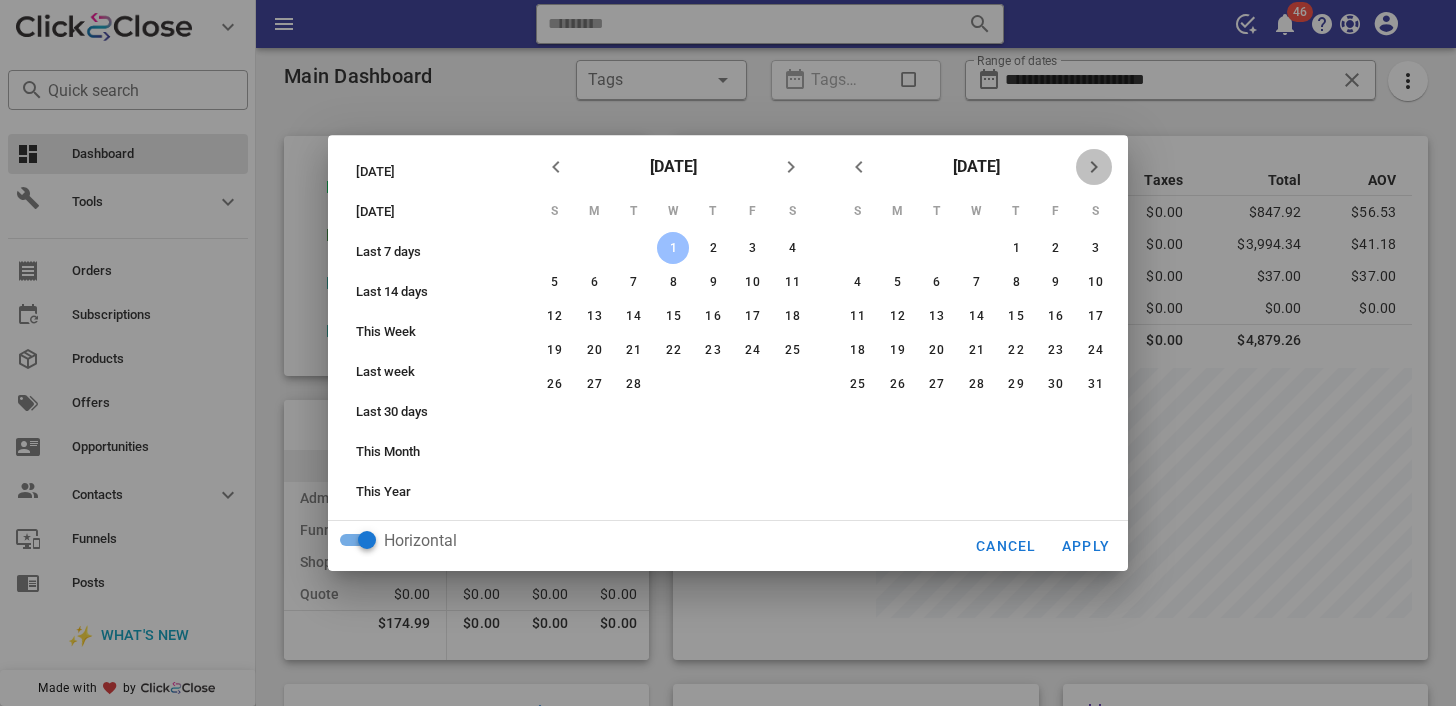 click at bounding box center (1094, 167) 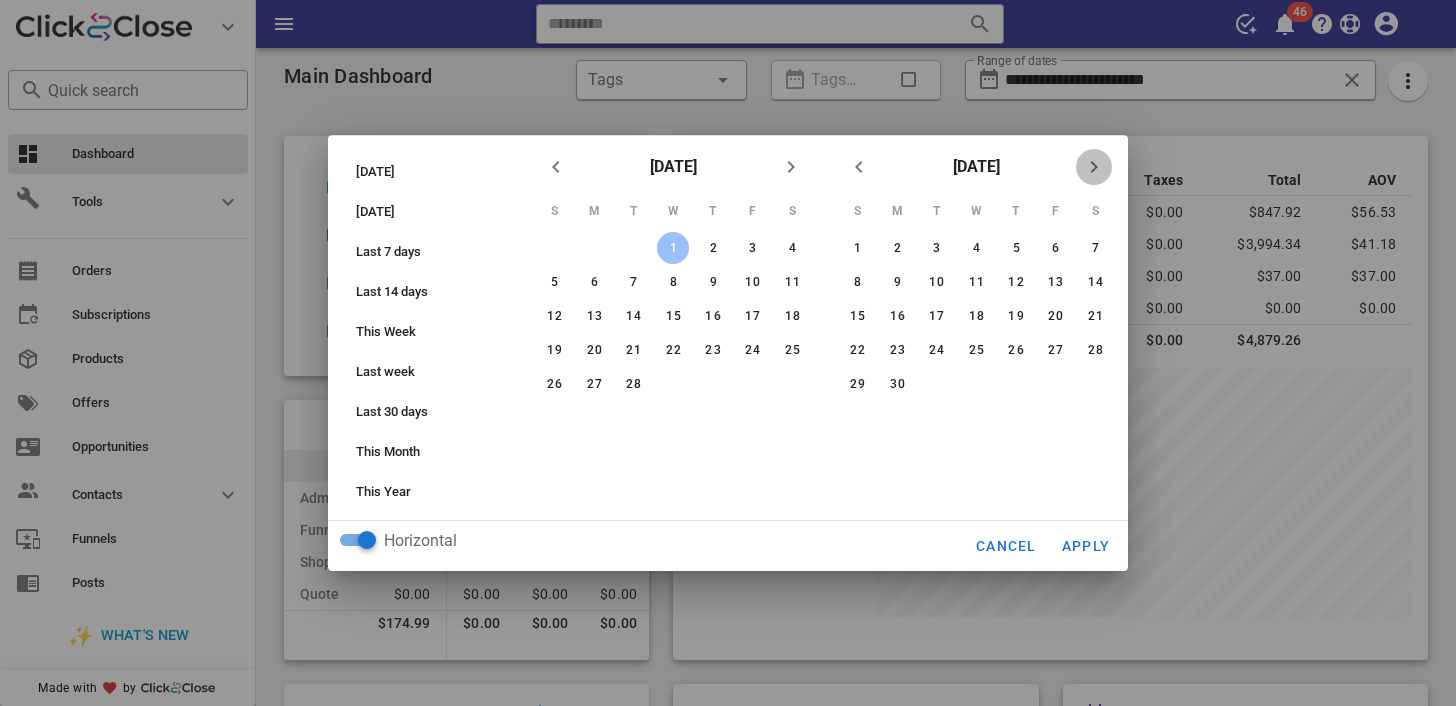 click at bounding box center (1094, 167) 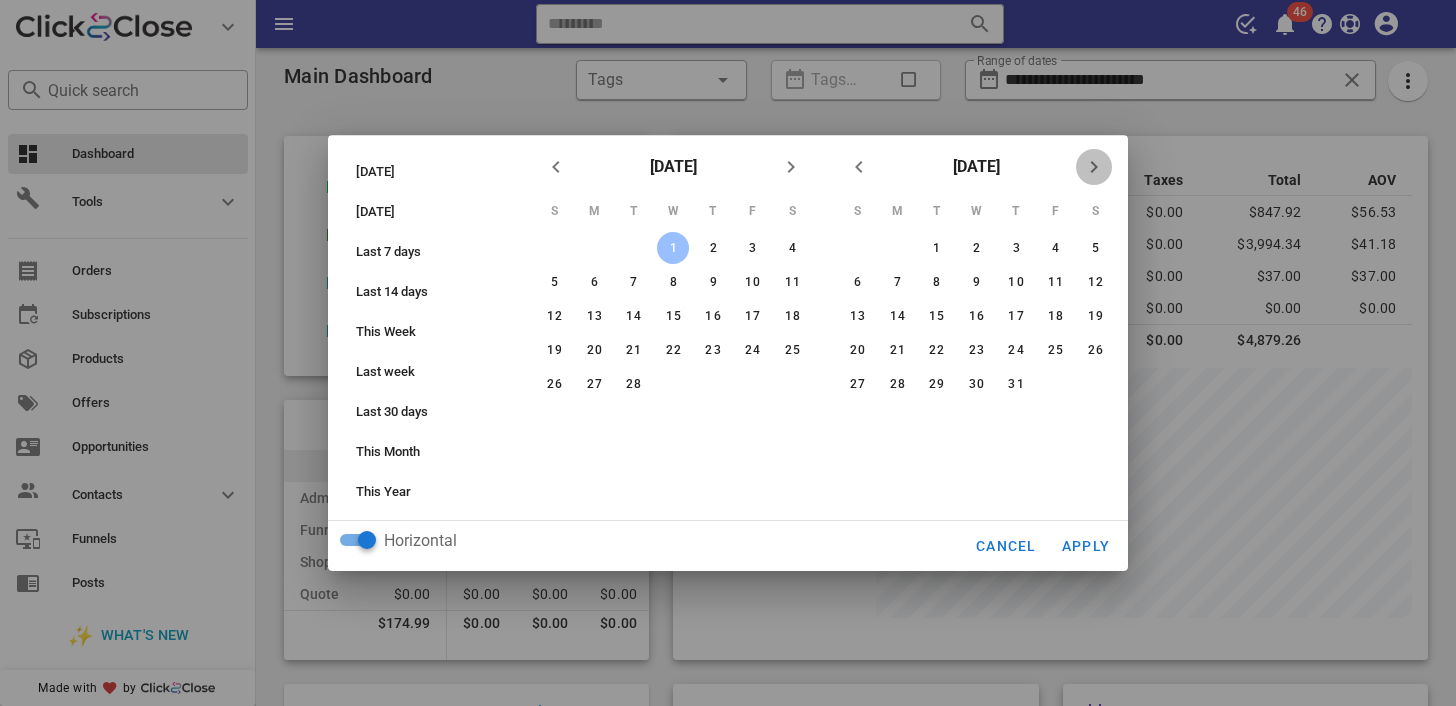click at bounding box center [1094, 167] 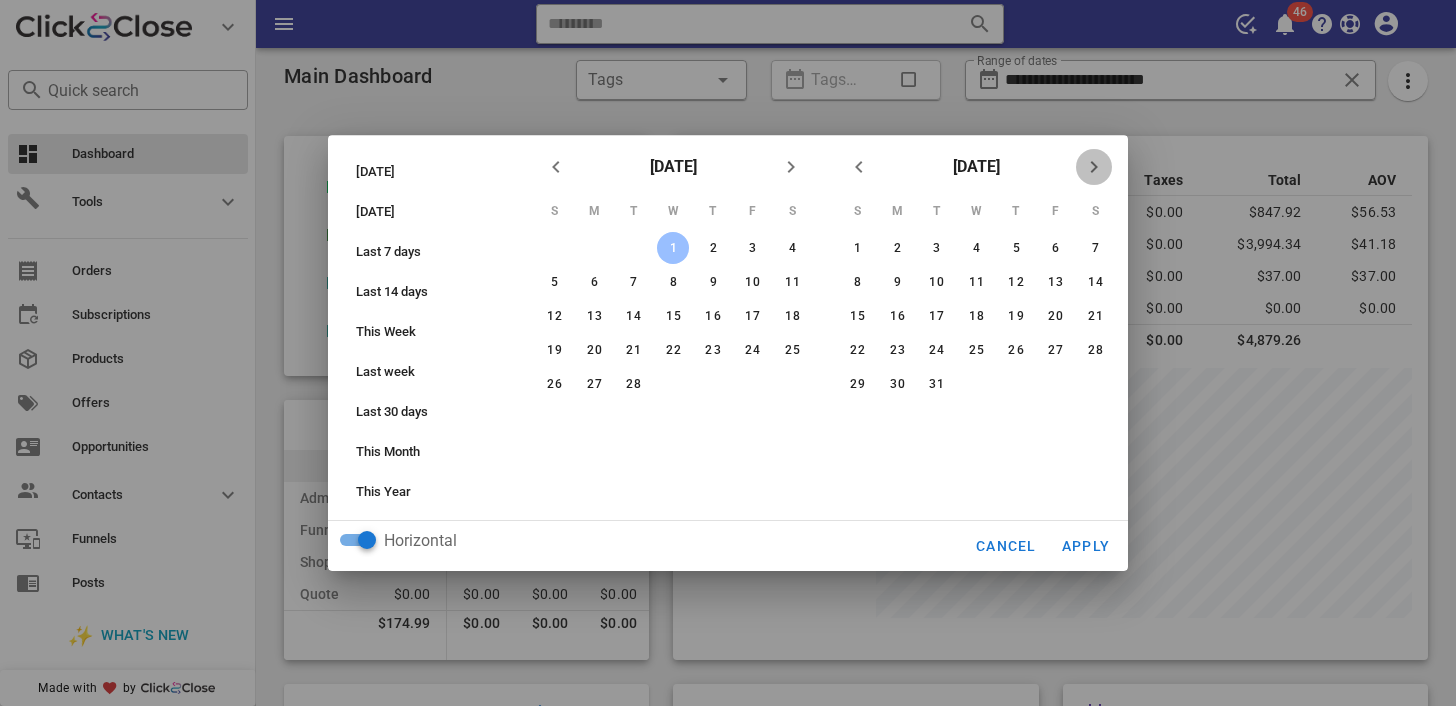 click at bounding box center (1094, 167) 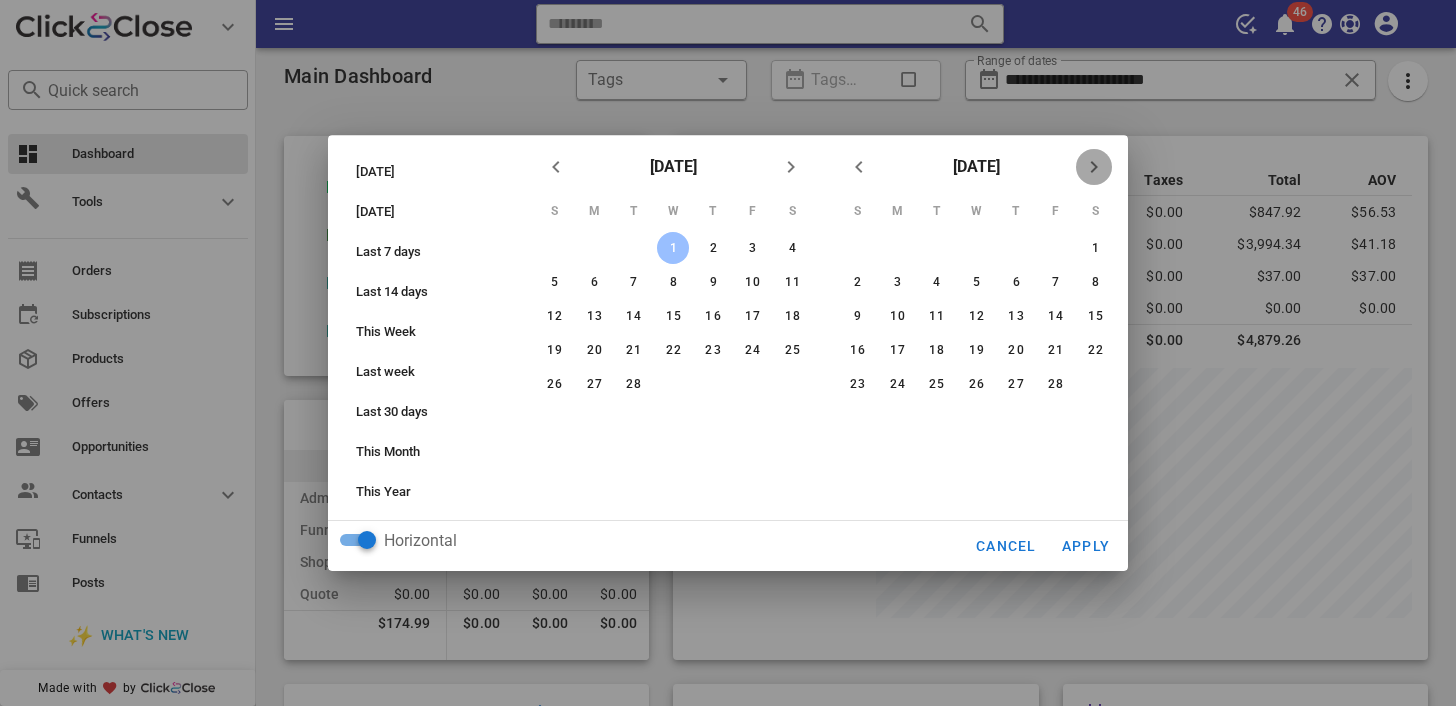 click at bounding box center [1094, 167] 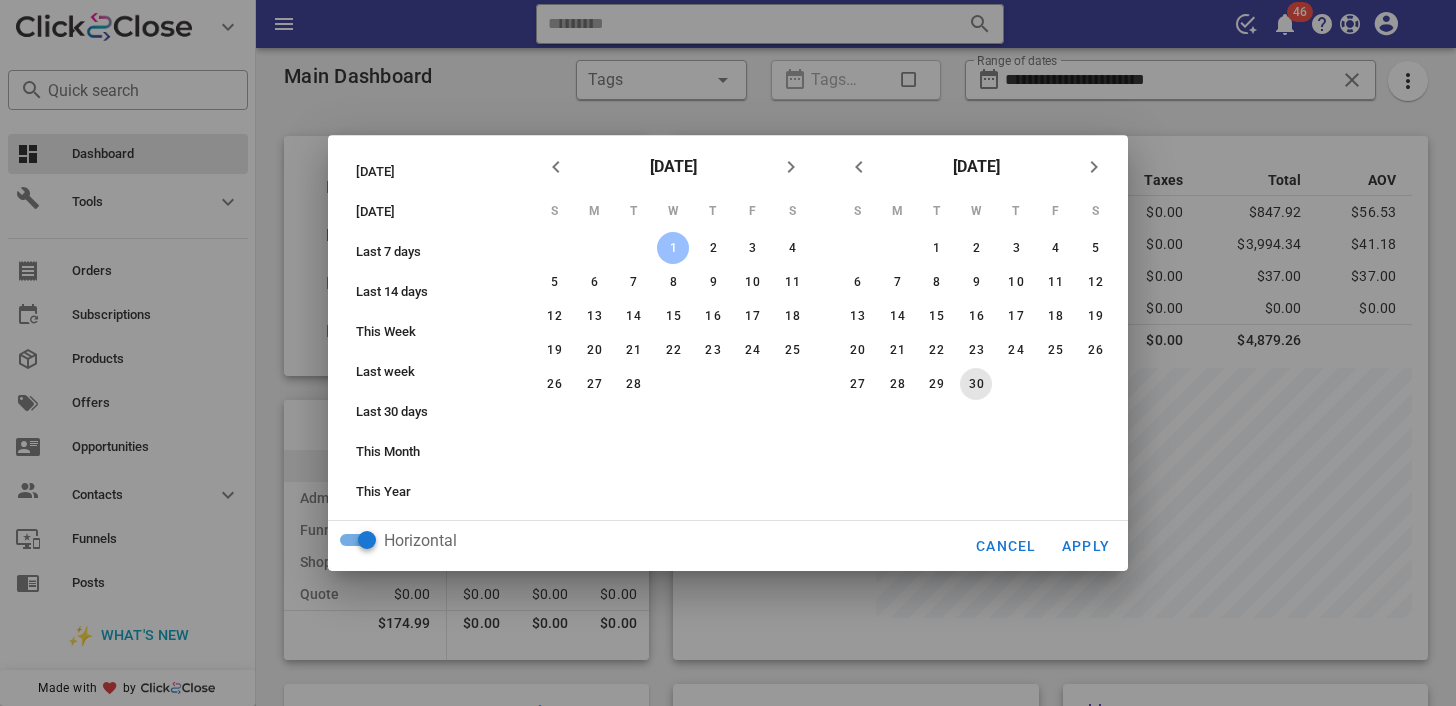 click on "30" at bounding box center (976, 384) 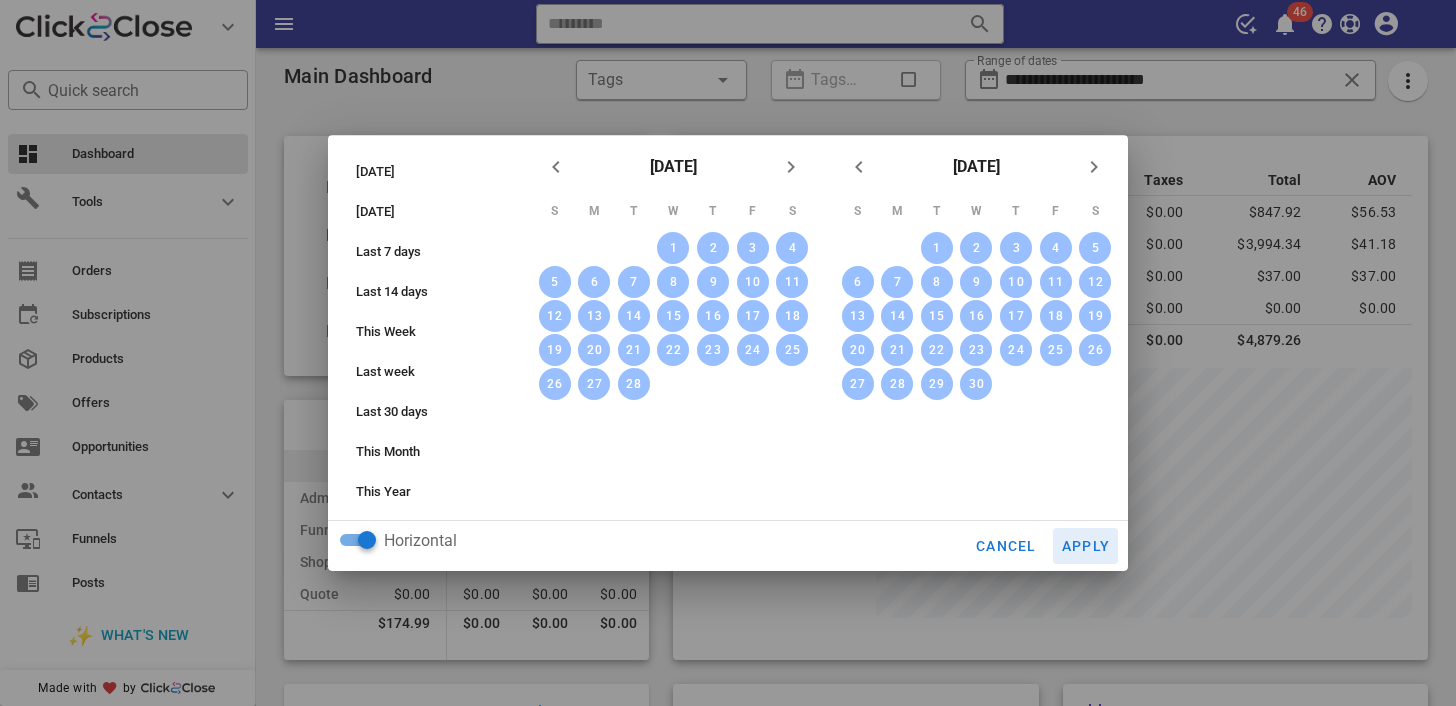 click on "Apply" at bounding box center [1086, 546] 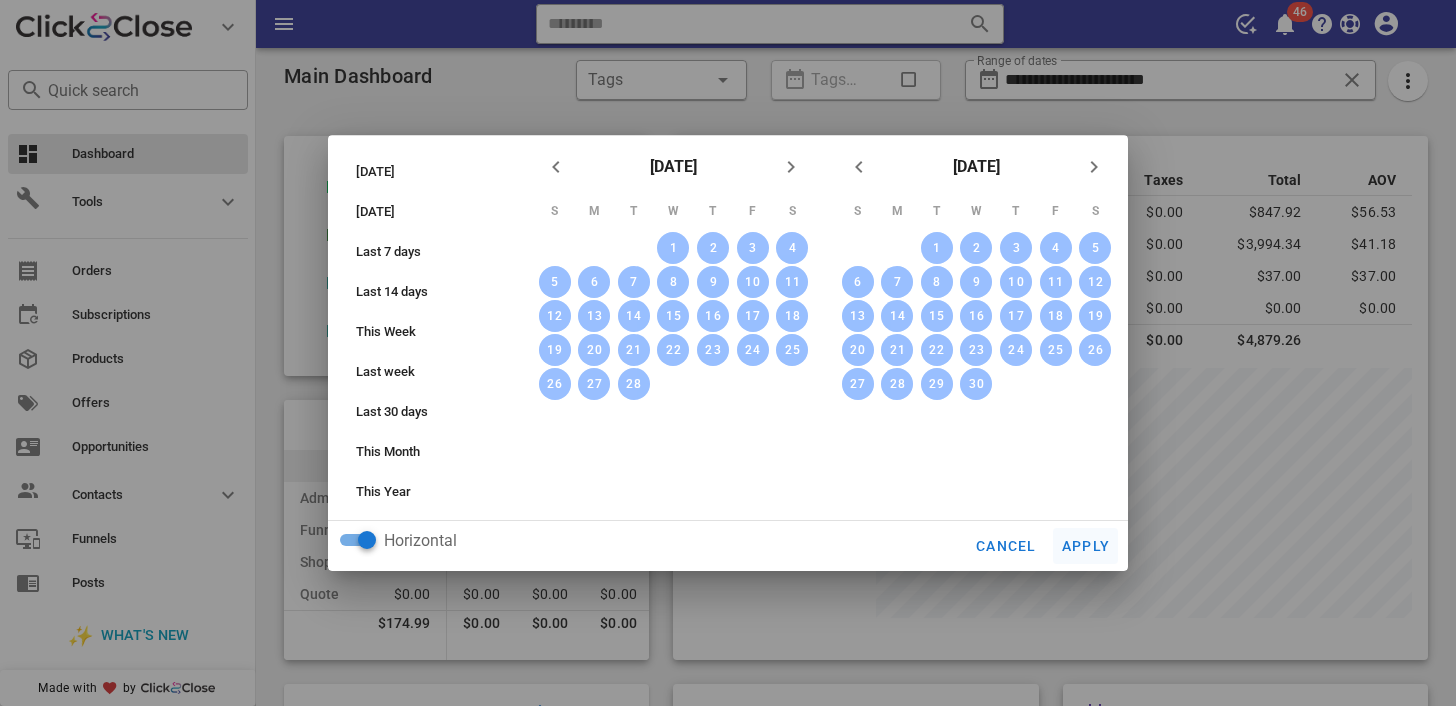 type on "**********" 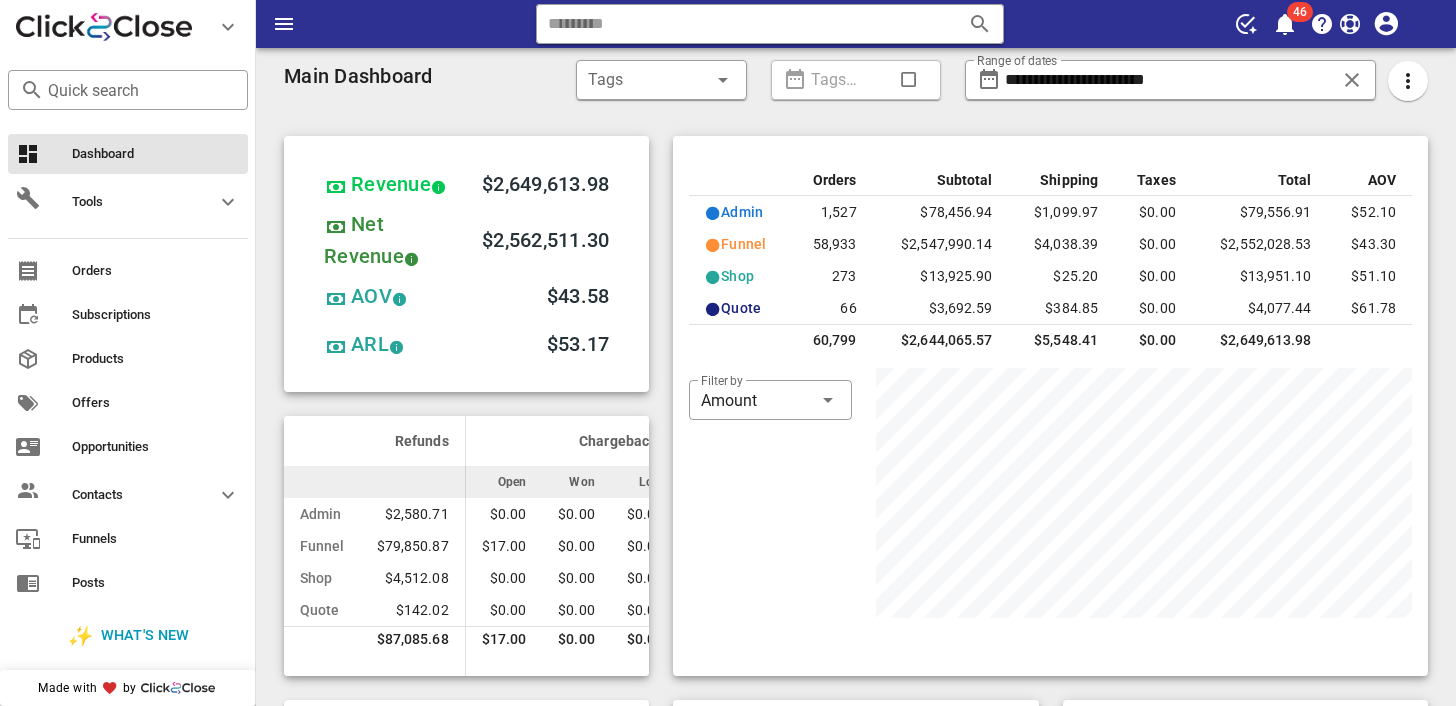 scroll, scrollTop: 999750, scrollLeft: 999464, axis: both 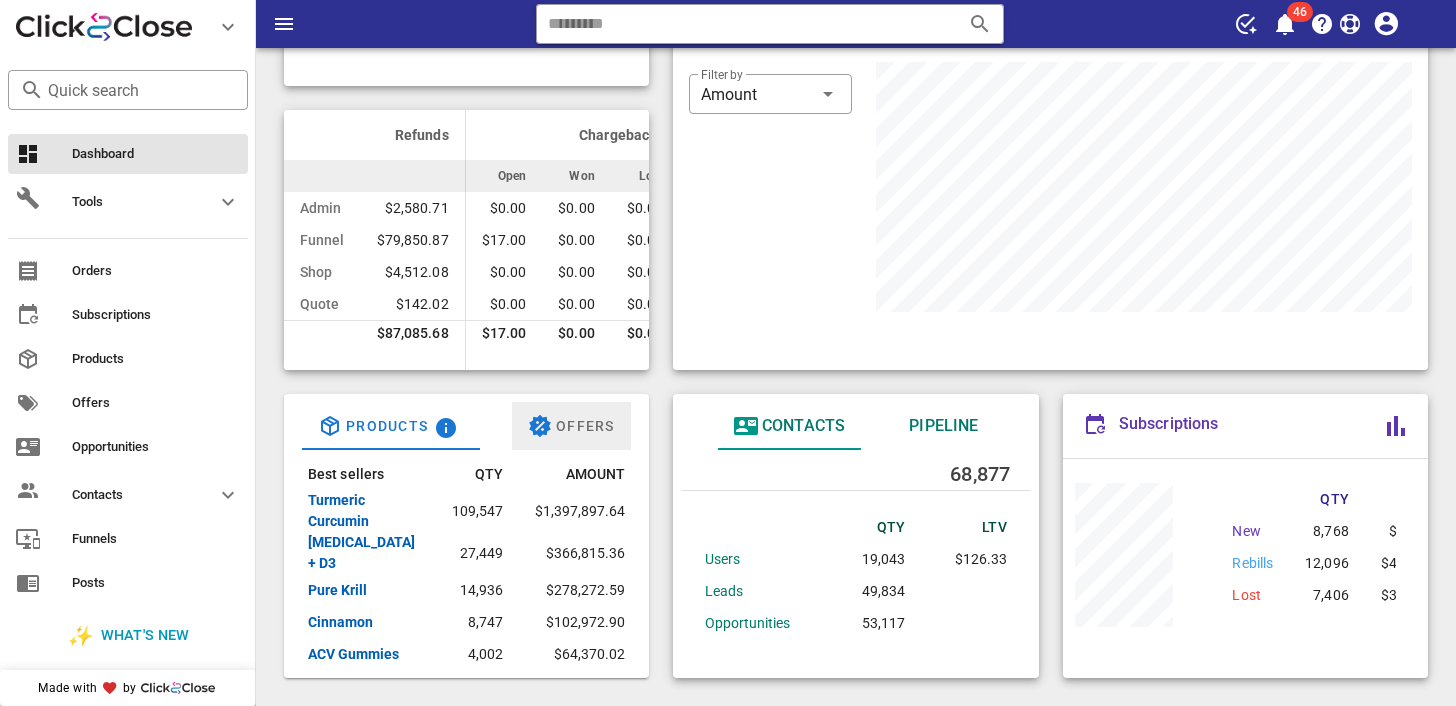click on "Offers" at bounding box center [571, 426] 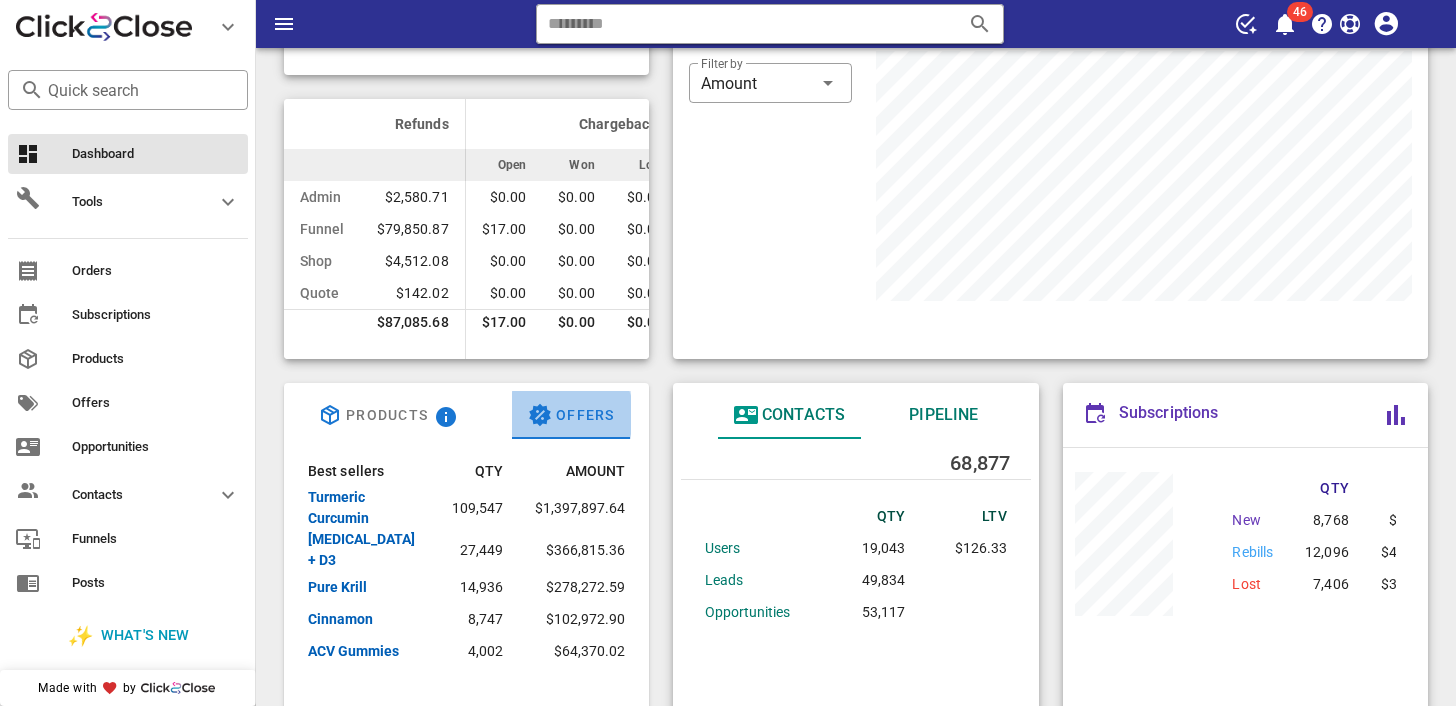 scroll, scrollTop: 309, scrollLeft: 0, axis: vertical 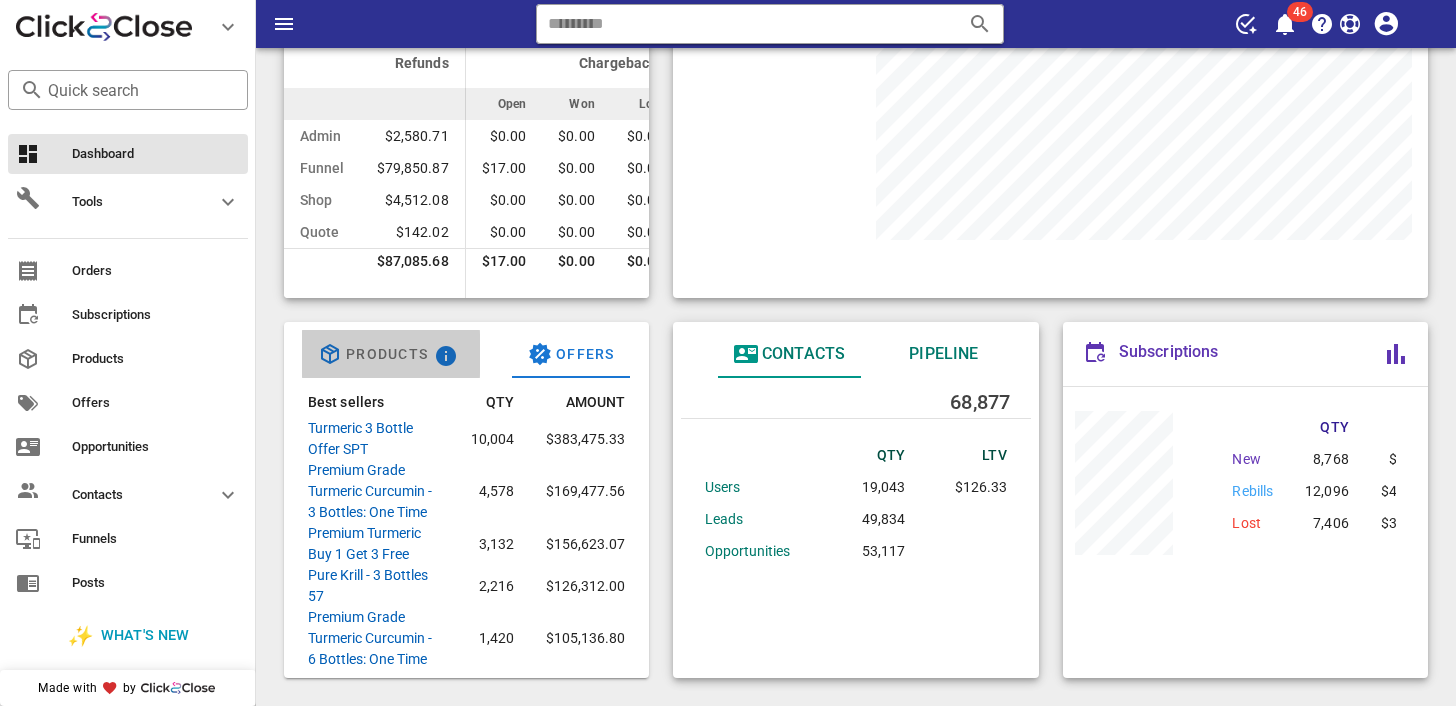 click on "Products" at bounding box center [391, 354] 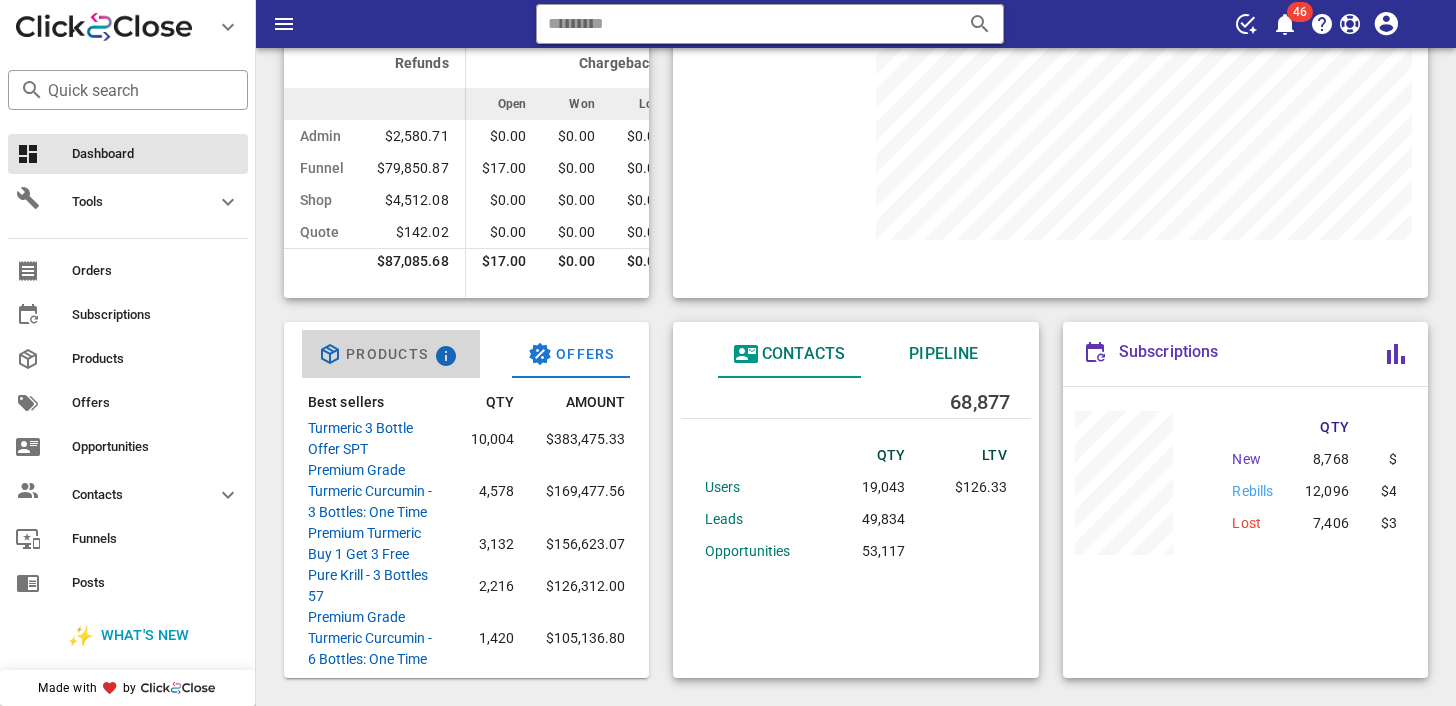 scroll, scrollTop: 289, scrollLeft: 365, axis: both 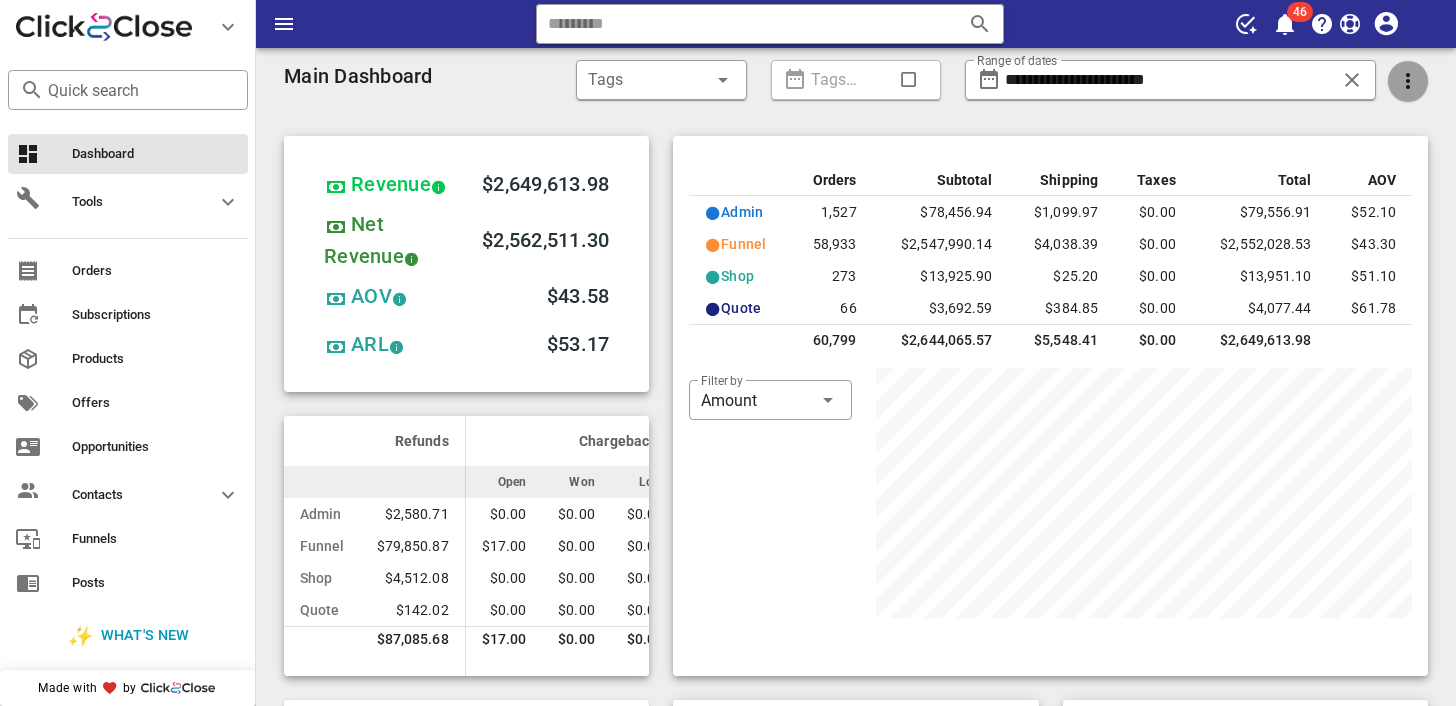 click at bounding box center (1408, 81) 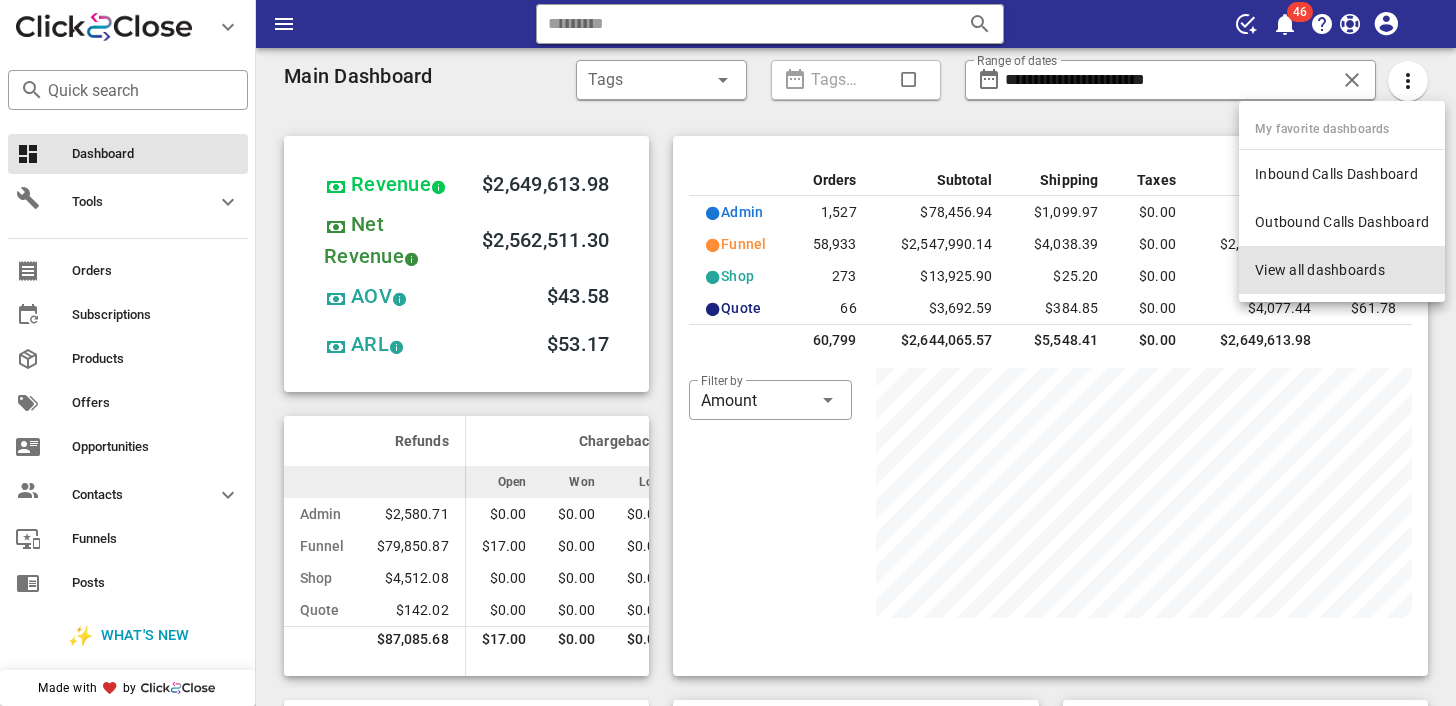 click on "View all dashboards" at bounding box center (1342, 270) 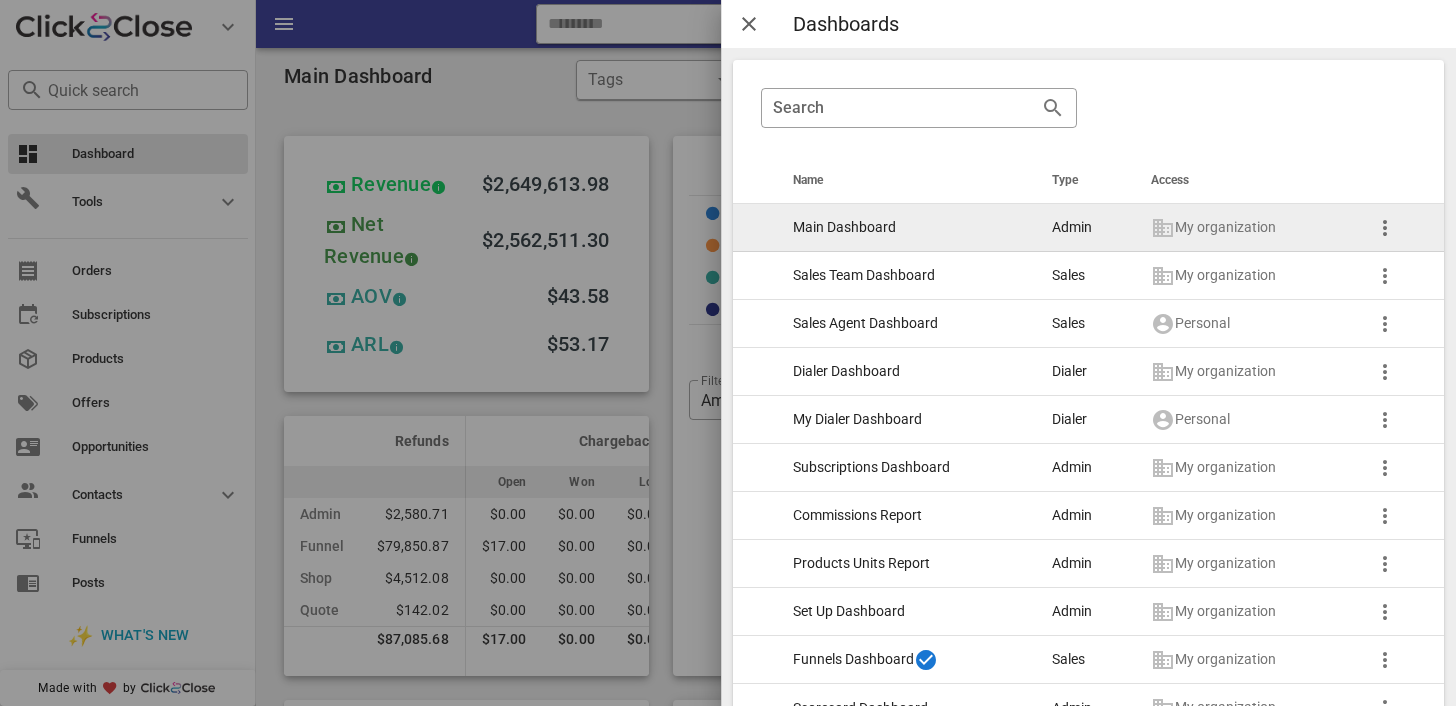 scroll 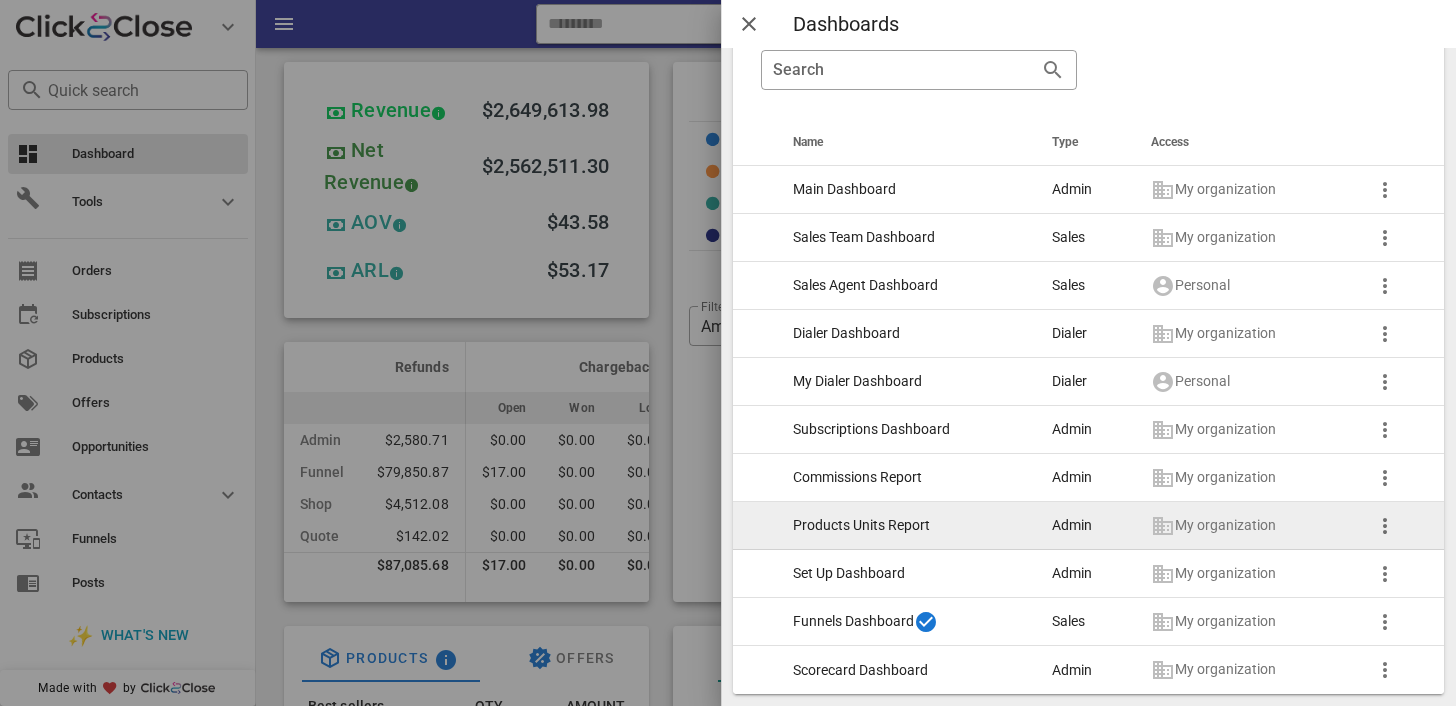 click on "Products Units Report" at bounding box center [906, 526] 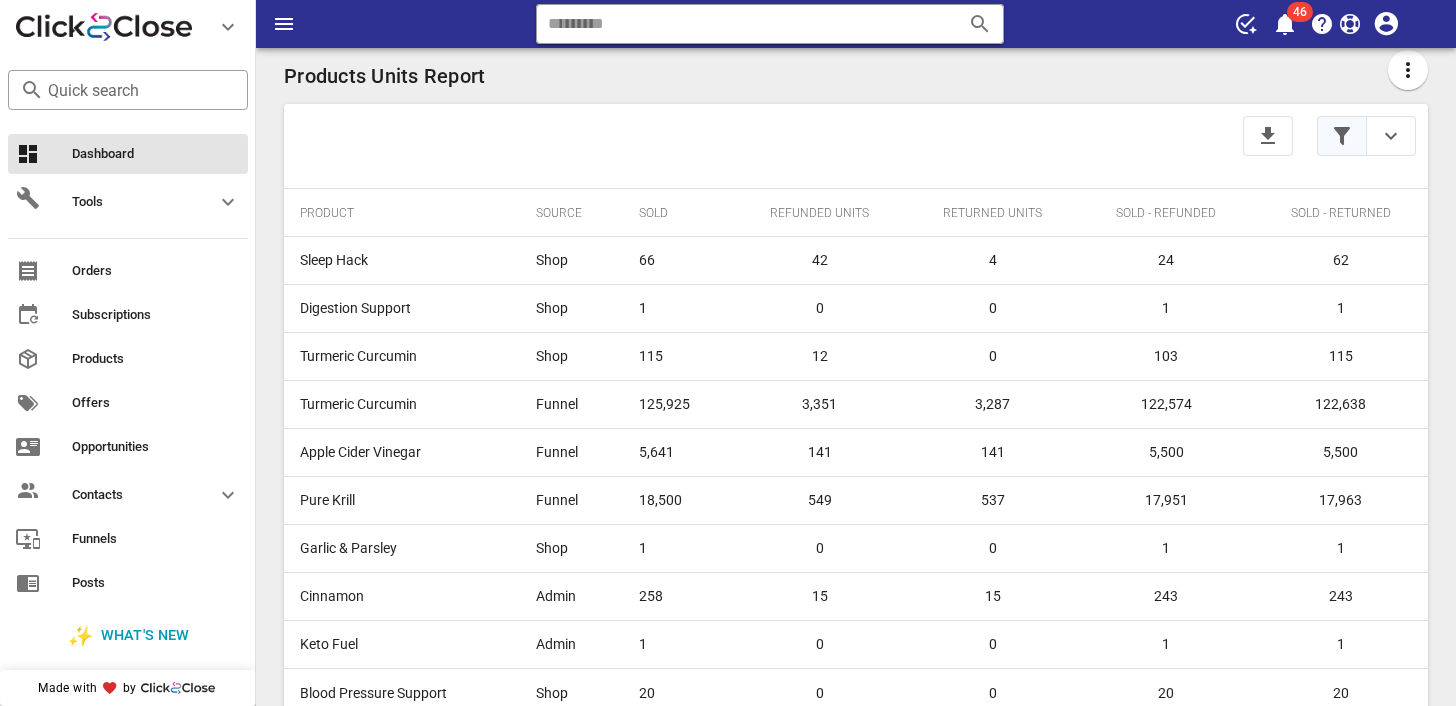 click at bounding box center [1342, 136] 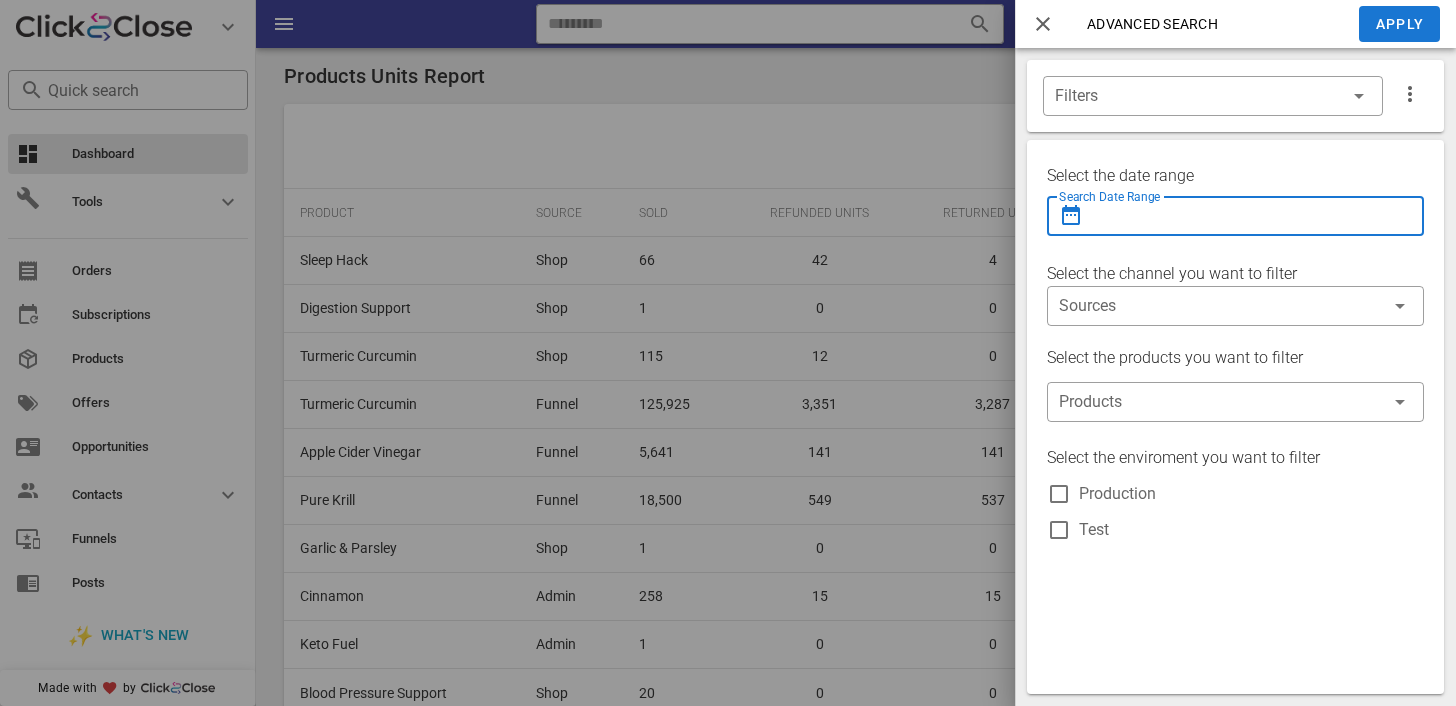 click on "Search Date Range" at bounding box center (1235, 216) 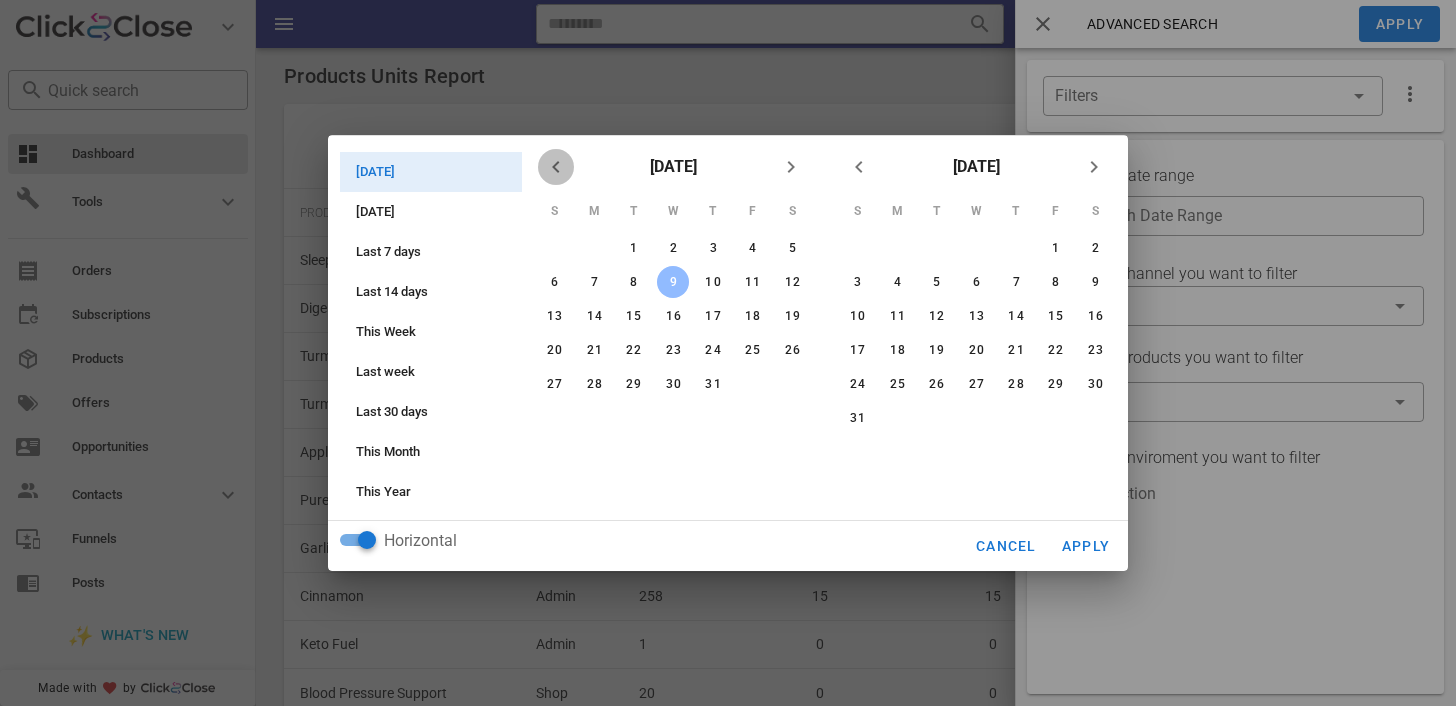click at bounding box center [556, 167] 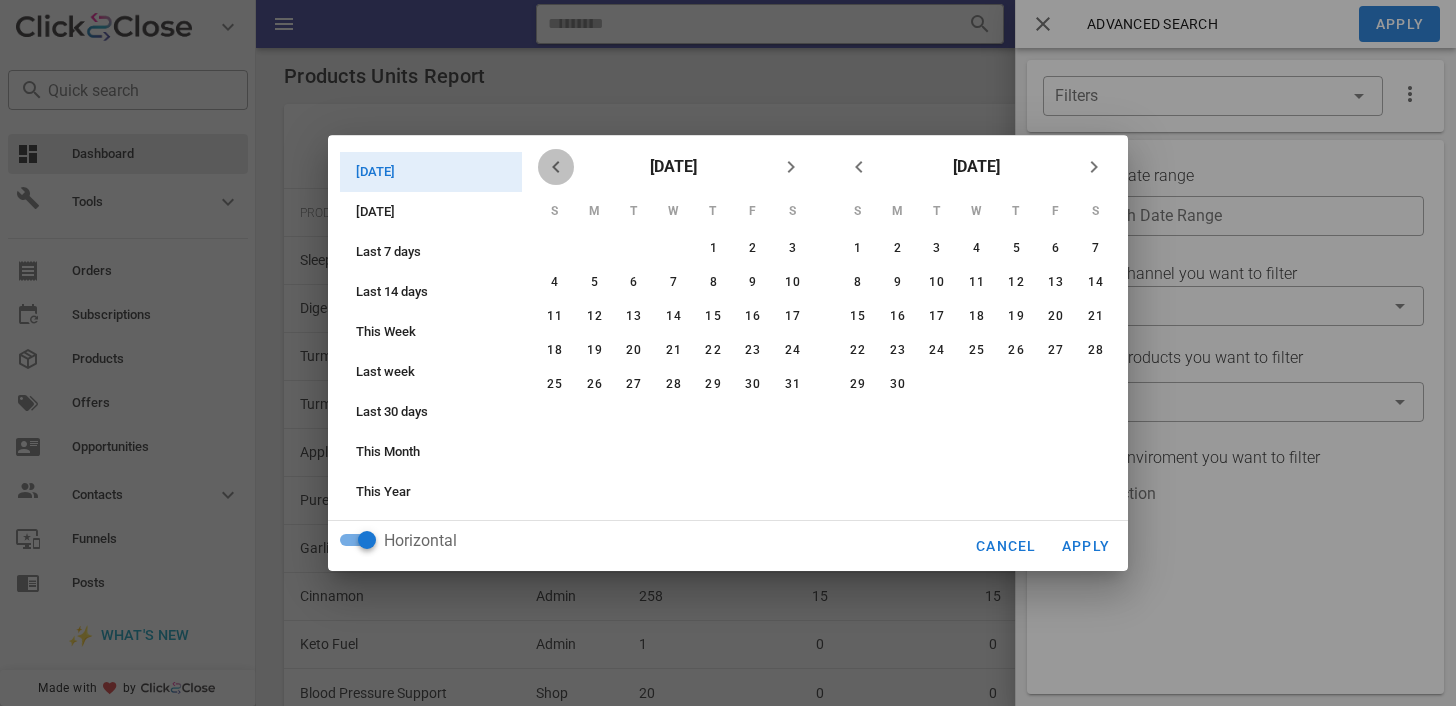 click at bounding box center [556, 167] 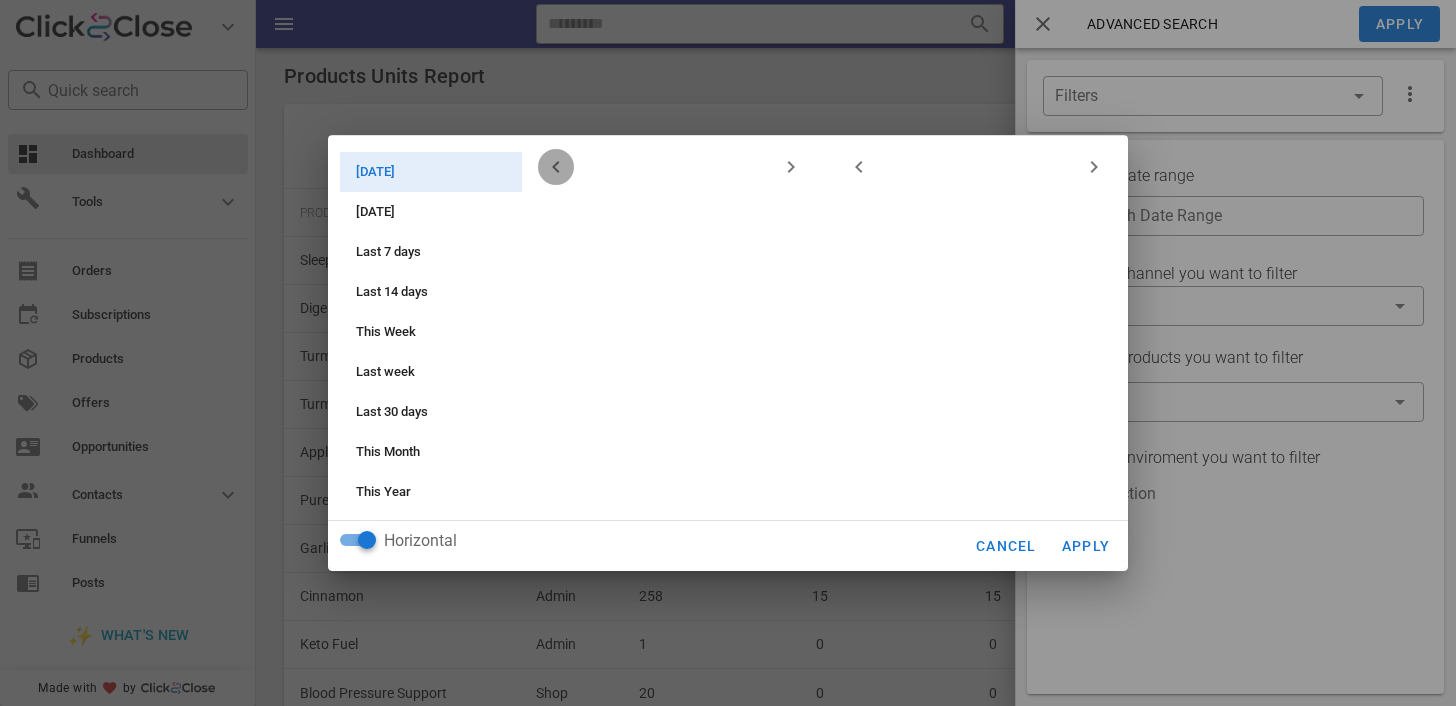 click at bounding box center (556, 167) 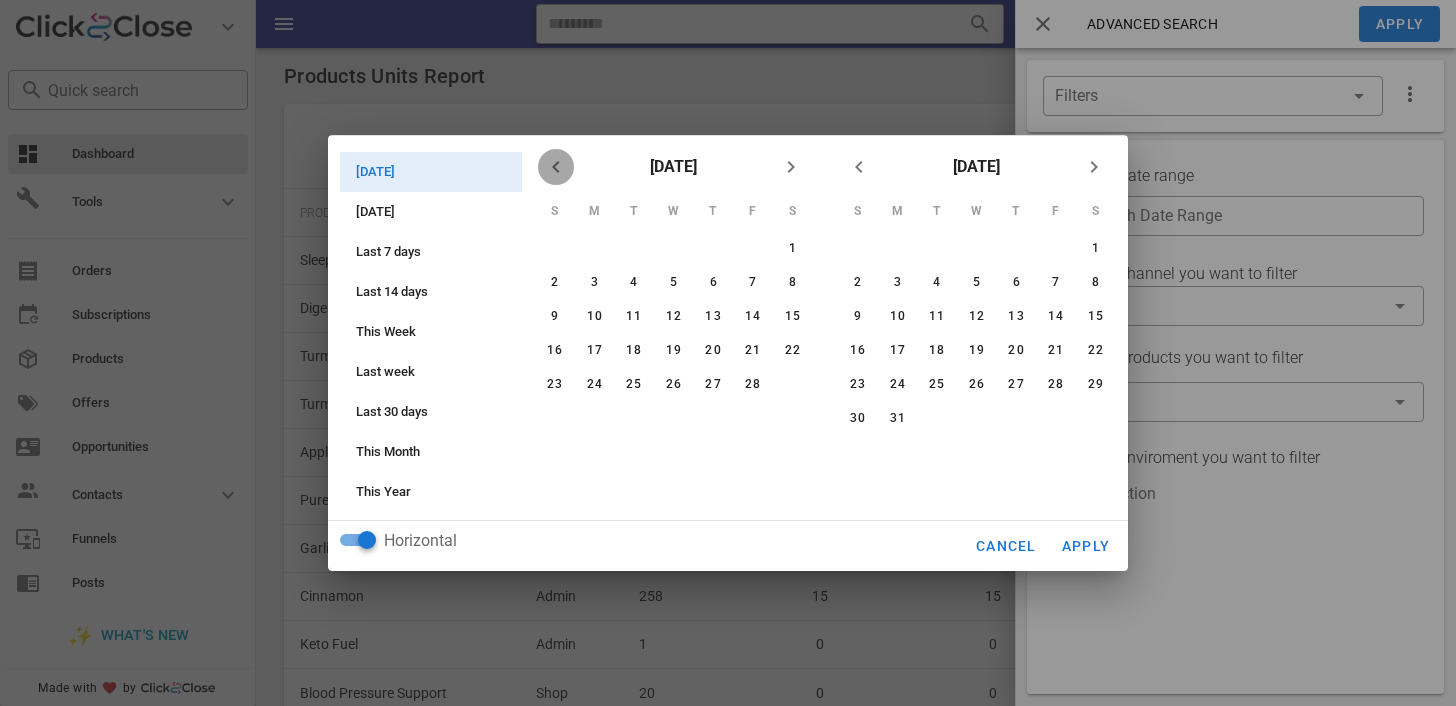 click at bounding box center (556, 167) 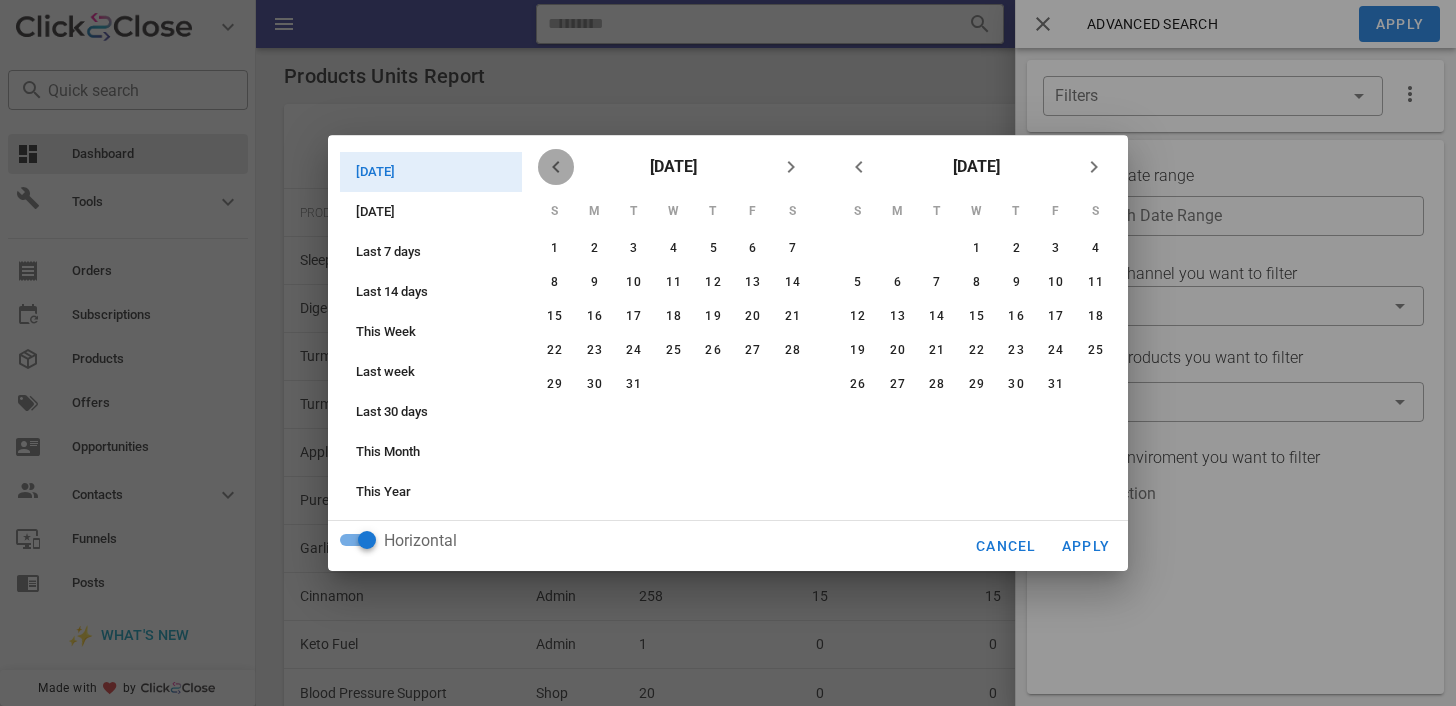 click at bounding box center (556, 167) 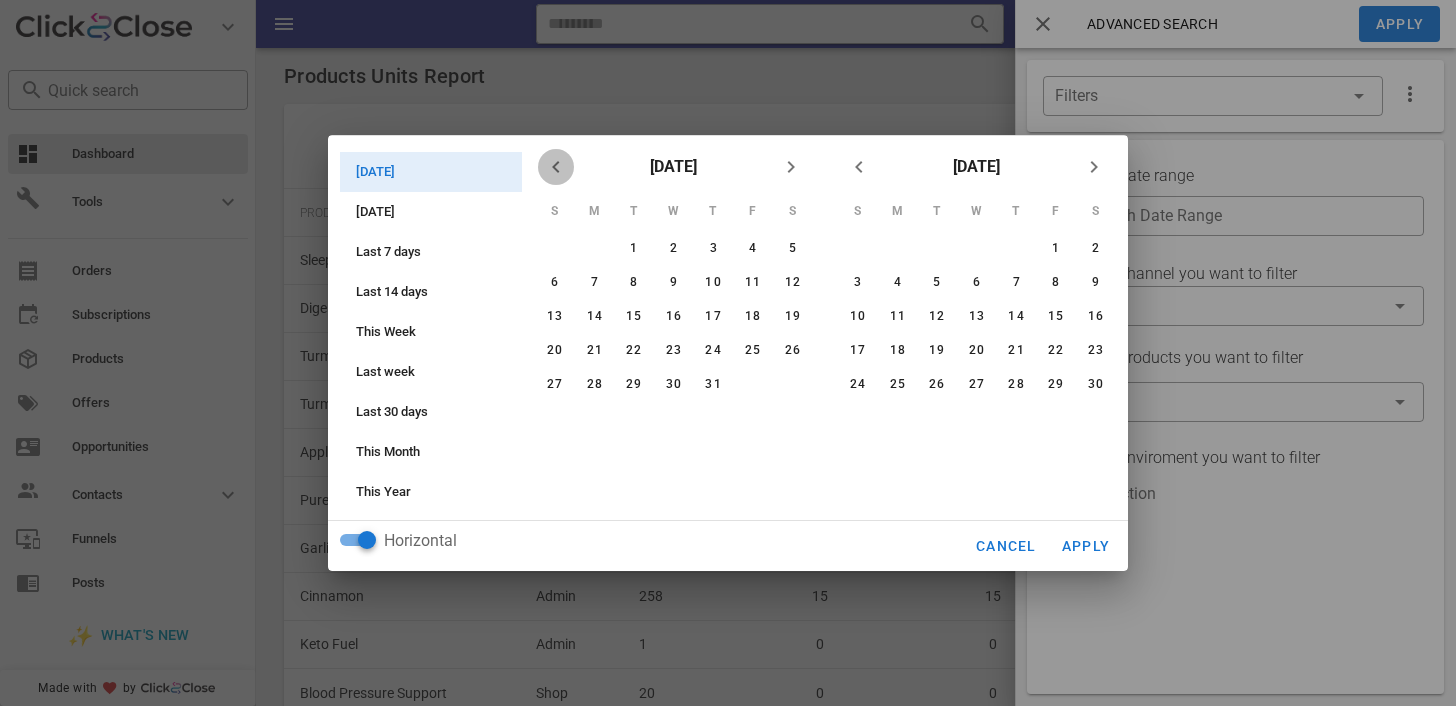click at bounding box center [556, 167] 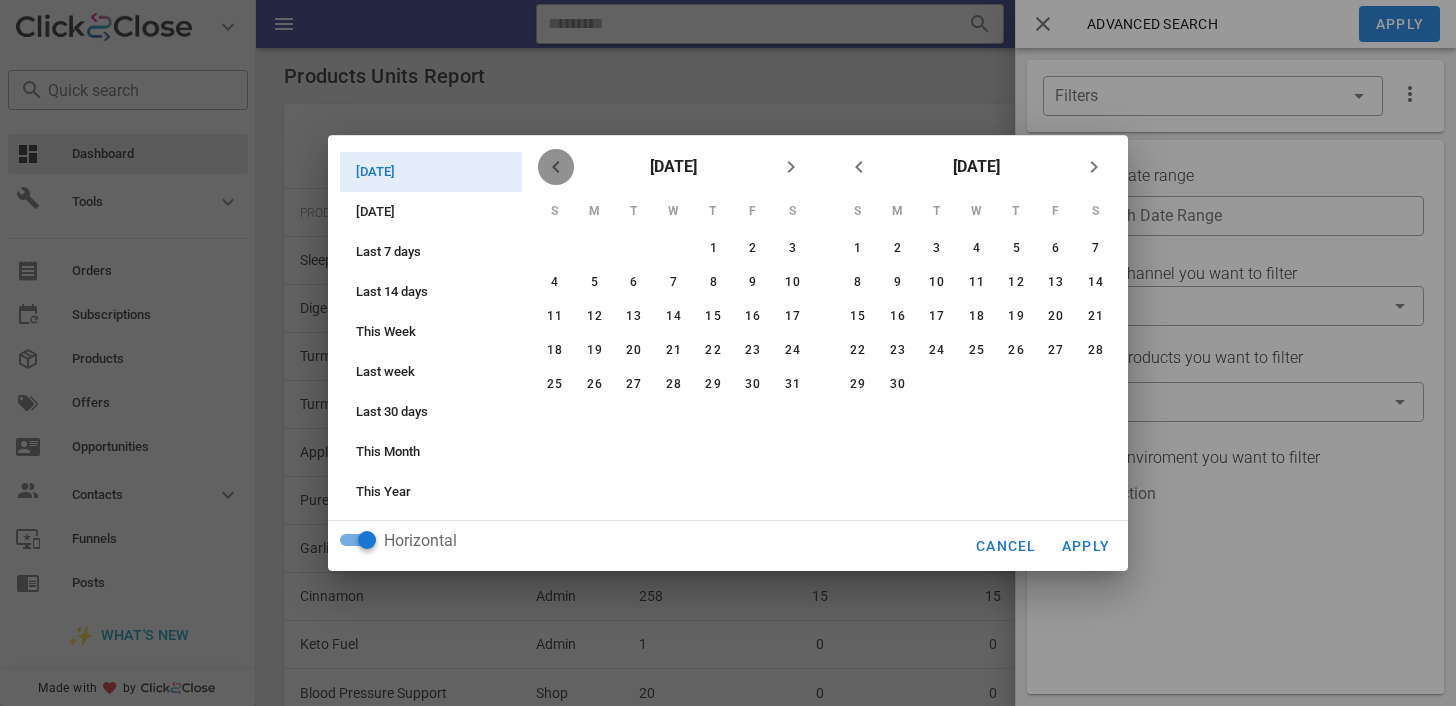click at bounding box center [556, 167] 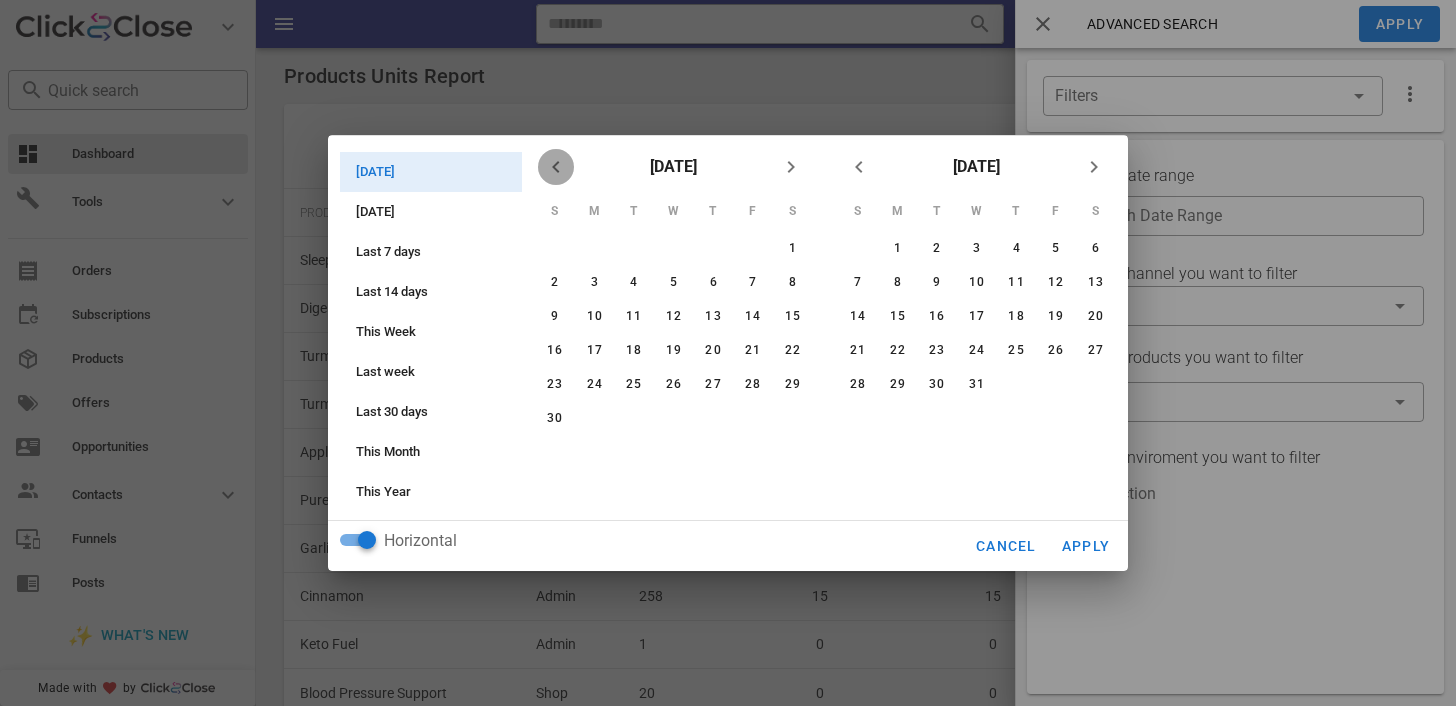 click at bounding box center [556, 167] 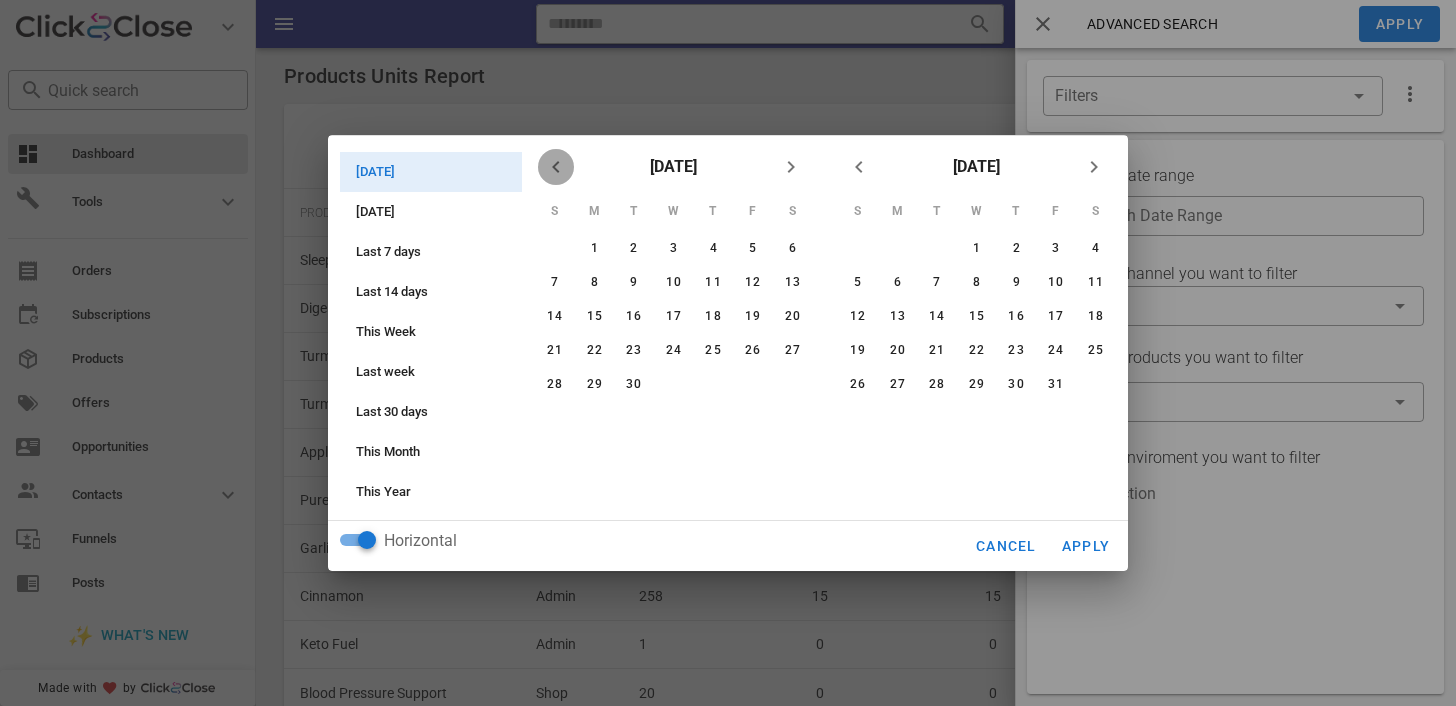 click at bounding box center [556, 167] 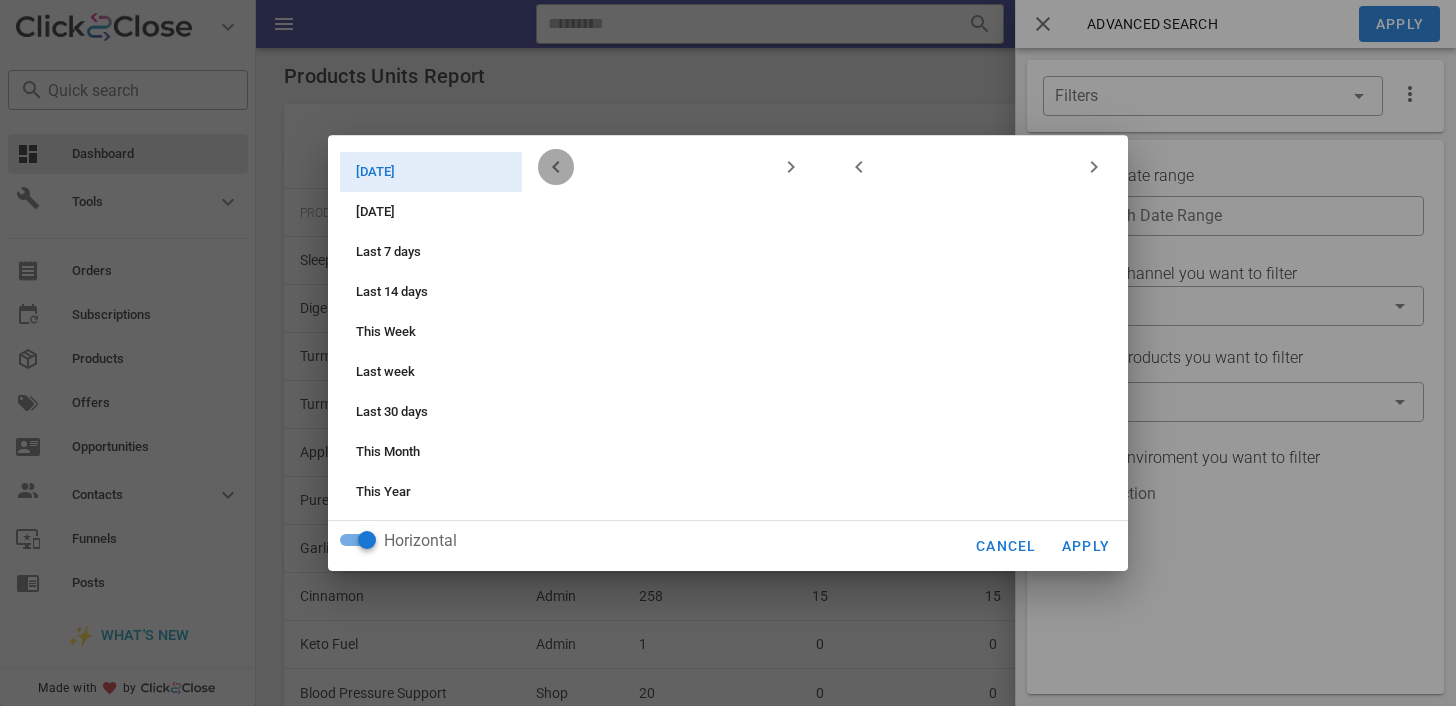 click at bounding box center [556, 167] 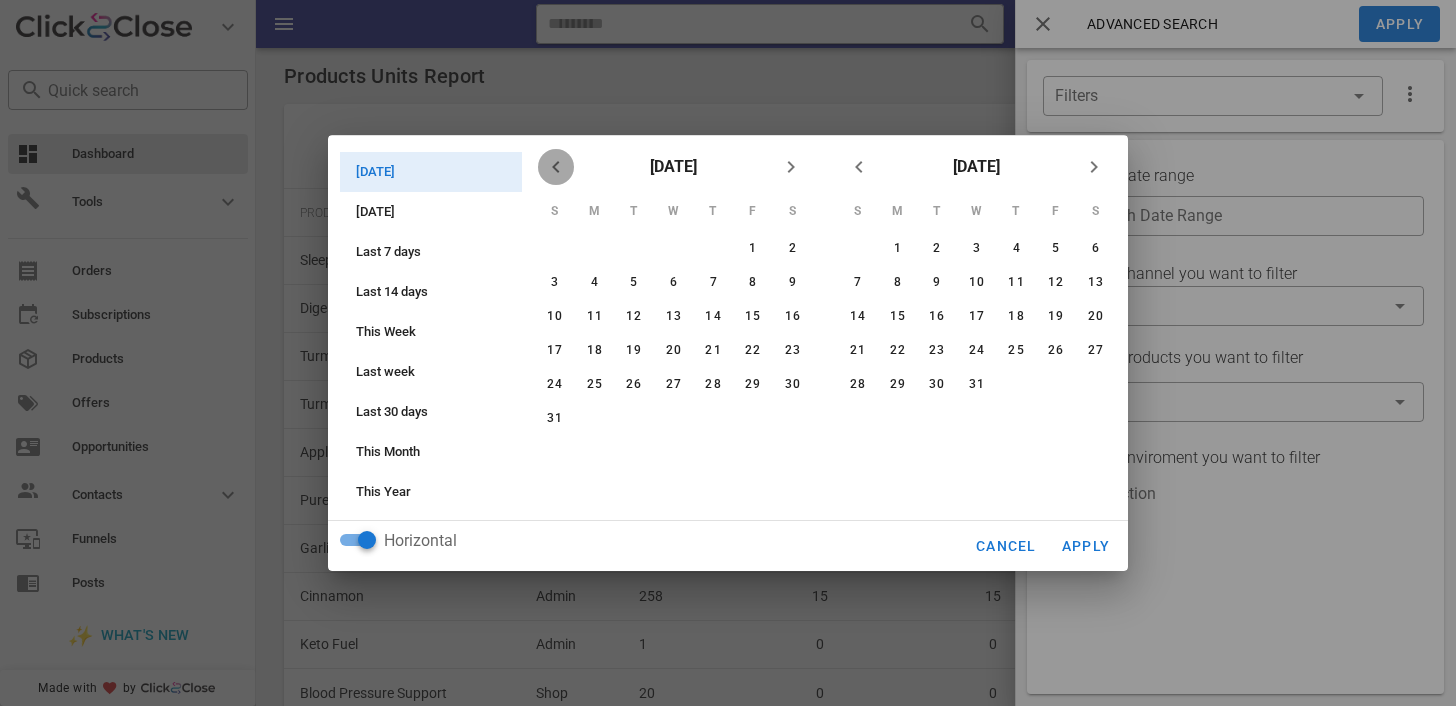 click at bounding box center [556, 167] 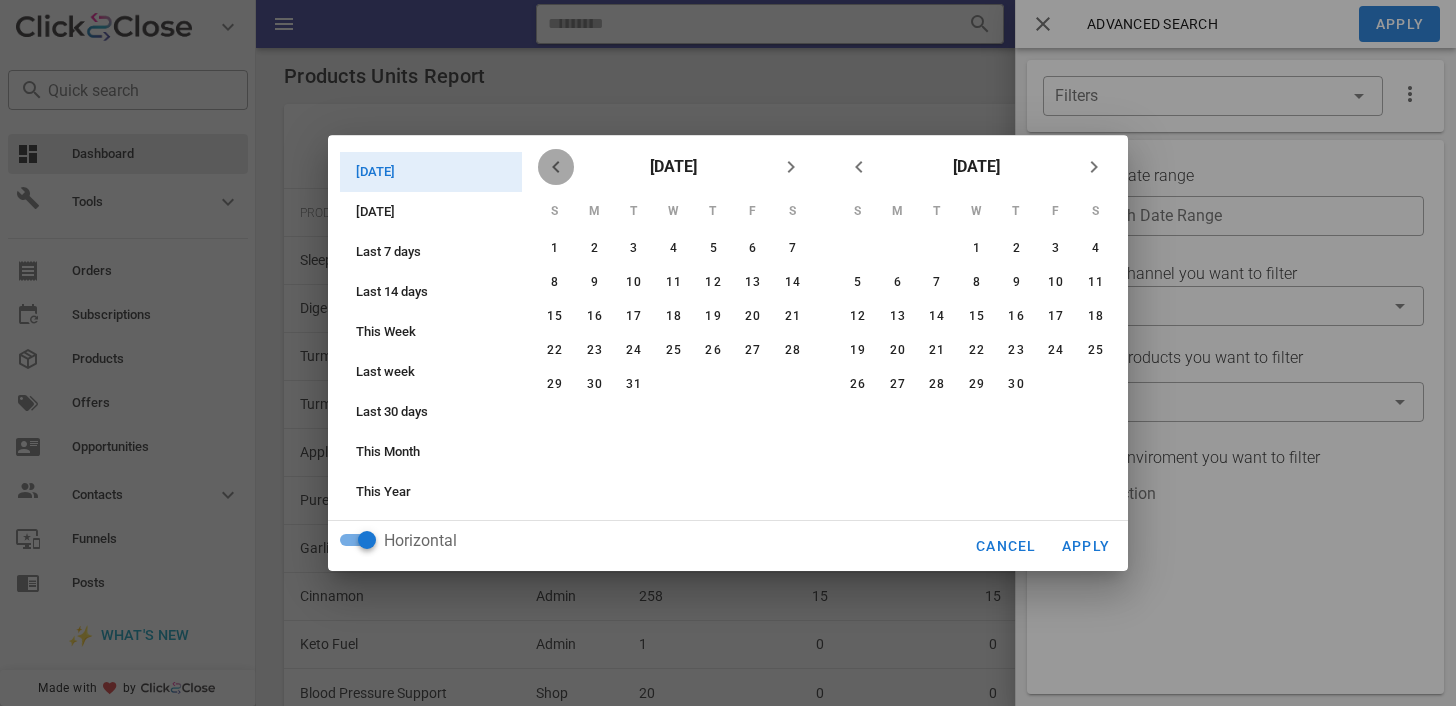 click at bounding box center [556, 167] 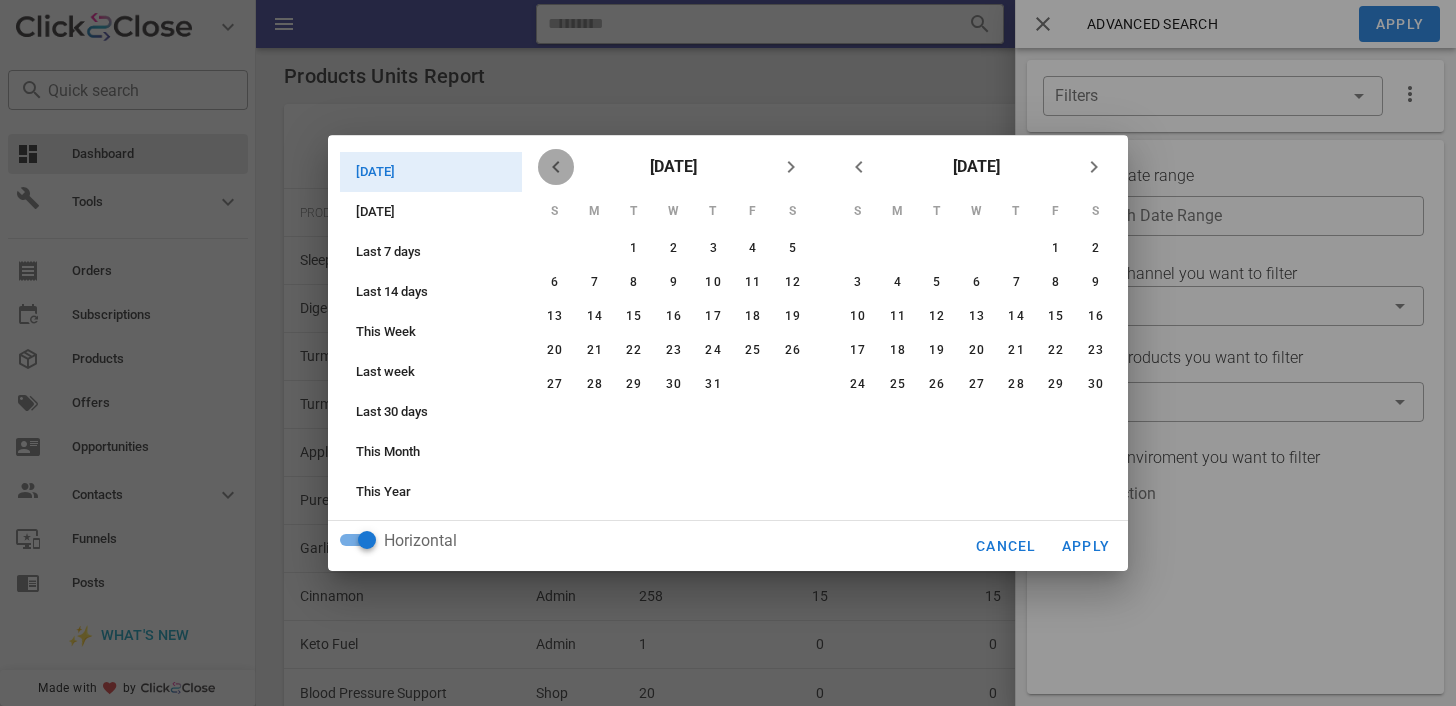 click at bounding box center [556, 167] 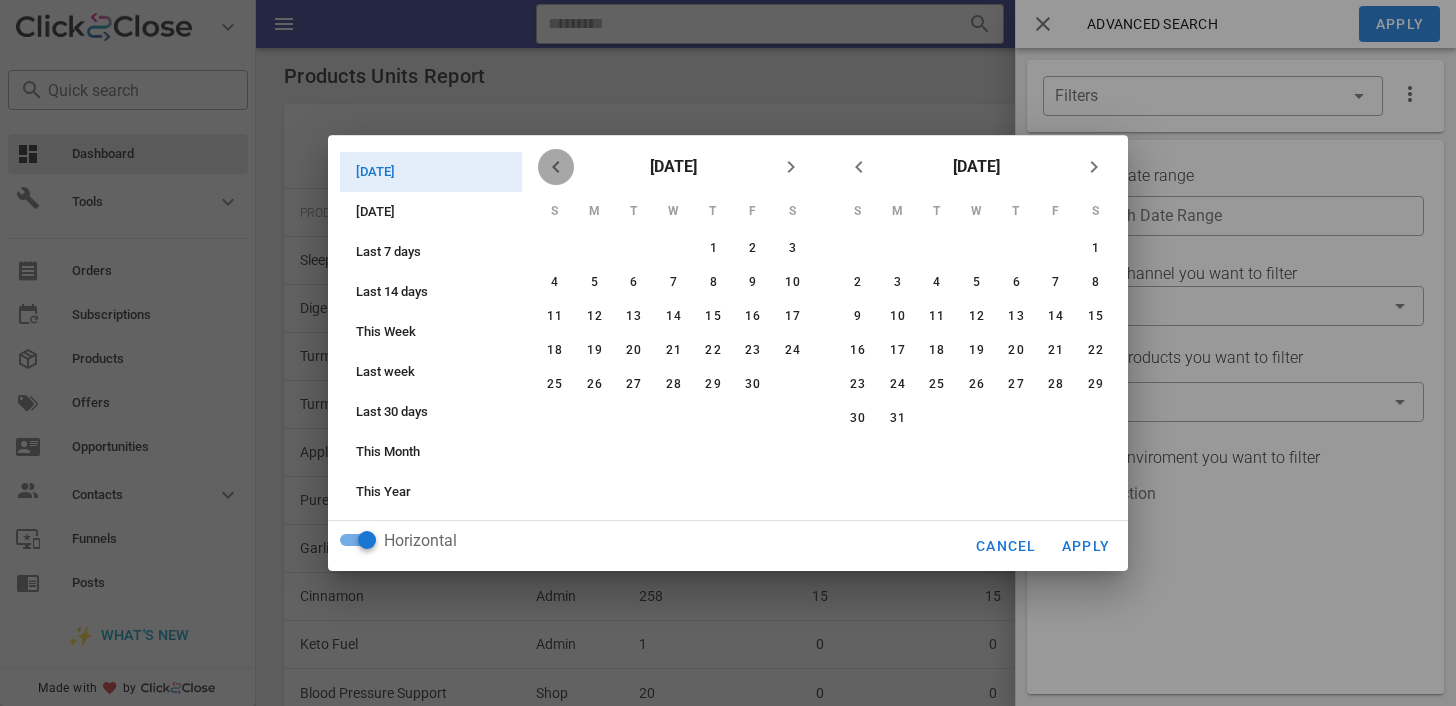 click at bounding box center [556, 167] 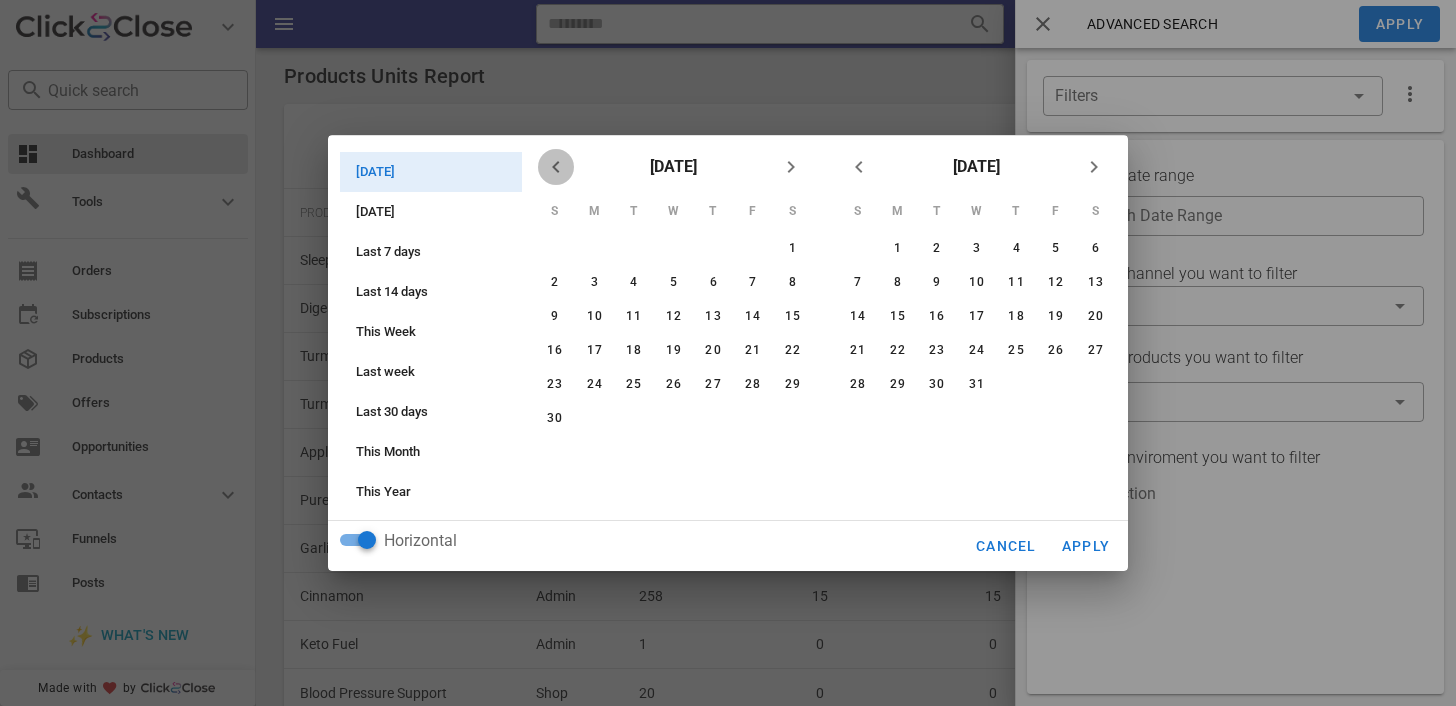 click at bounding box center (556, 167) 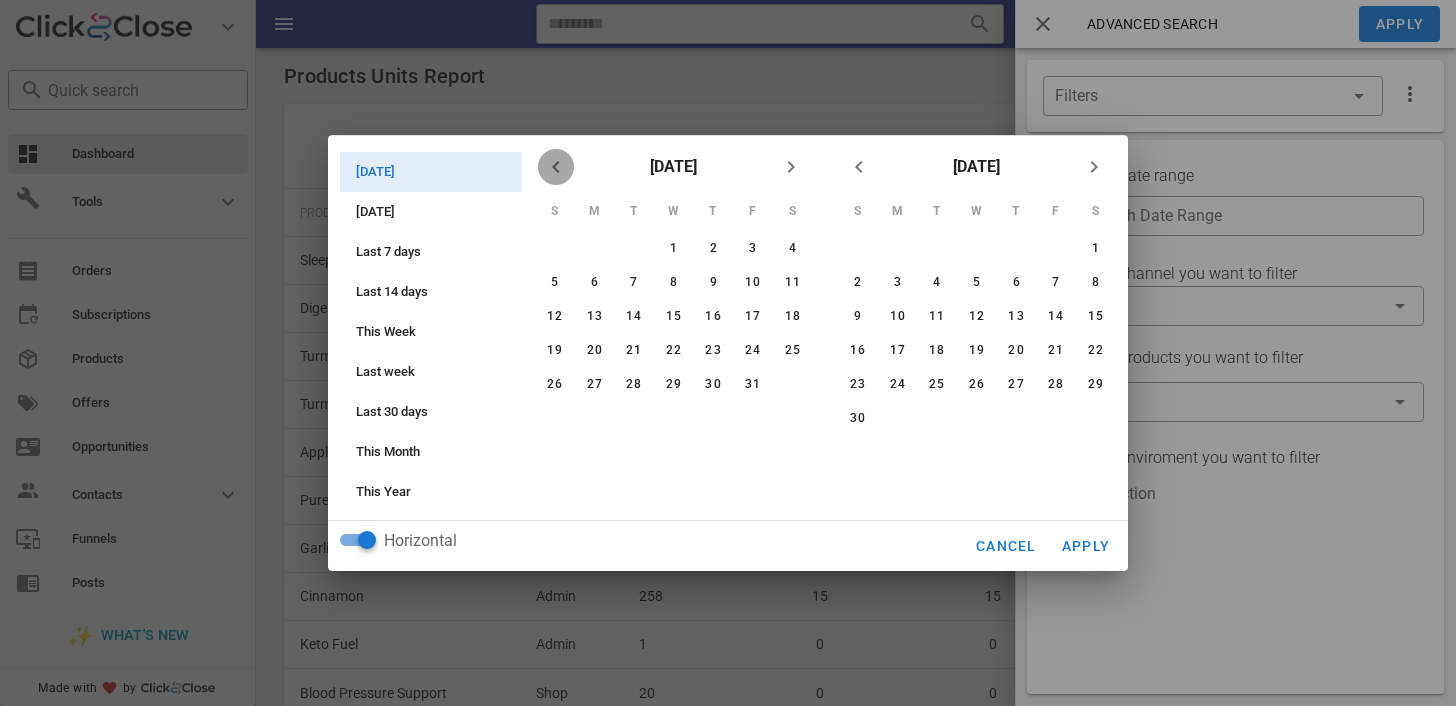 click at bounding box center (556, 167) 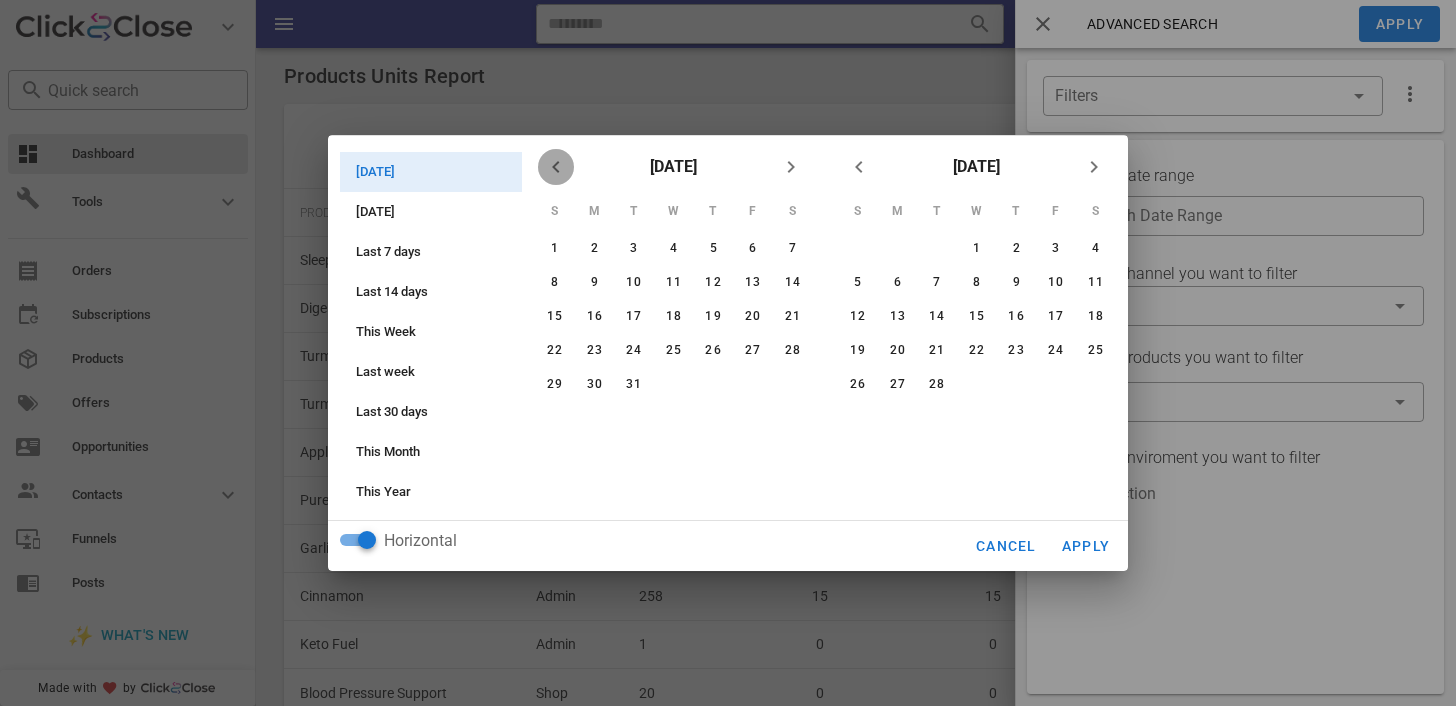 click at bounding box center (556, 167) 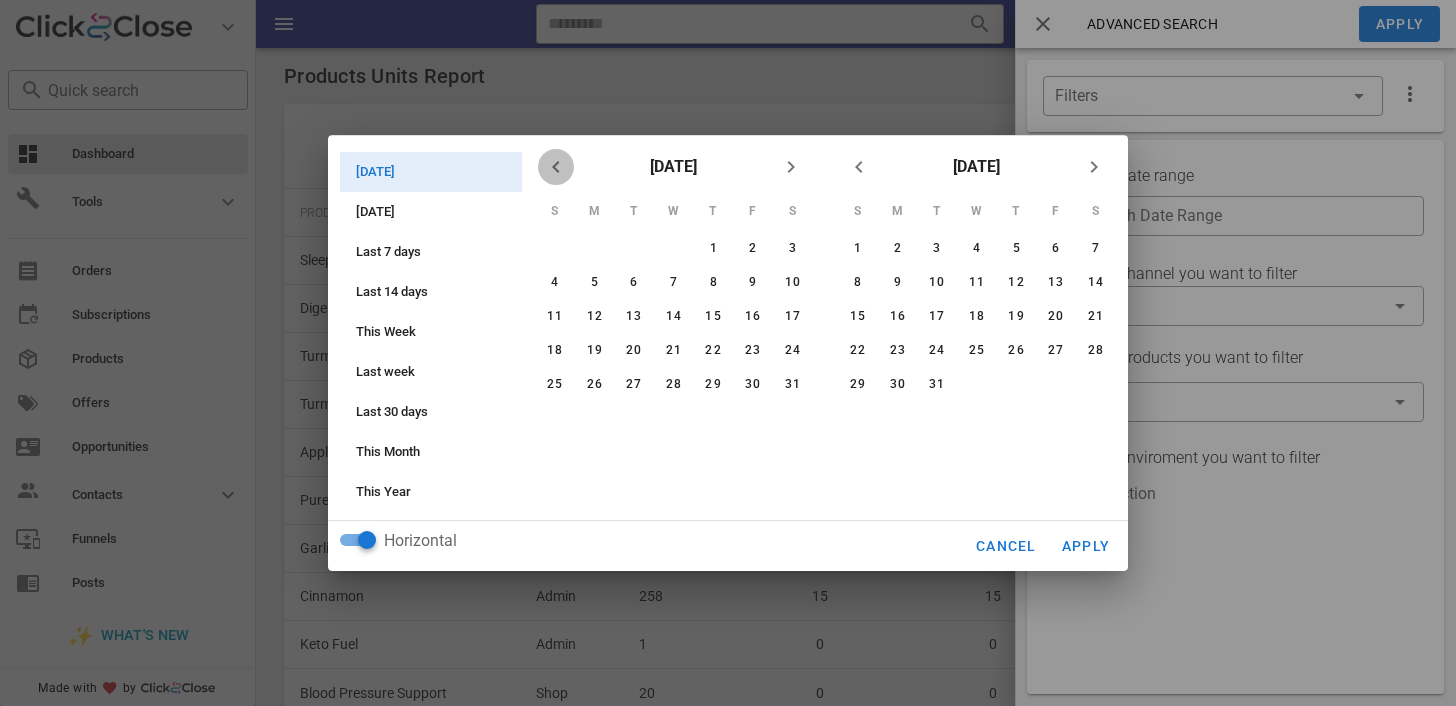 click at bounding box center [556, 167] 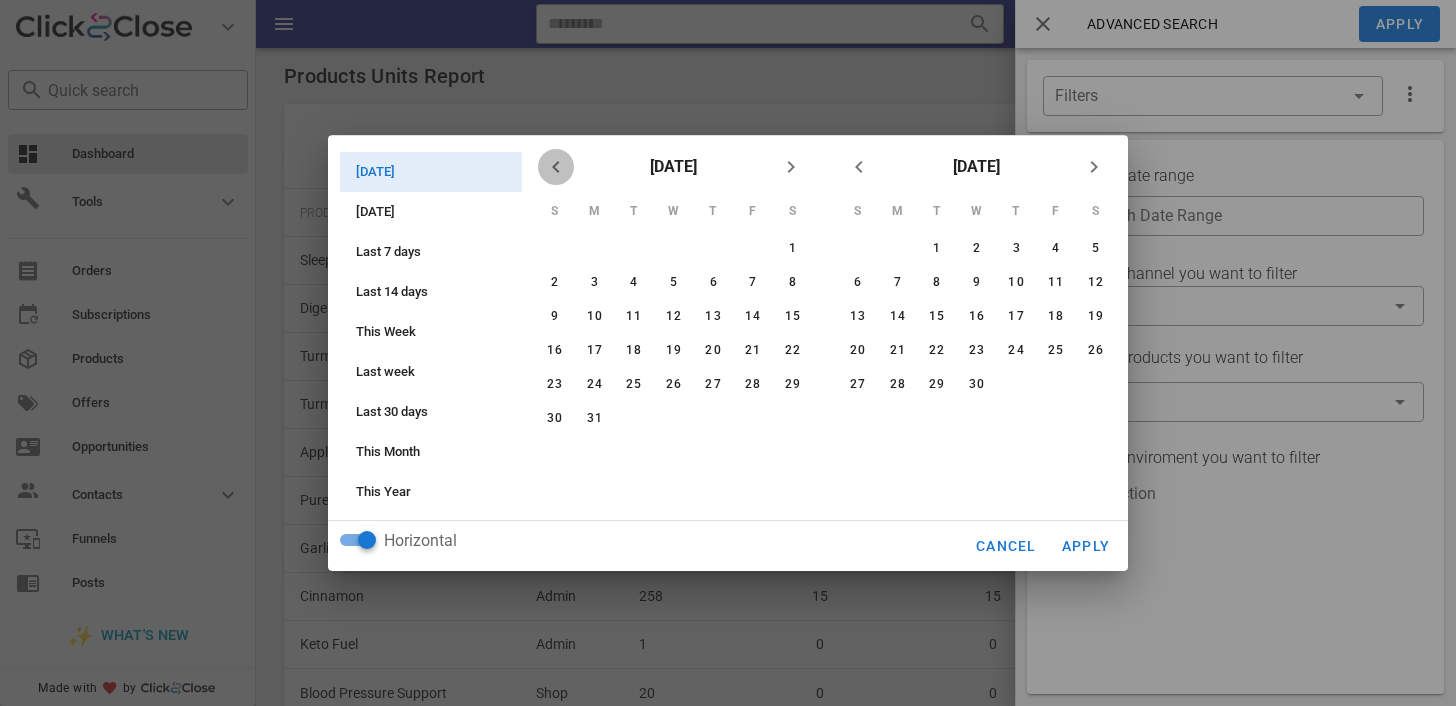 click at bounding box center (556, 167) 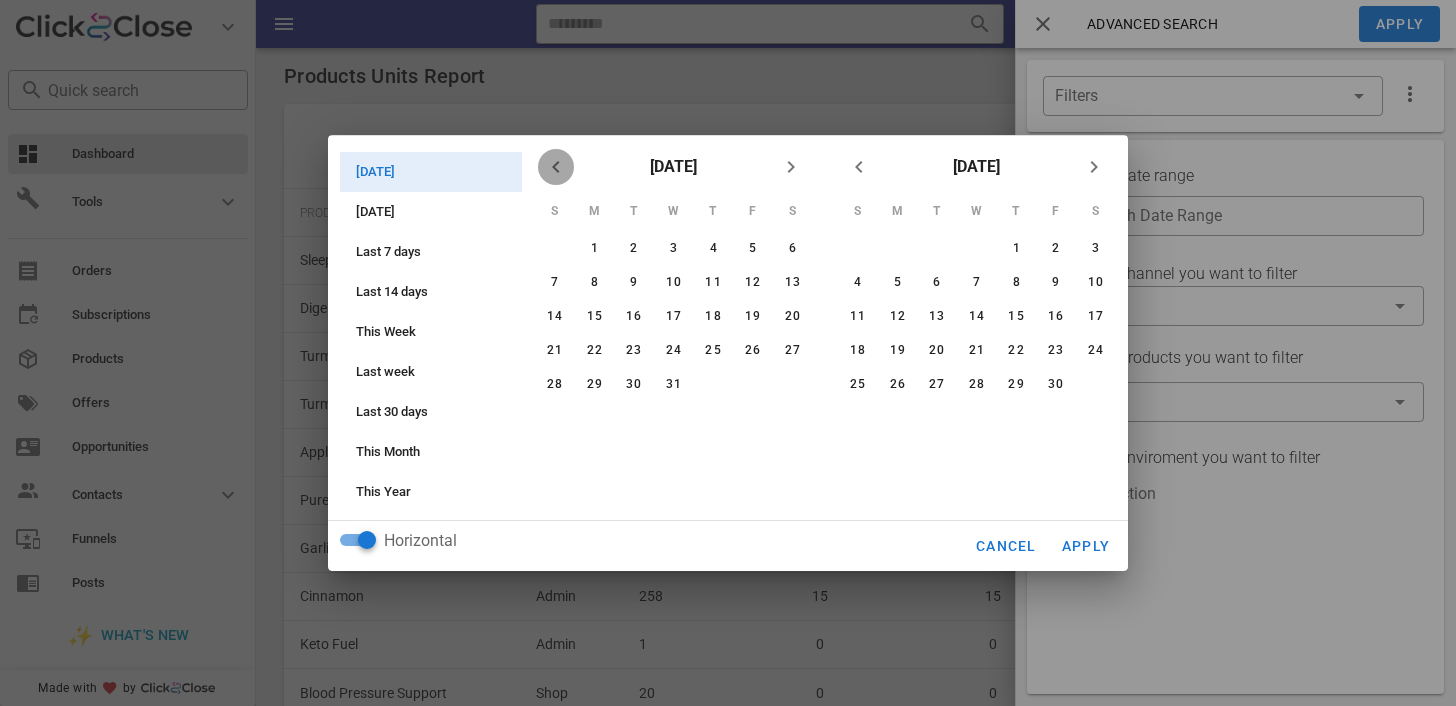 click at bounding box center [556, 167] 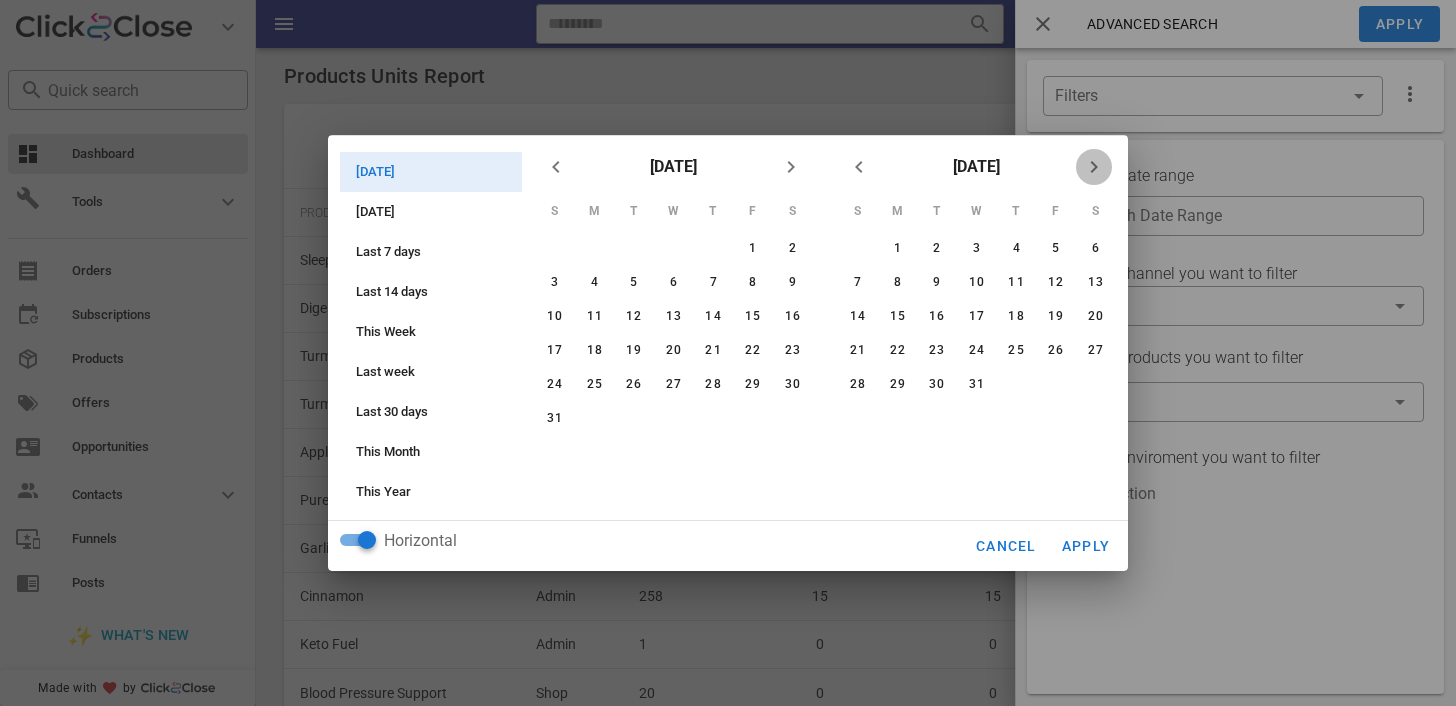 click at bounding box center [1094, 167] 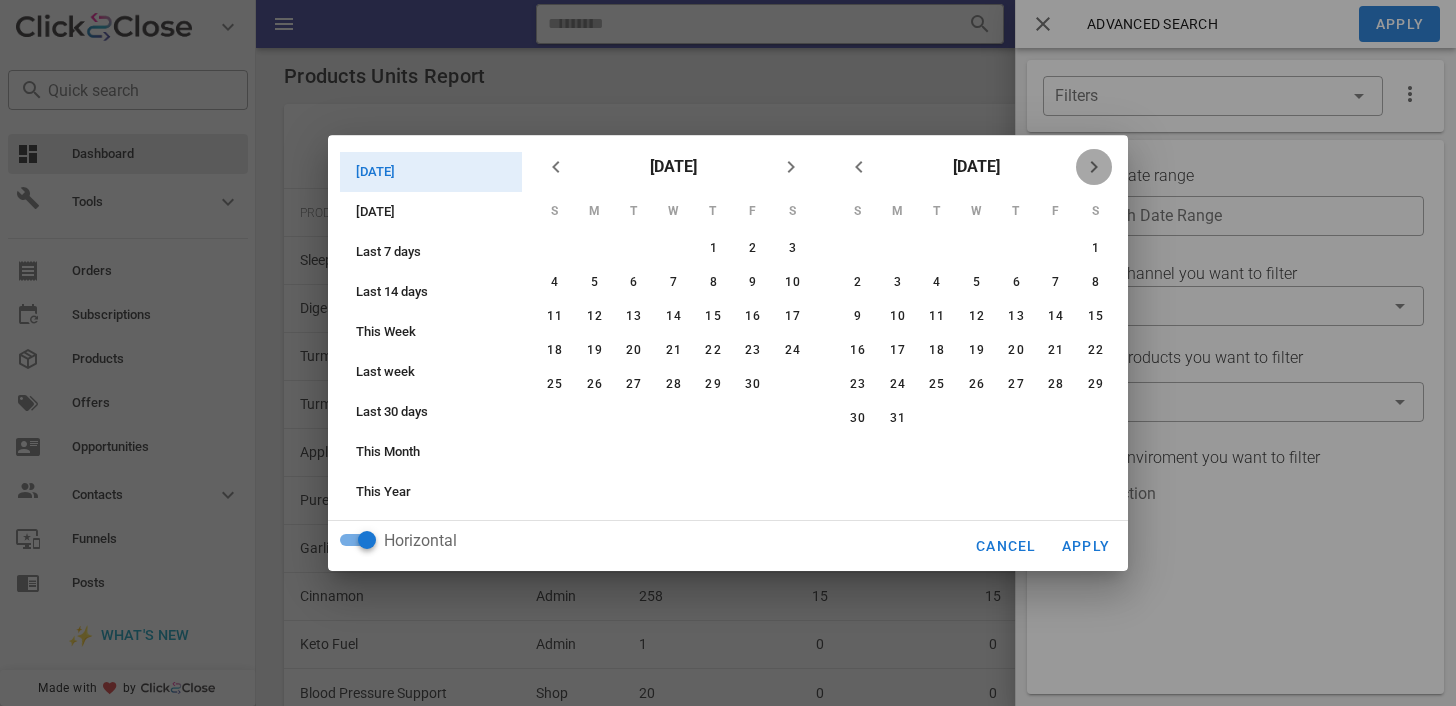click at bounding box center (1094, 167) 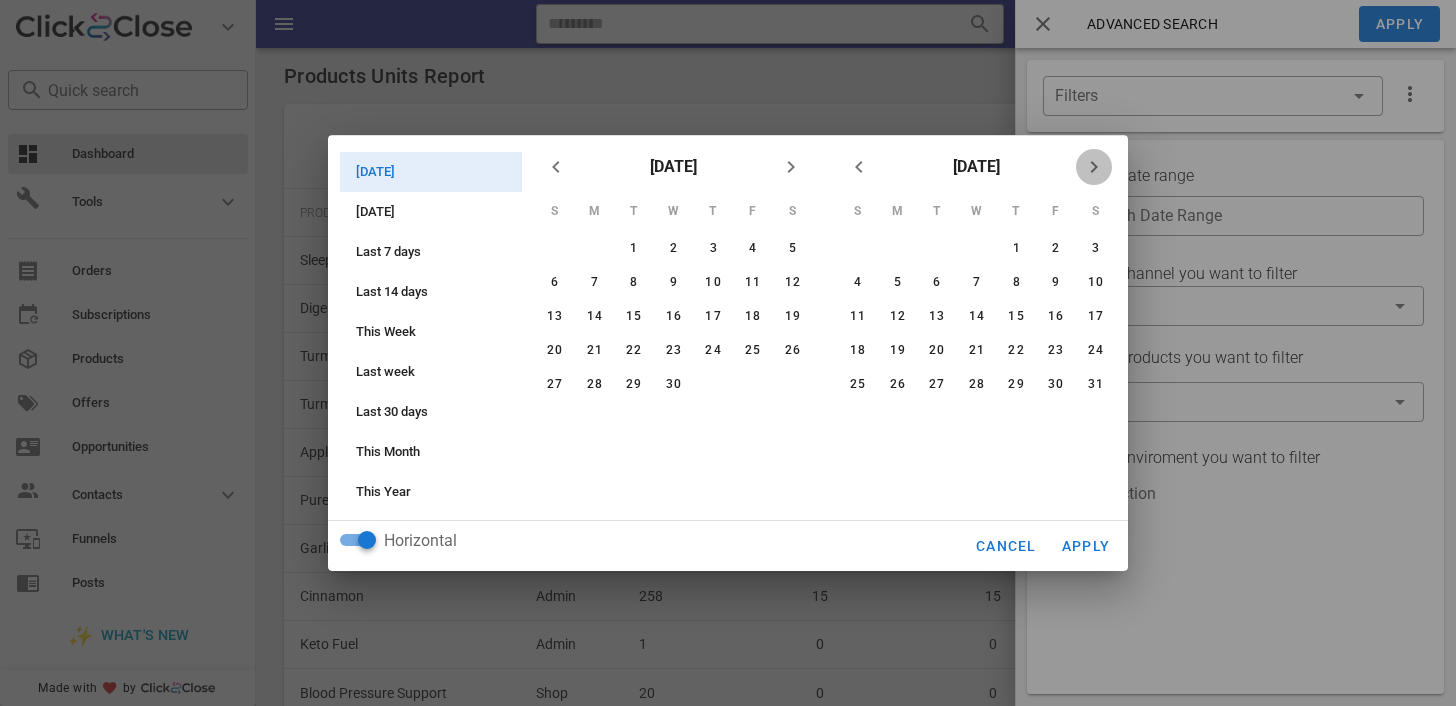 click at bounding box center [1094, 167] 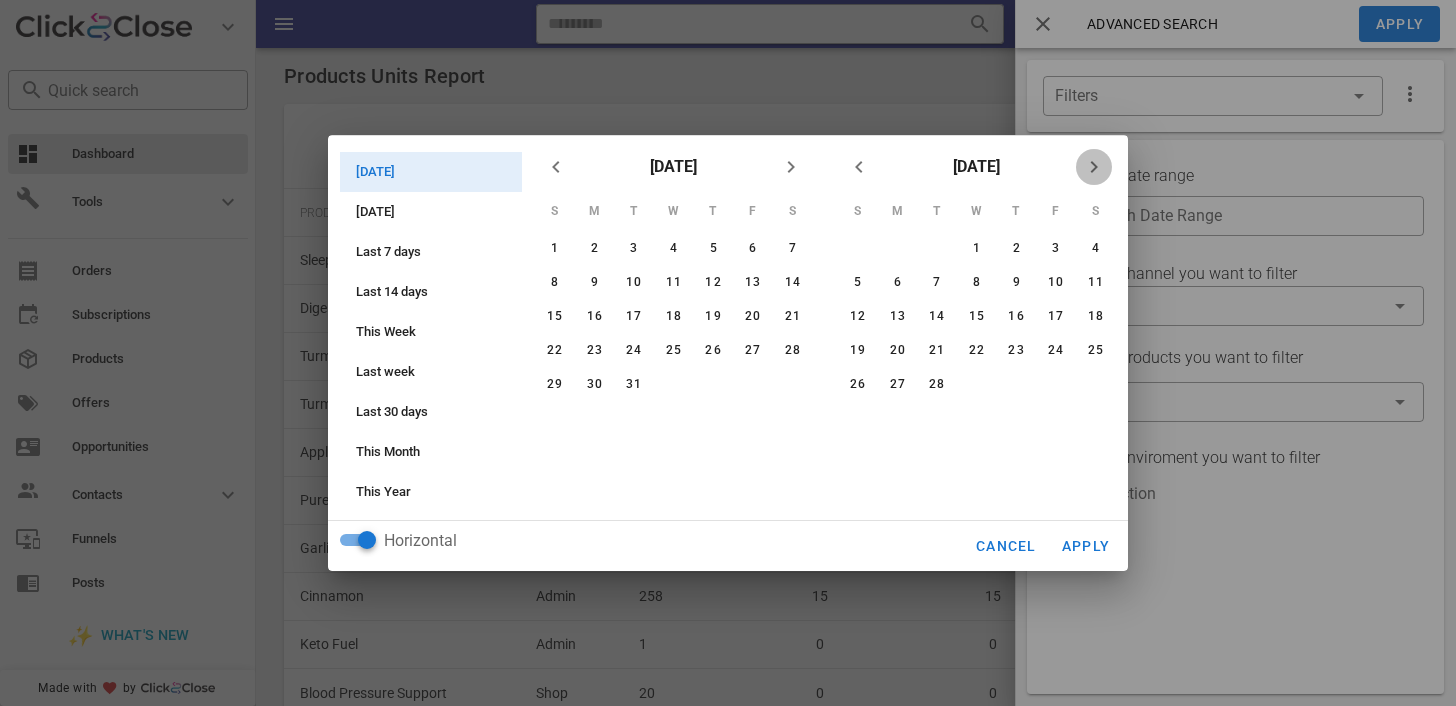 click at bounding box center [1094, 167] 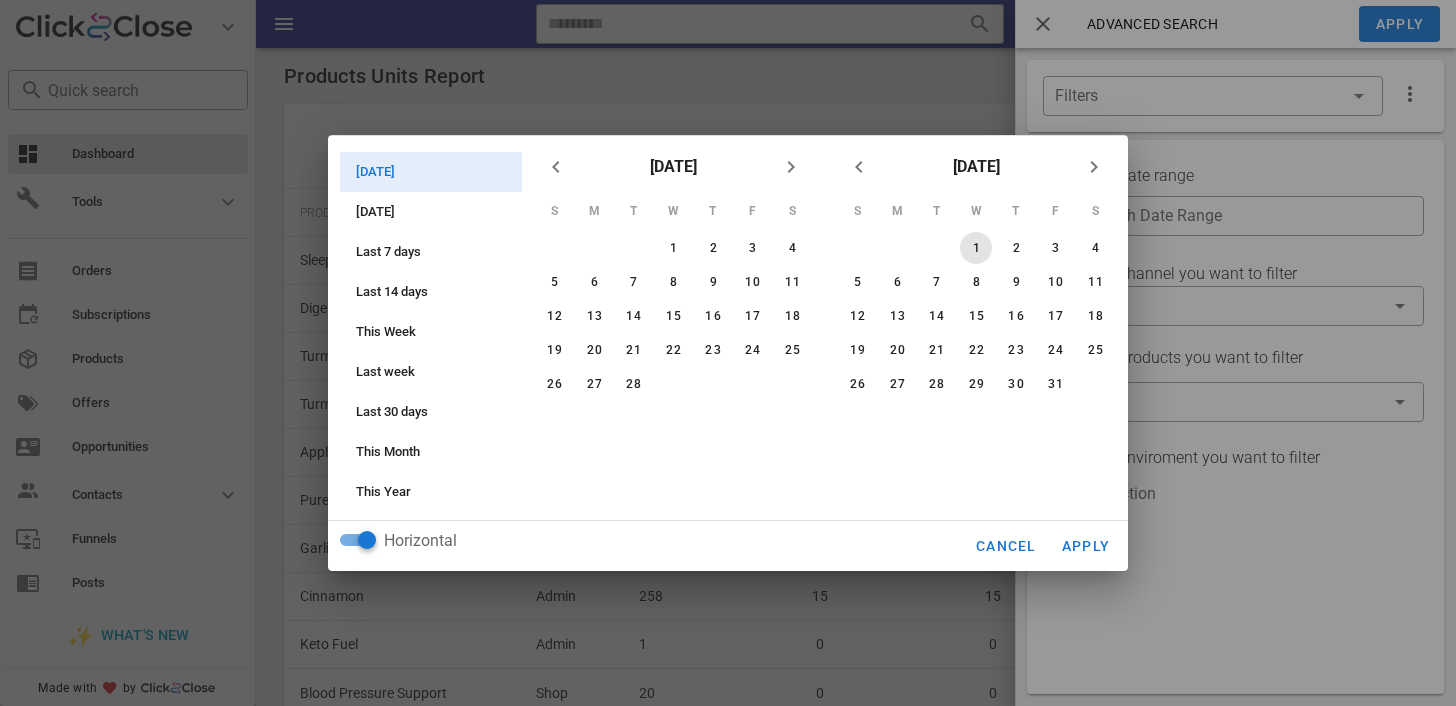 click on "1" at bounding box center (976, 248) 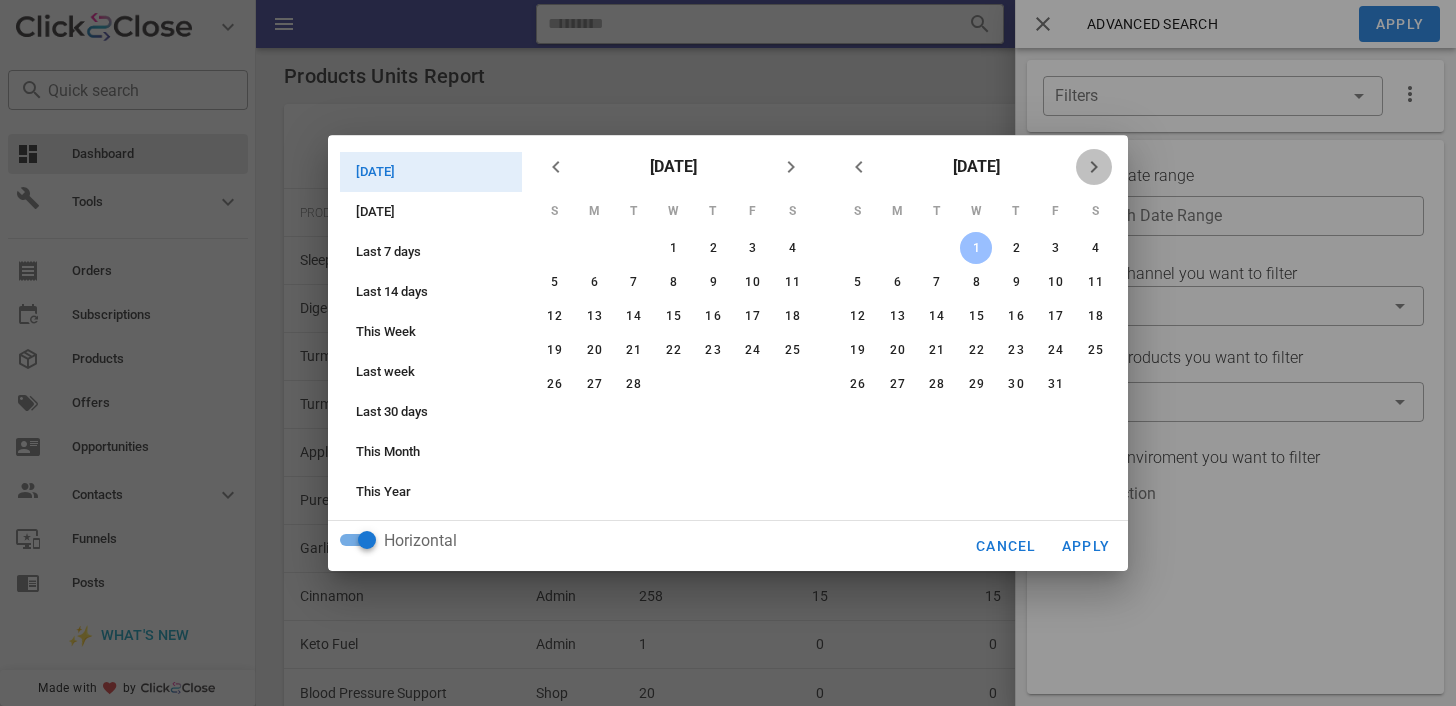 click at bounding box center [1094, 167] 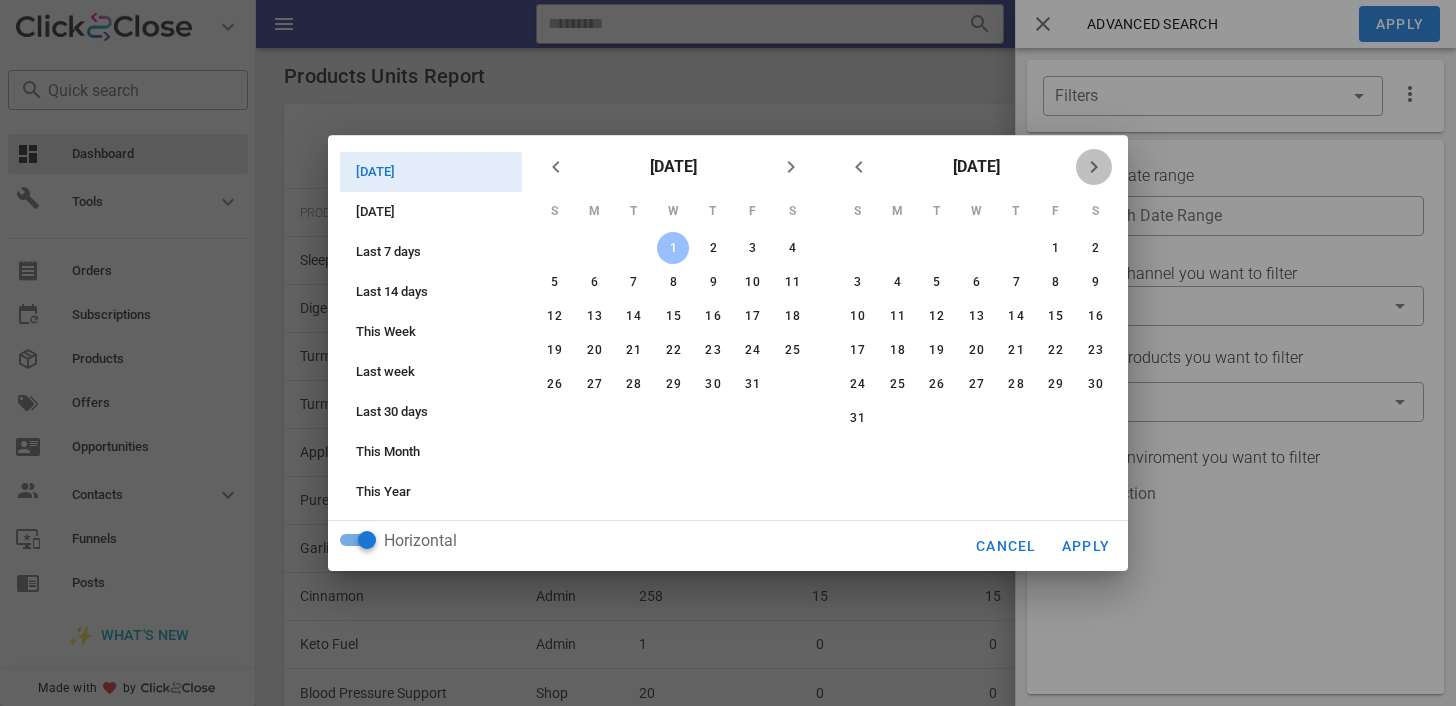click at bounding box center [1094, 167] 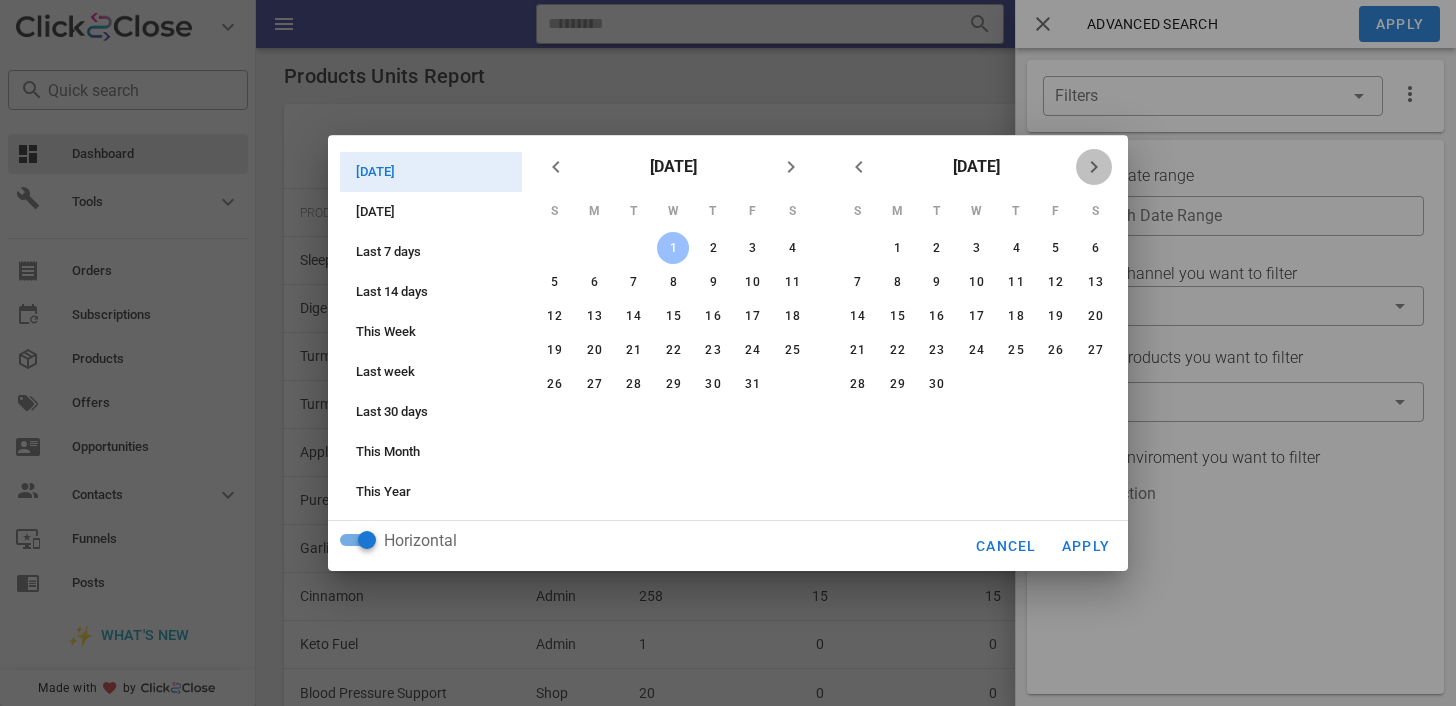 click at bounding box center (1094, 167) 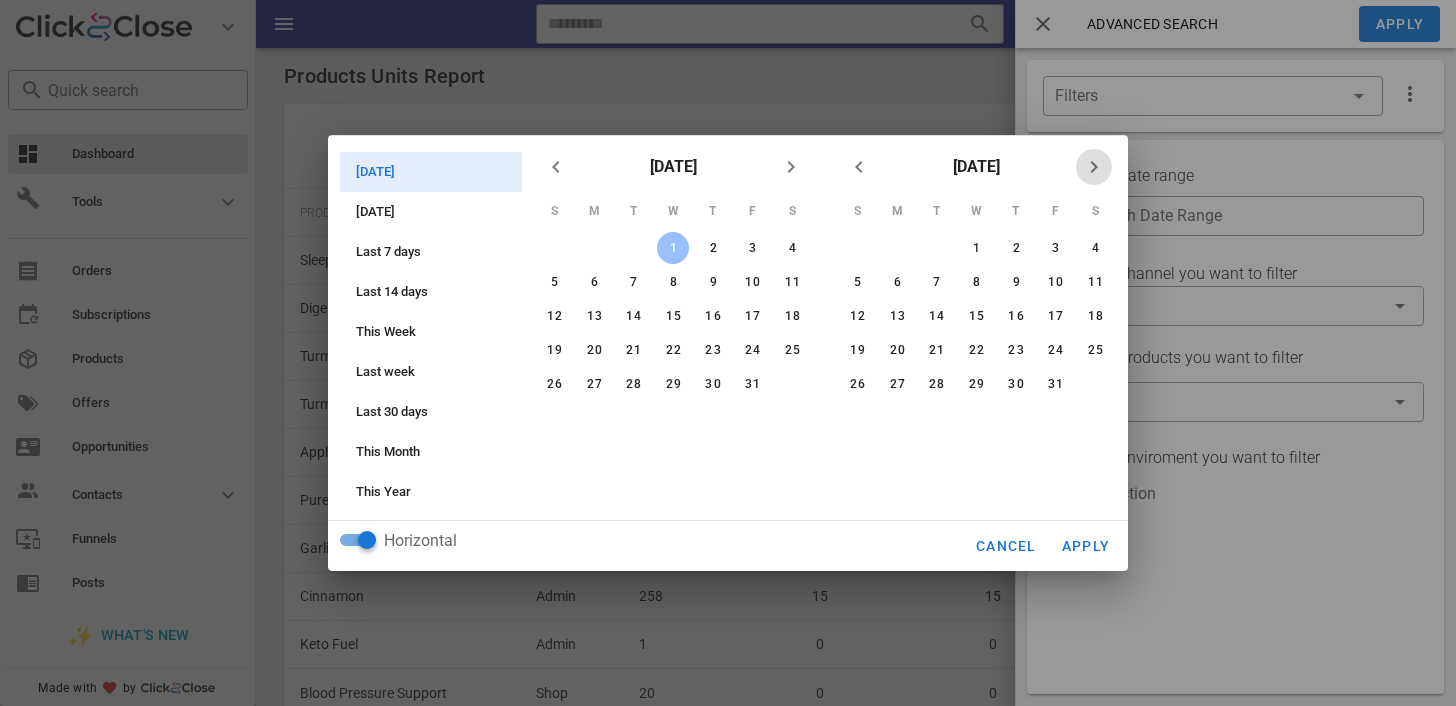 click at bounding box center (1094, 167) 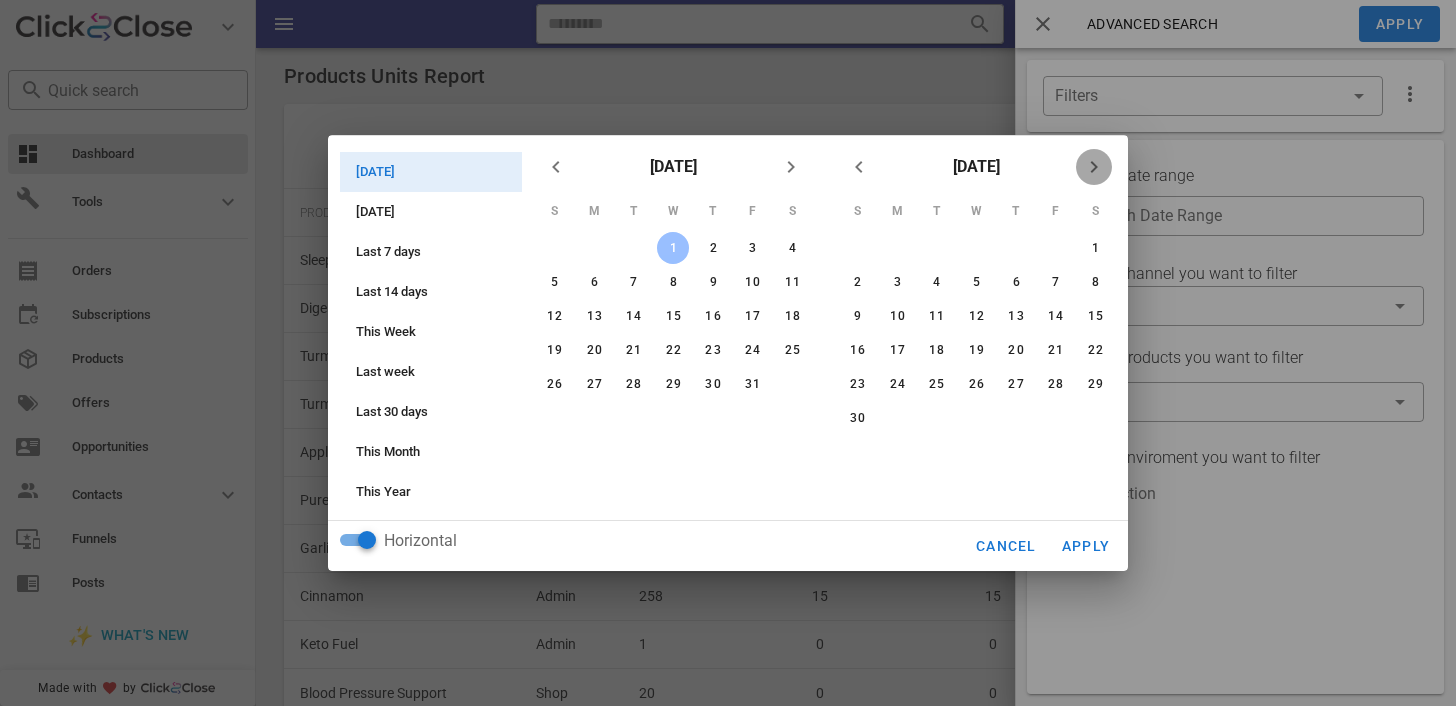 click at bounding box center (1094, 167) 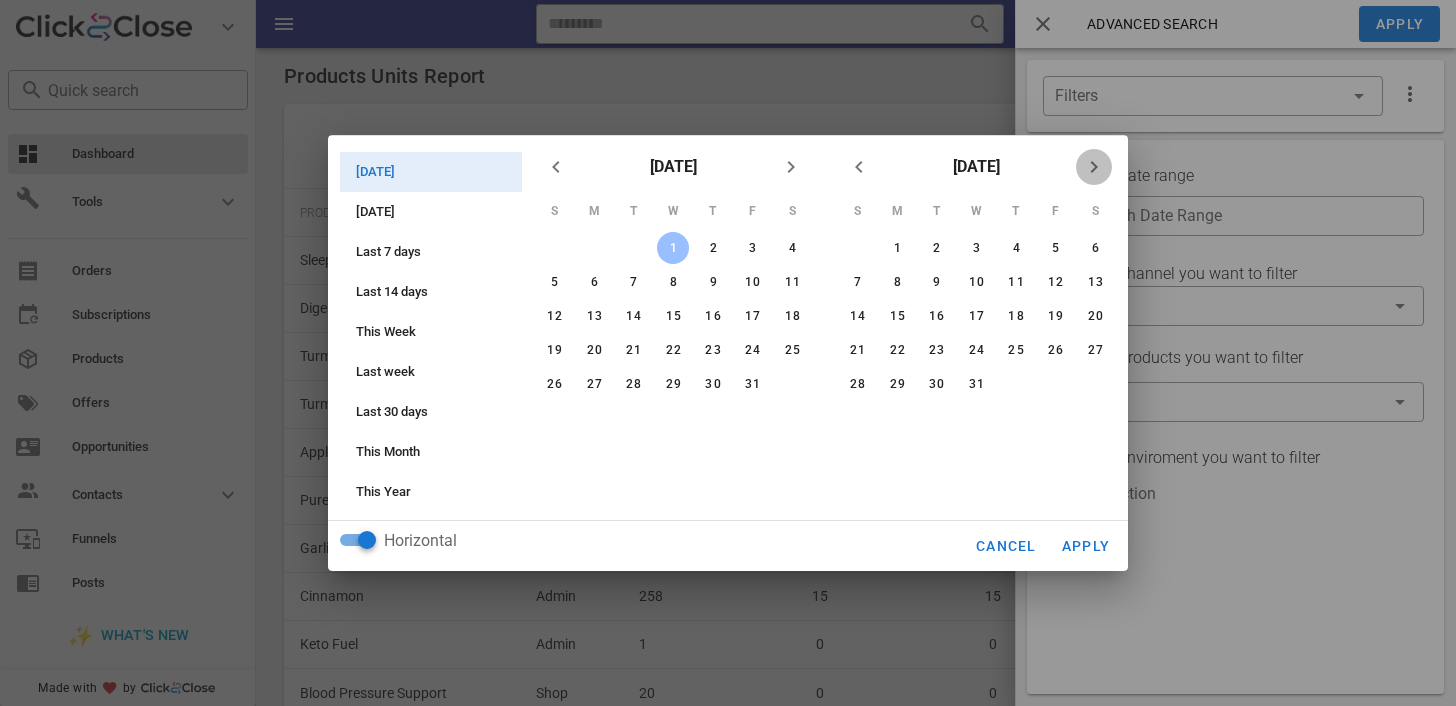 click at bounding box center (1094, 167) 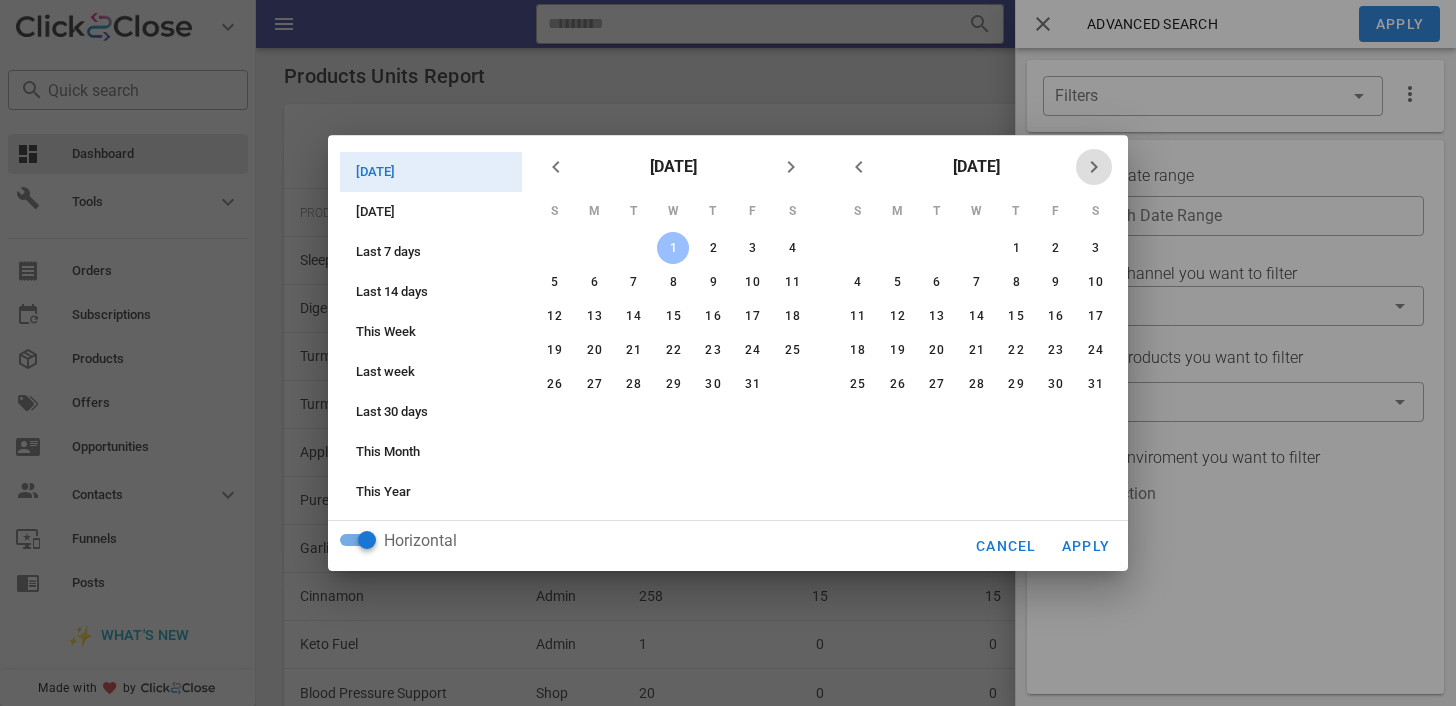 click at bounding box center (1094, 167) 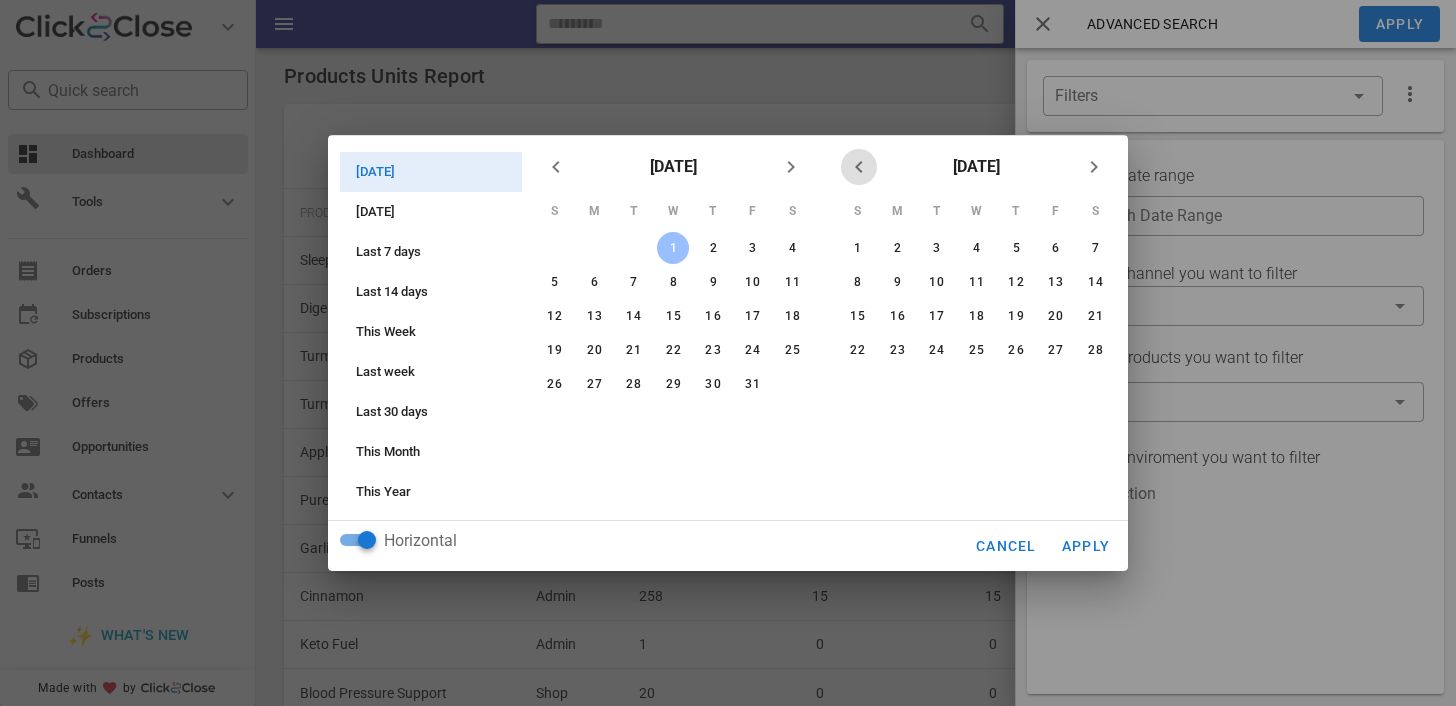 click at bounding box center (859, 167) 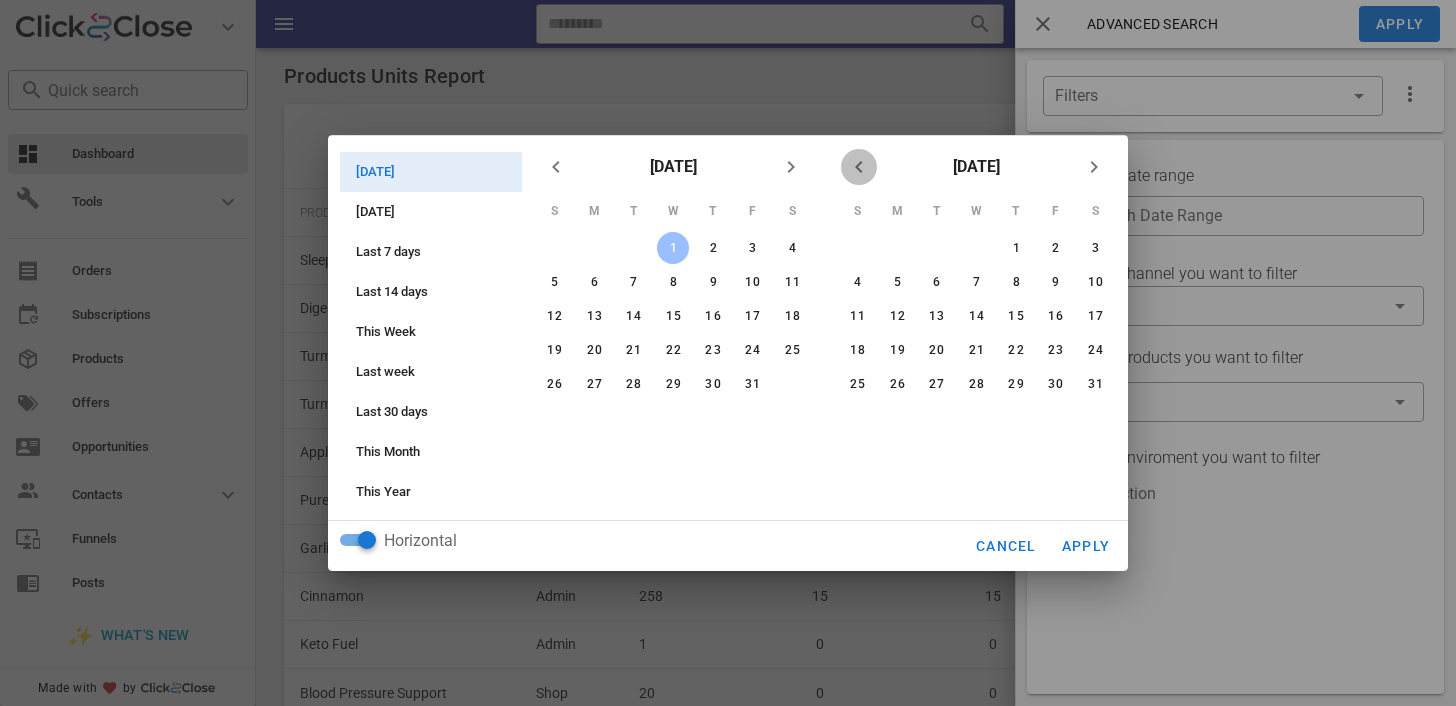 click at bounding box center (859, 167) 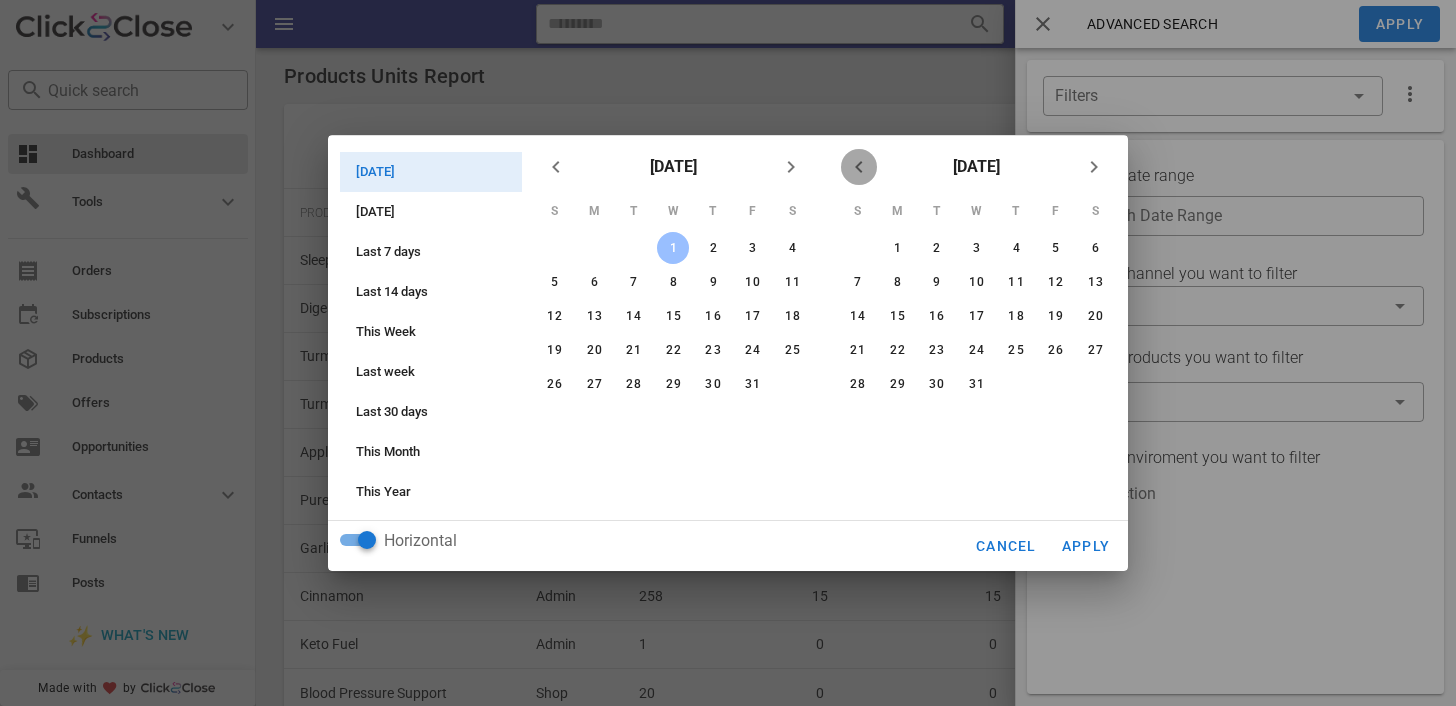 click at bounding box center [859, 167] 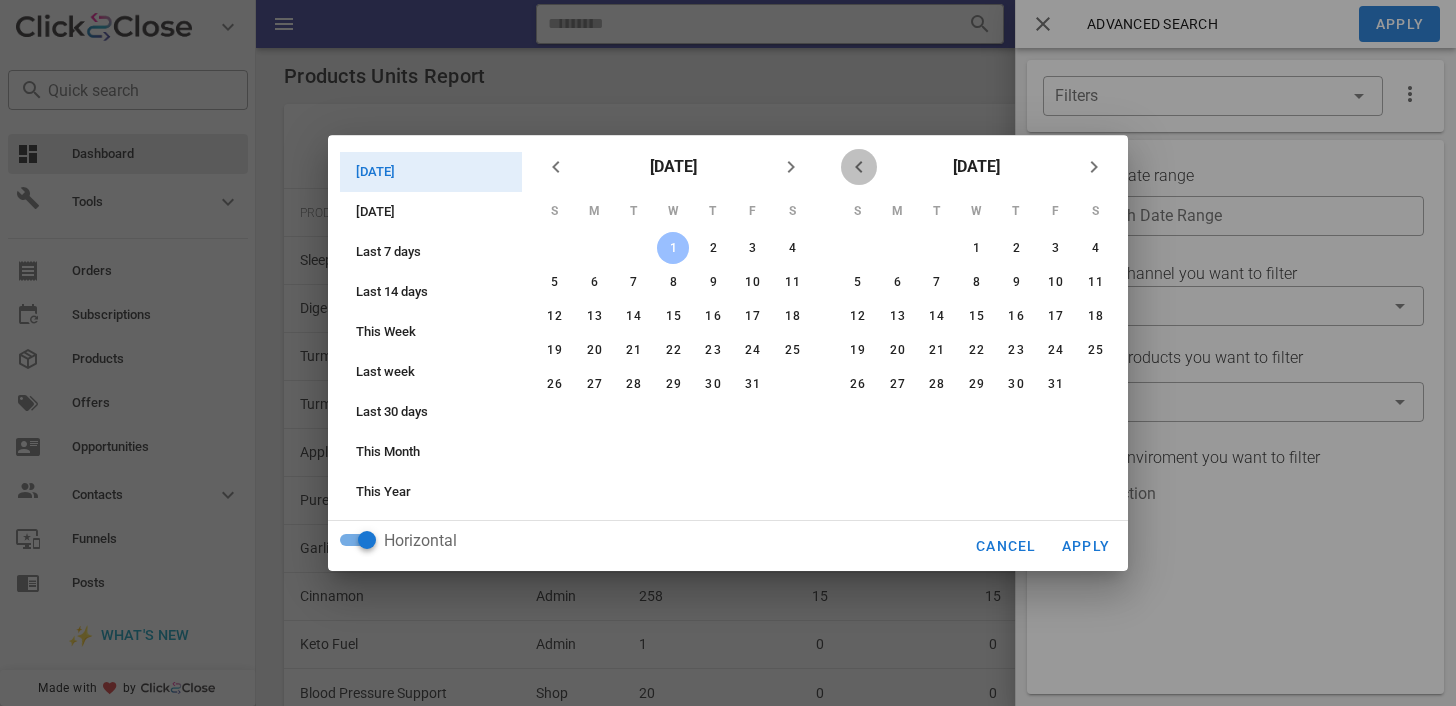 click at bounding box center [859, 167] 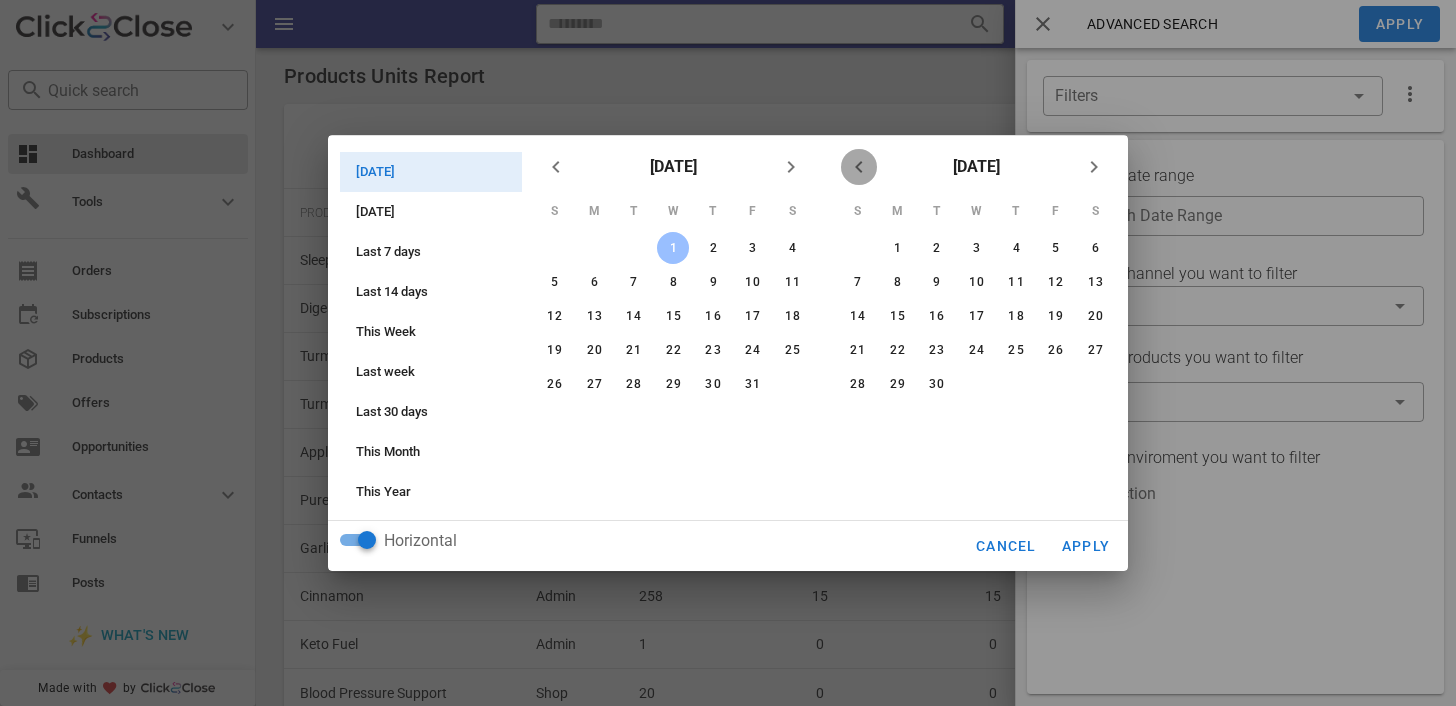 click at bounding box center (859, 167) 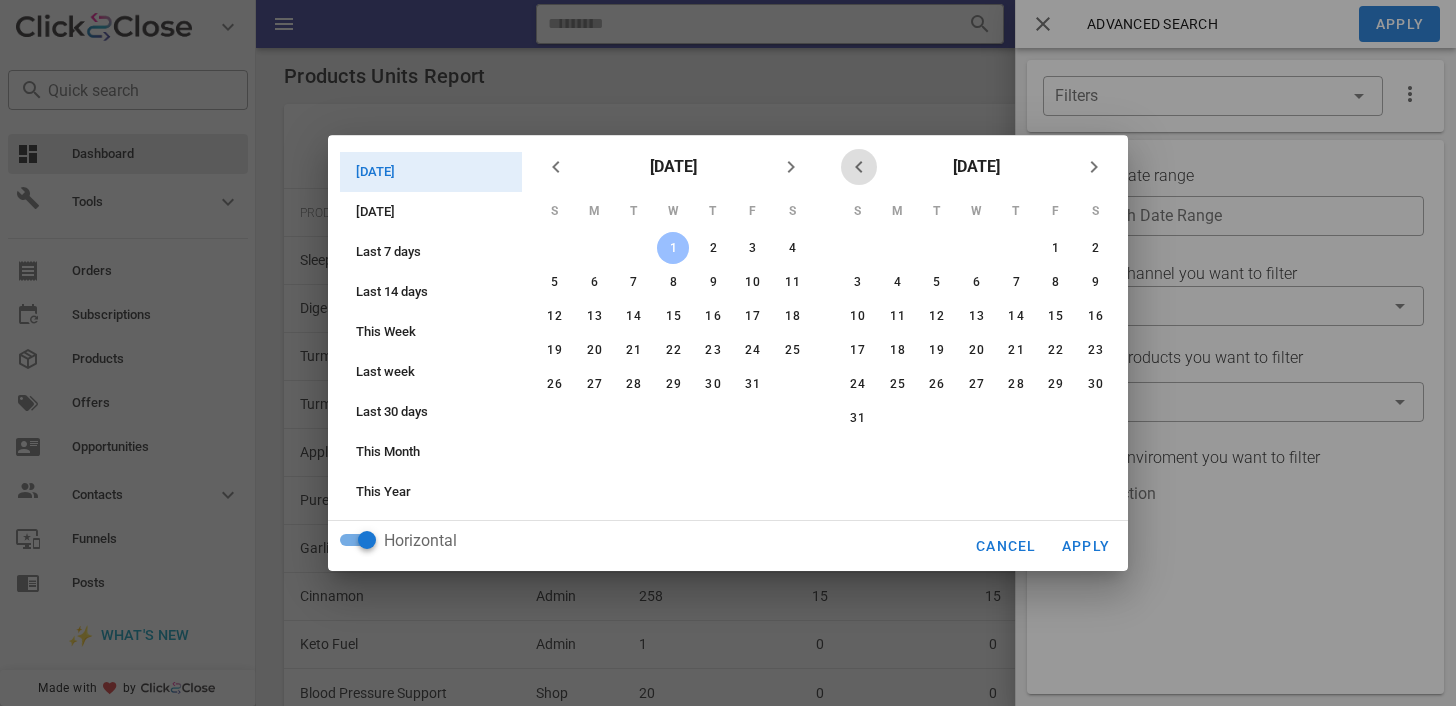 click at bounding box center [859, 167] 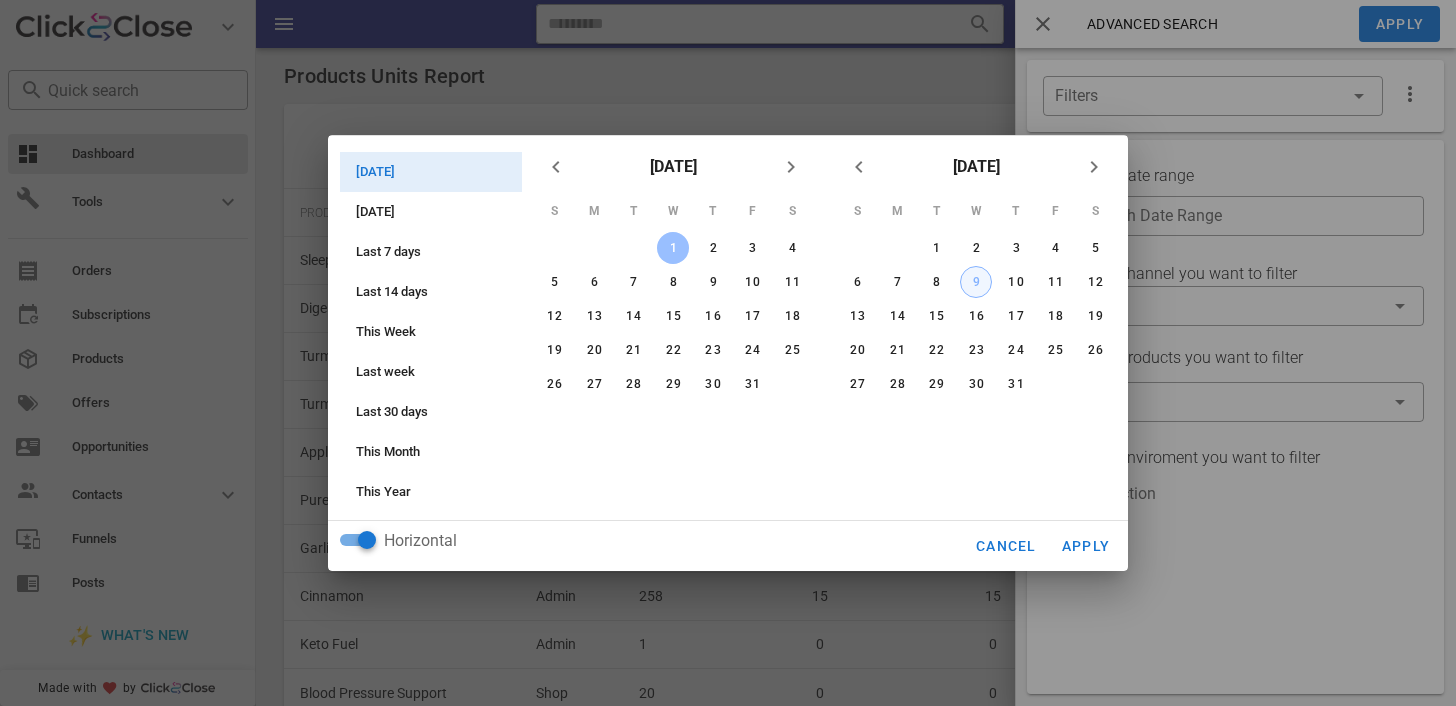 click on "9" at bounding box center (976, 282) 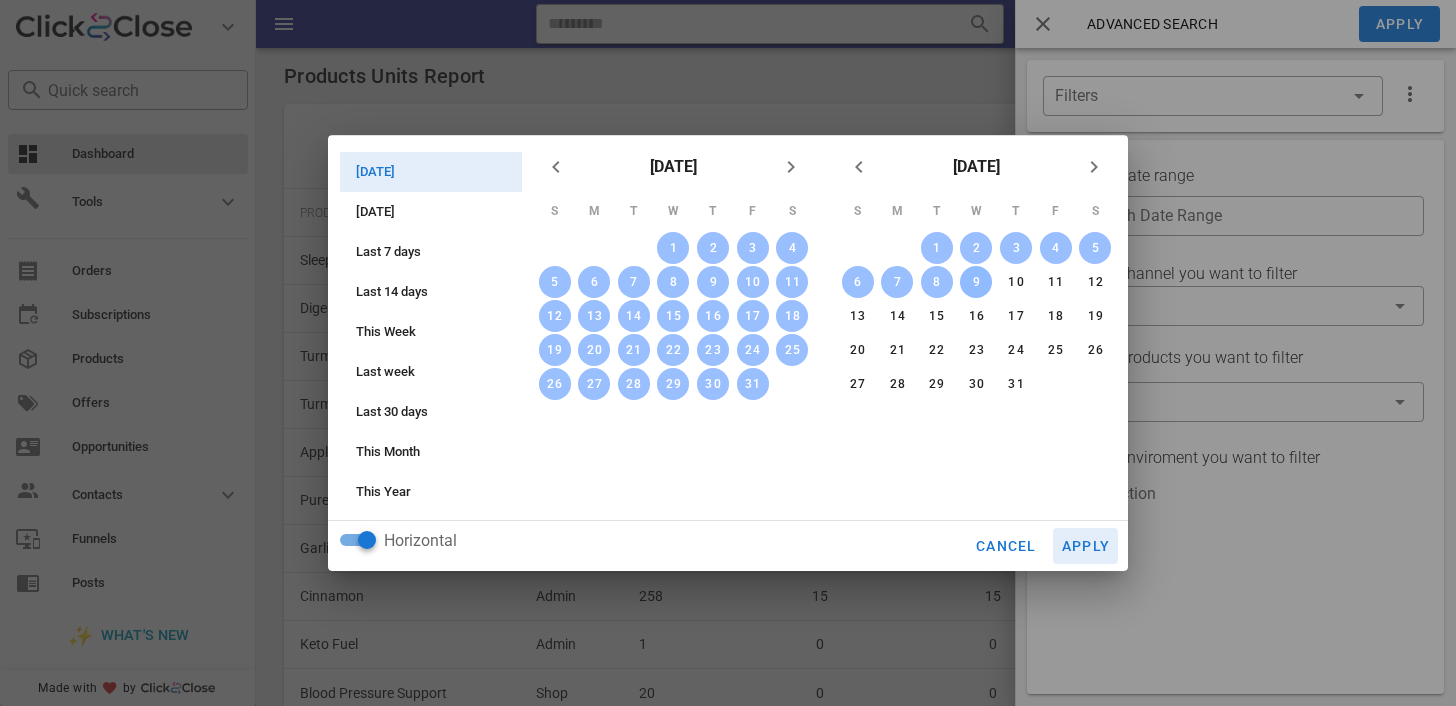 click on "Apply" at bounding box center (1086, 546) 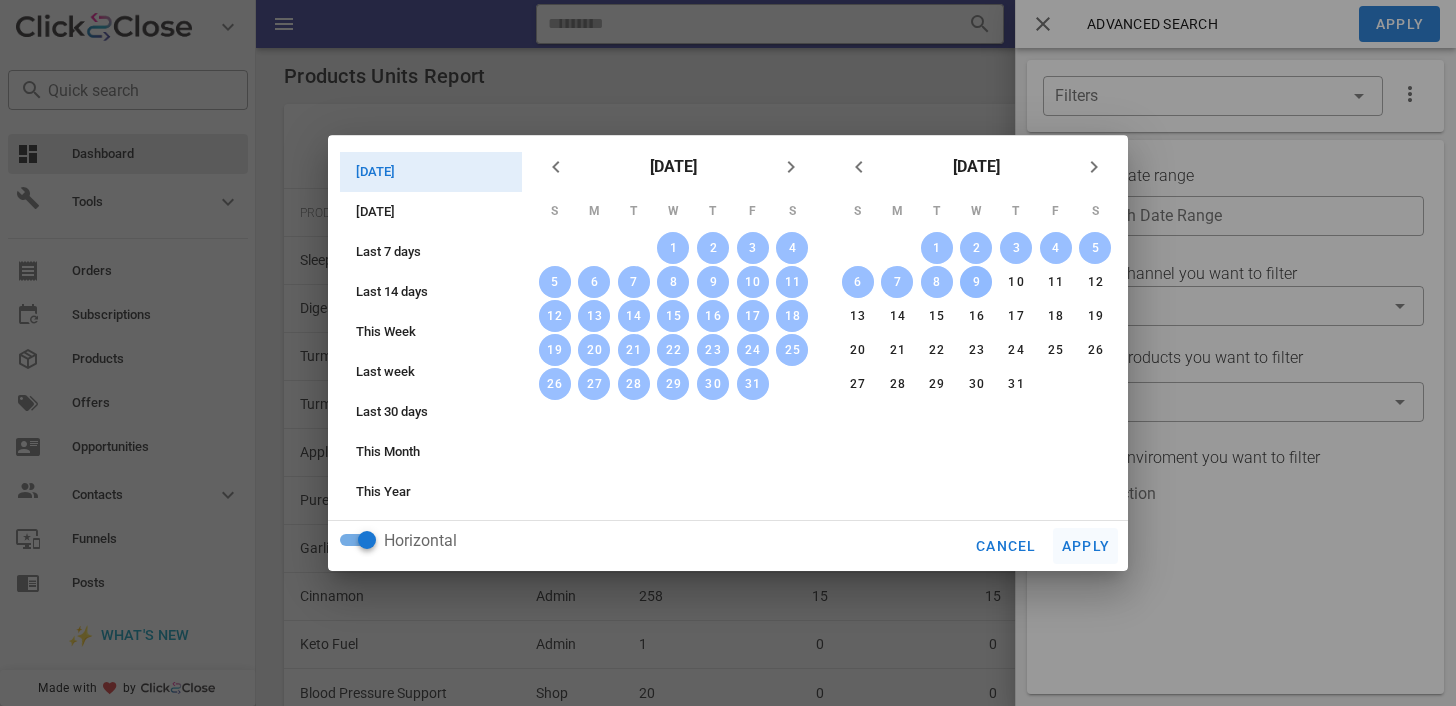 type on "**********" 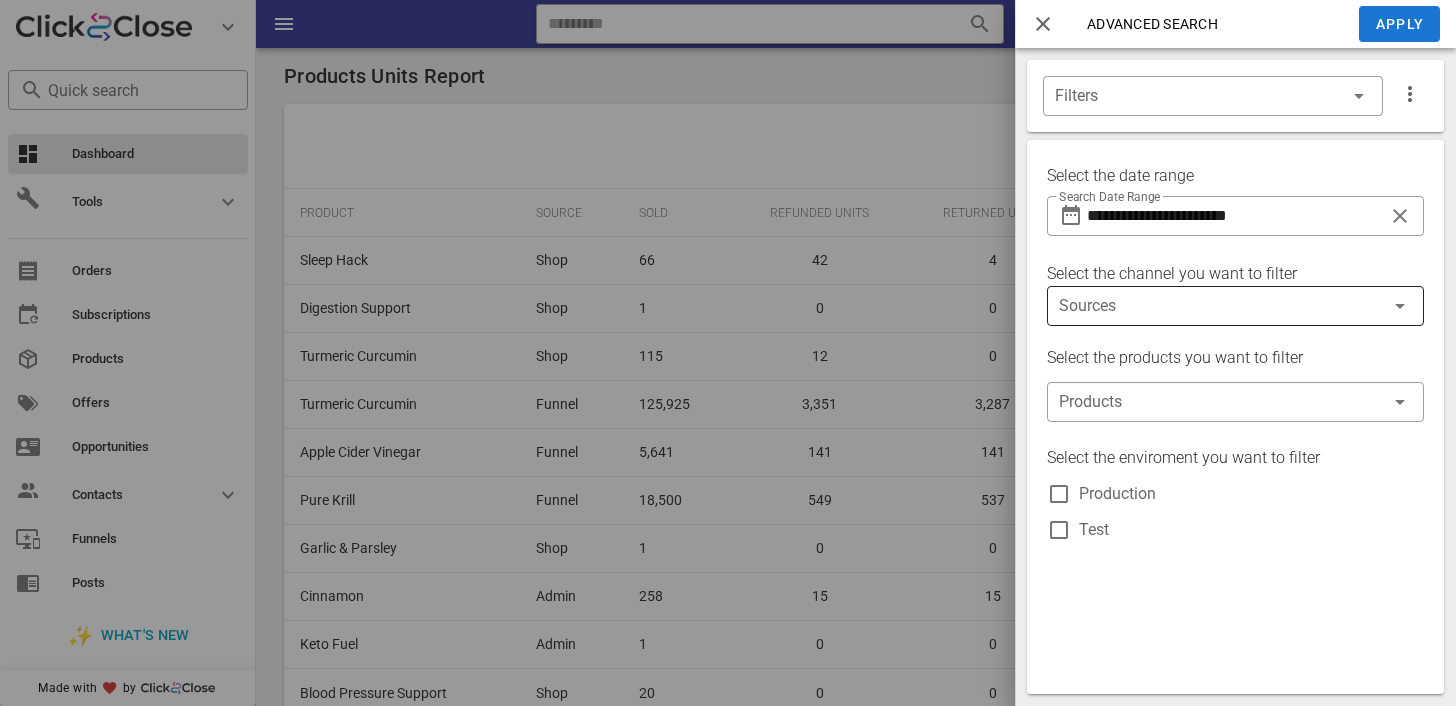 click at bounding box center (1207, 306) 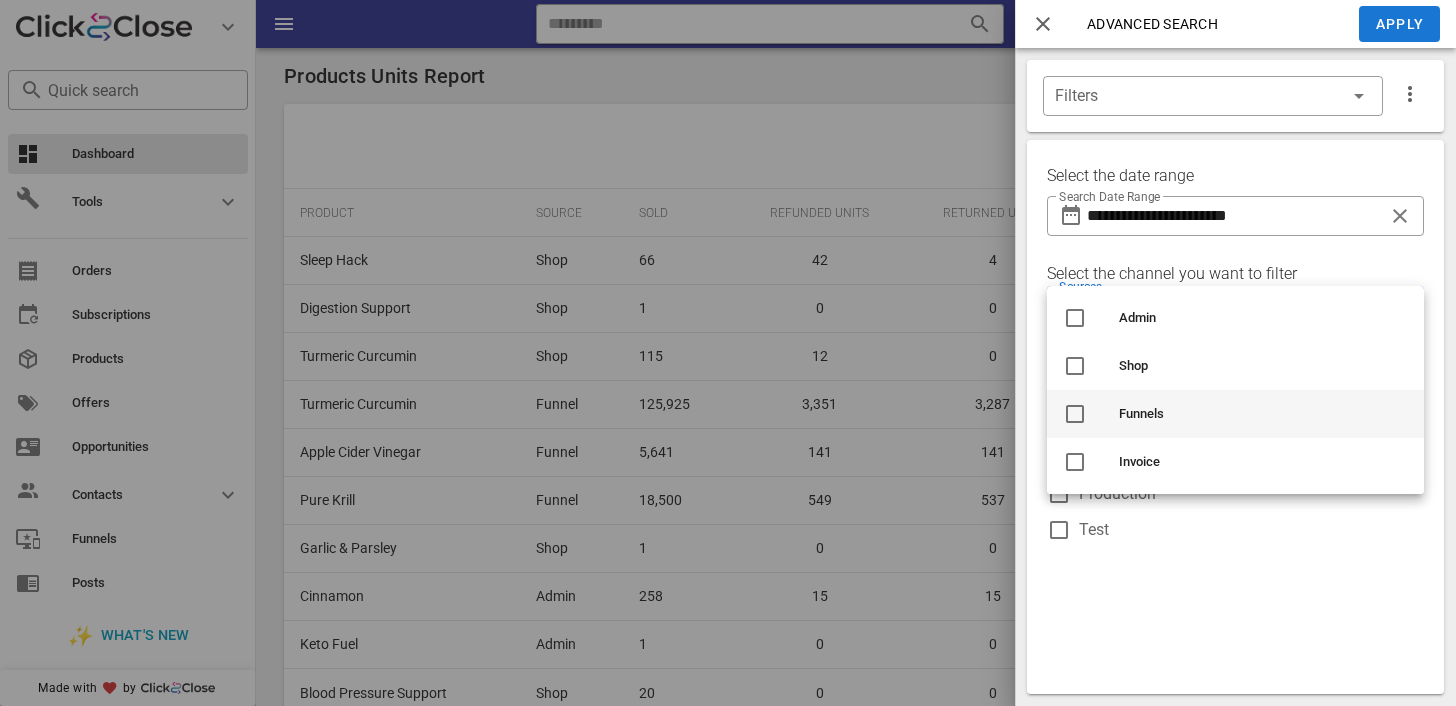 click on "Funnels" at bounding box center (1263, 414) 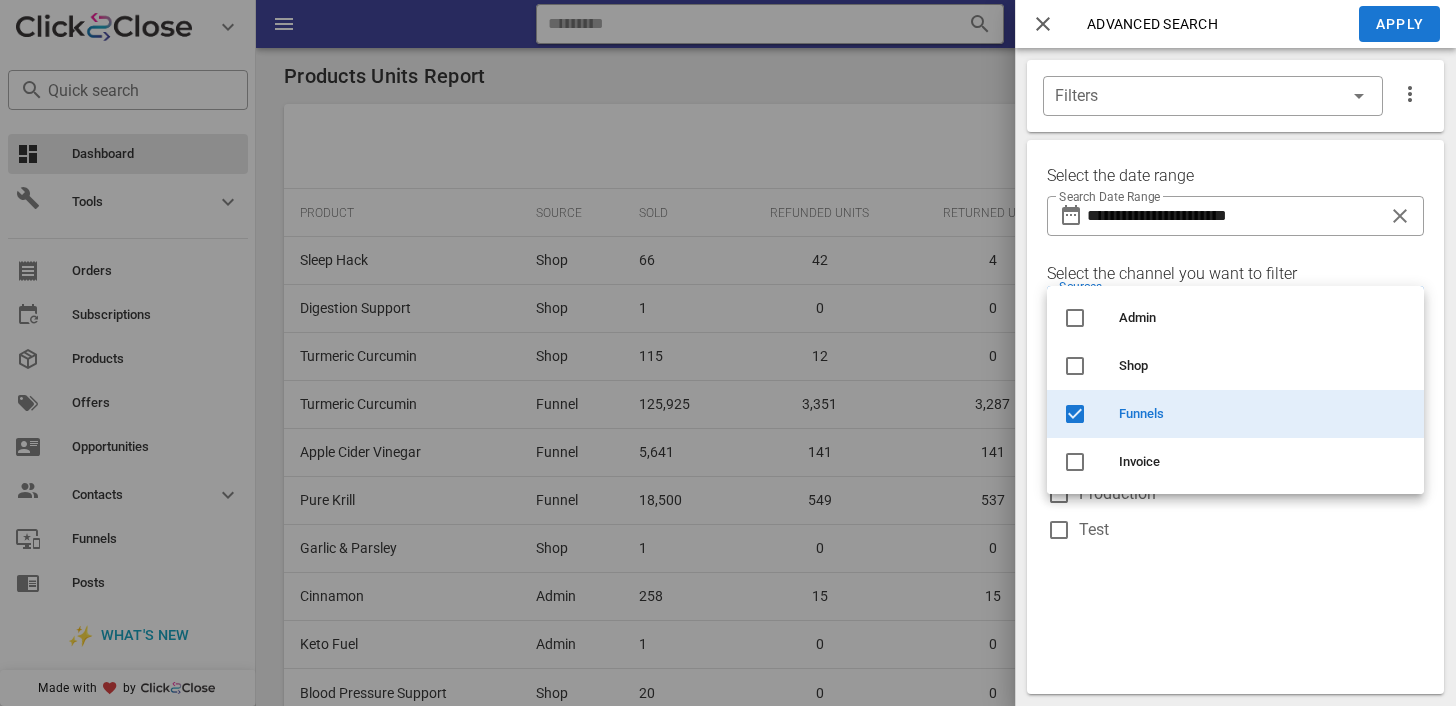 click on "**********" at bounding box center [1235, 229] 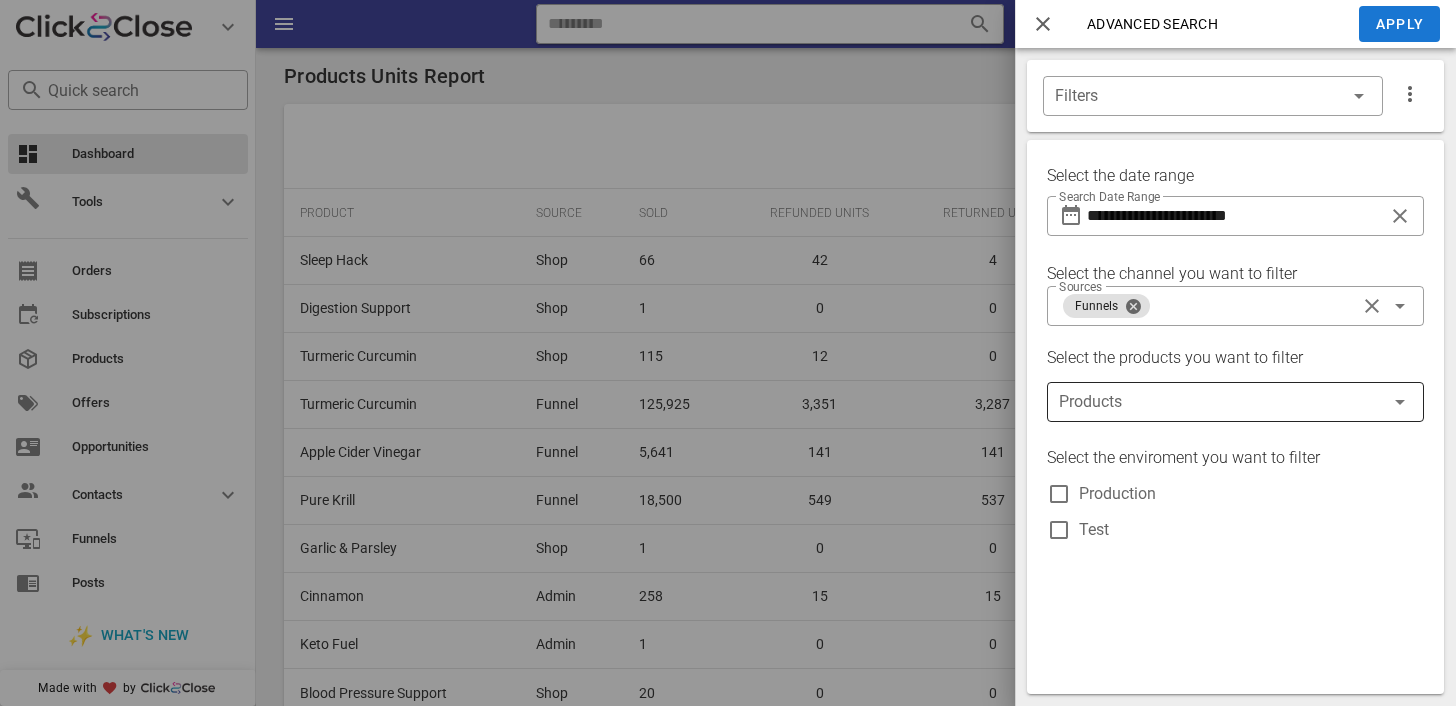 click at bounding box center [1207, 402] 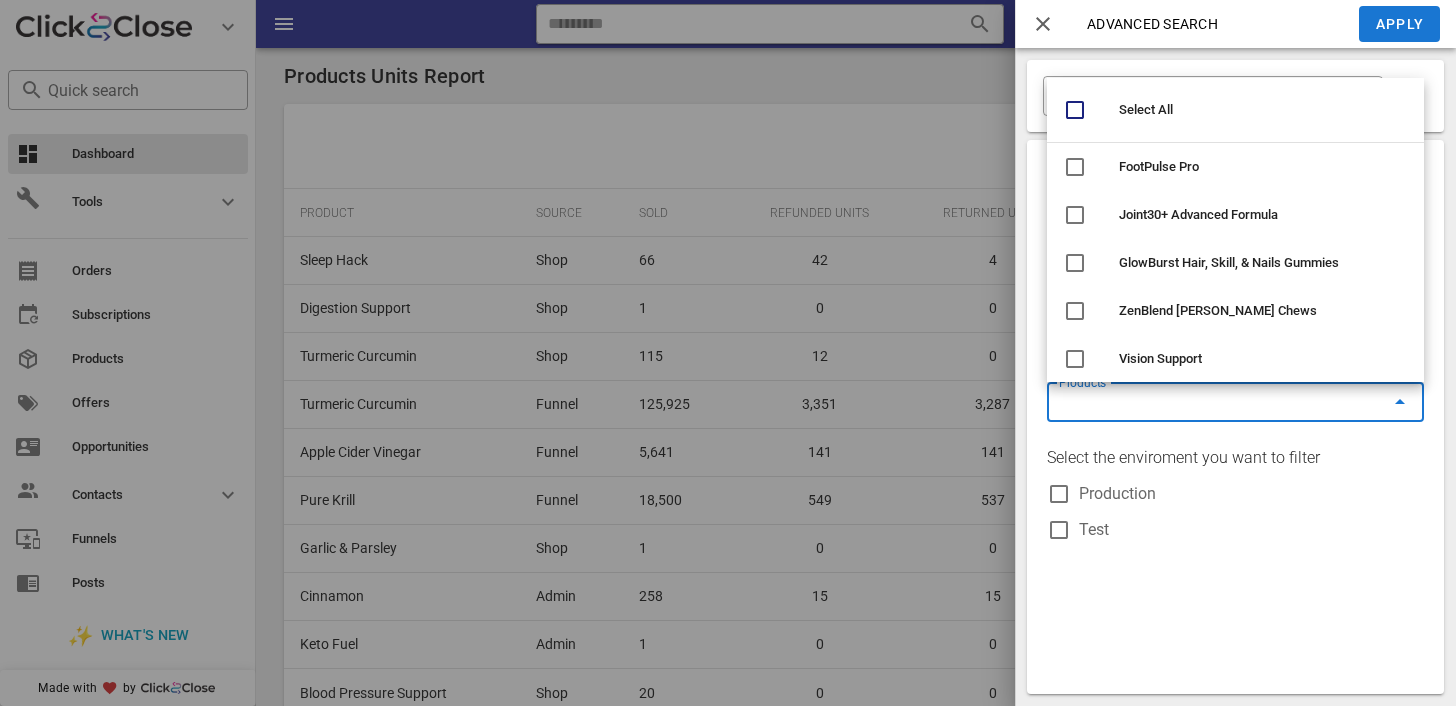 click on "Select the enviroment you want to filter Production Test" at bounding box center (1235, 494) 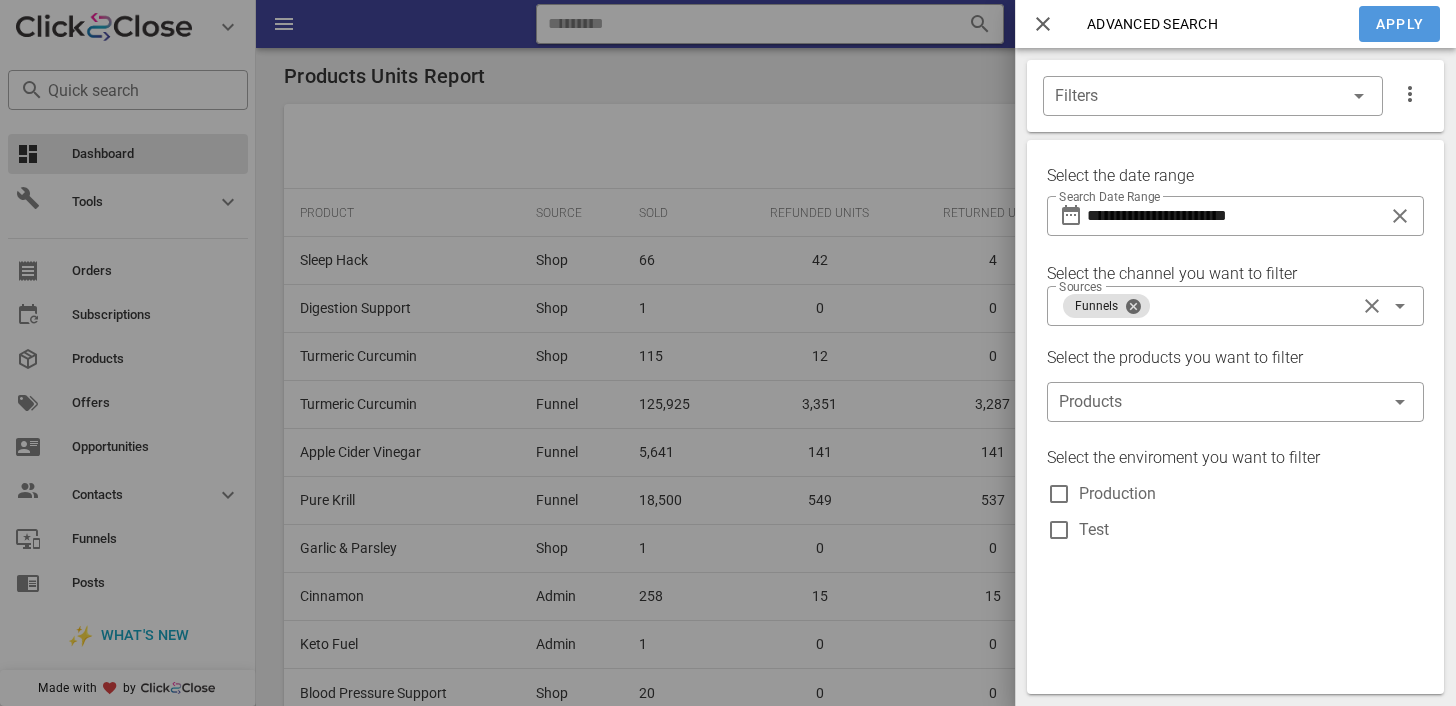 click on "Apply" at bounding box center (1400, 24) 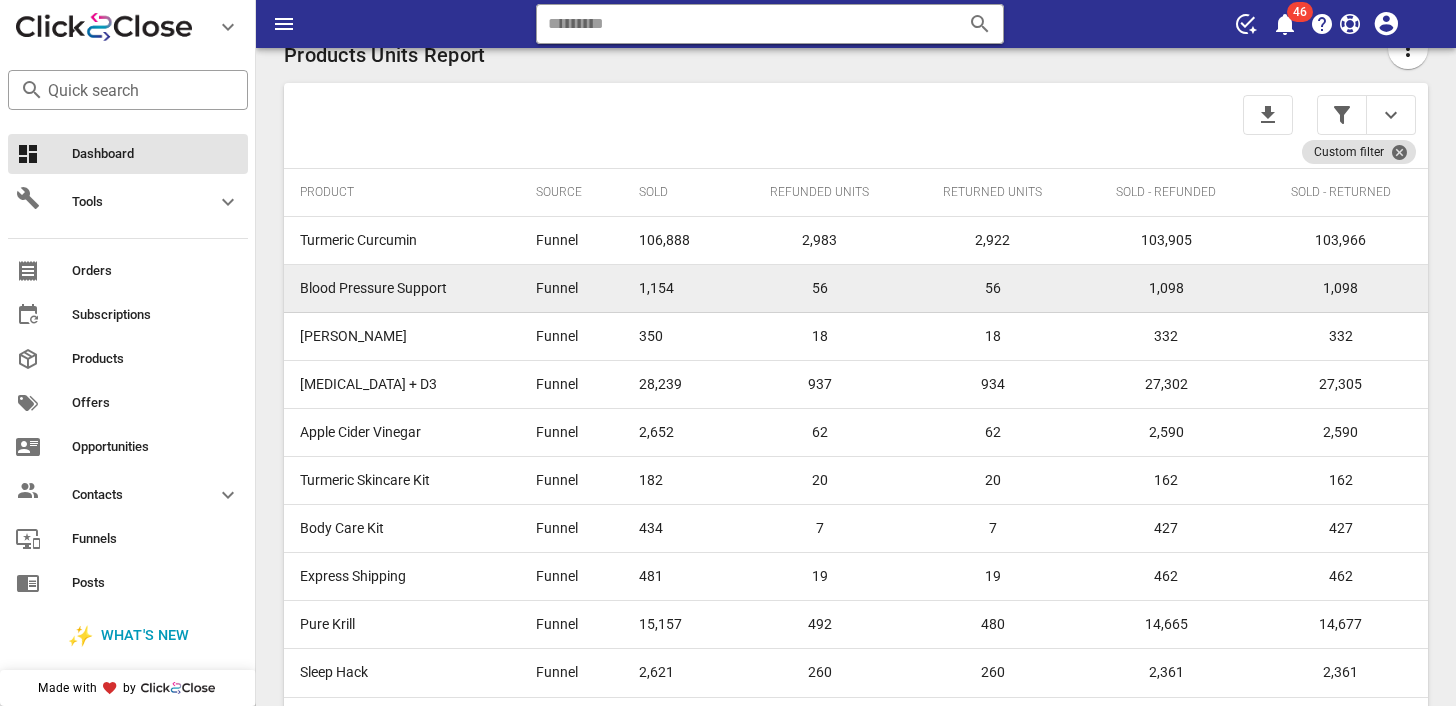 scroll, scrollTop: 0, scrollLeft: 0, axis: both 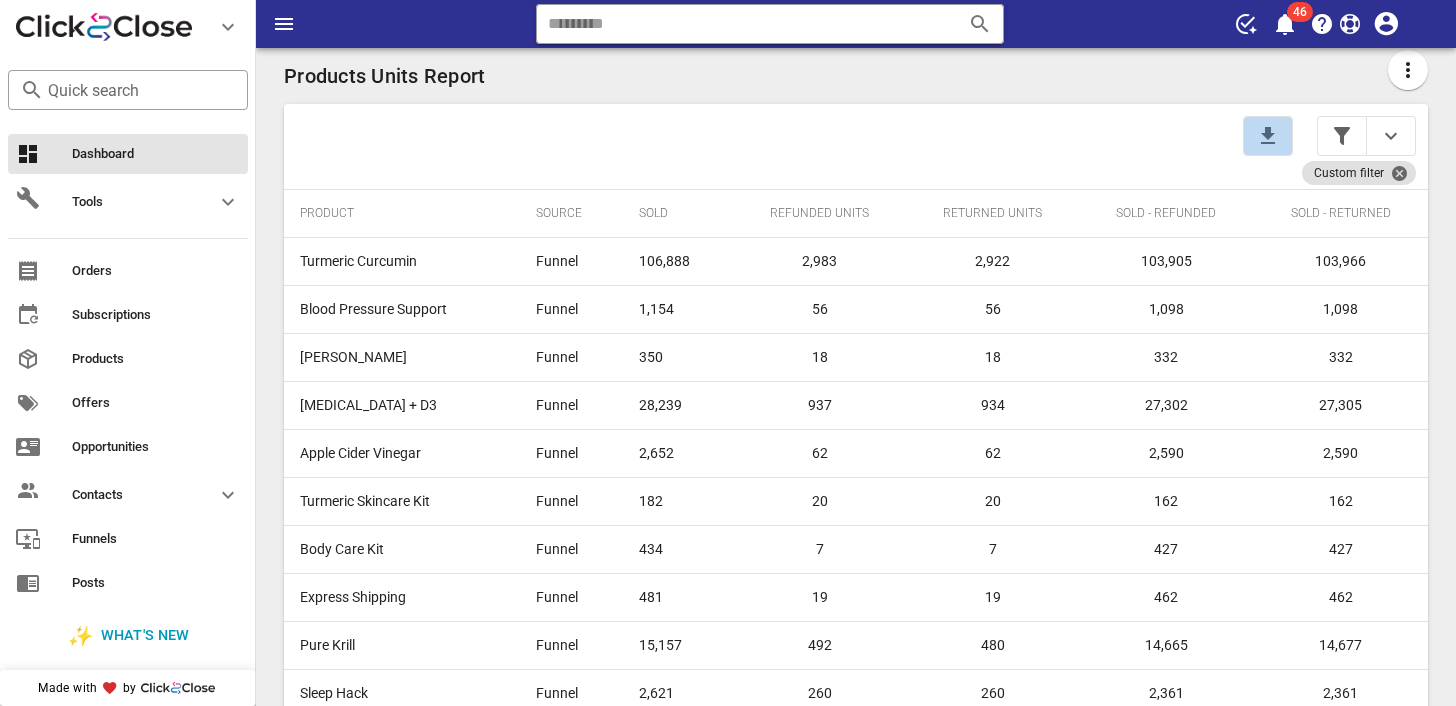 click at bounding box center (1268, 136) 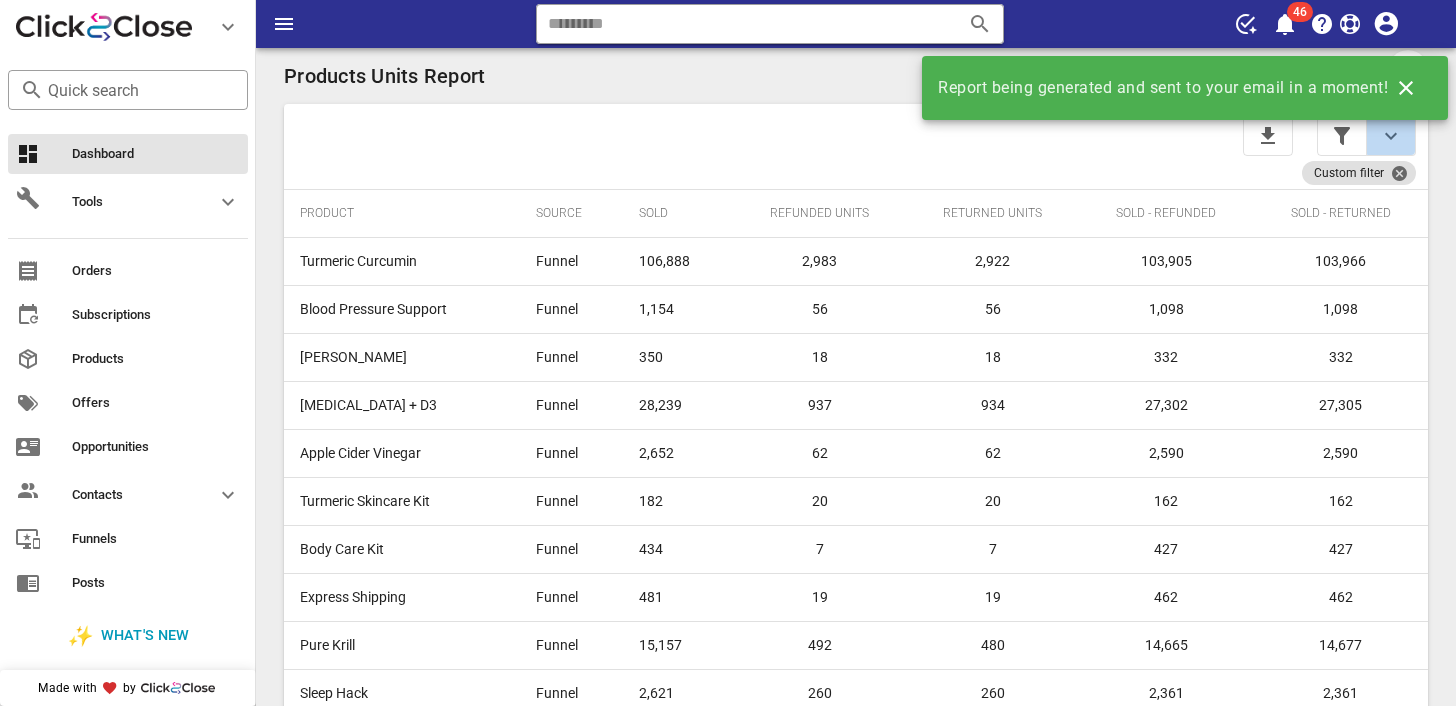 click at bounding box center (1391, 136) 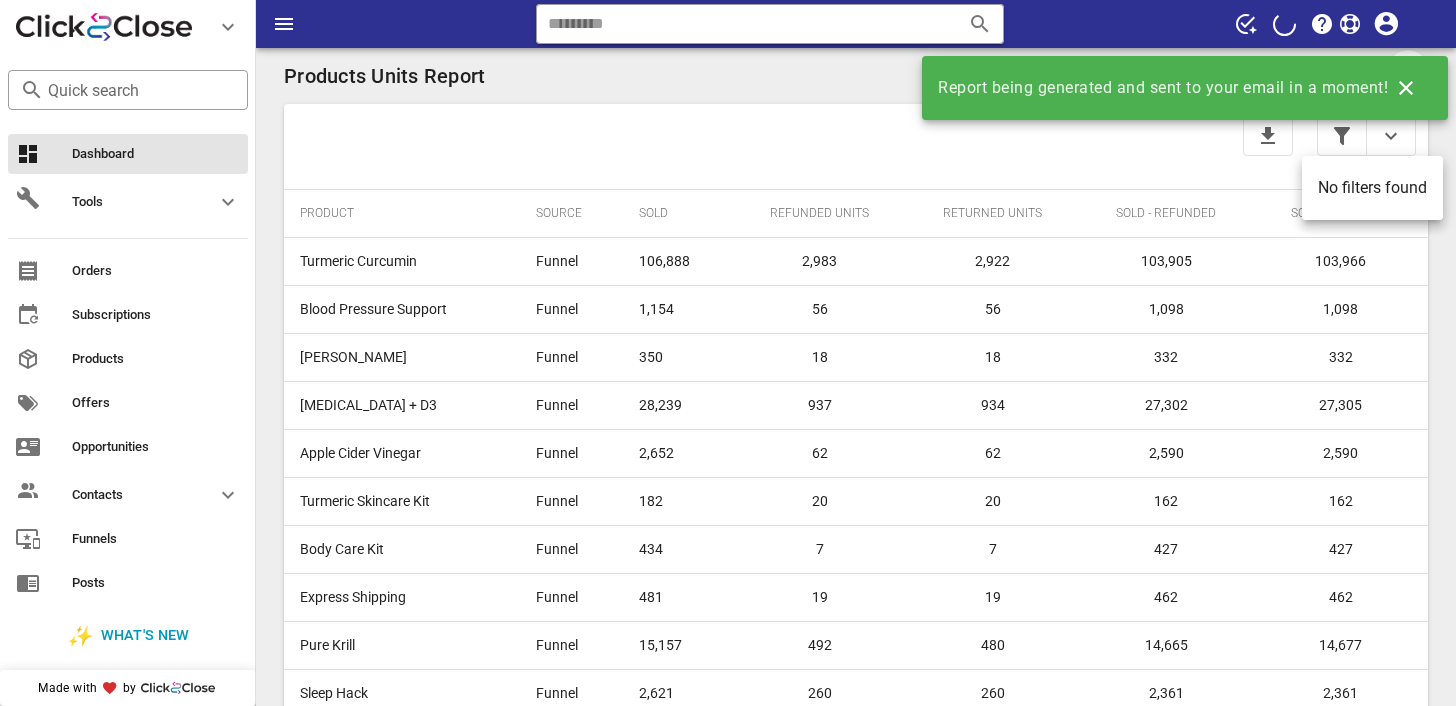 click at bounding box center (757, 146) 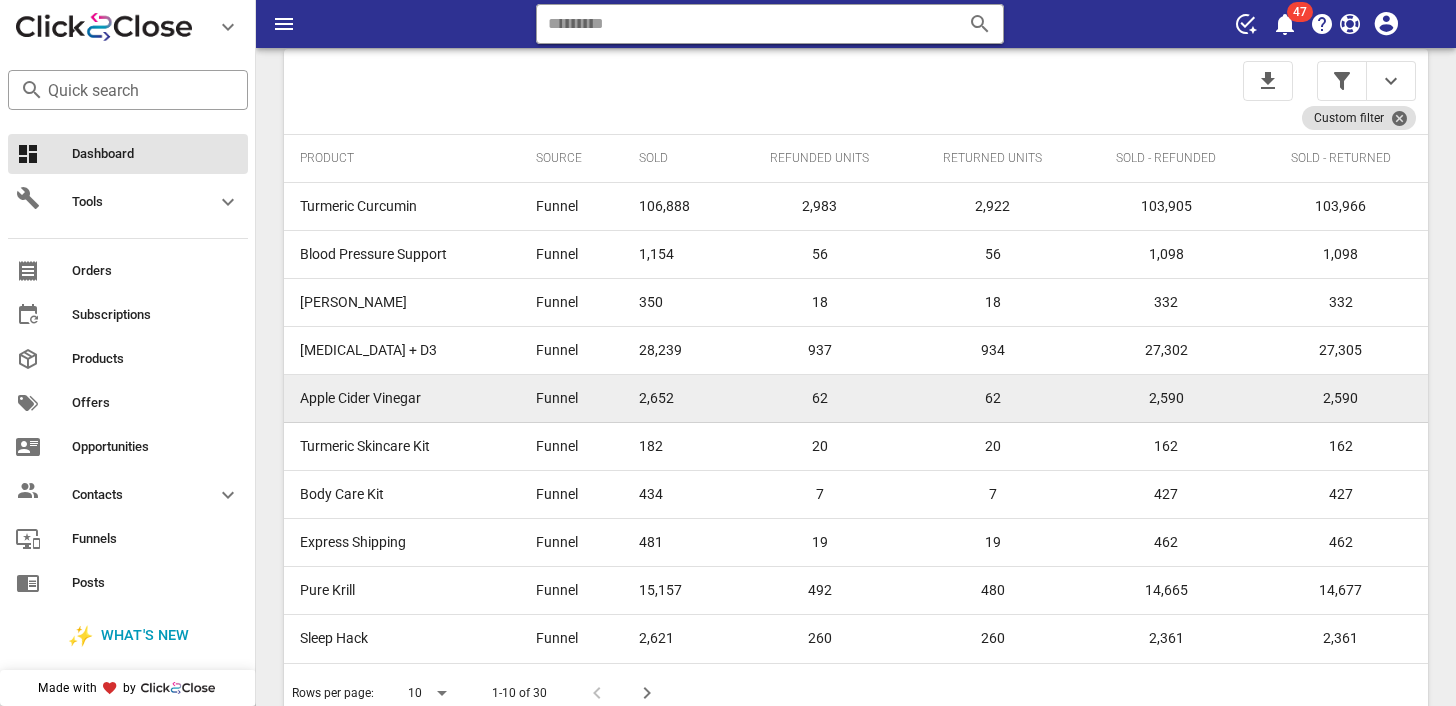 scroll, scrollTop: 87, scrollLeft: 0, axis: vertical 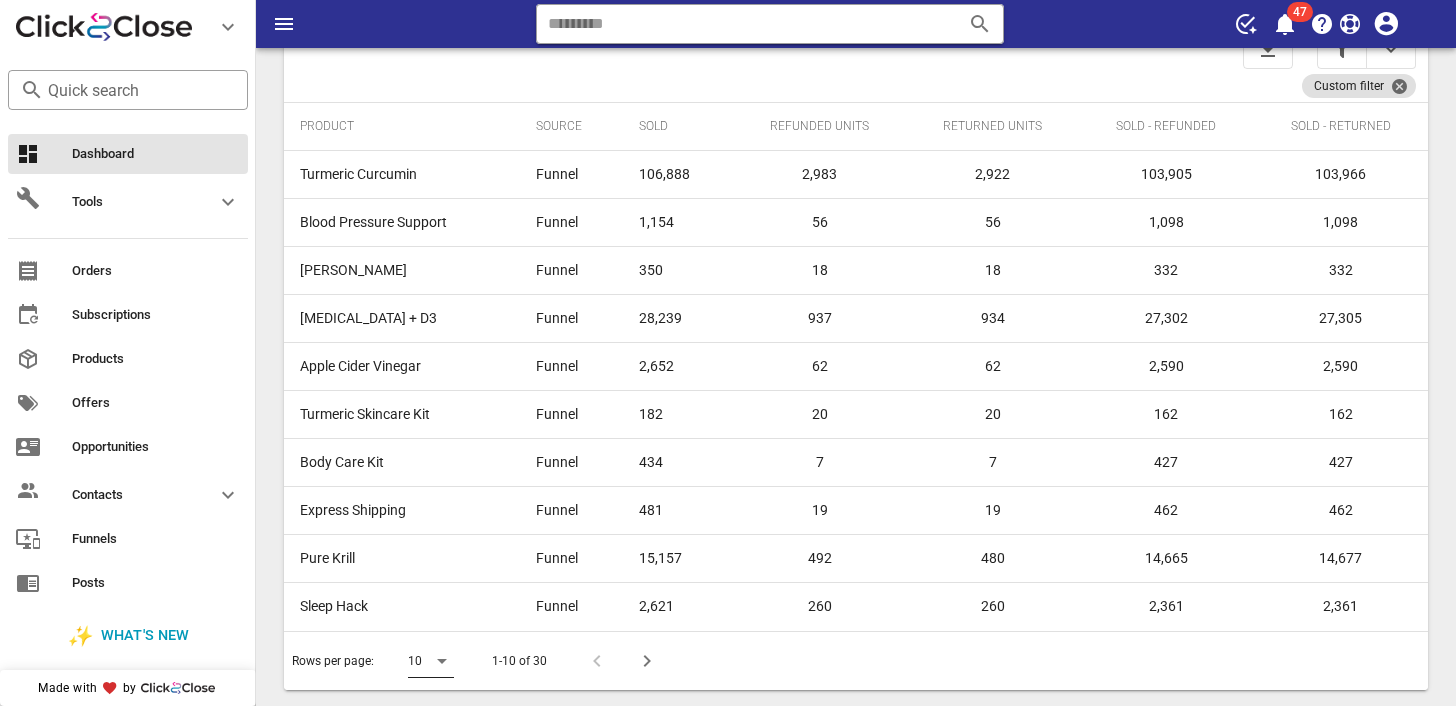 click on "10" at bounding box center [415, 661] 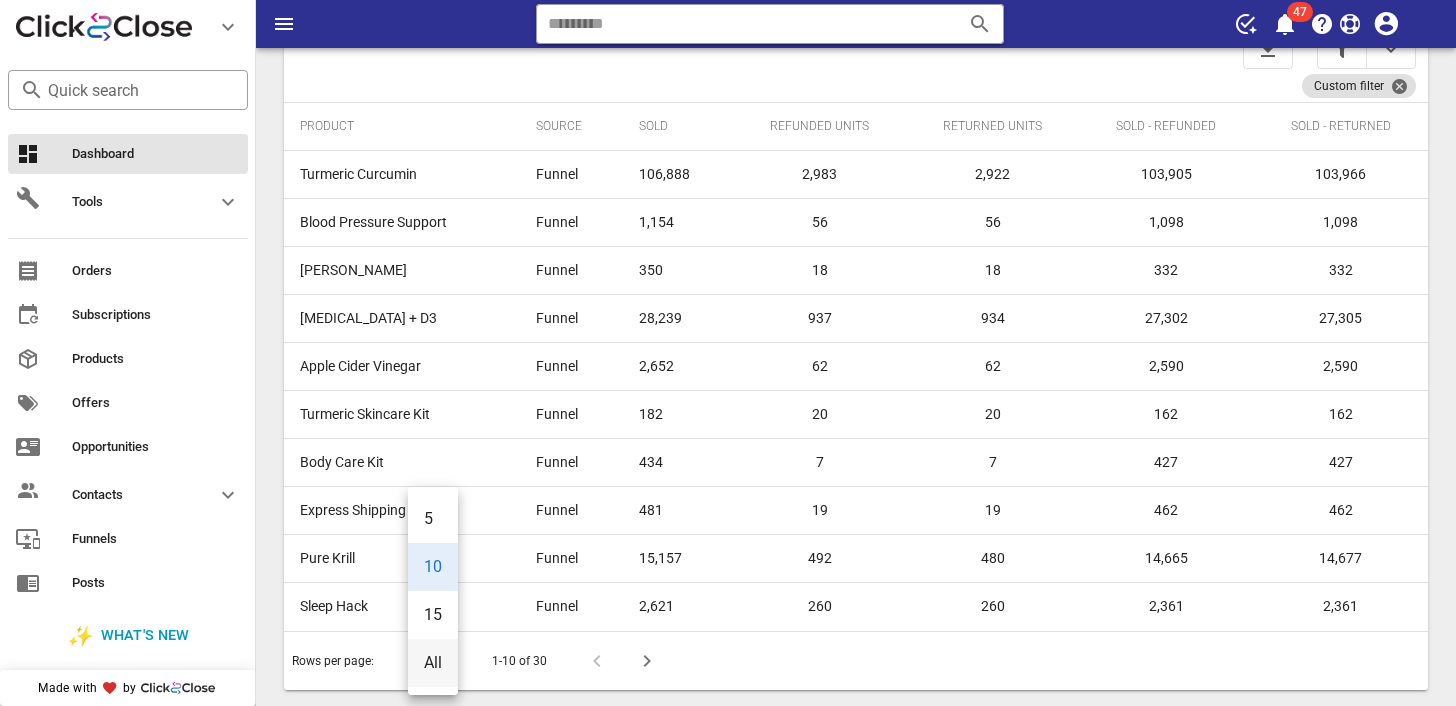 click on "All" at bounding box center (433, 663) 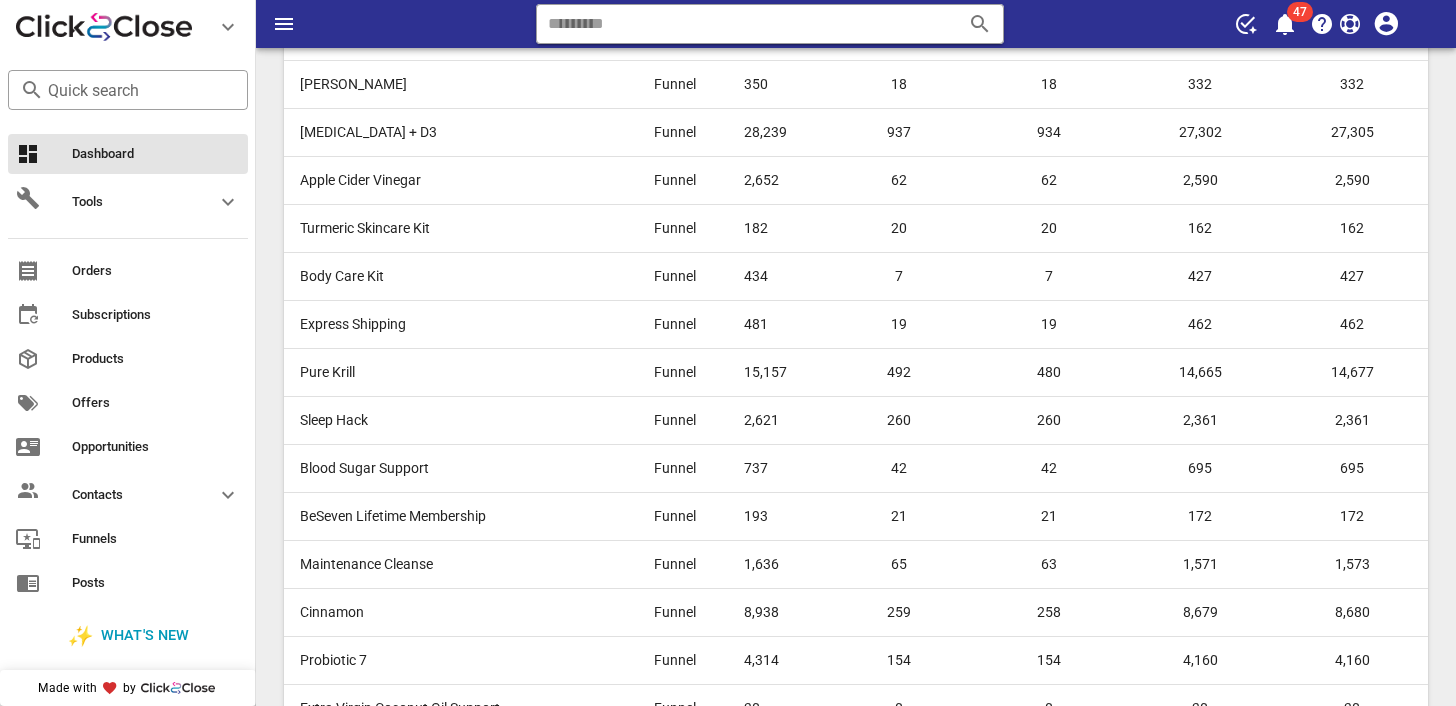 scroll, scrollTop: 0, scrollLeft: 0, axis: both 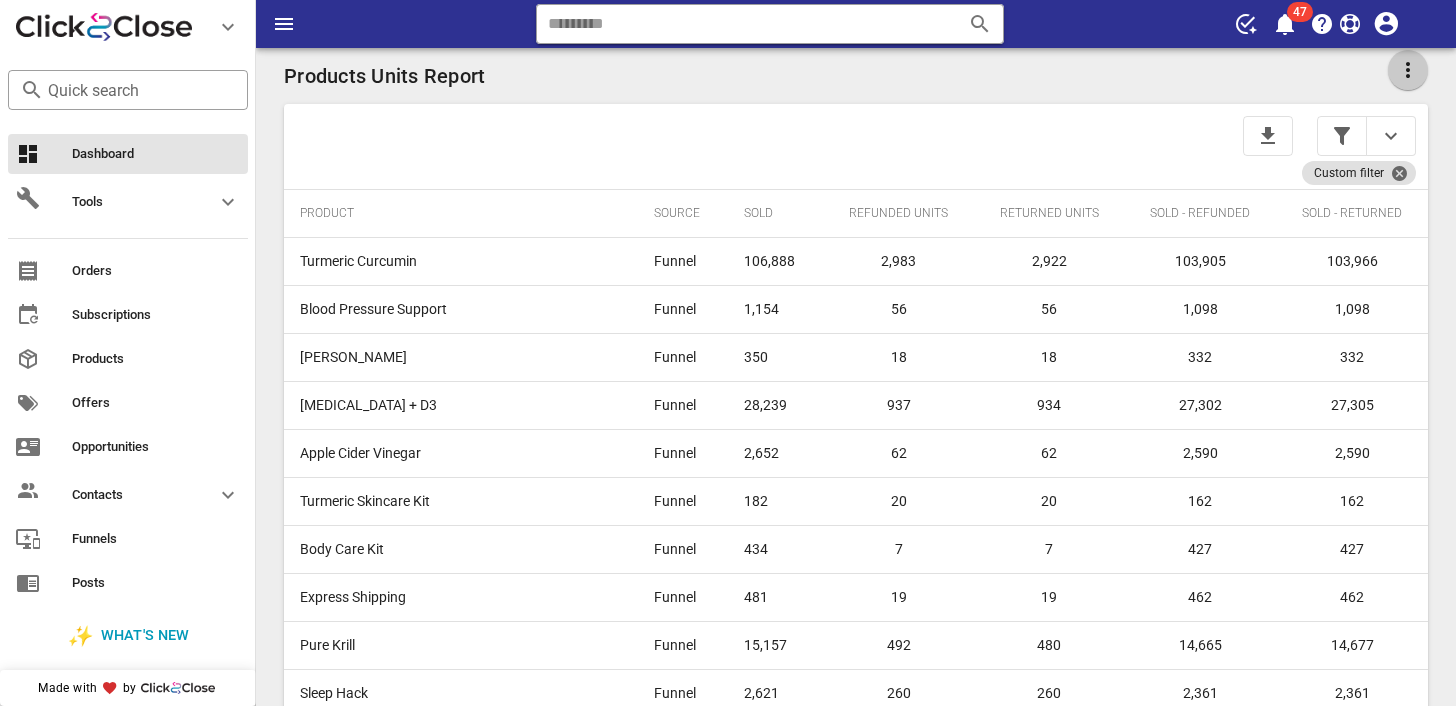 click at bounding box center [1408, 70] 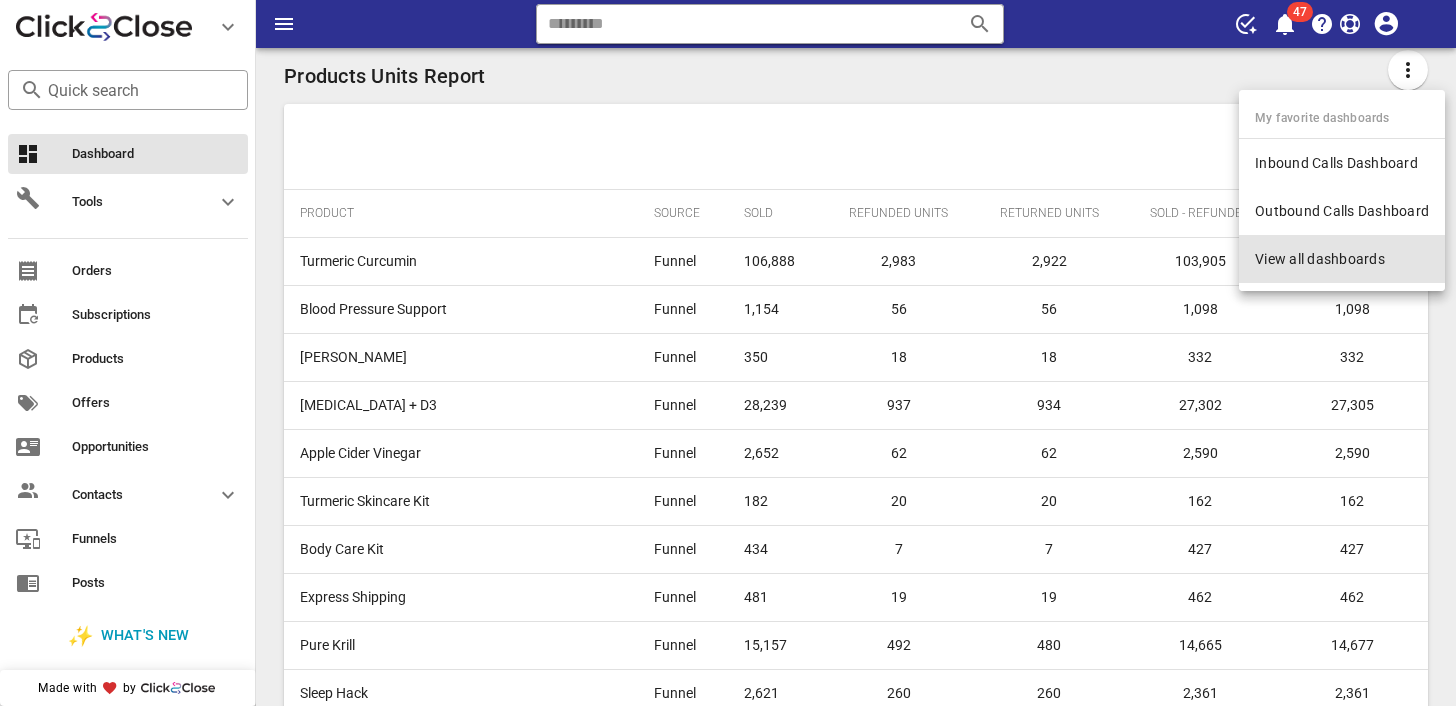 click on "View all dashboards" at bounding box center (1342, 259) 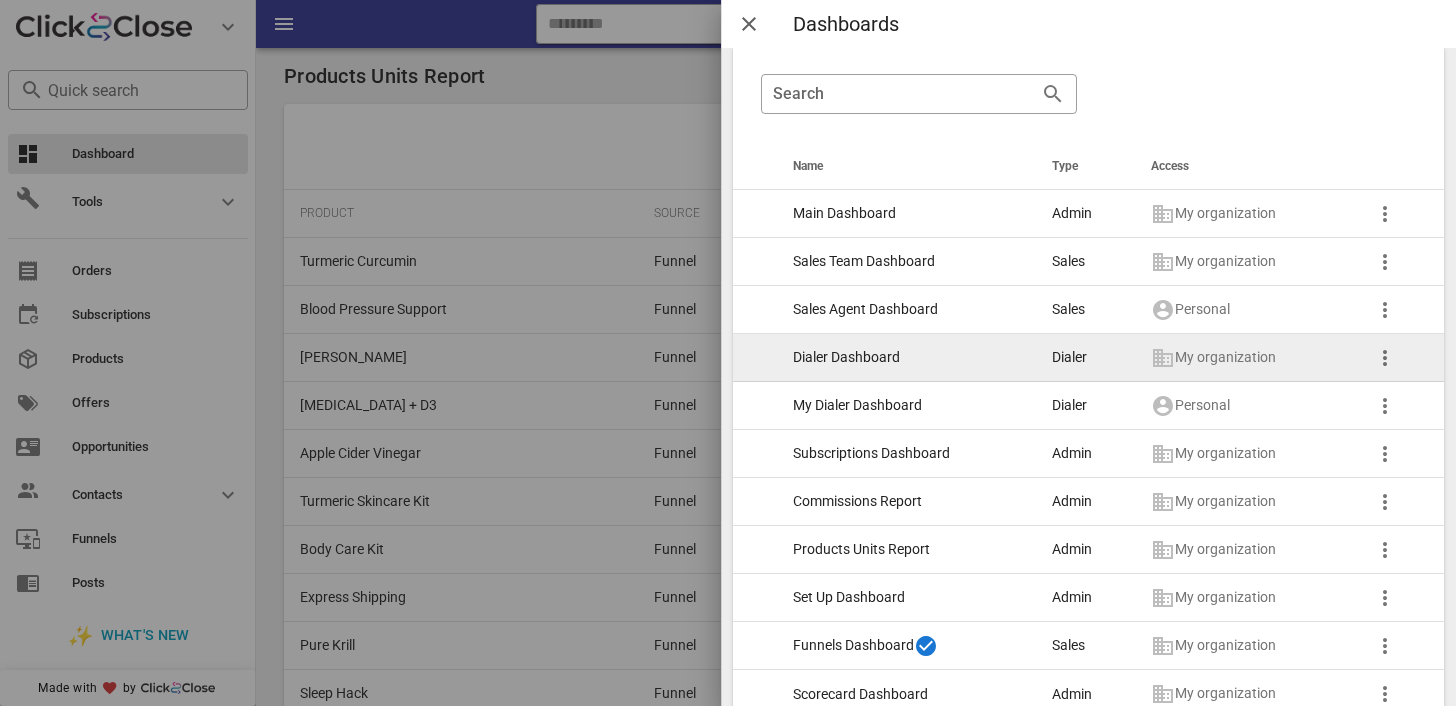 scroll, scrollTop: 38, scrollLeft: 0, axis: vertical 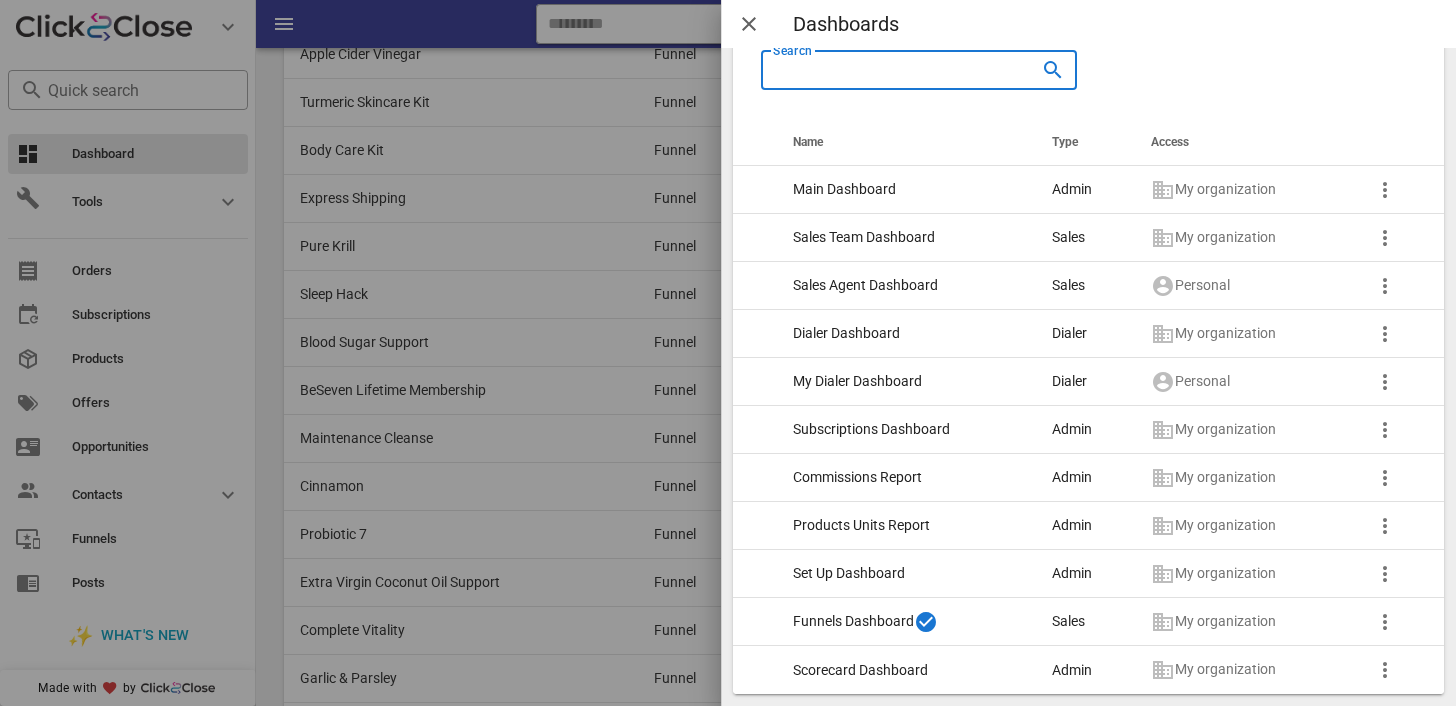 click on "Search" at bounding box center [891, 70] 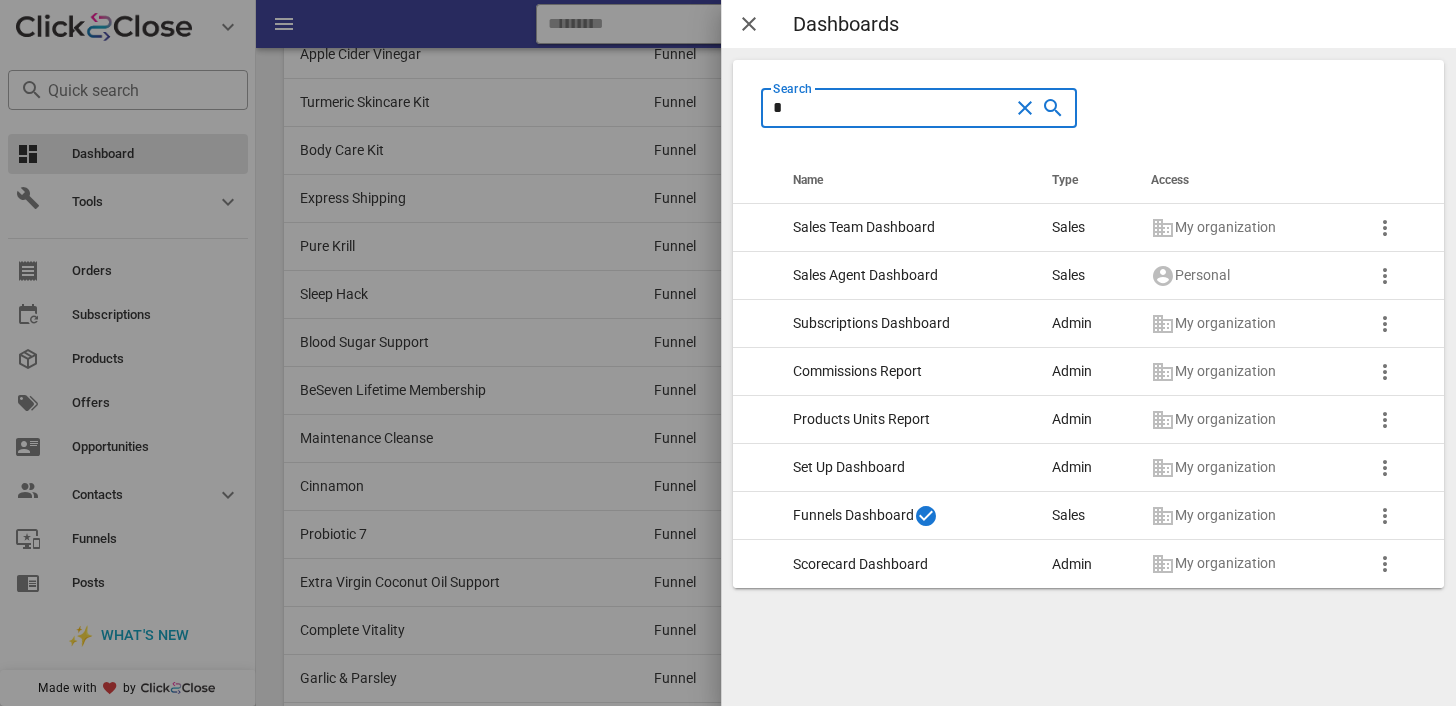 scroll, scrollTop: 0, scrollLeft: 0, axis: both 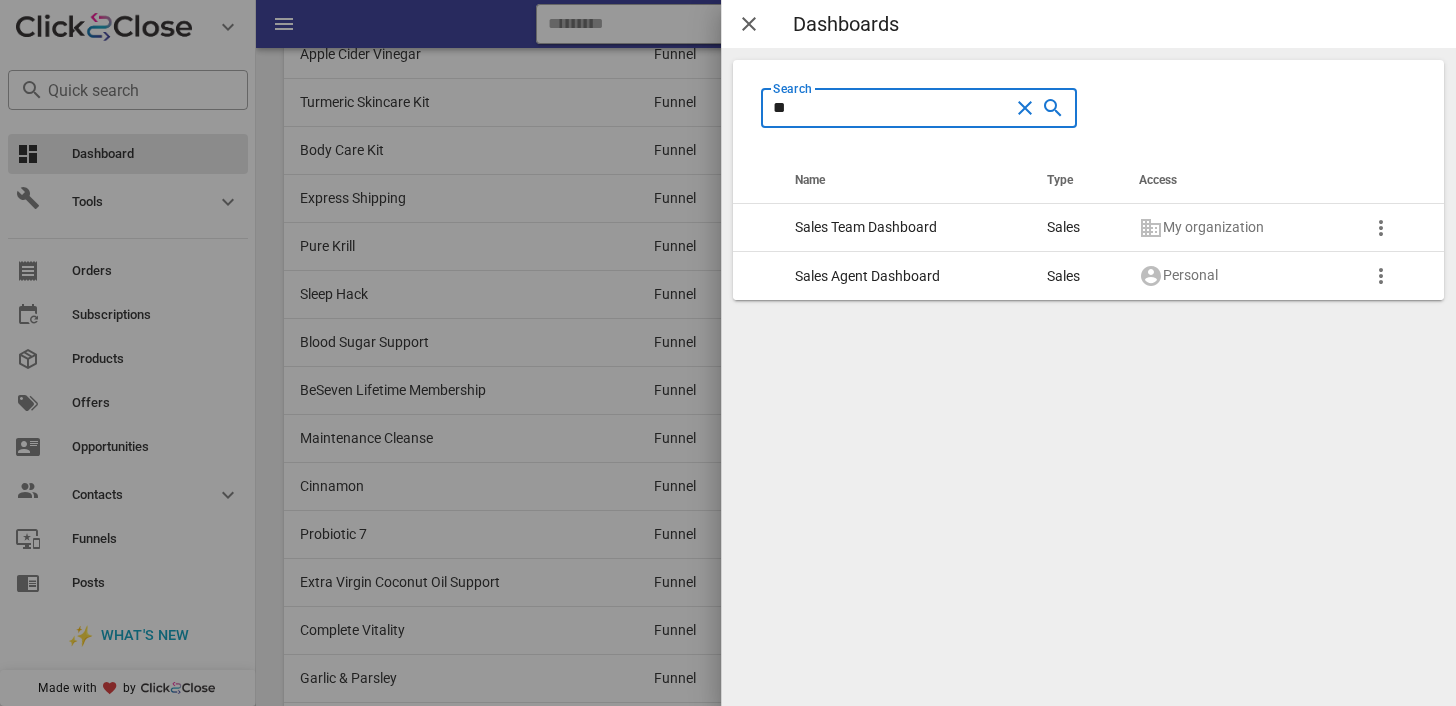 type on "*" 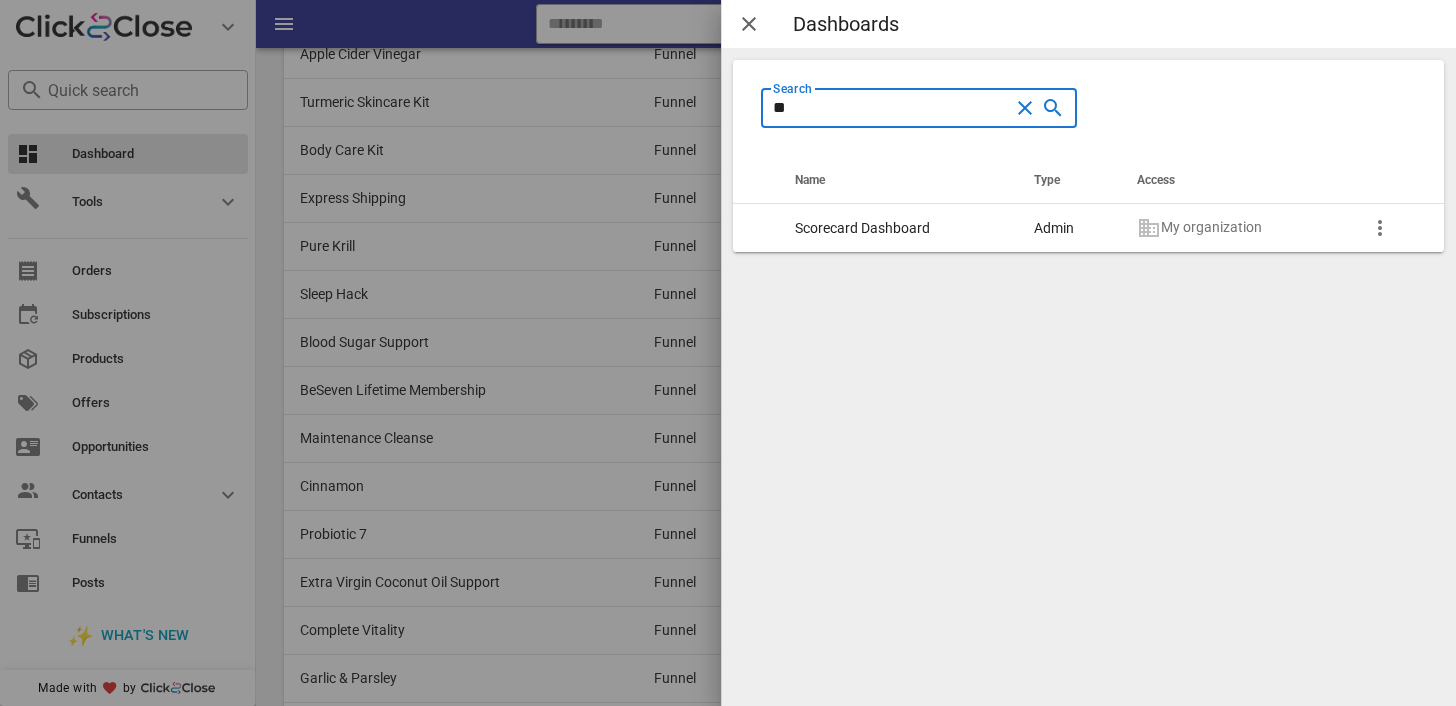 type on "*" 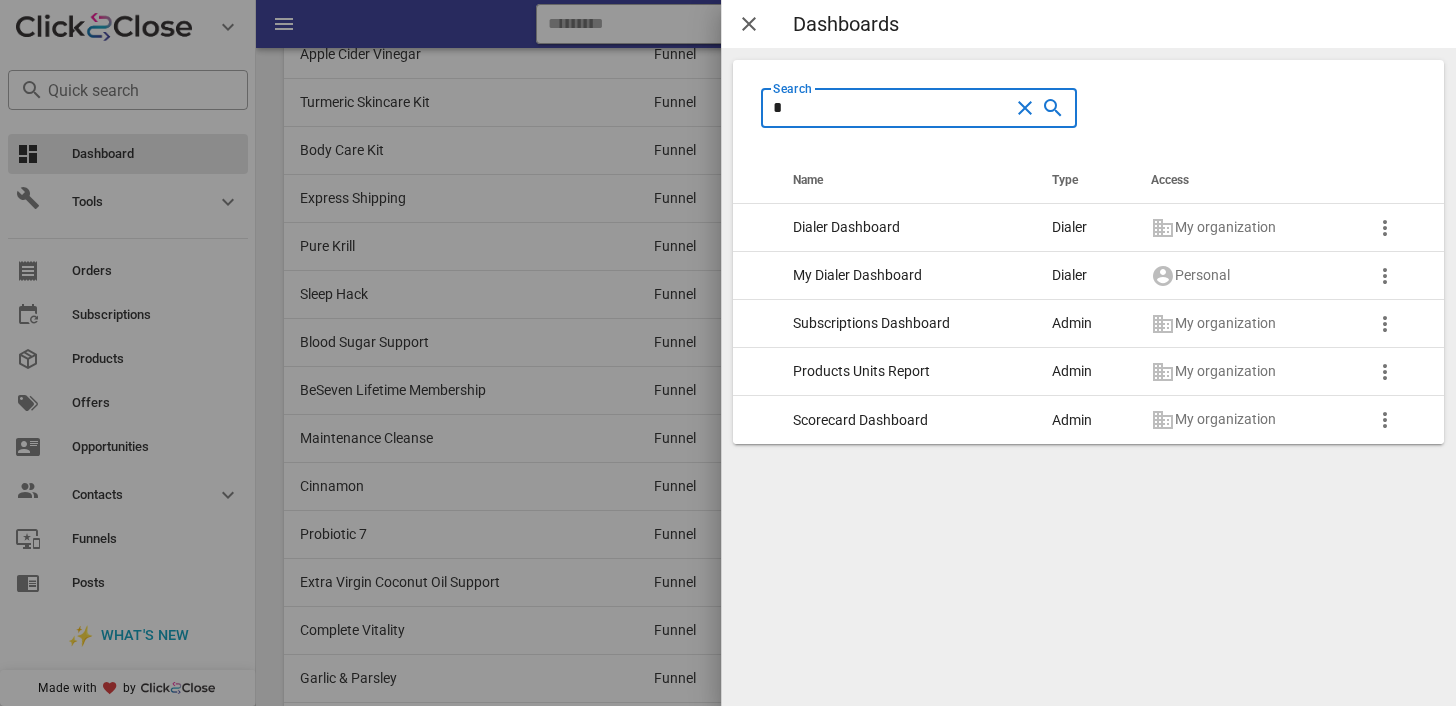 type 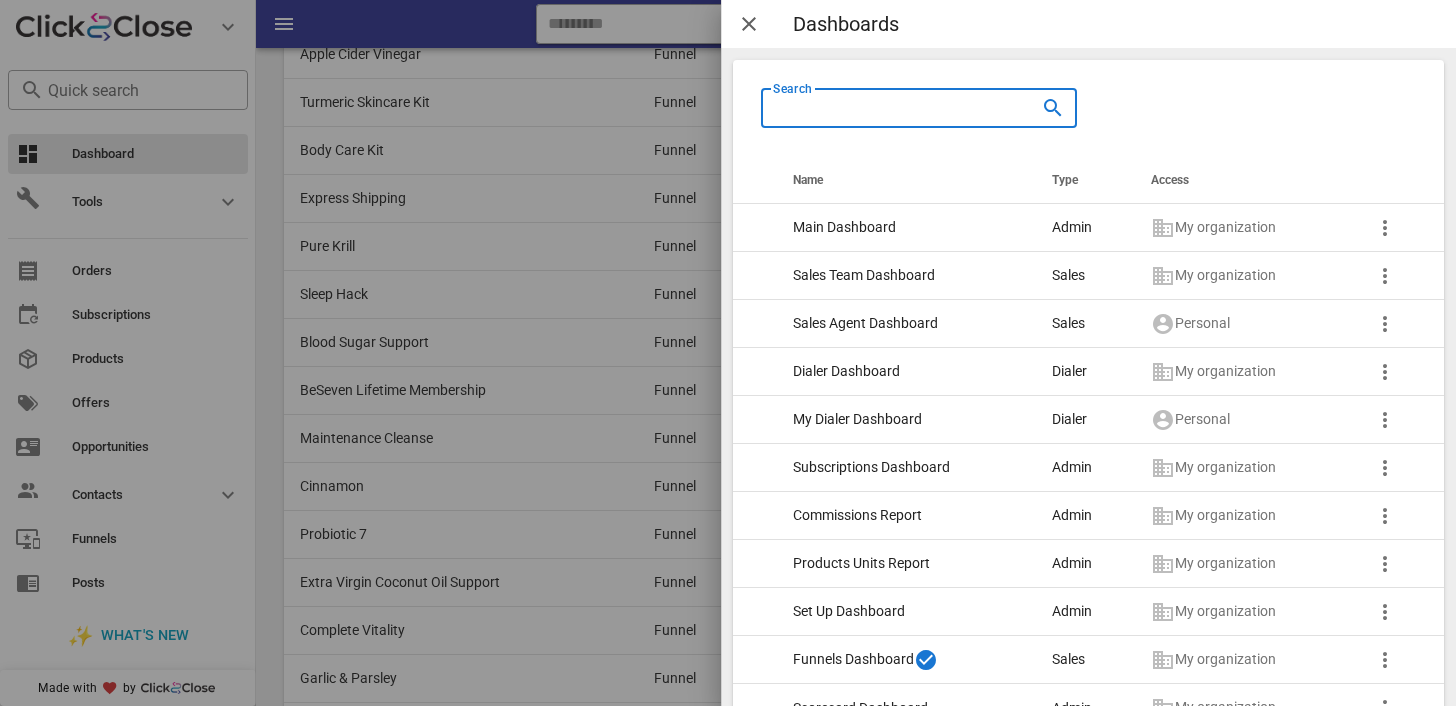 click at bounding box center [728, 353] 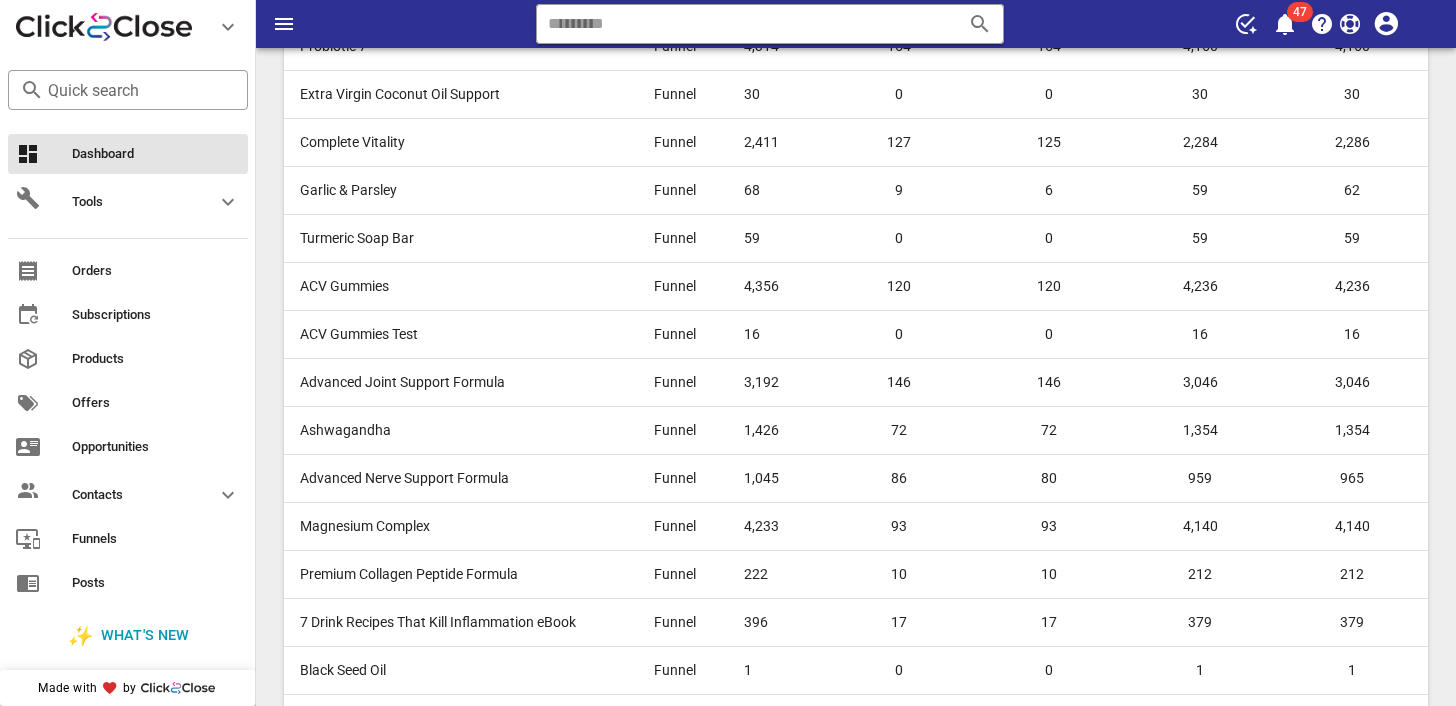 scroll, scrollTop: 788, scrollLeft: 0, axis: vertical 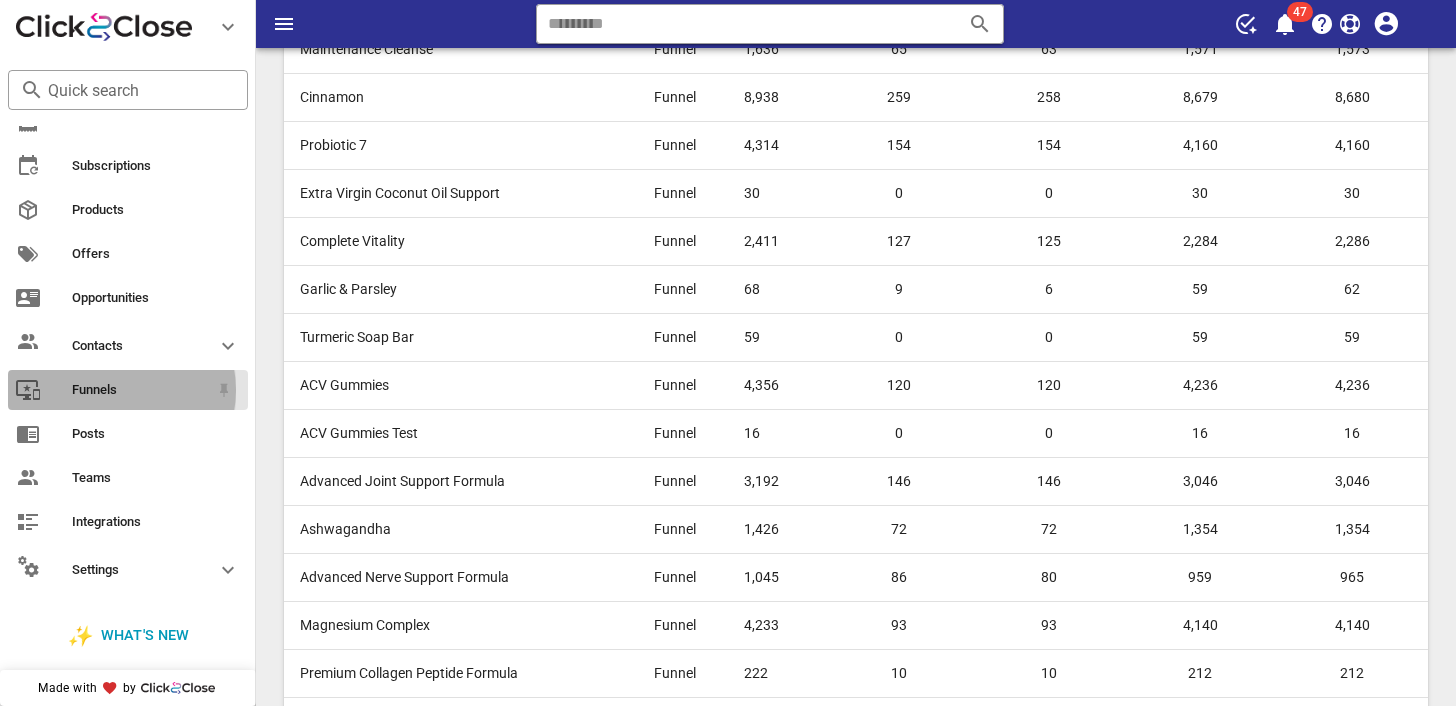 click on "Funnels" at bounding box center (140, 390) 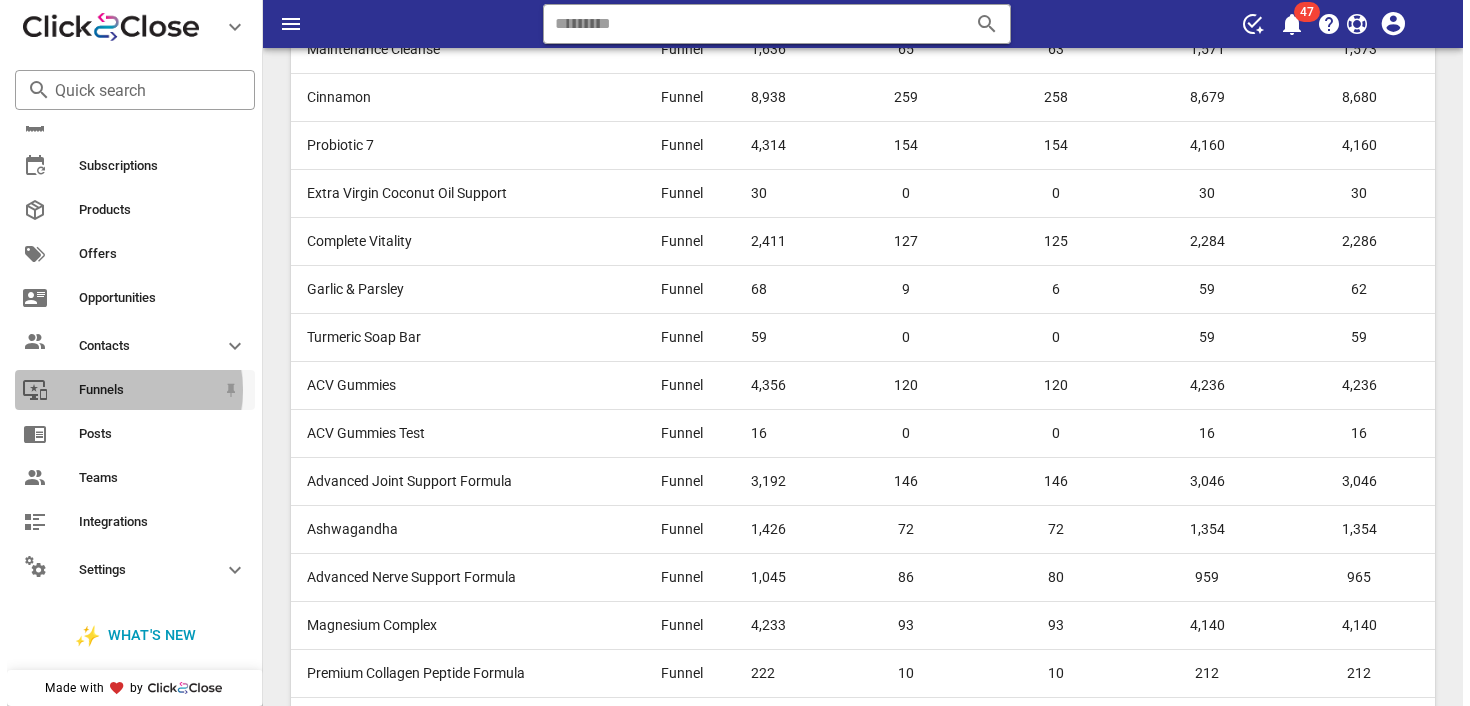 scroll, scrollTop: 0, scrollLeft: 0, axis: both 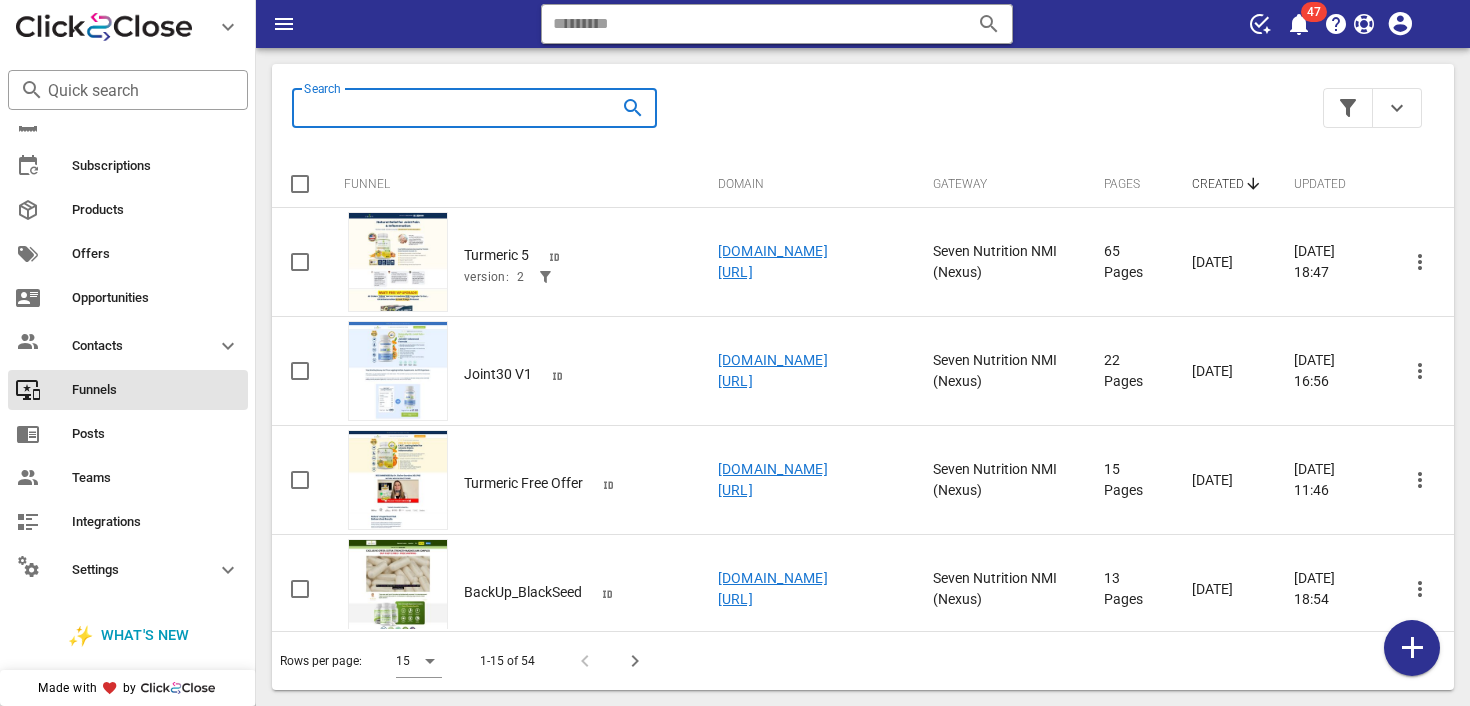 click on "Search" at bounding box center (446, 108) 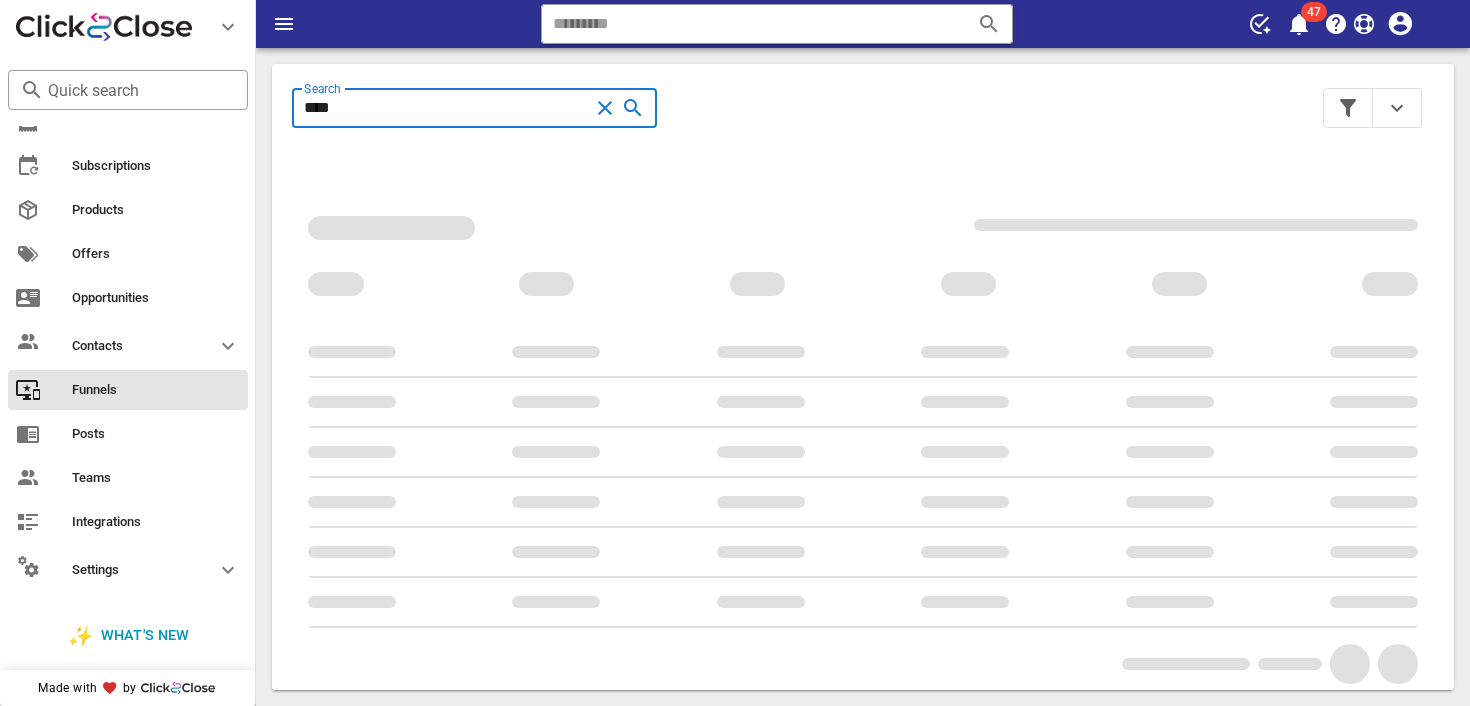 type on "***" 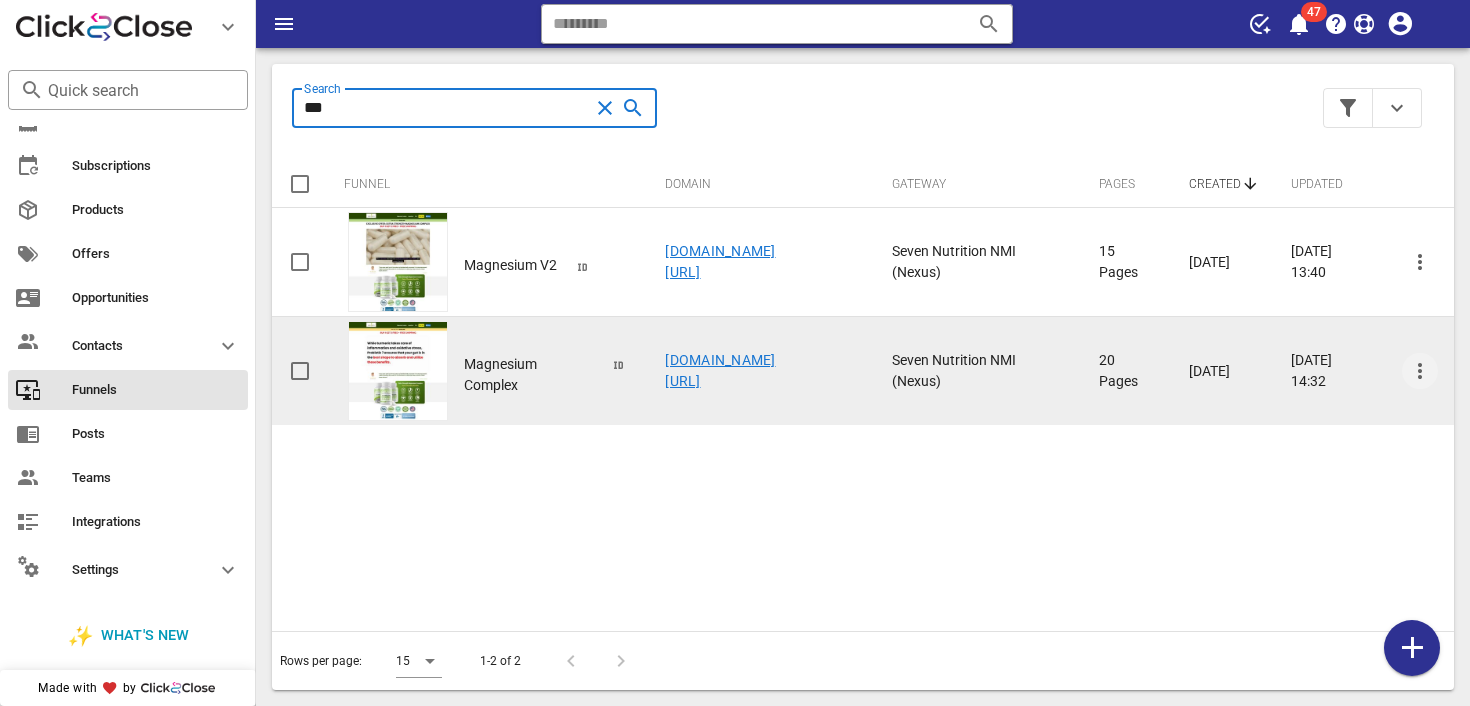 click at bounding box center [1420, 371] 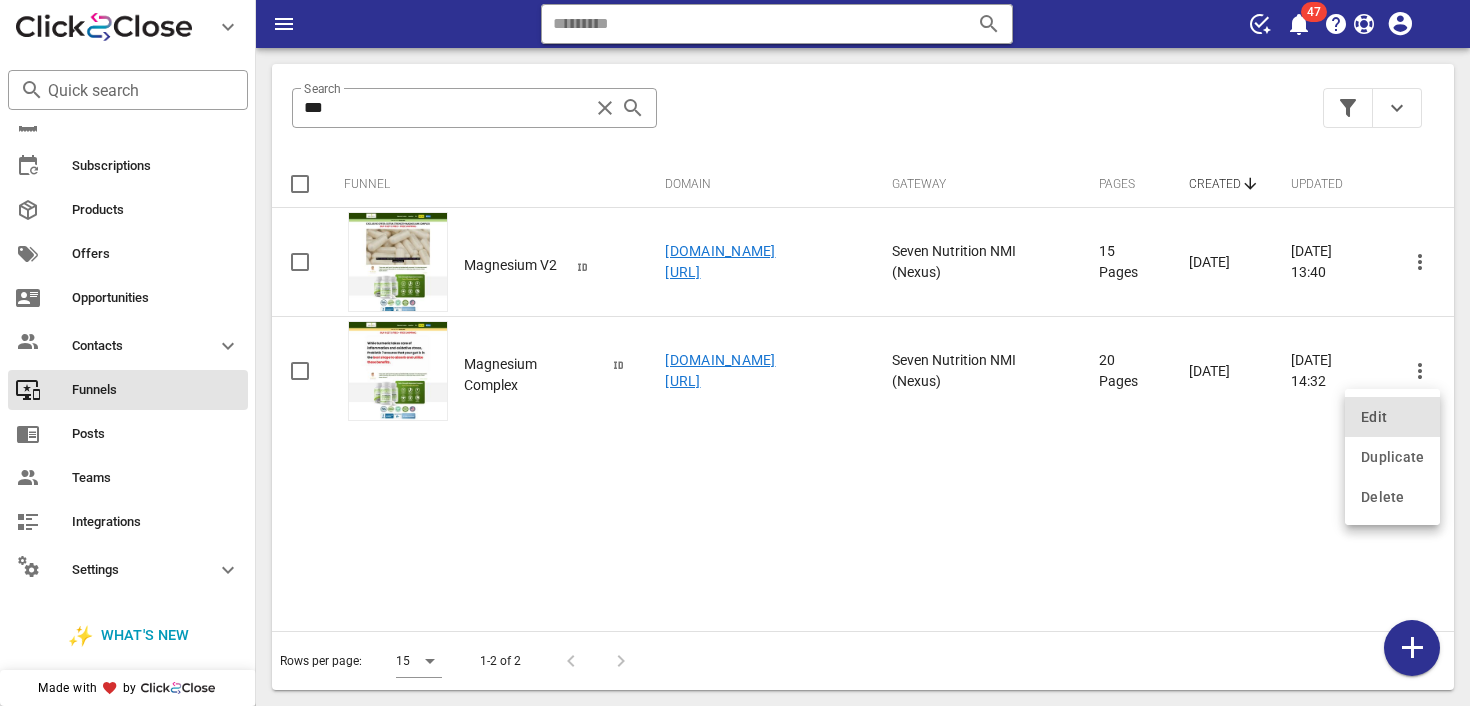 click on "Edit" at bounding box center [1392, 417] 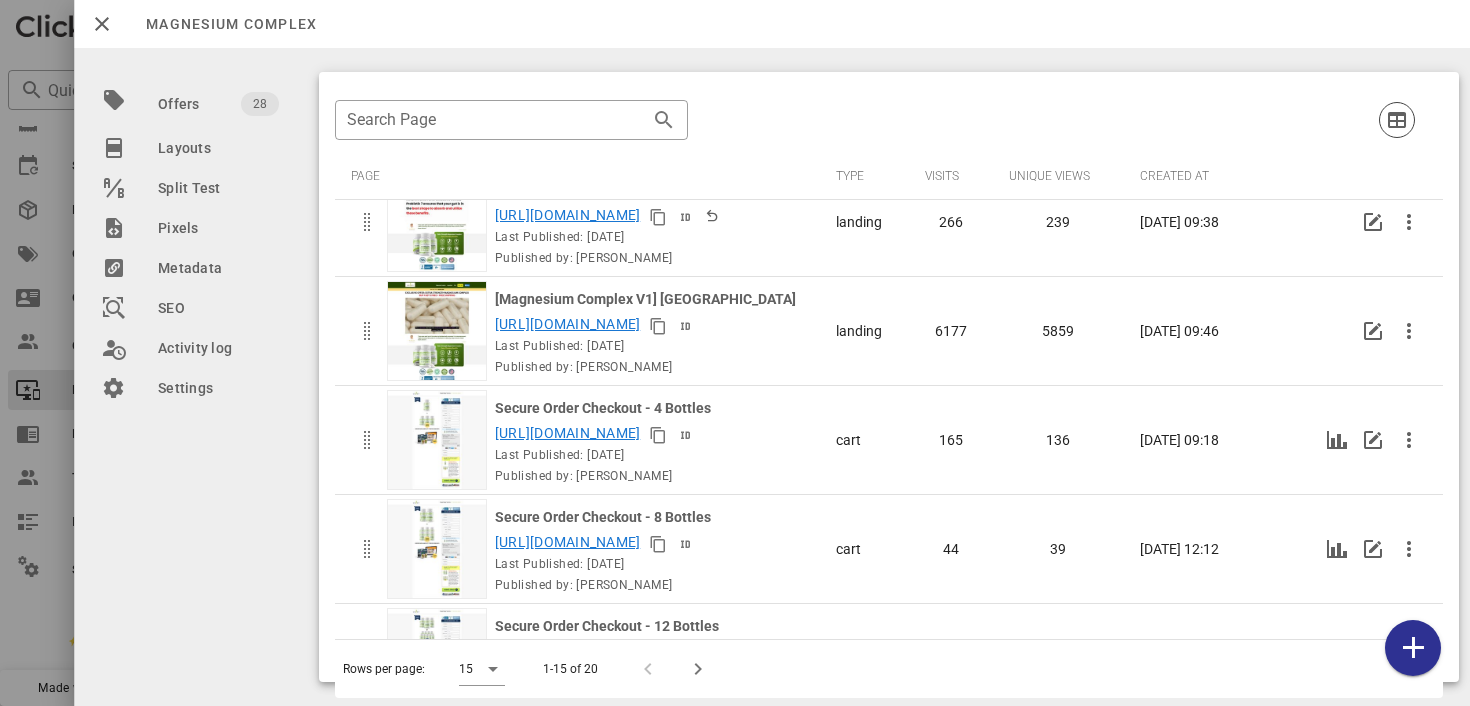 scroll, scrollTop: 11, scrollLeft: 0, axis: vertical 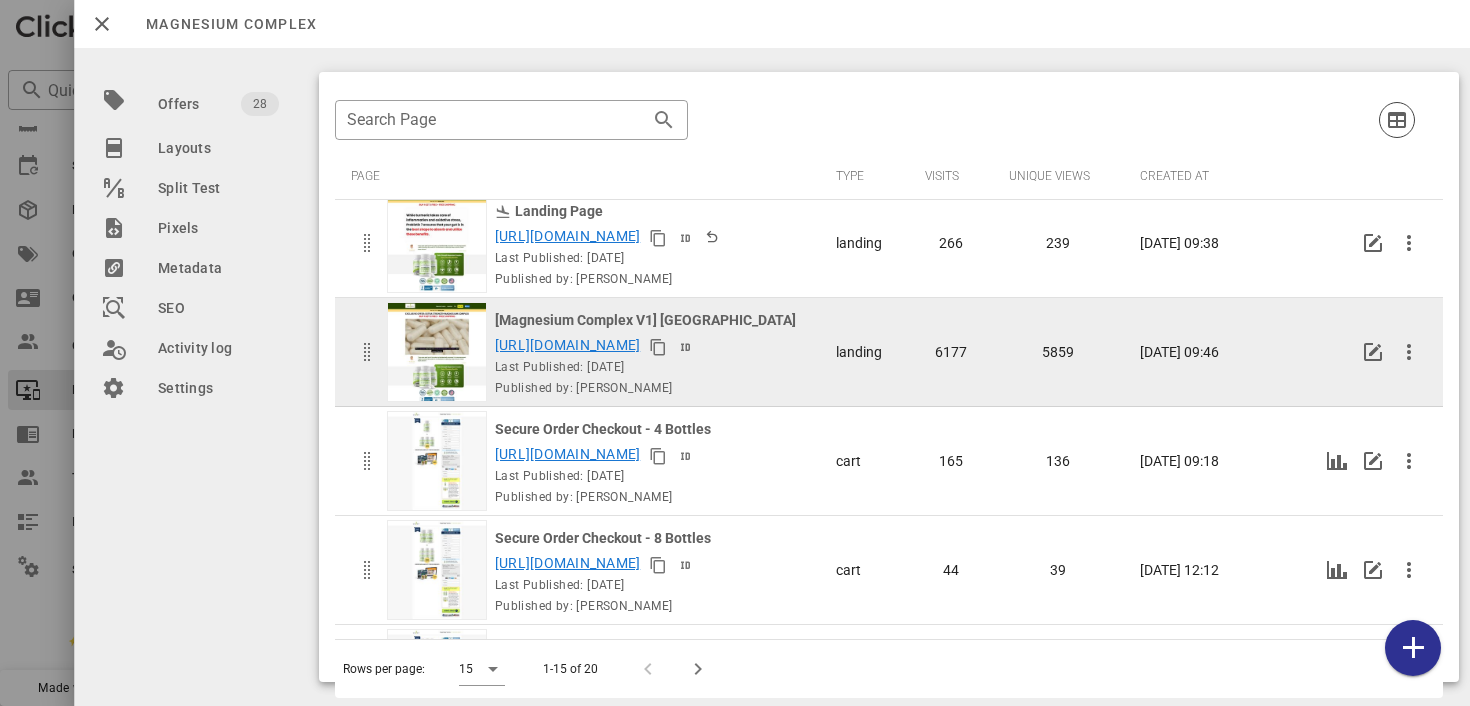 click on "[URL][DOMAIN_NAME]" at bounding box center [567, 345] 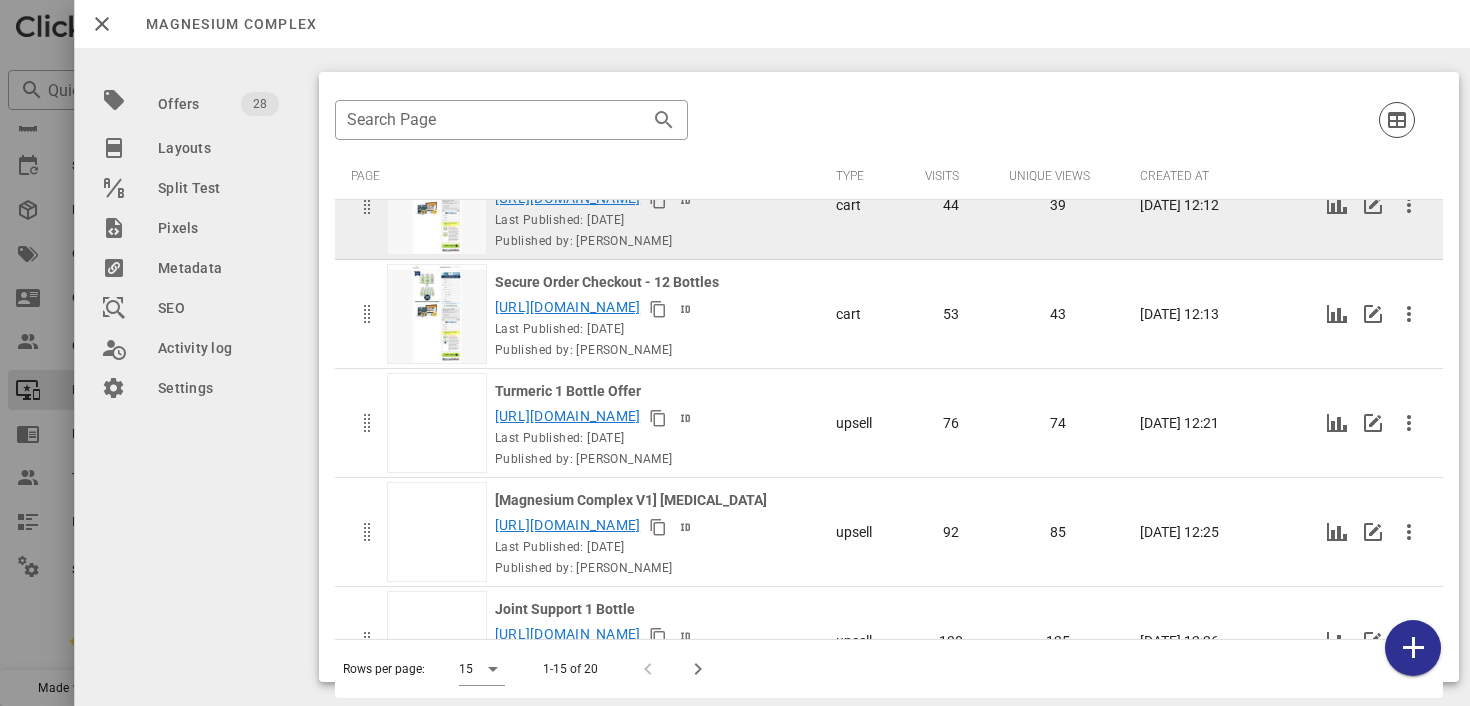 scroll, scrollTop: 371, scrollLeft: 128, axis: both 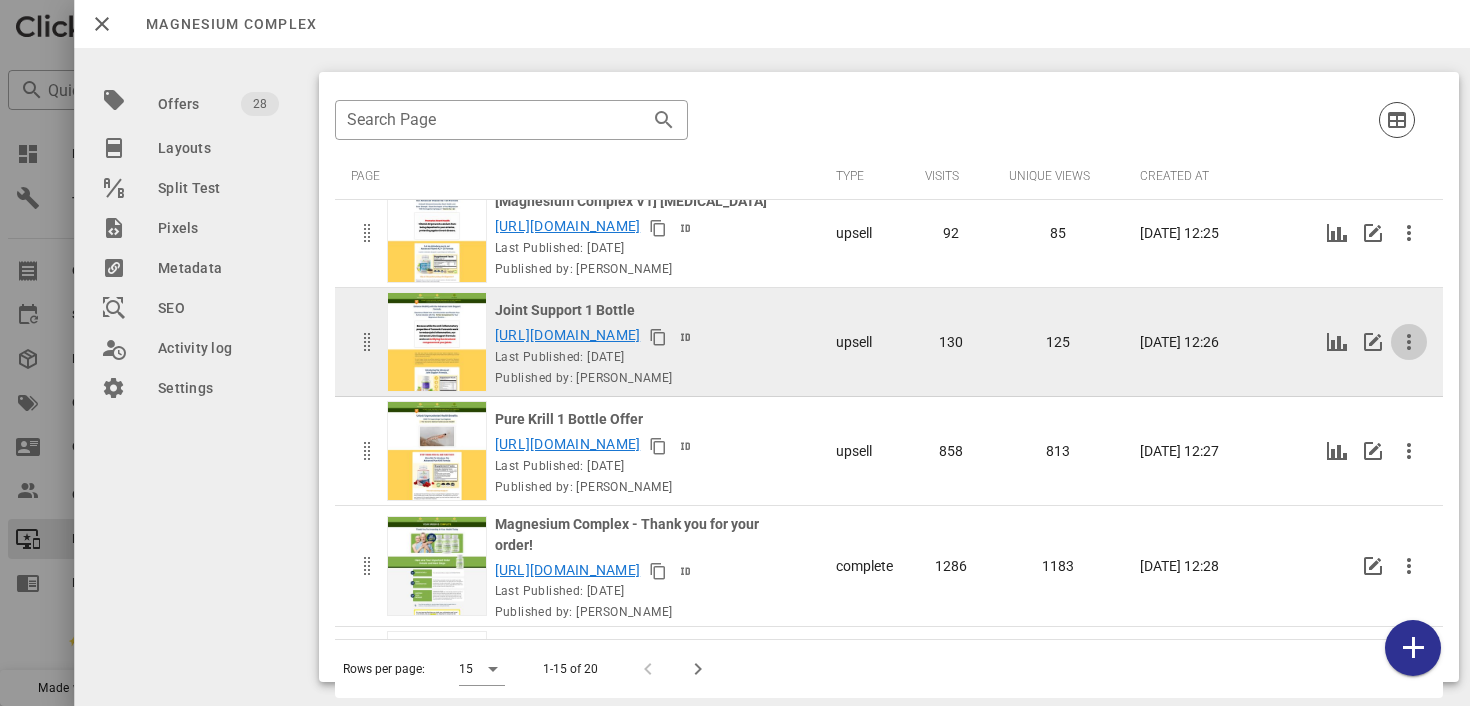 click at bounding box center (1408, 342) 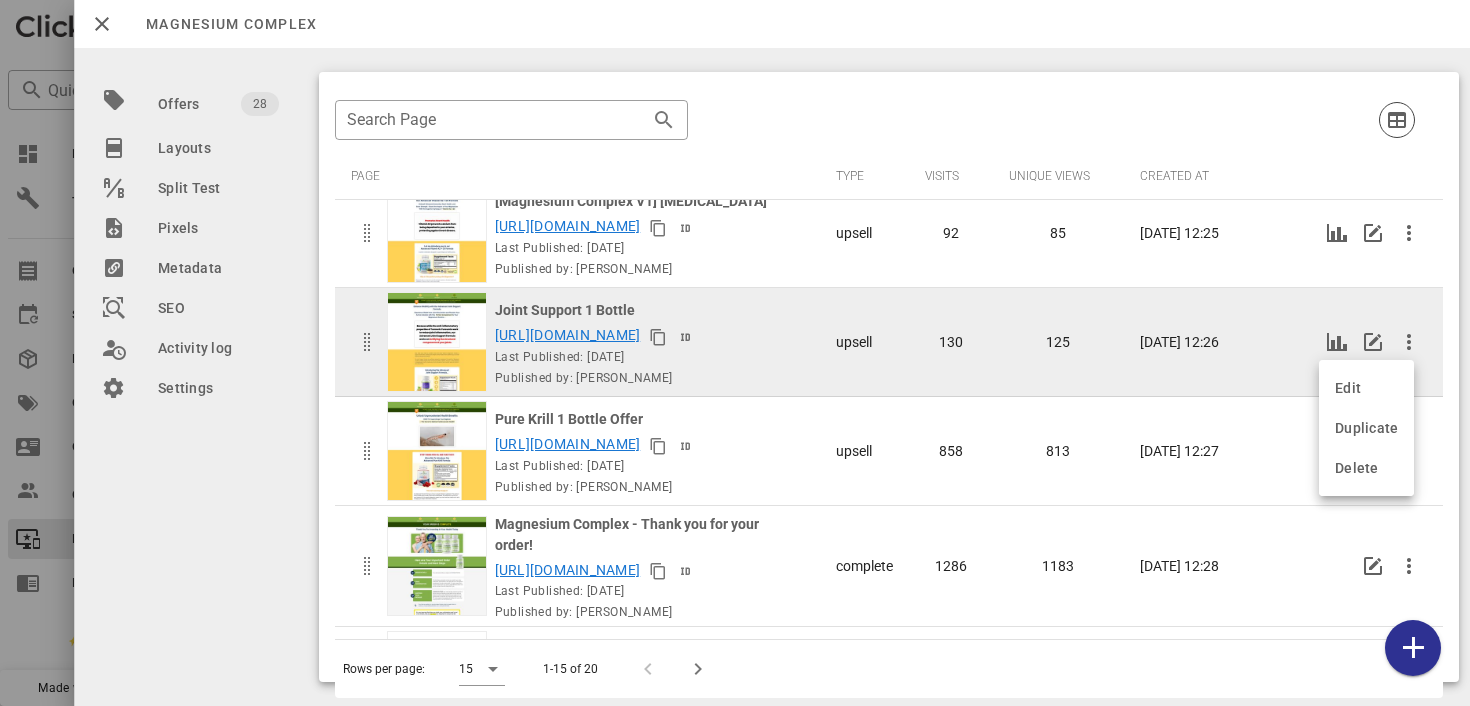 click on "130" at bounding box center (950, 342) 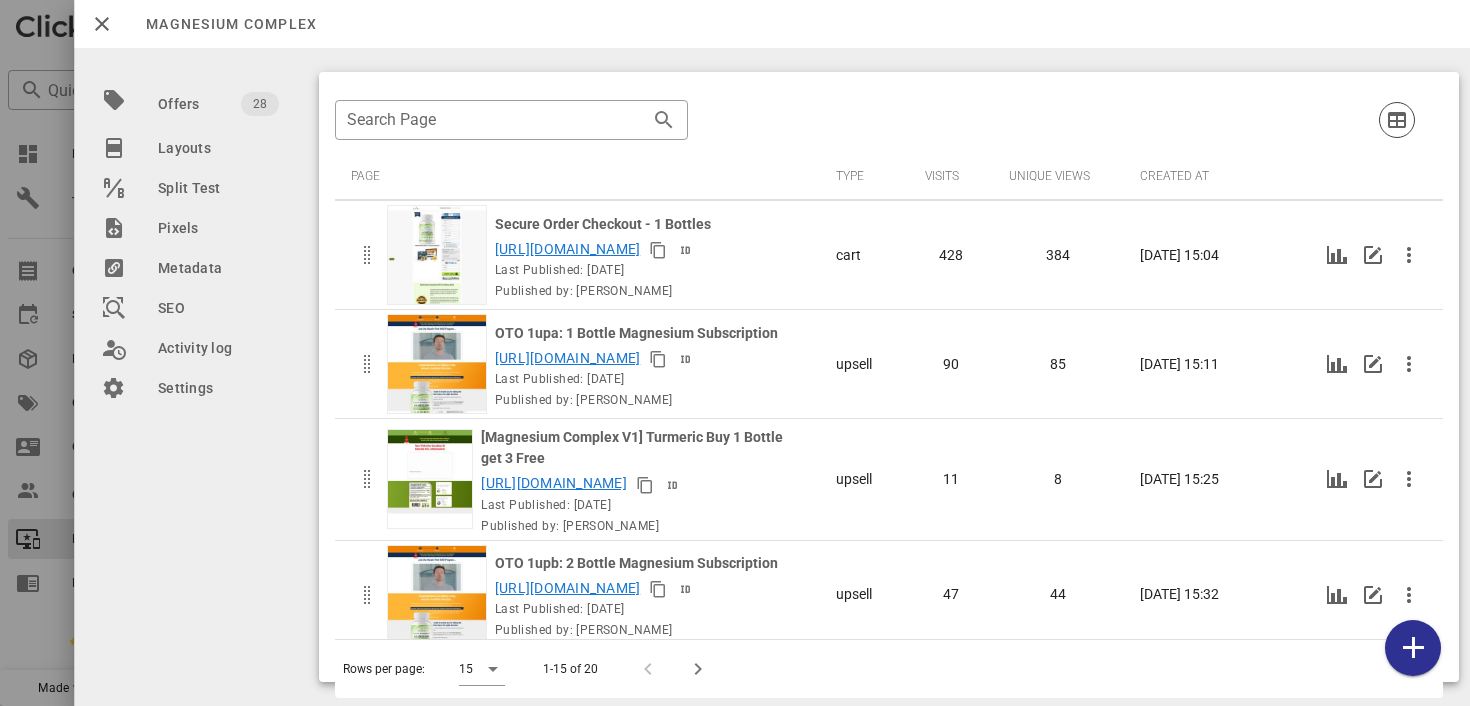scroll, scrollTop: 1211, scrollLeft: 0, axis: vertical 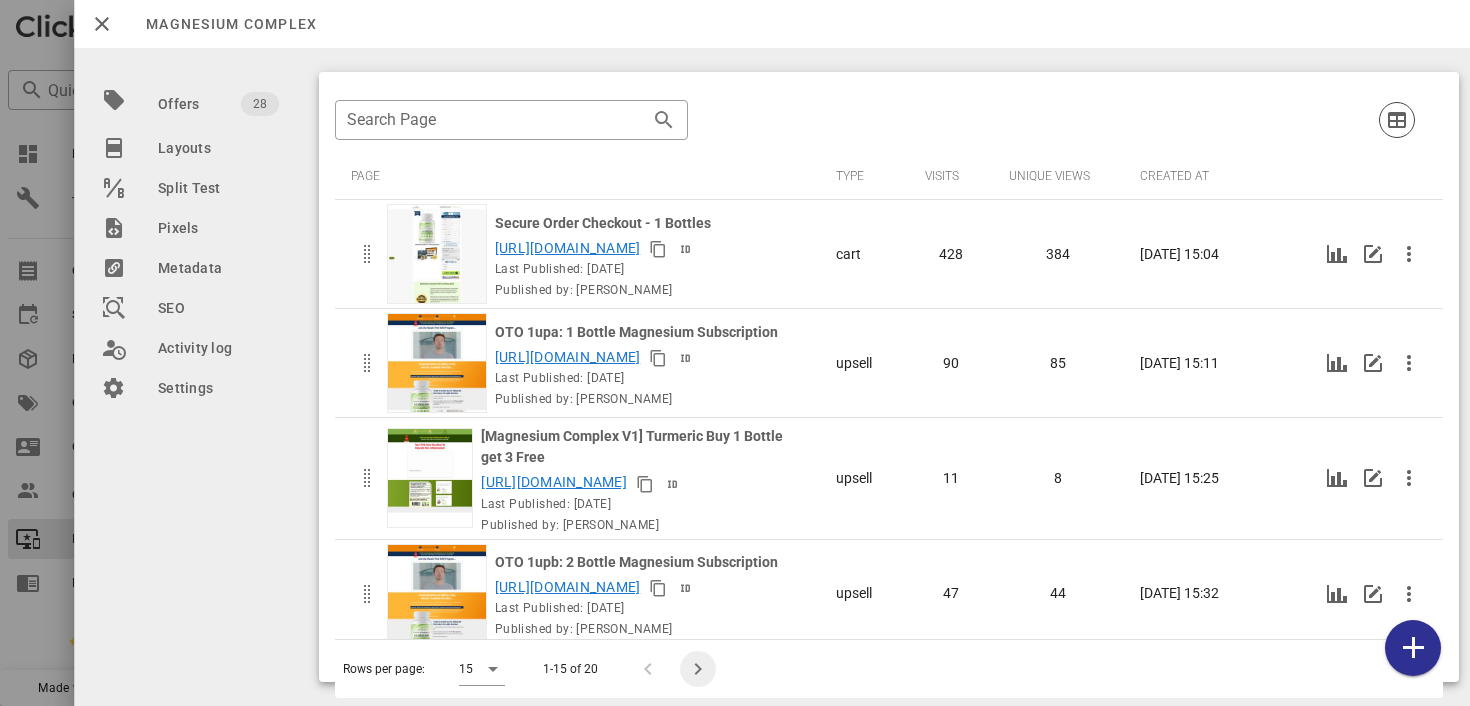 click at bounding box center (697, 669) 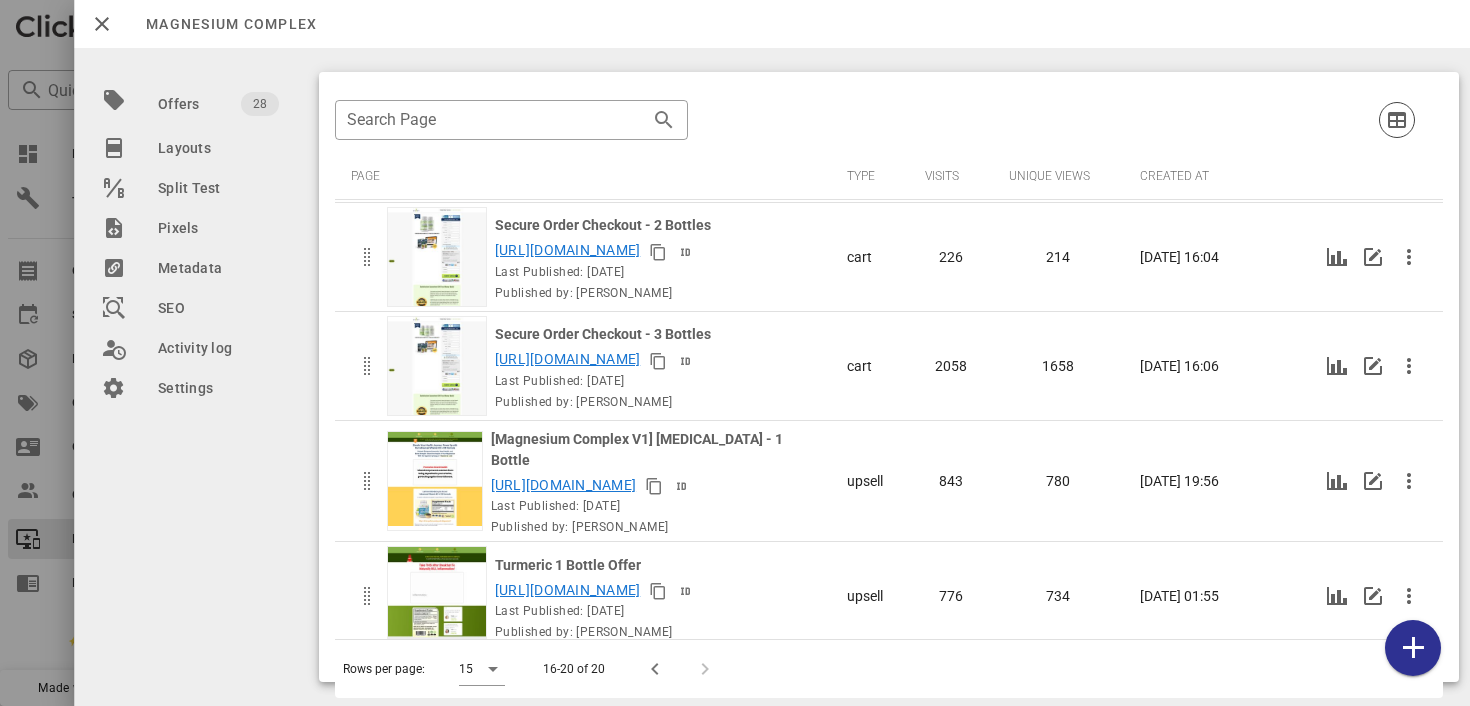 scroll, scrollTop: 121, scrollLeft: 0, axis: vertical 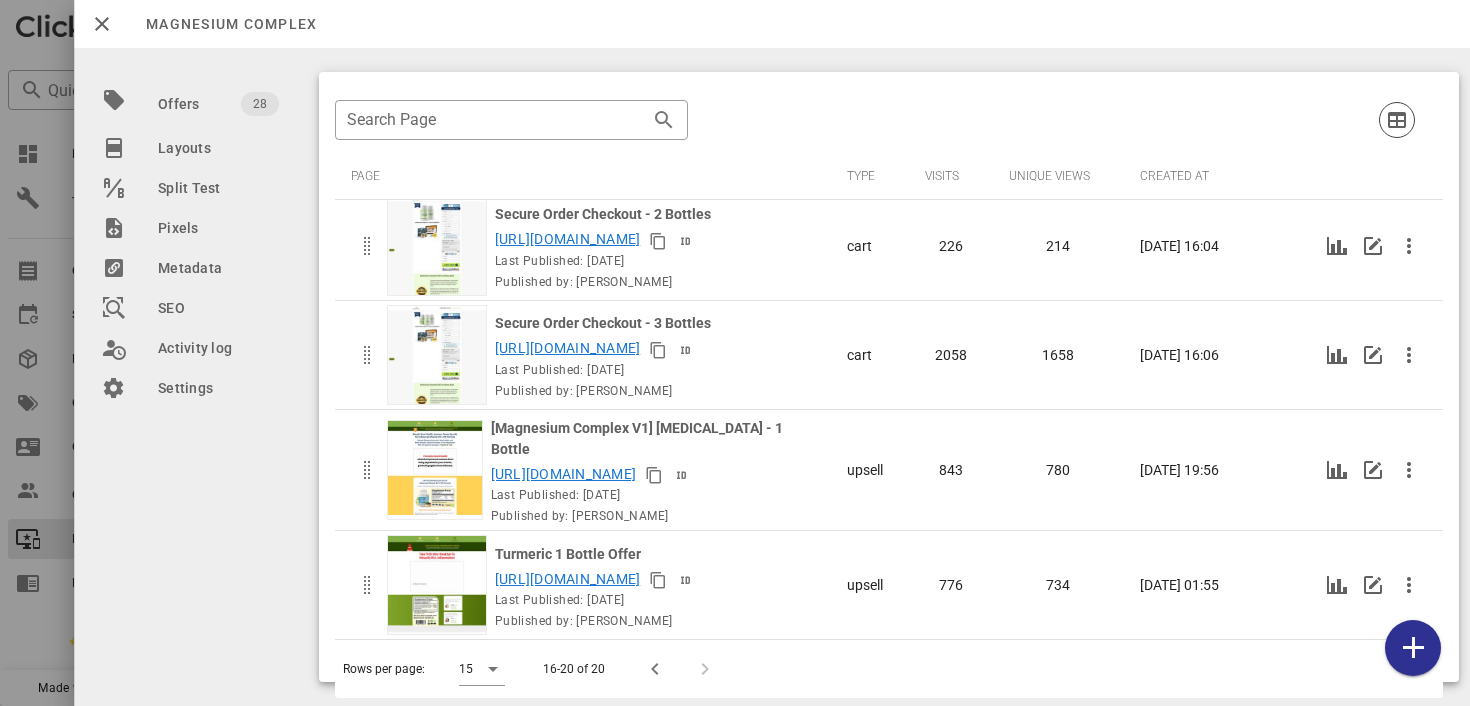 click at bounding box center [102, 24] 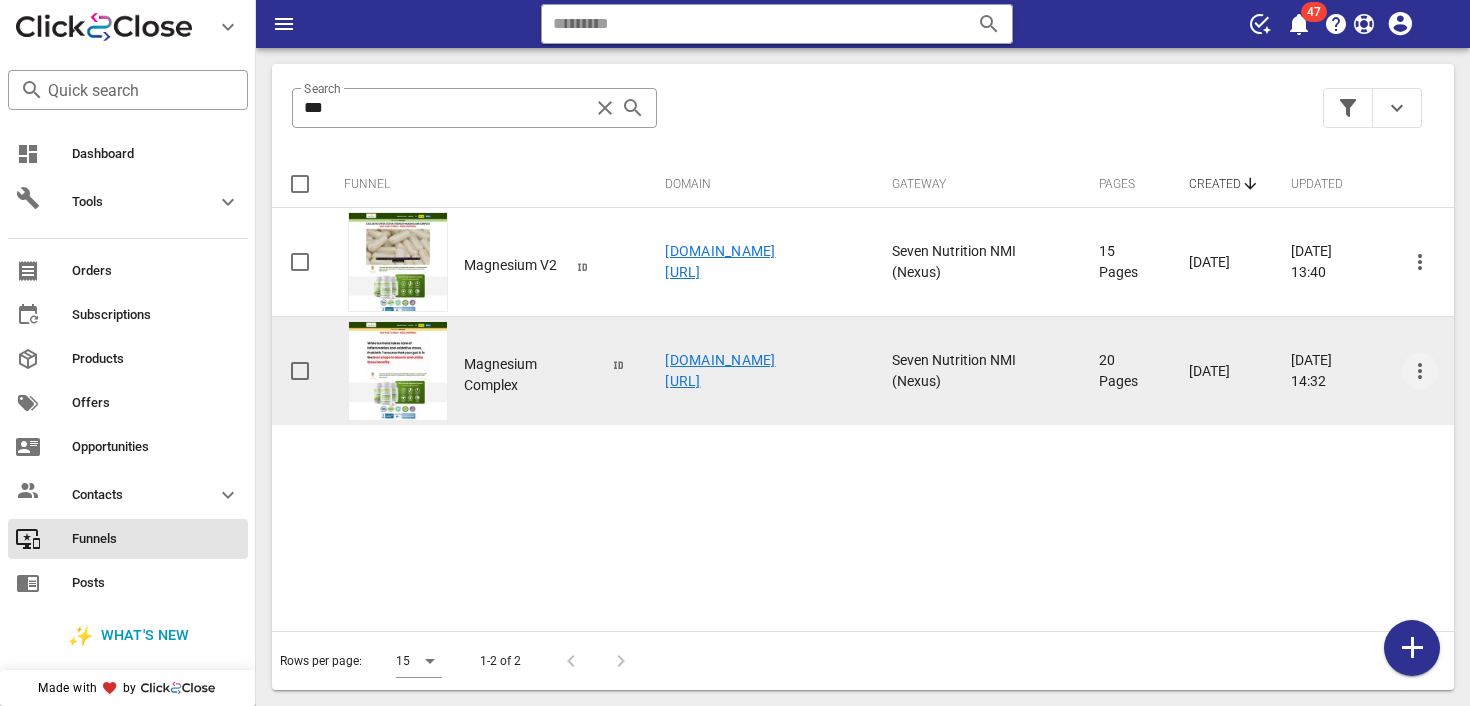 click at bounding box center (1420, 371) 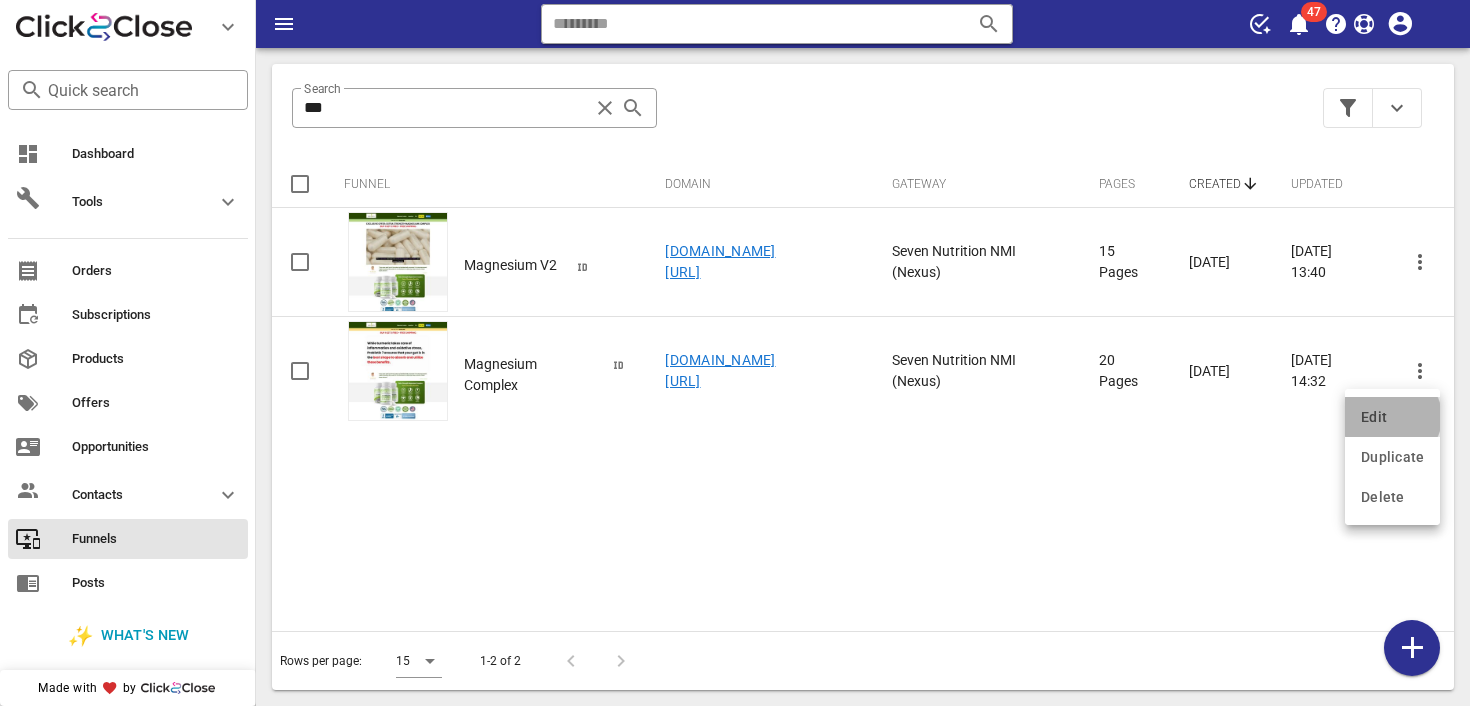 click on "Edit" at bounding box center [1392, 417] 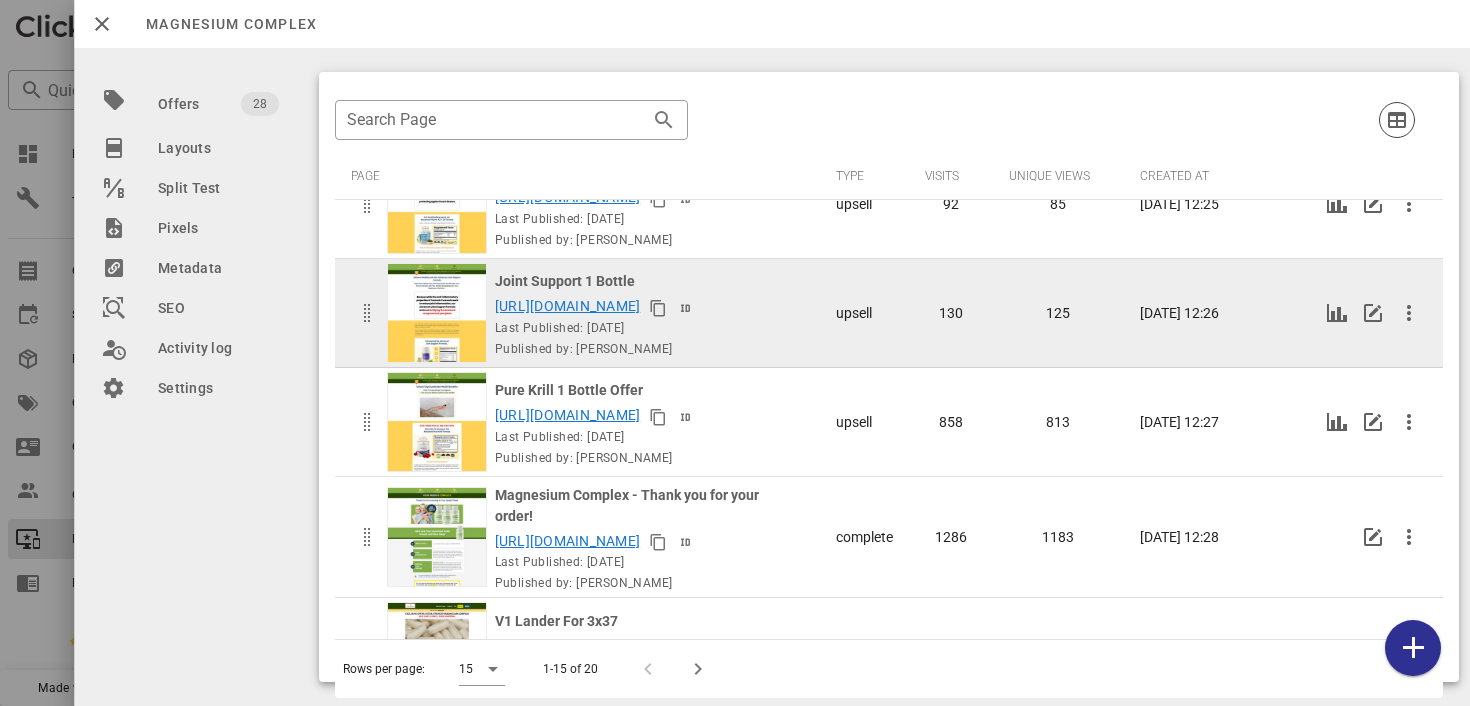 scroll, scrollTop: 704, scrollLeft: 128, axis: both 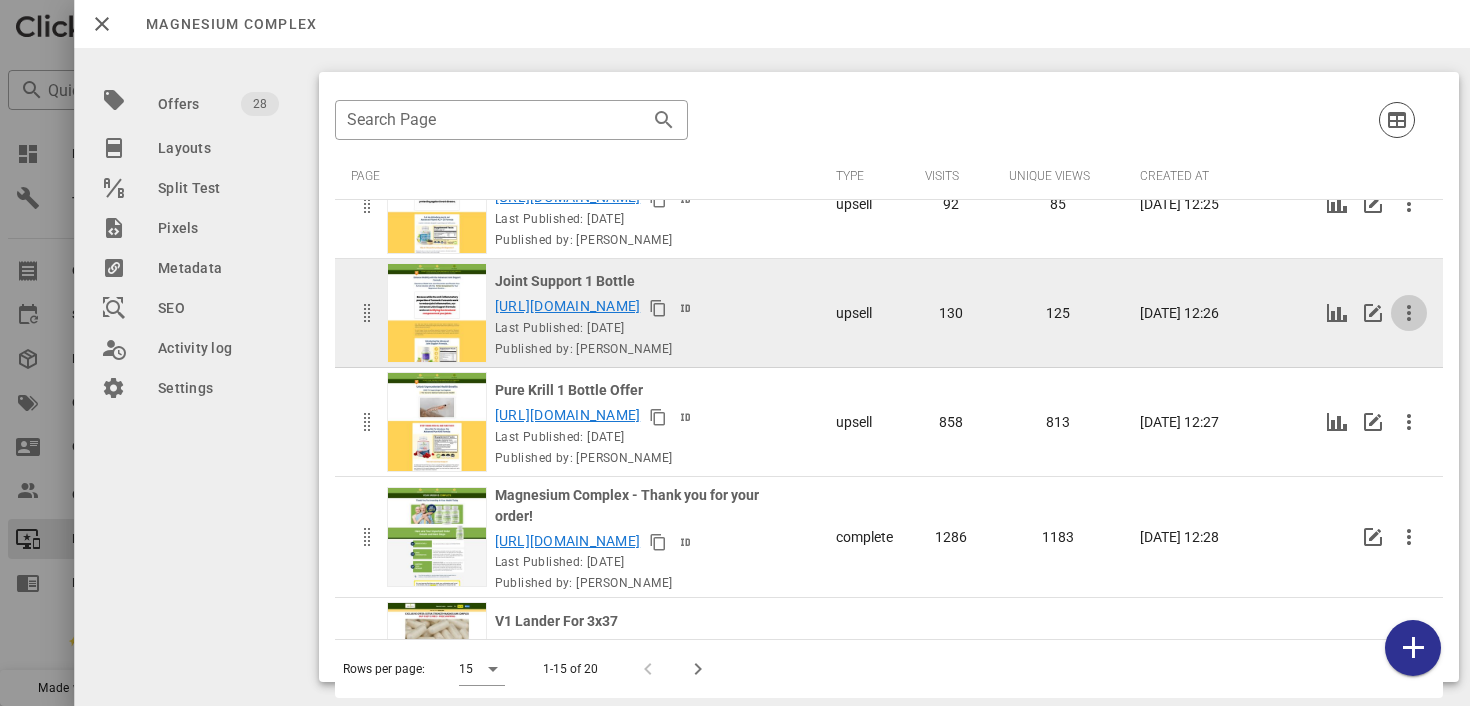 click at bounding box center [1408, 313] 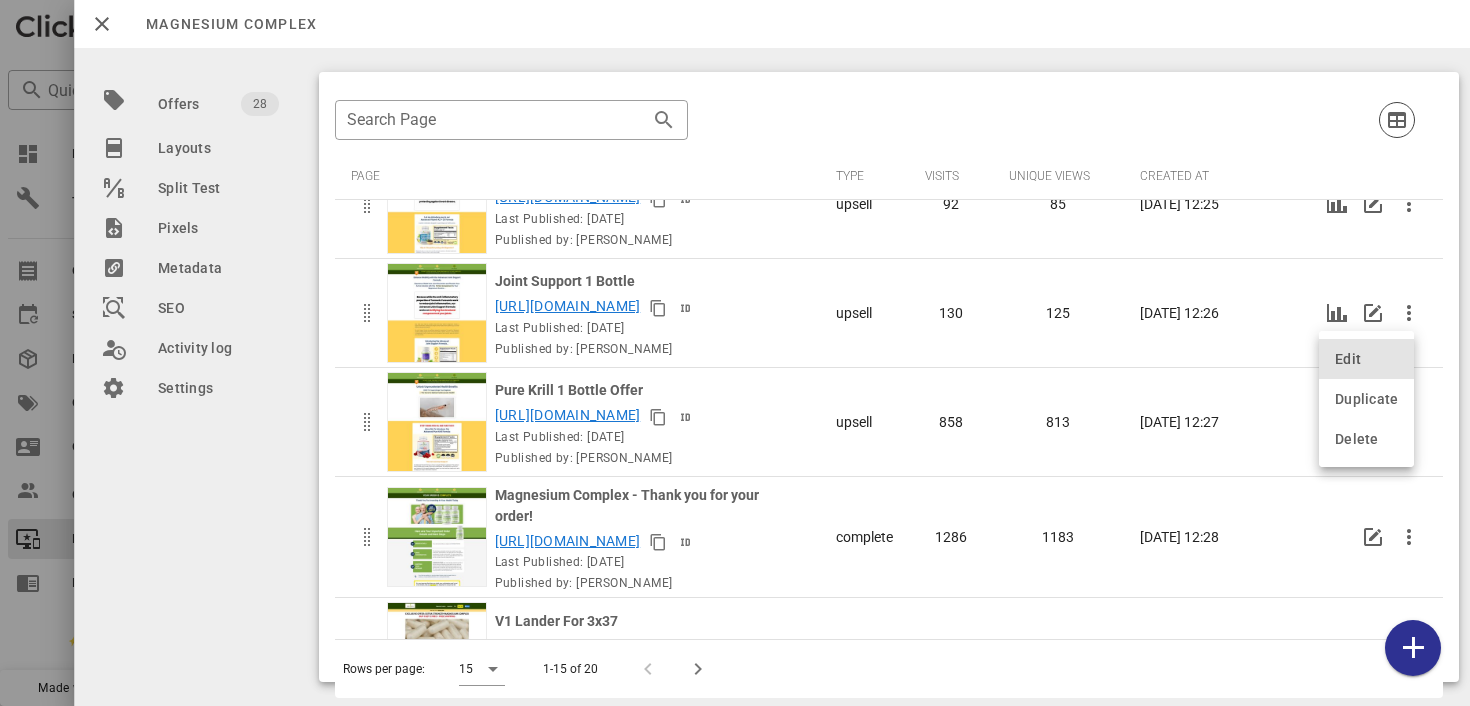 click on "Edit" at bounding box center (1366, 359) 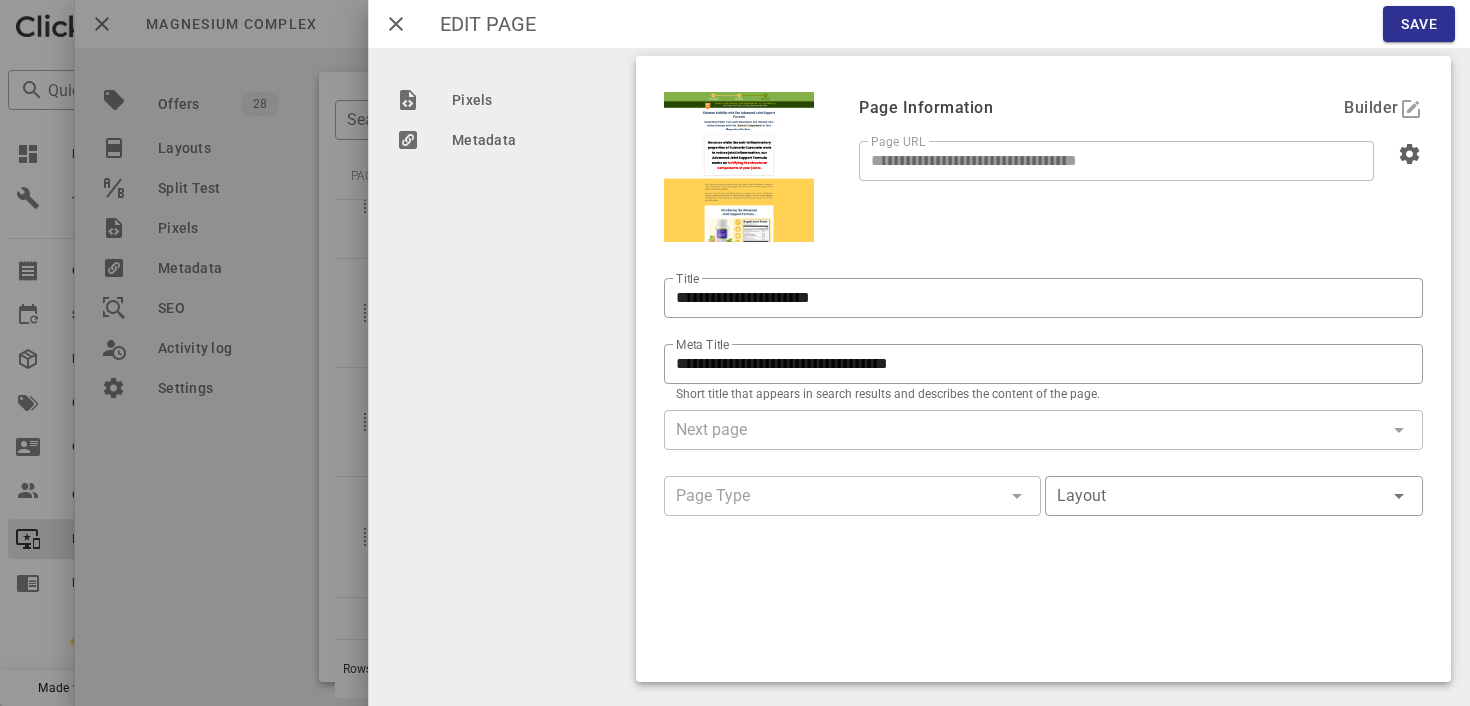 type on "**********" 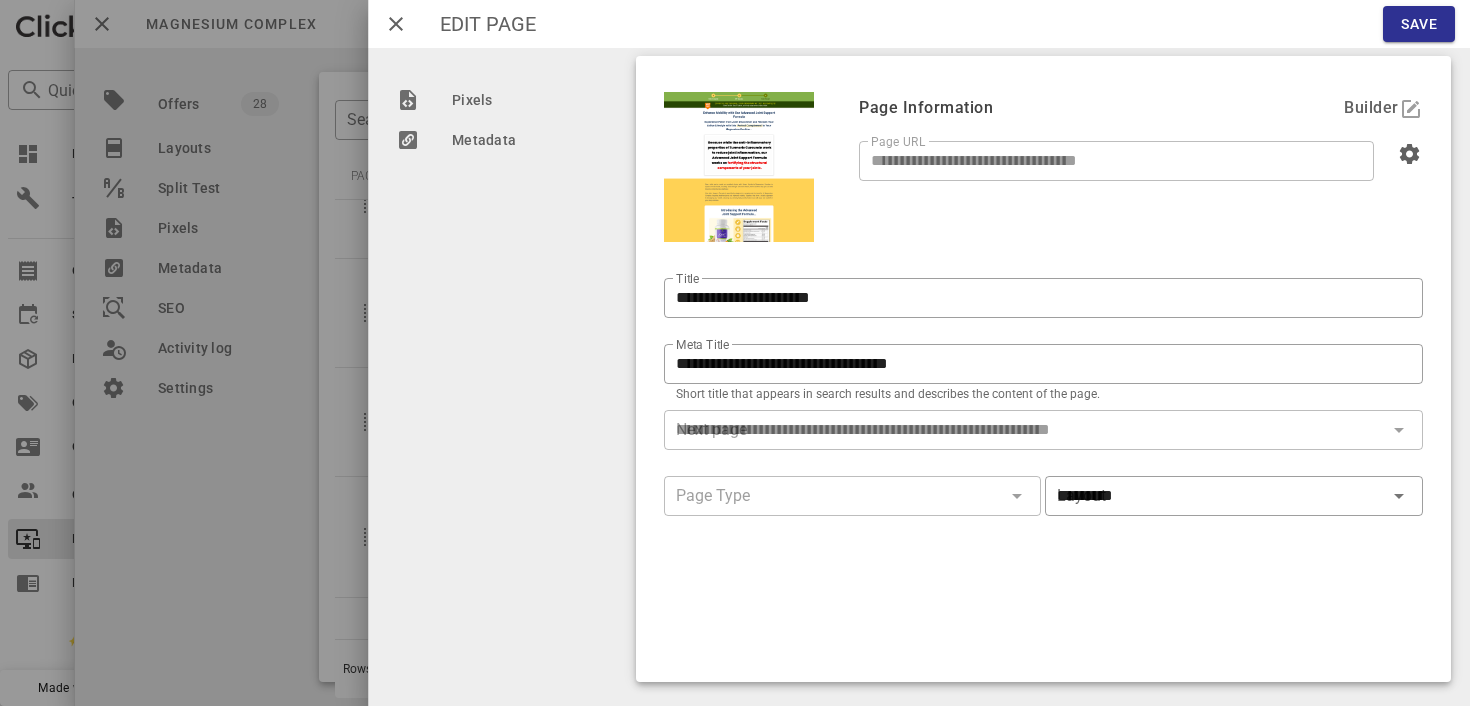 type on "**********" 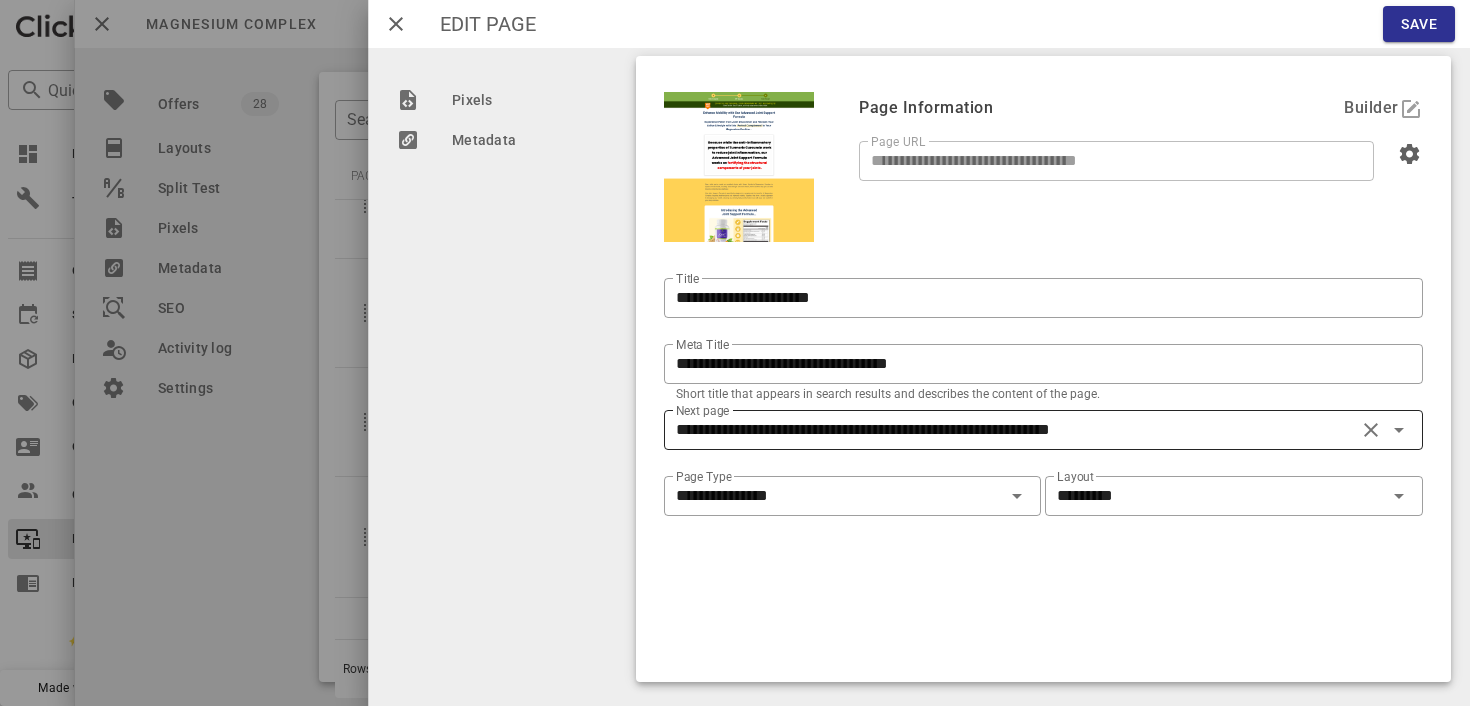 click on "**********" at bounding box center [1014, 430] 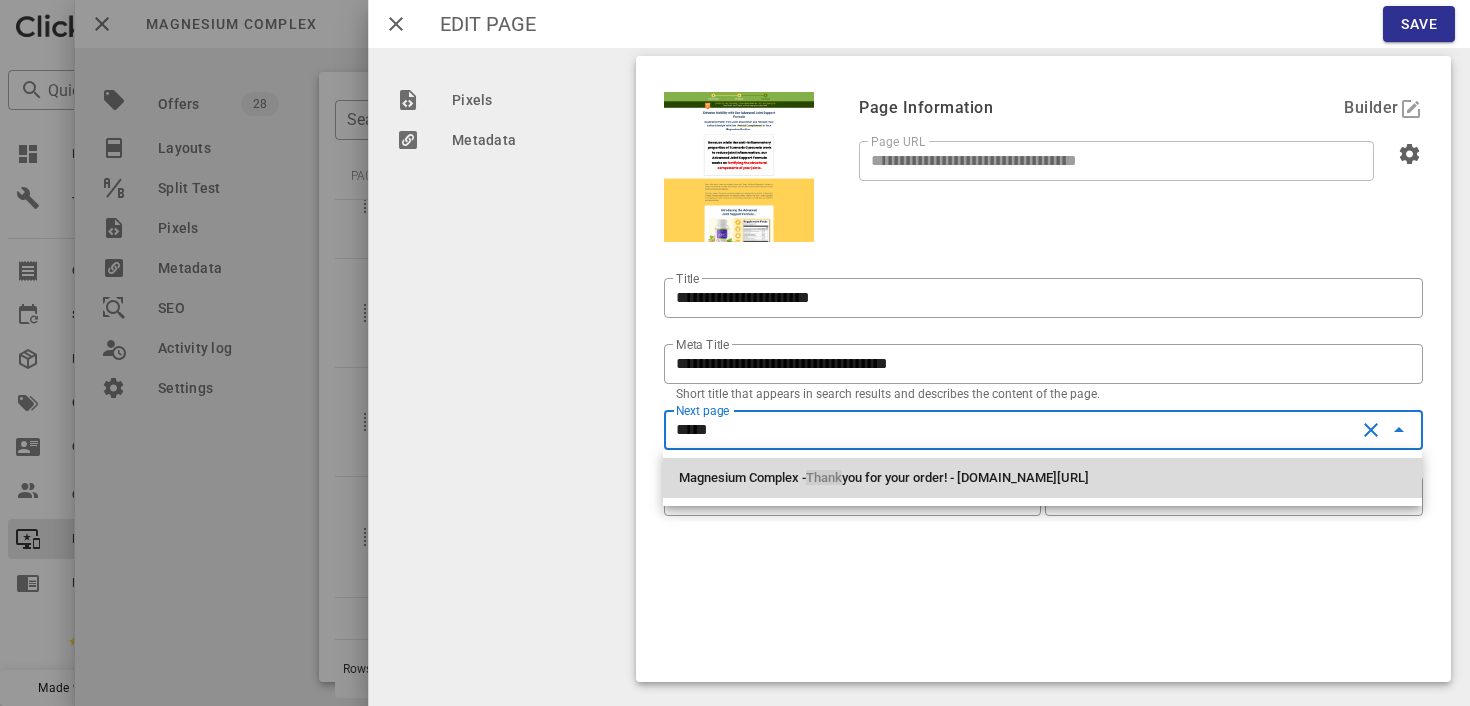 click on "Magnesium Complex -  Thank  you for your order! - [DOMAIN_NAME][URL]" at bounding box center (1042, 478) 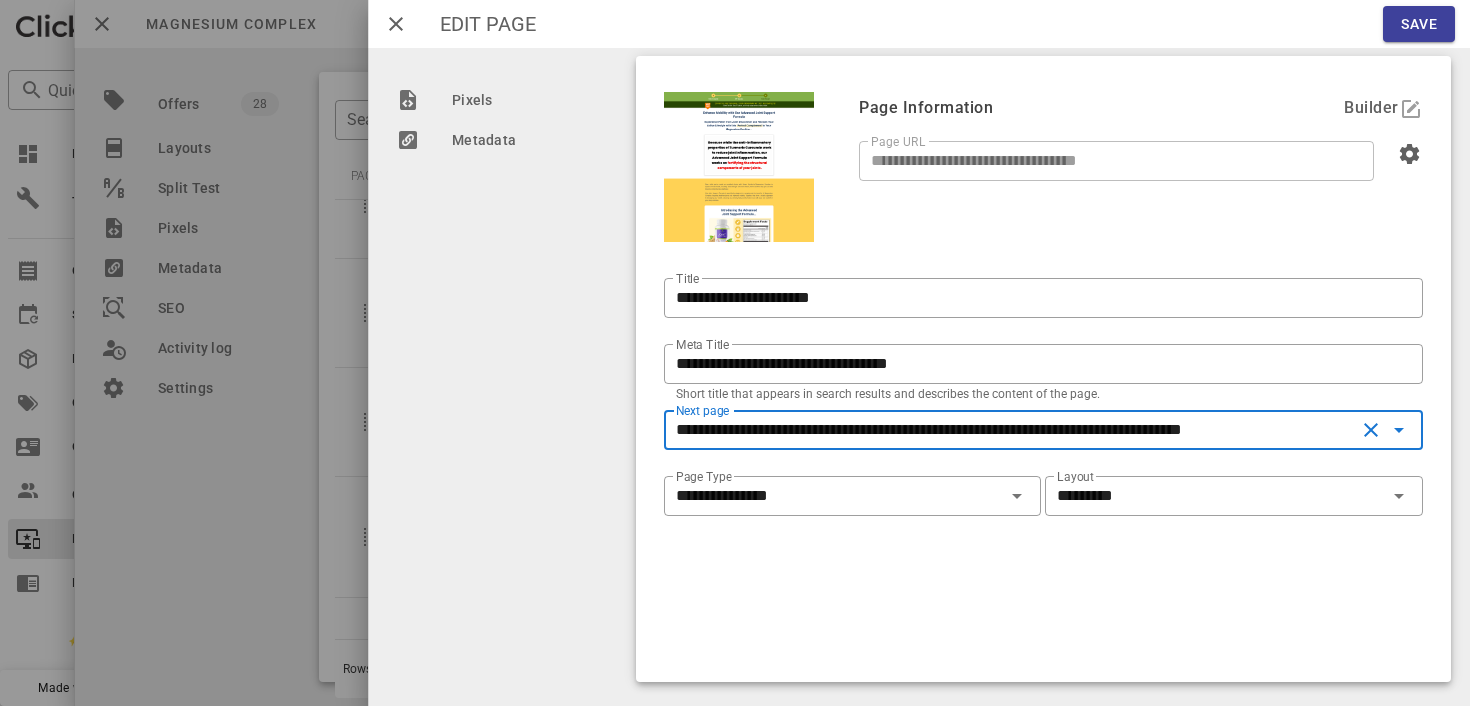 type on "**********" 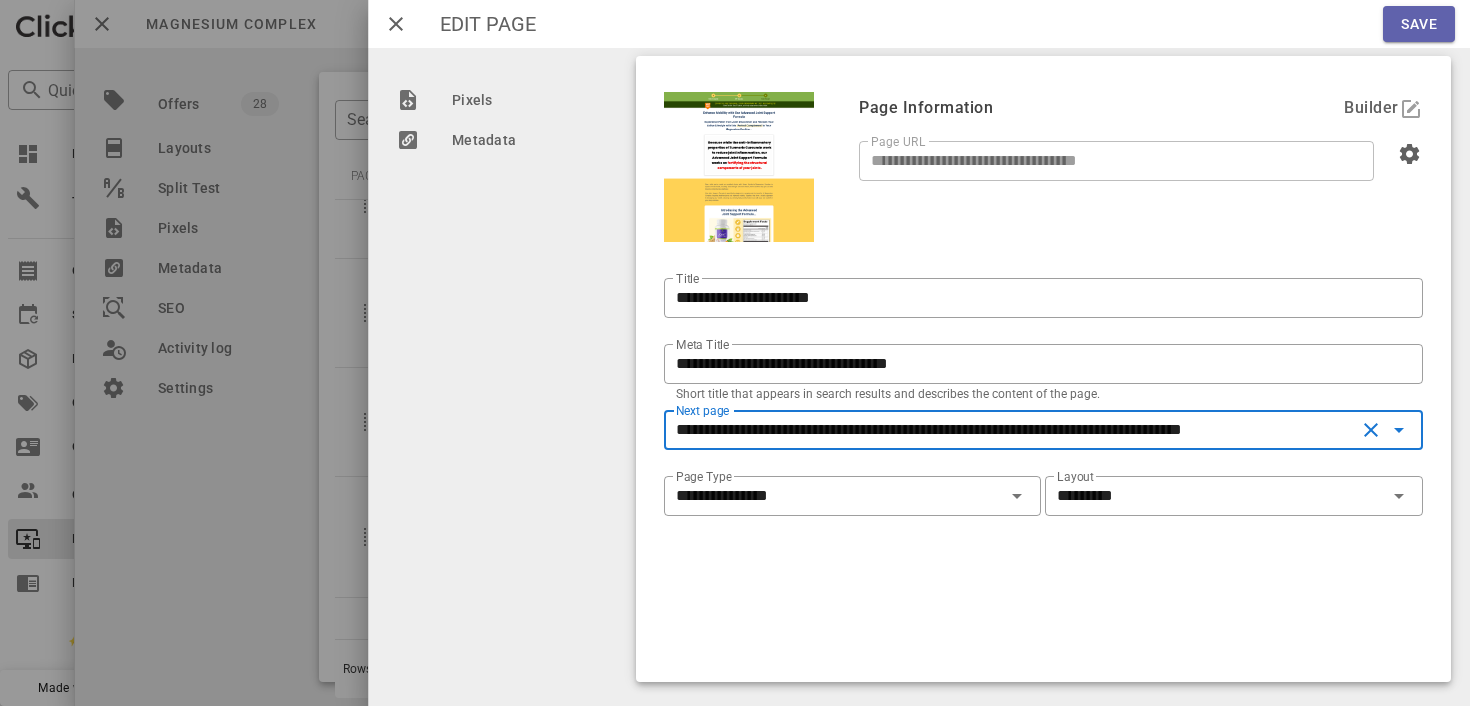click on "Save" at bounding box center [1418, 24] 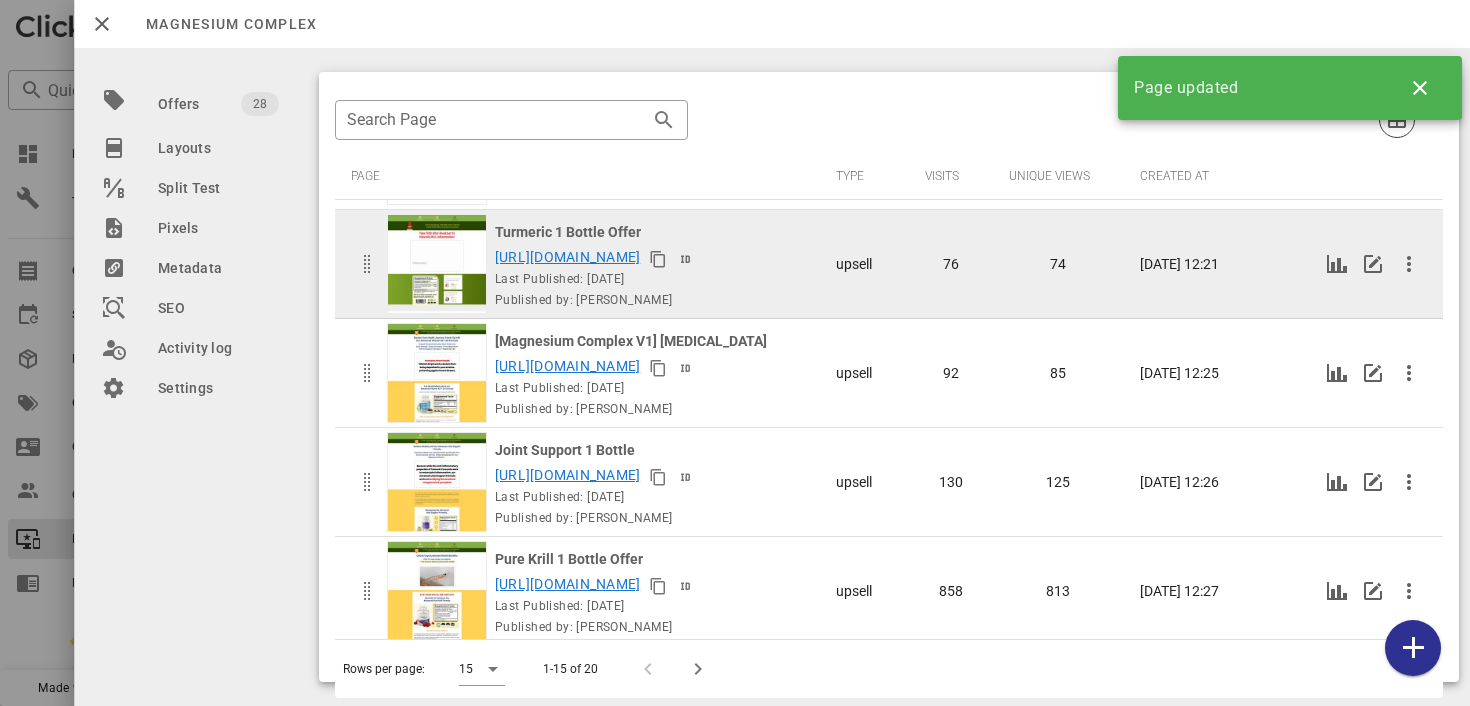 scroll, scrollTop: 0, scrollLeft: 0, axis: both 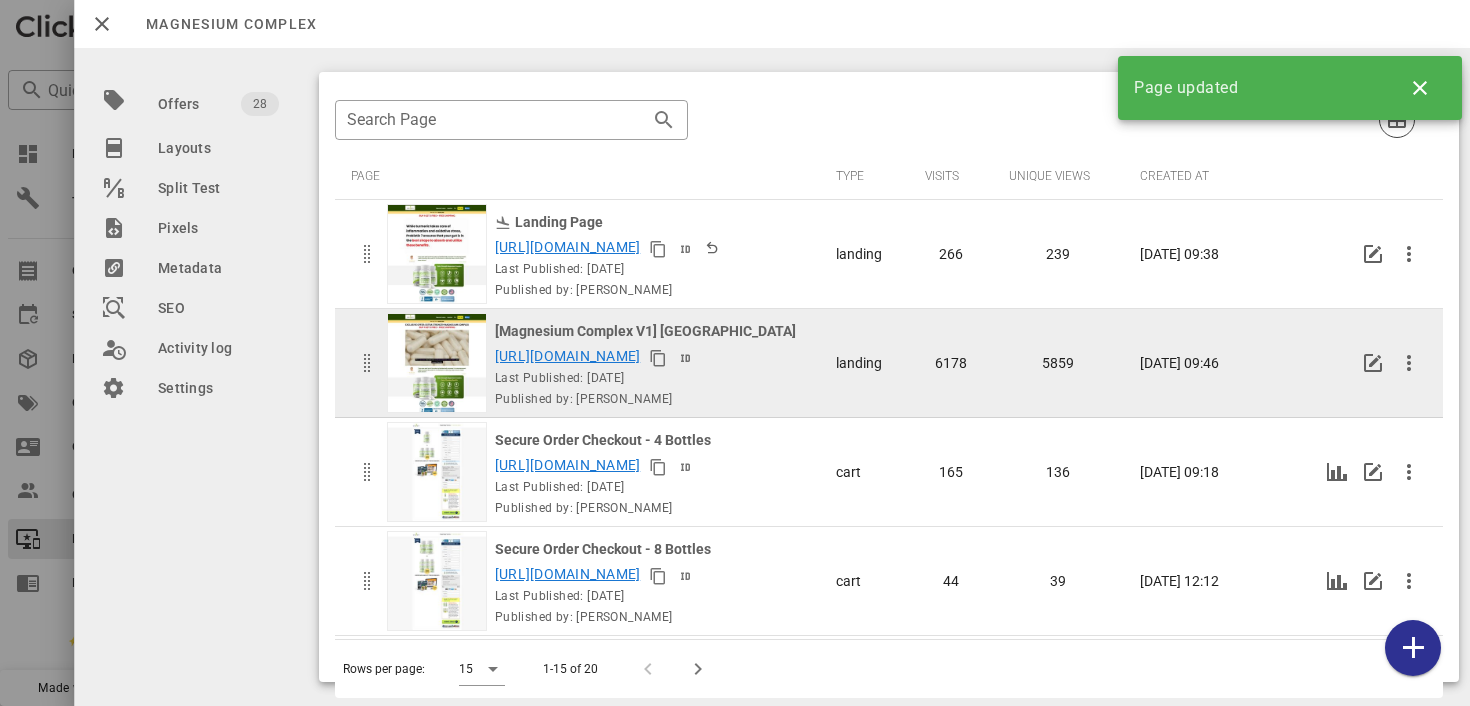 click on "[URL][DOMAIN_NAME]" at bounding box center [567, 356] 